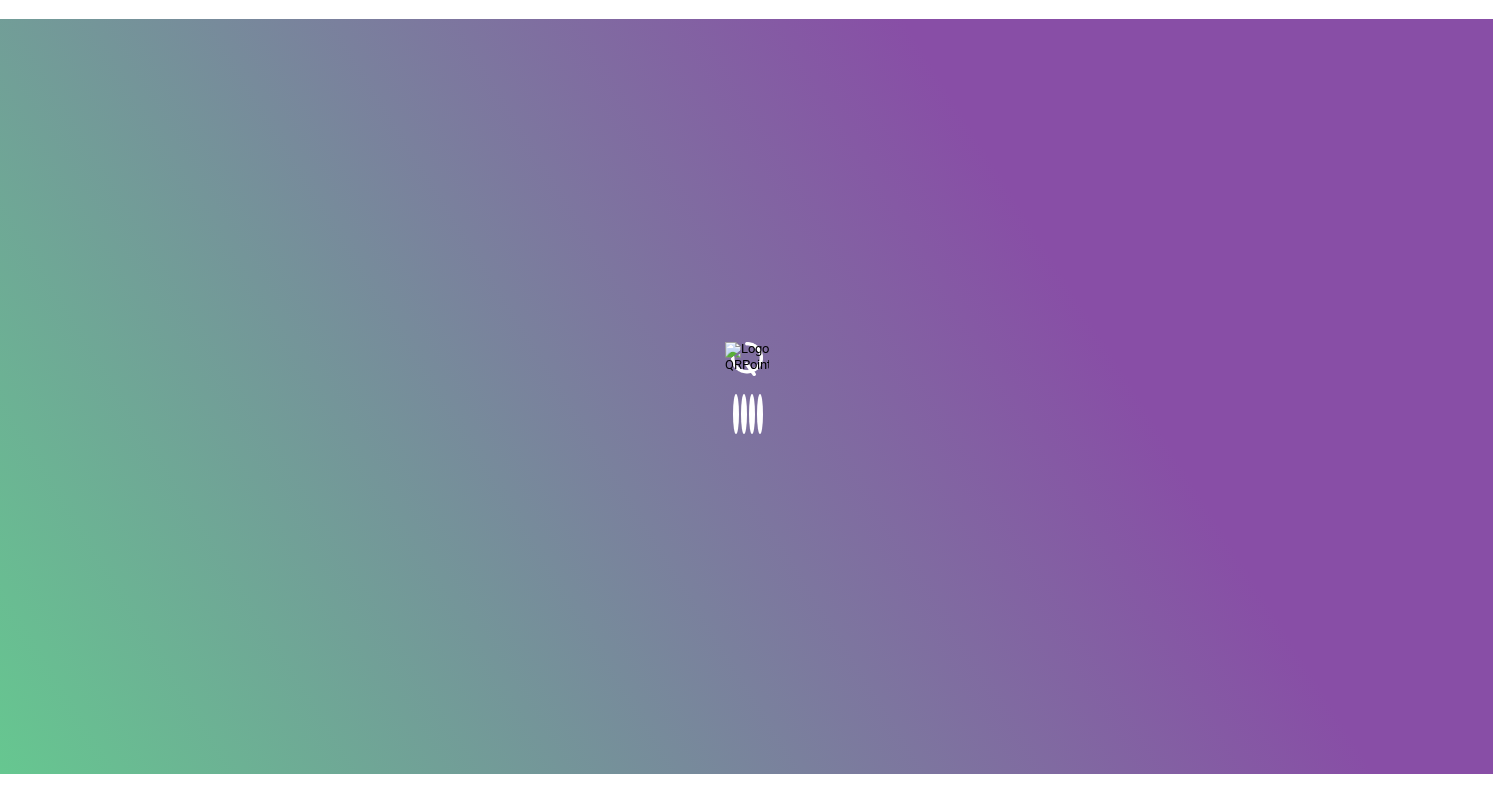 scroll, scrollTop: 0, scrollLeft: 0, axis: both 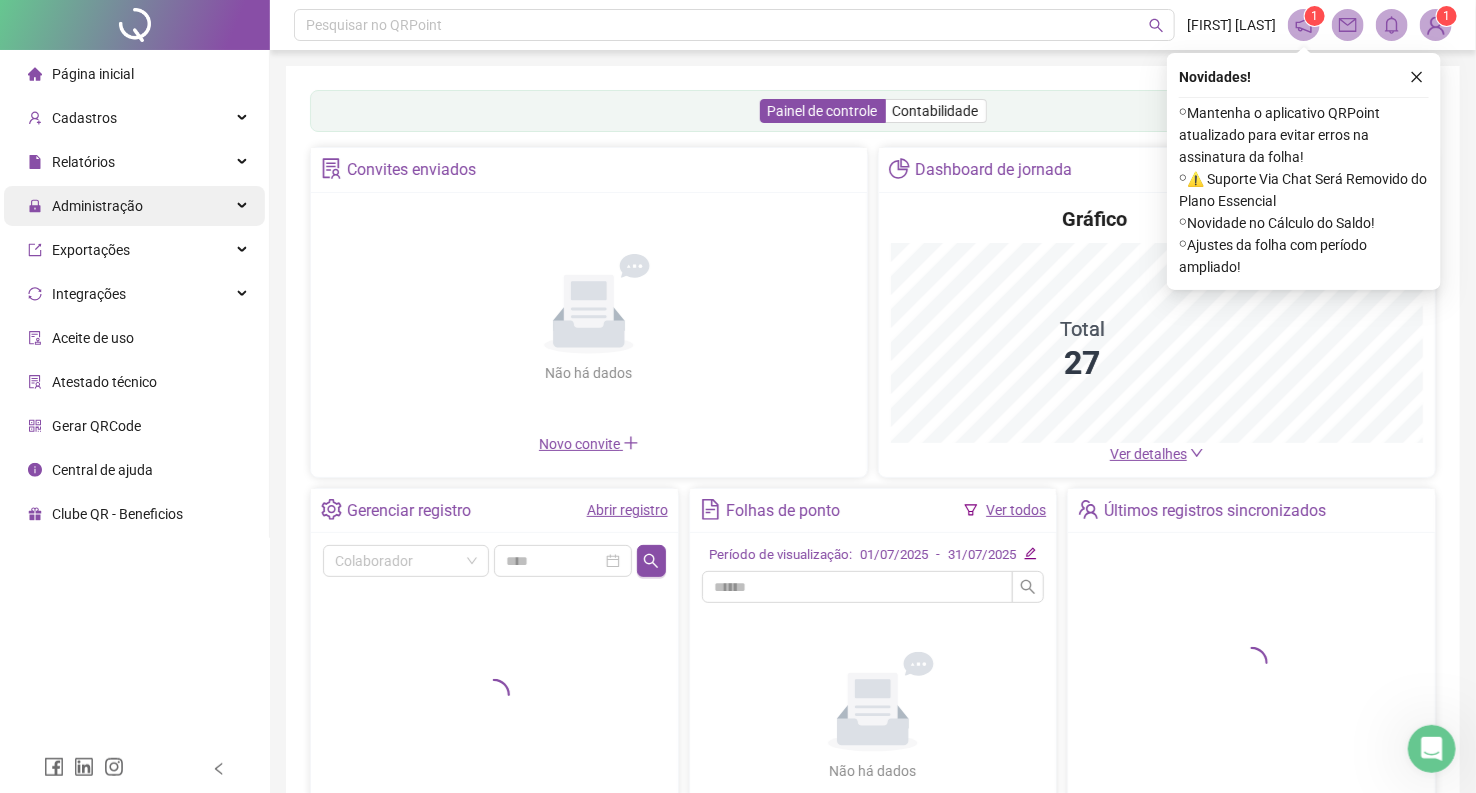 click on "Administração" at bounding box center (97, 206) 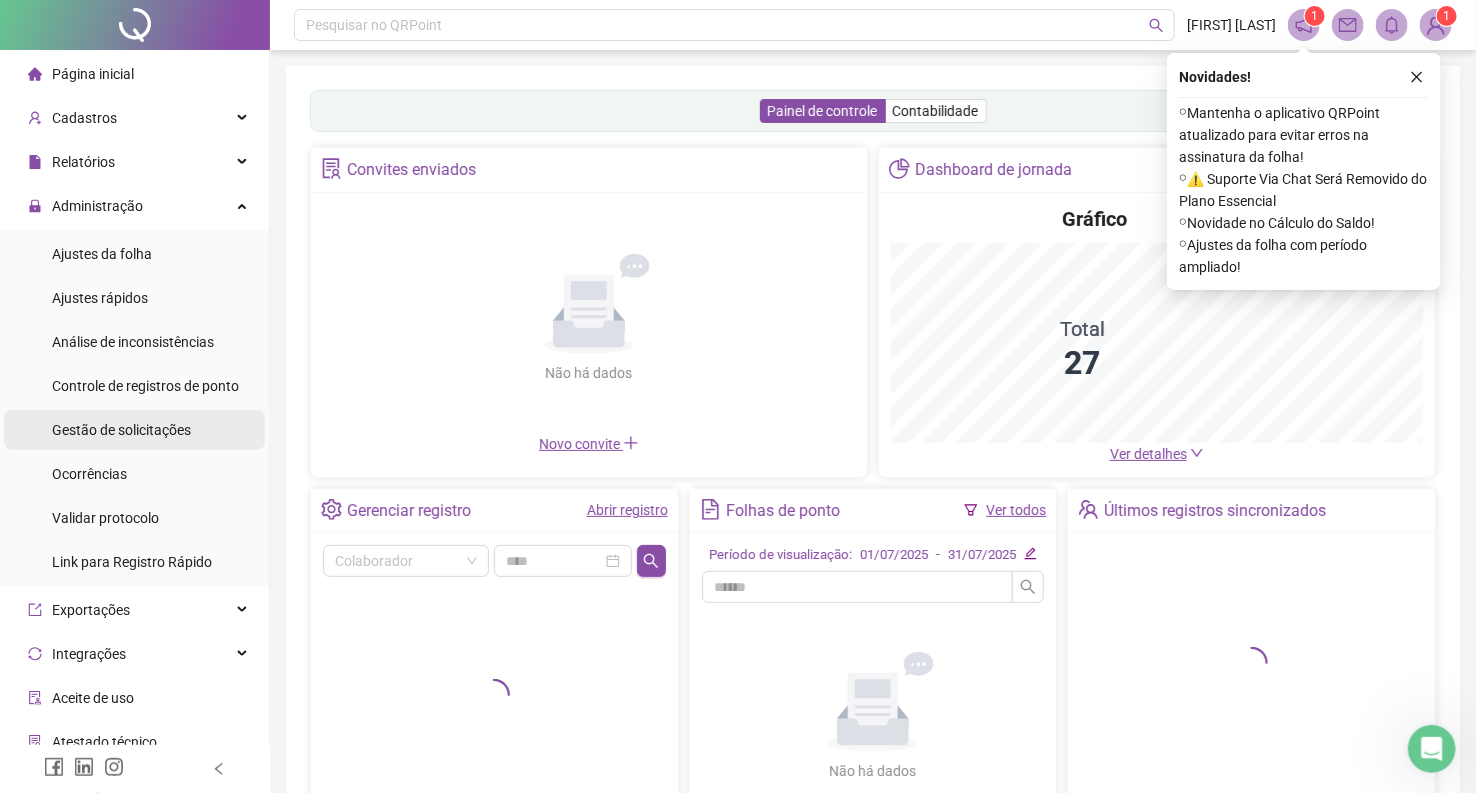 click on "Gestão de solicitações" at bounding box center (121, 430) 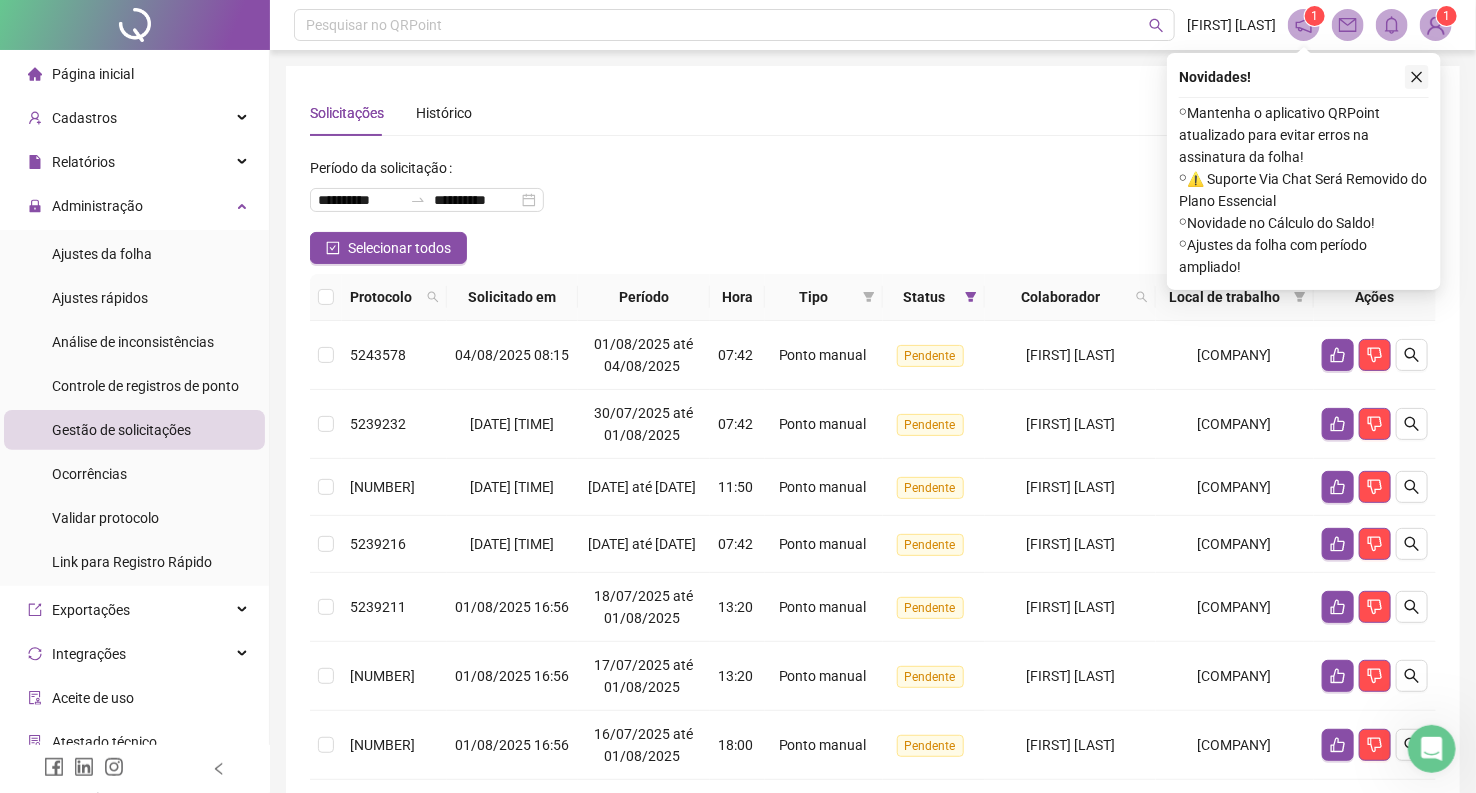 click 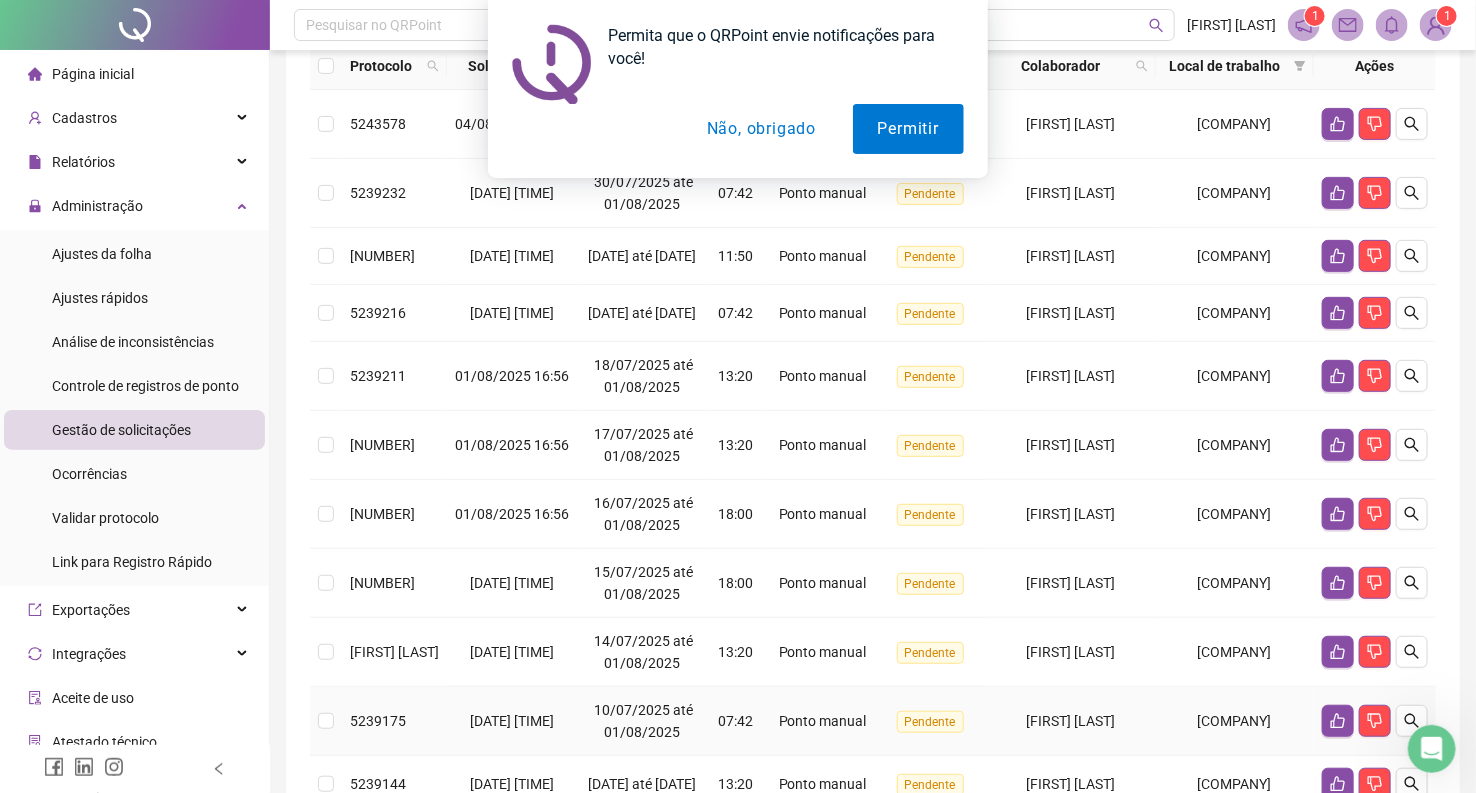 scroll, scrollTop: 0, scrollLeft: 0, axis: both 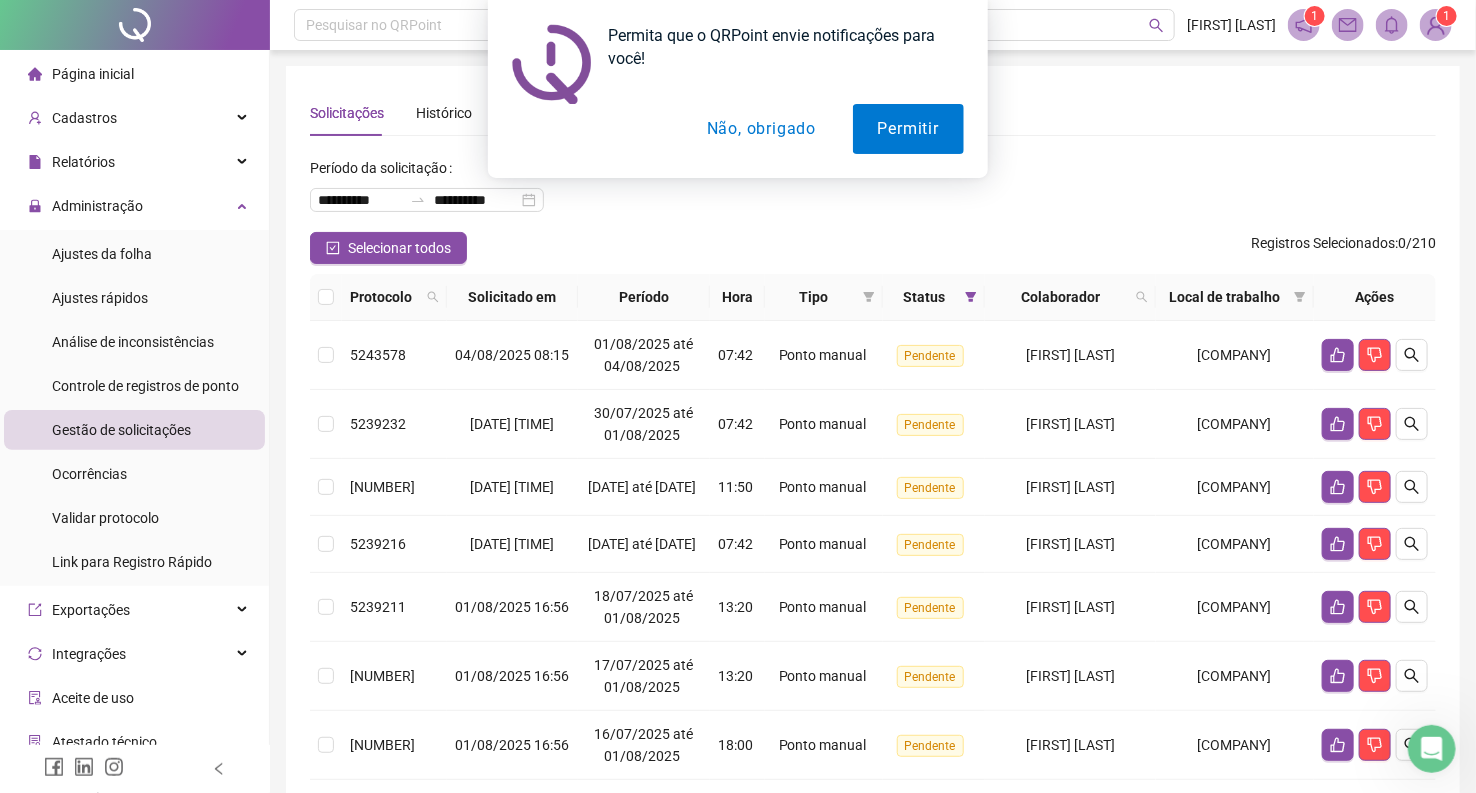 click on "Não, obrigado" at bounding box center (761, 129) 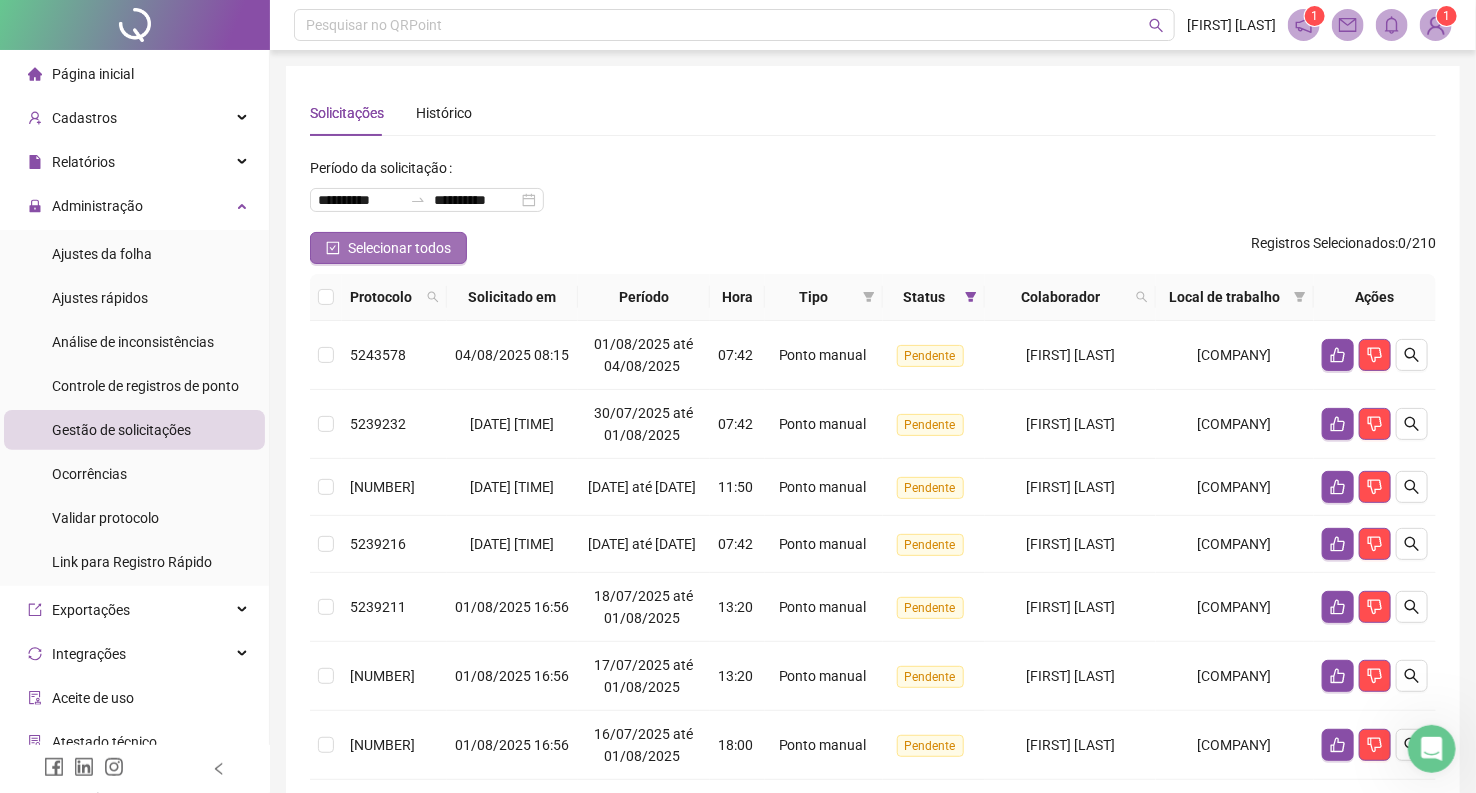 click on "Selecionar todos" at bounding box center [388, 248] 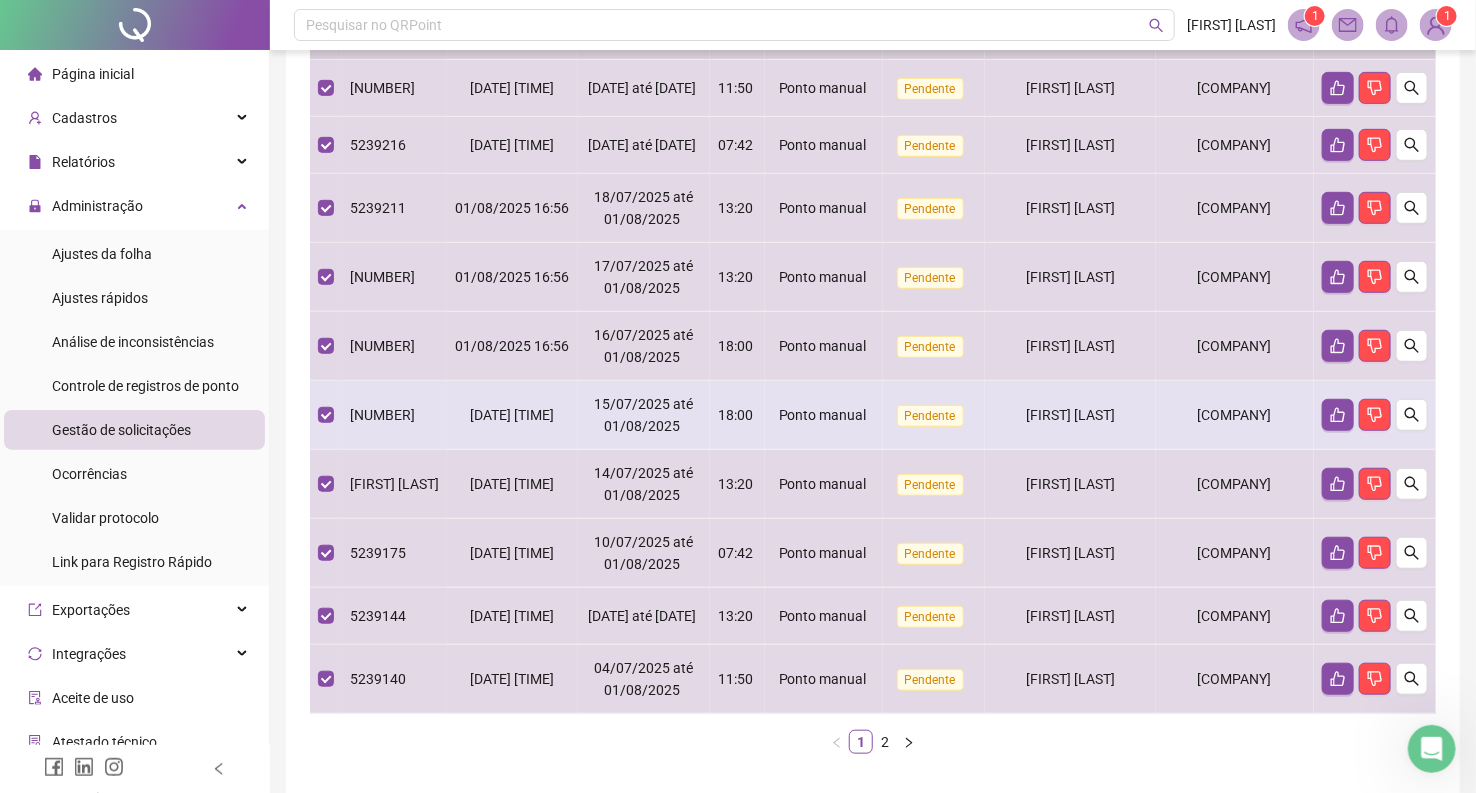 scroll, scrollTop: 522, scrollLeft: 0, axis: vertical 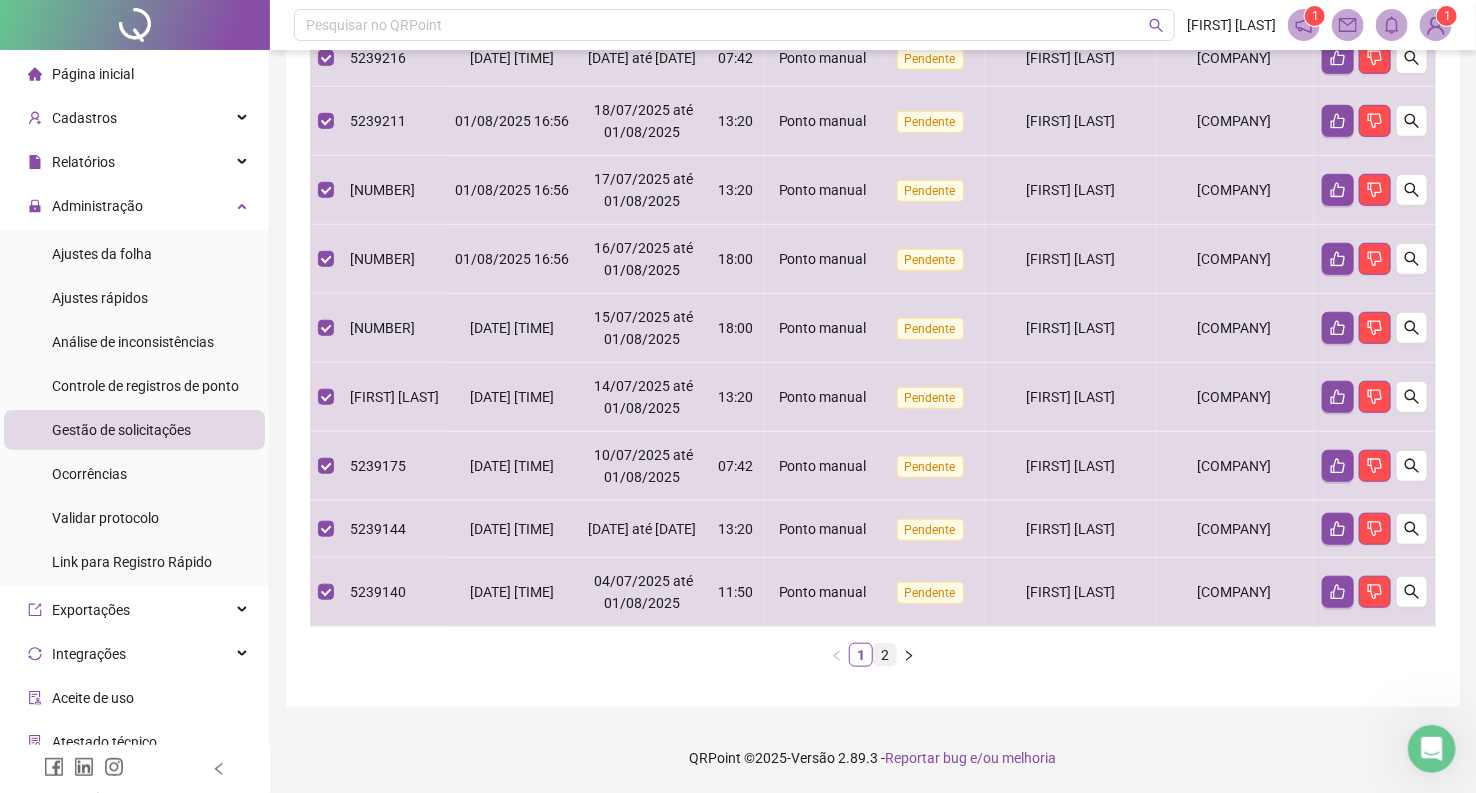 click on "2" at bounding box center (885, 655) 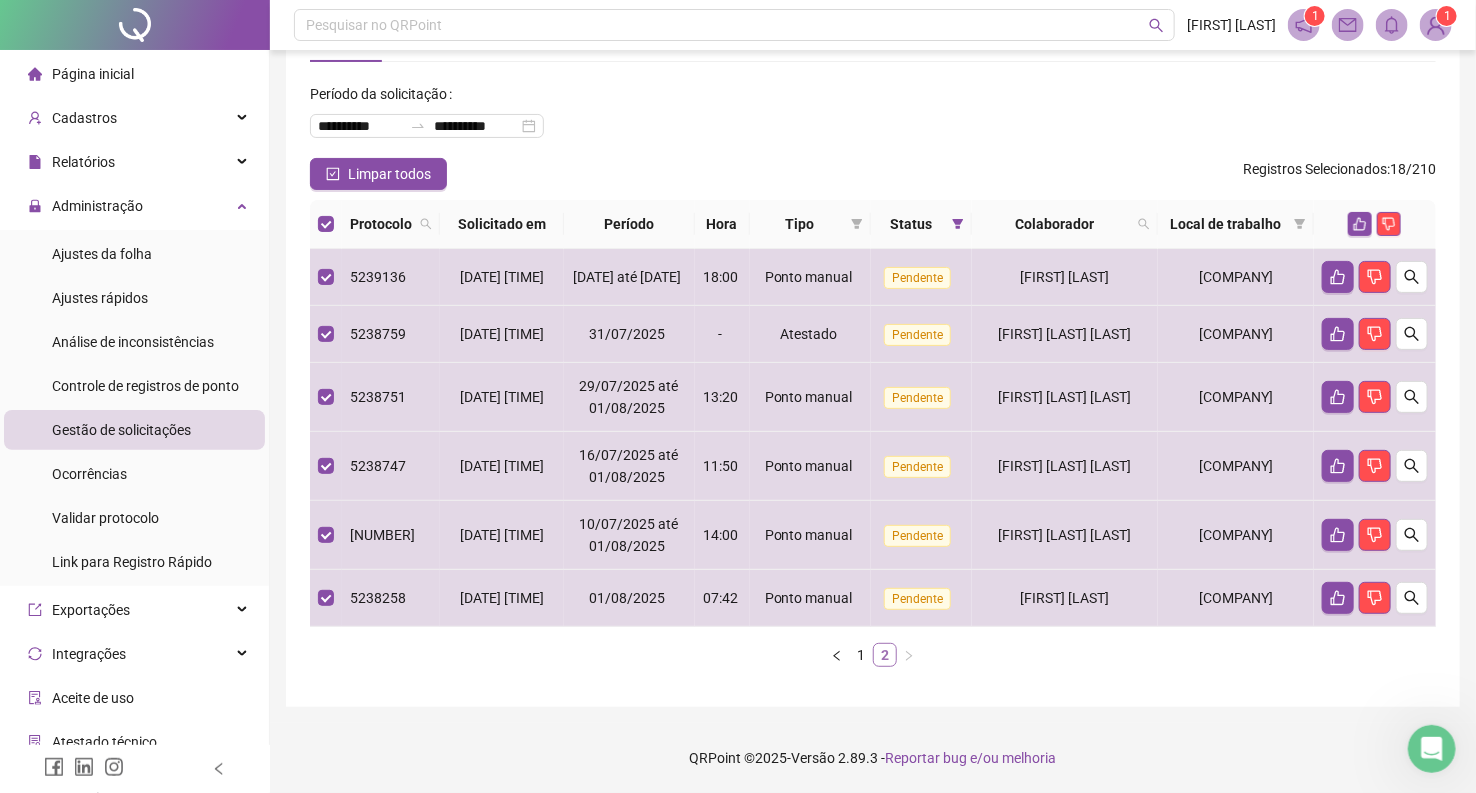 scroll, scrollTop: 109, scrollLeft: 0, axis: vertical 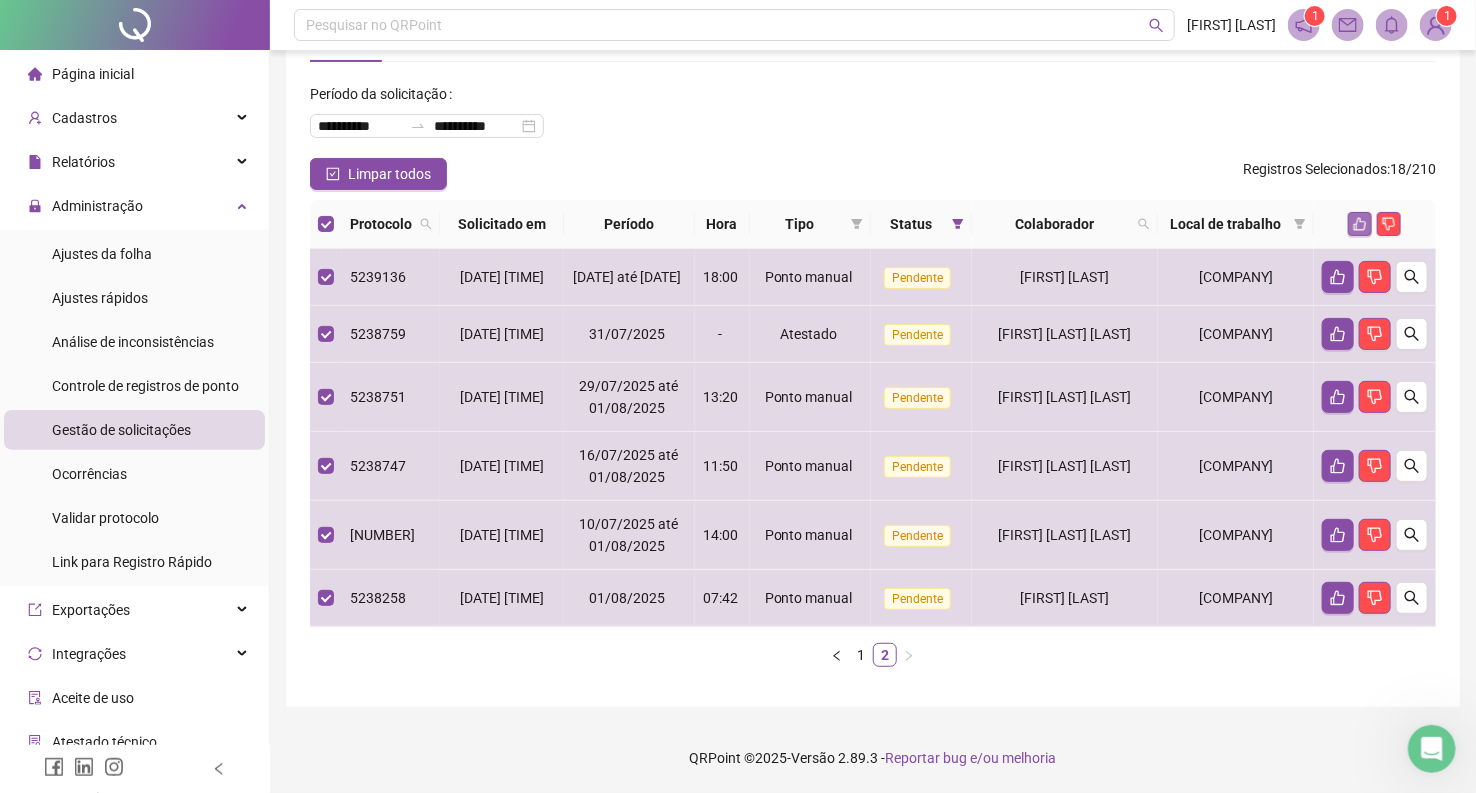 click 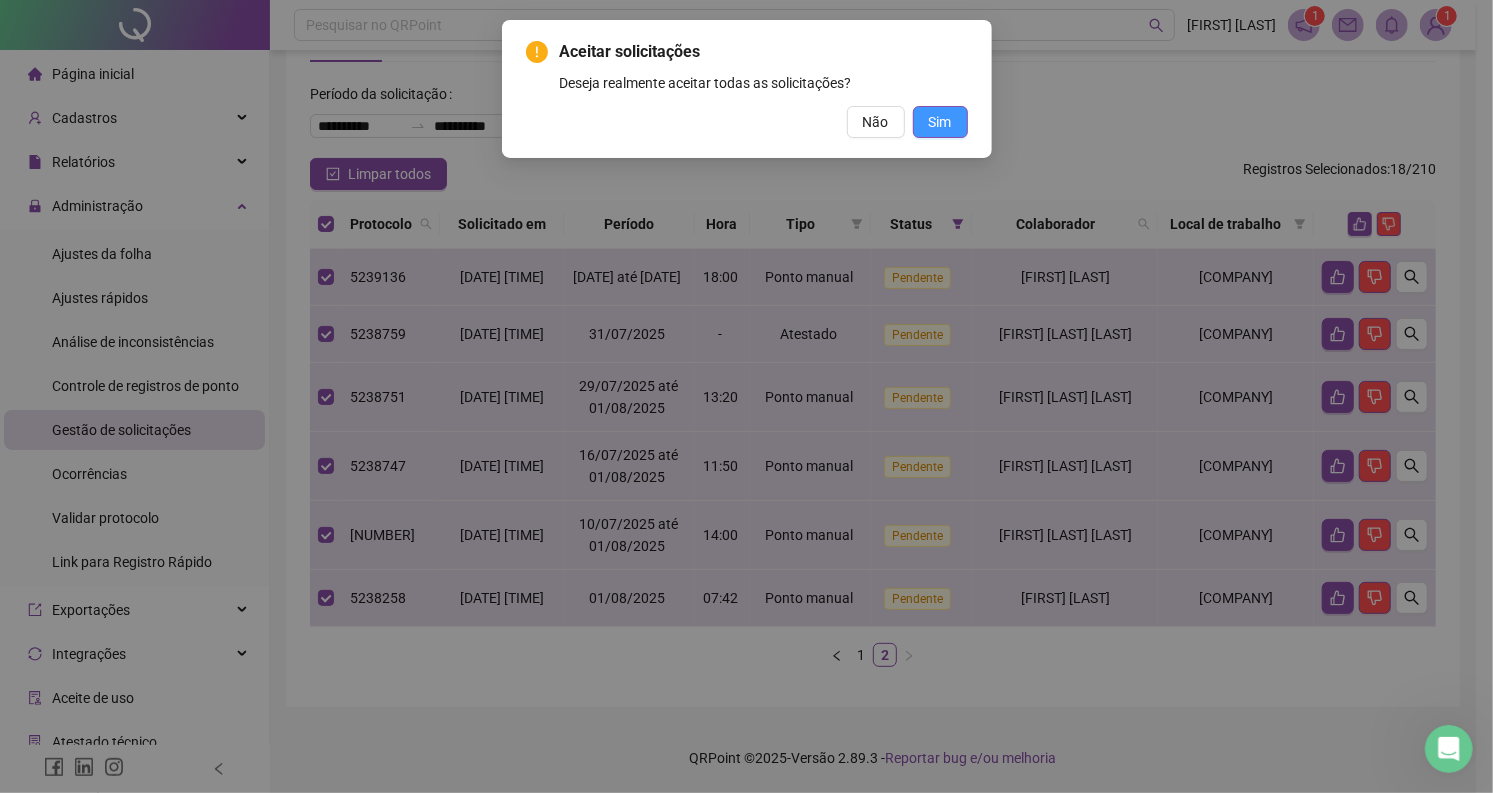 click on "Sim" at bounding box center [940, 122] 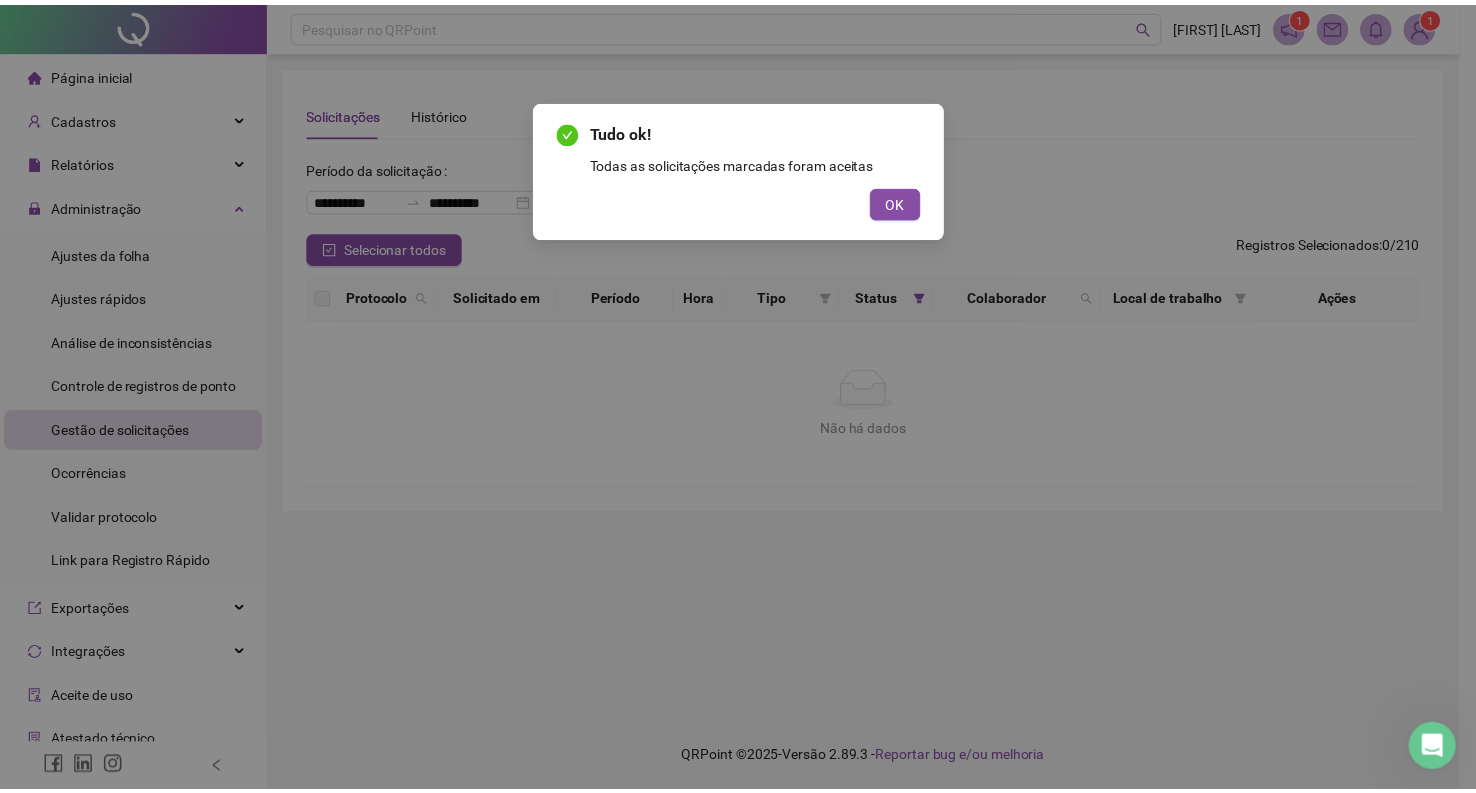 scroll, scrollTop: 0, scrollLeft: 0, axis: both 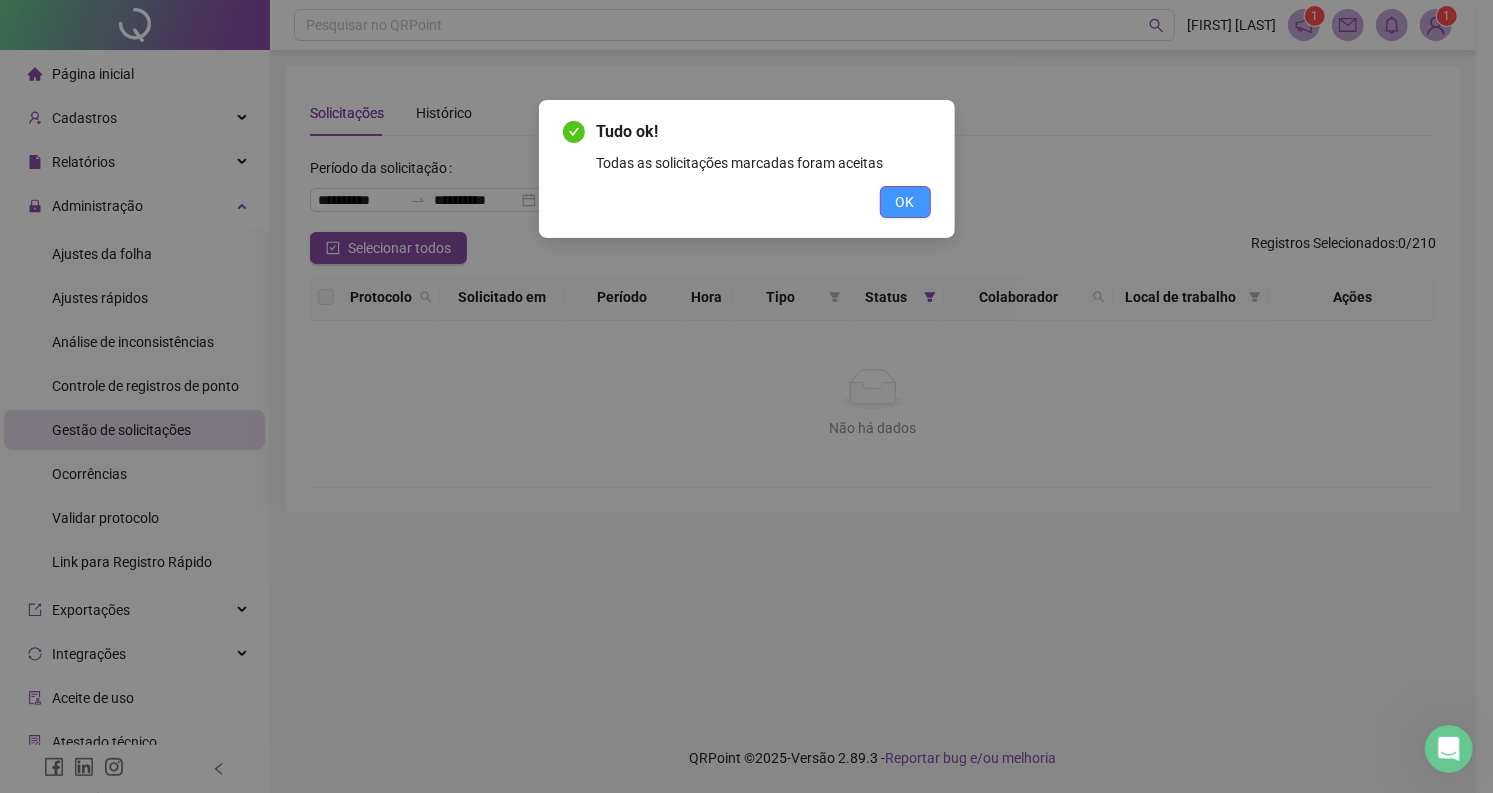 click on "OK" at bounding box center (905, 202) 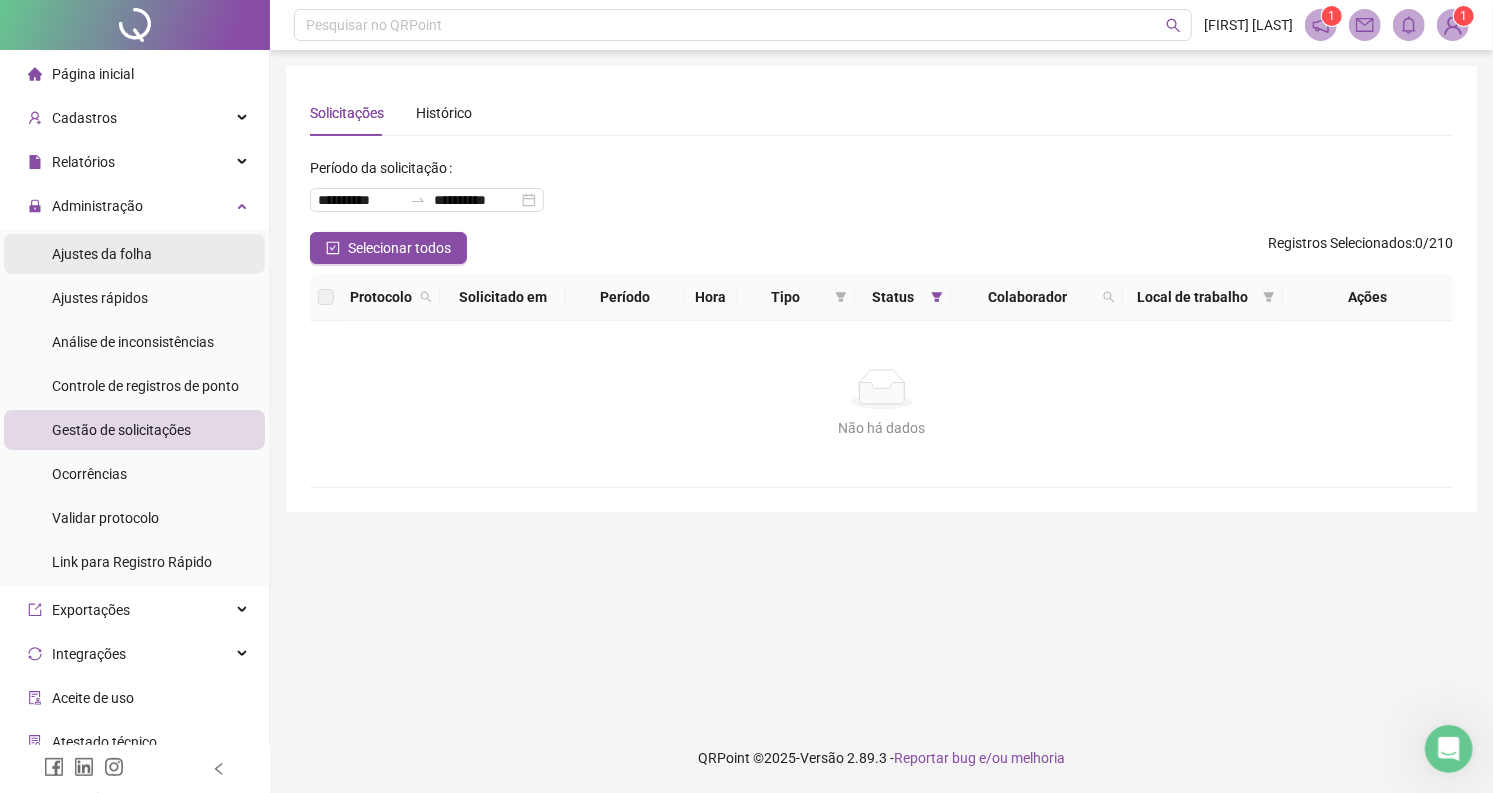 click on "Ajustes da folha" at bounding box center (102, 254) 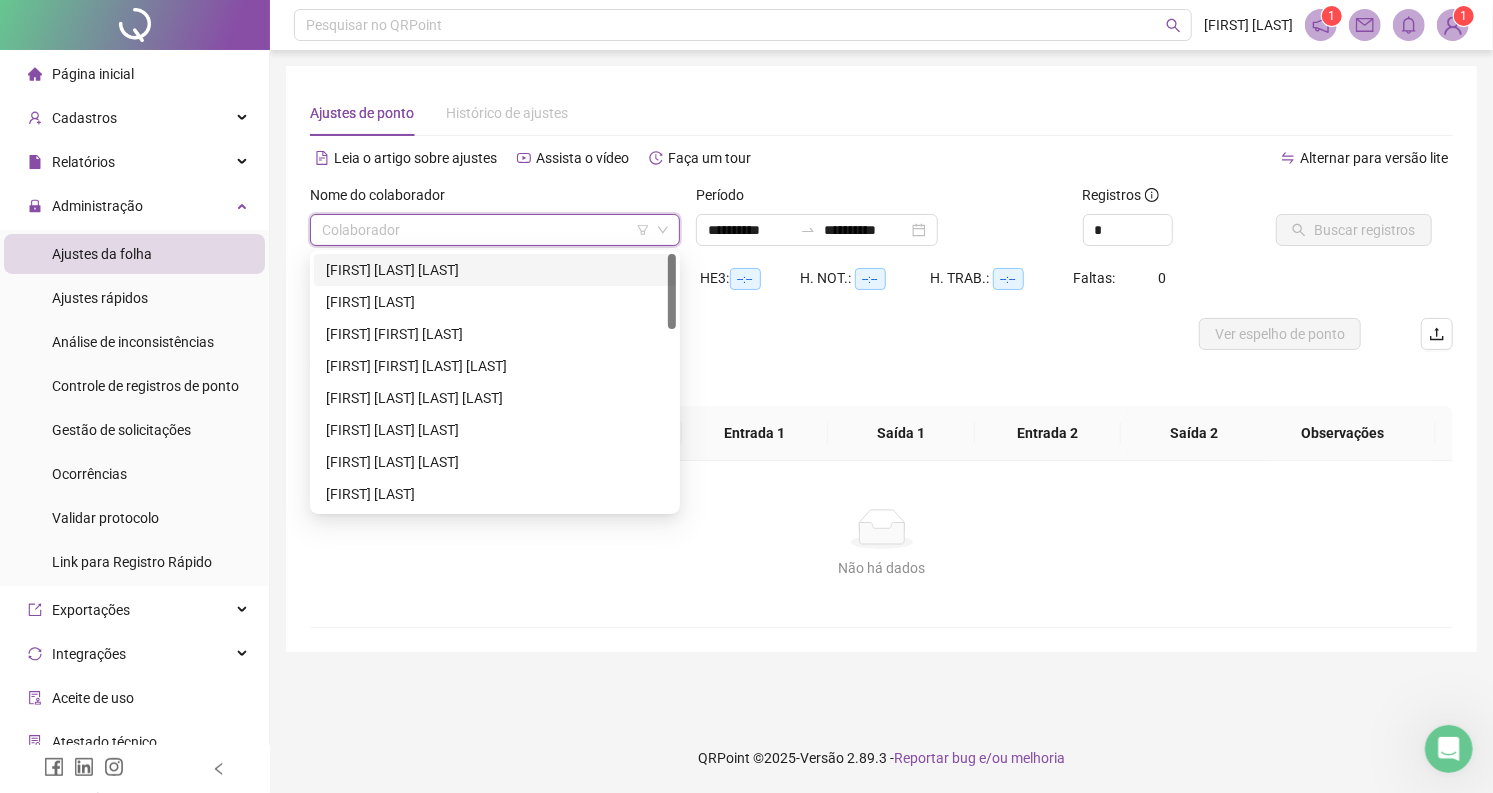 click at bounding box center [486, 230] 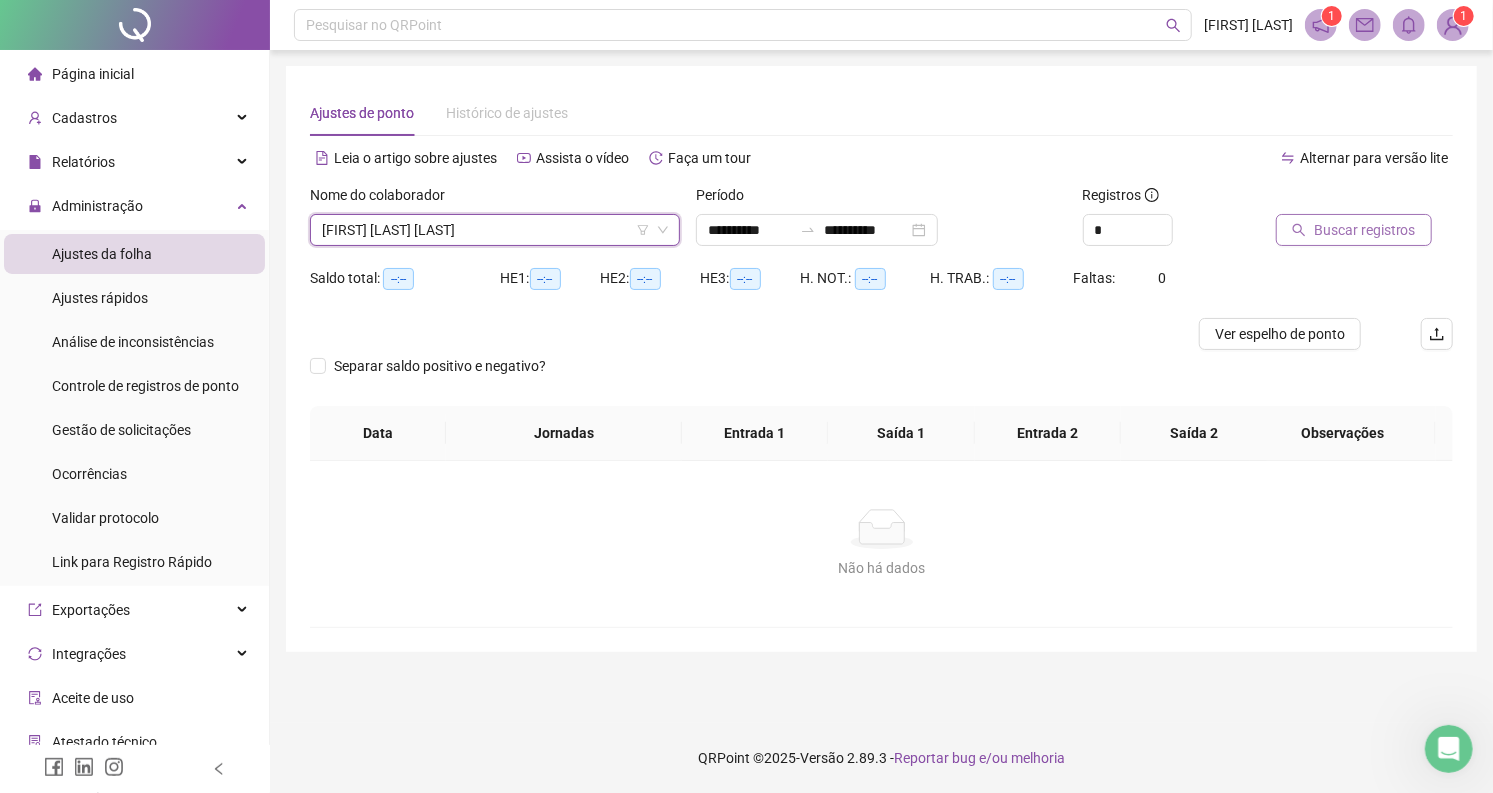 click on "Buscar registros" at bounding box center [1365, 230] 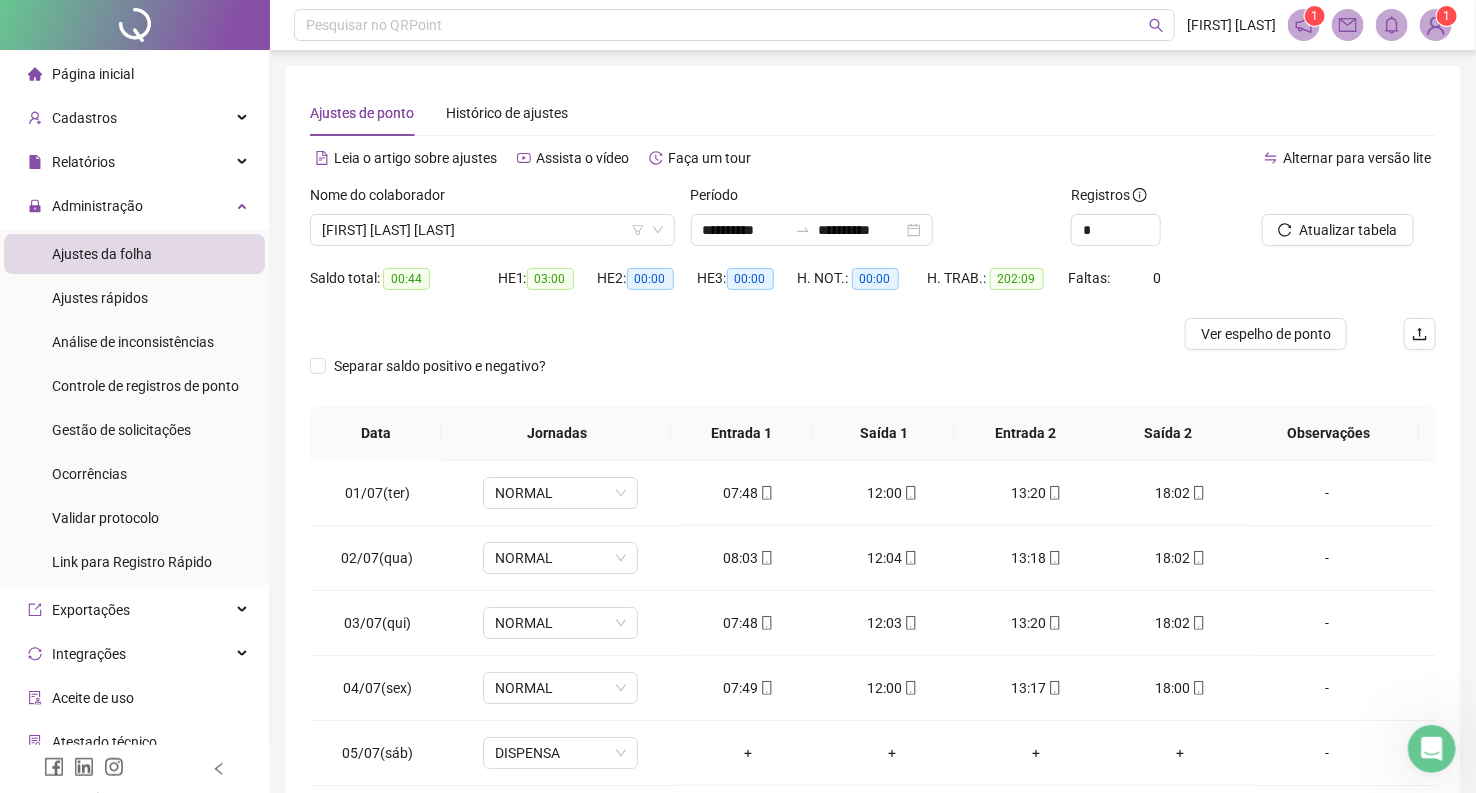 click on "Separar saldo positivo e negativo?" at bounding box center (451, 366) 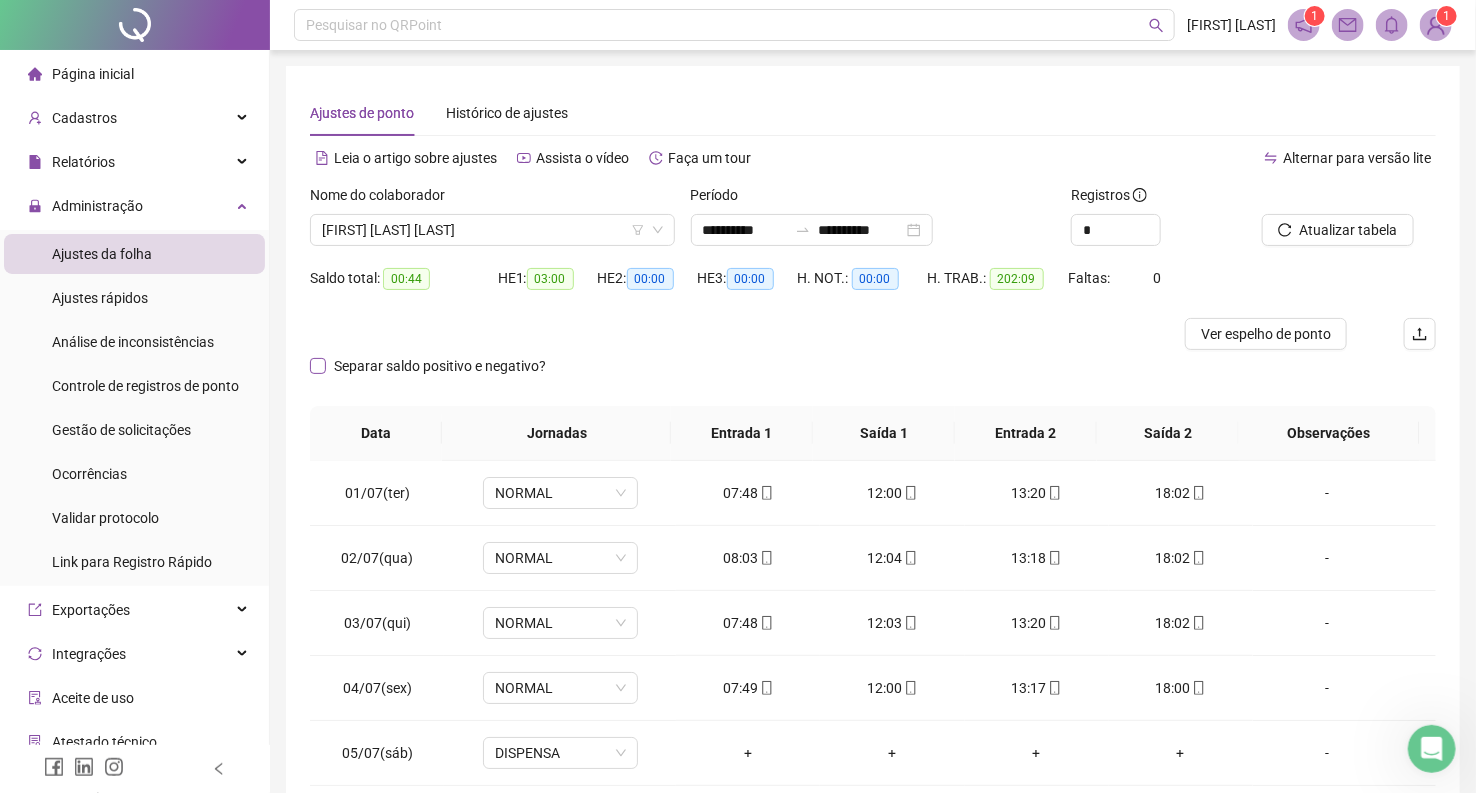 click on "Separar saldo positivo e negativo?" at bounding box center [440, 366] 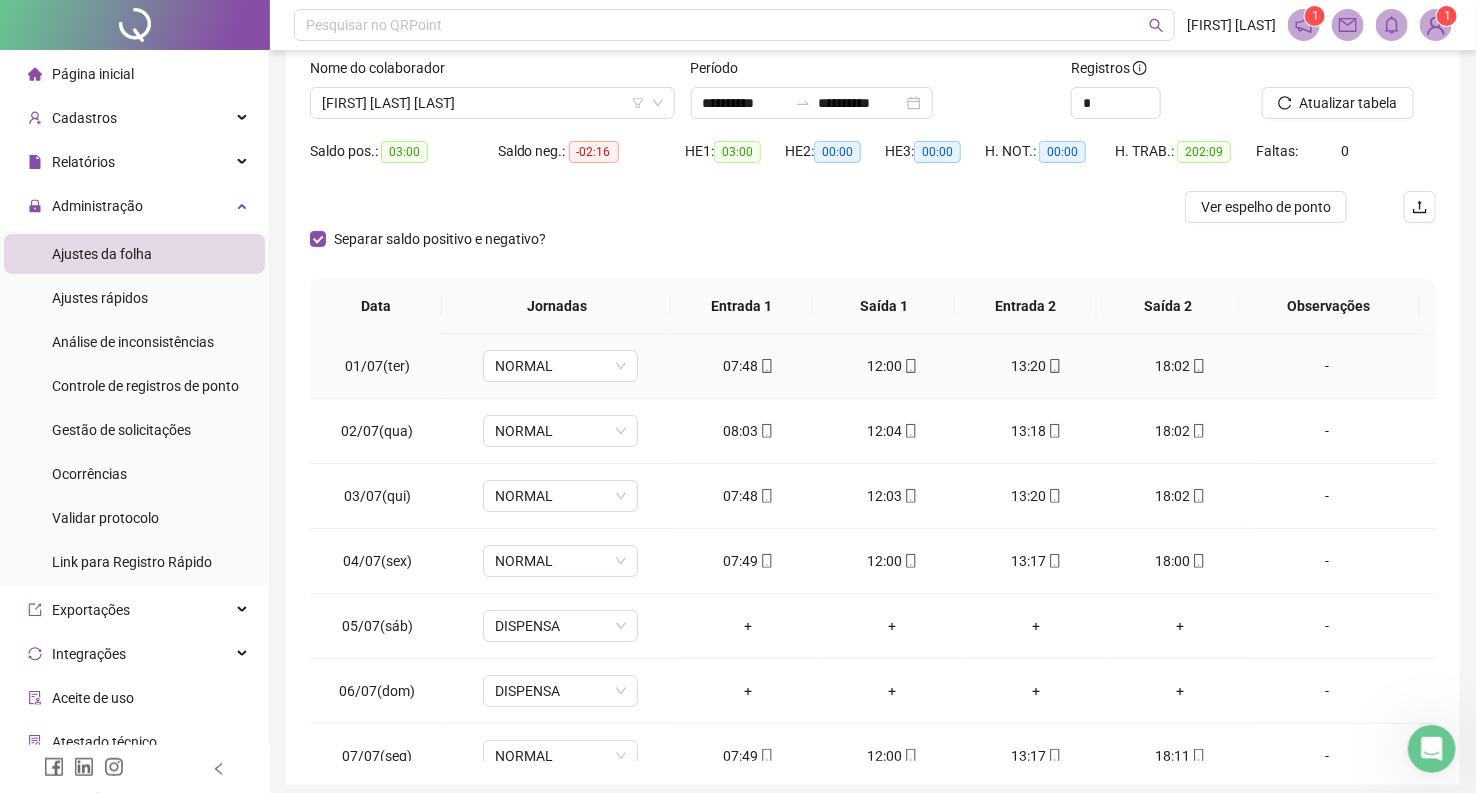 scroll, scrollTop: 205, scrollLeft: 0, axis: vertical 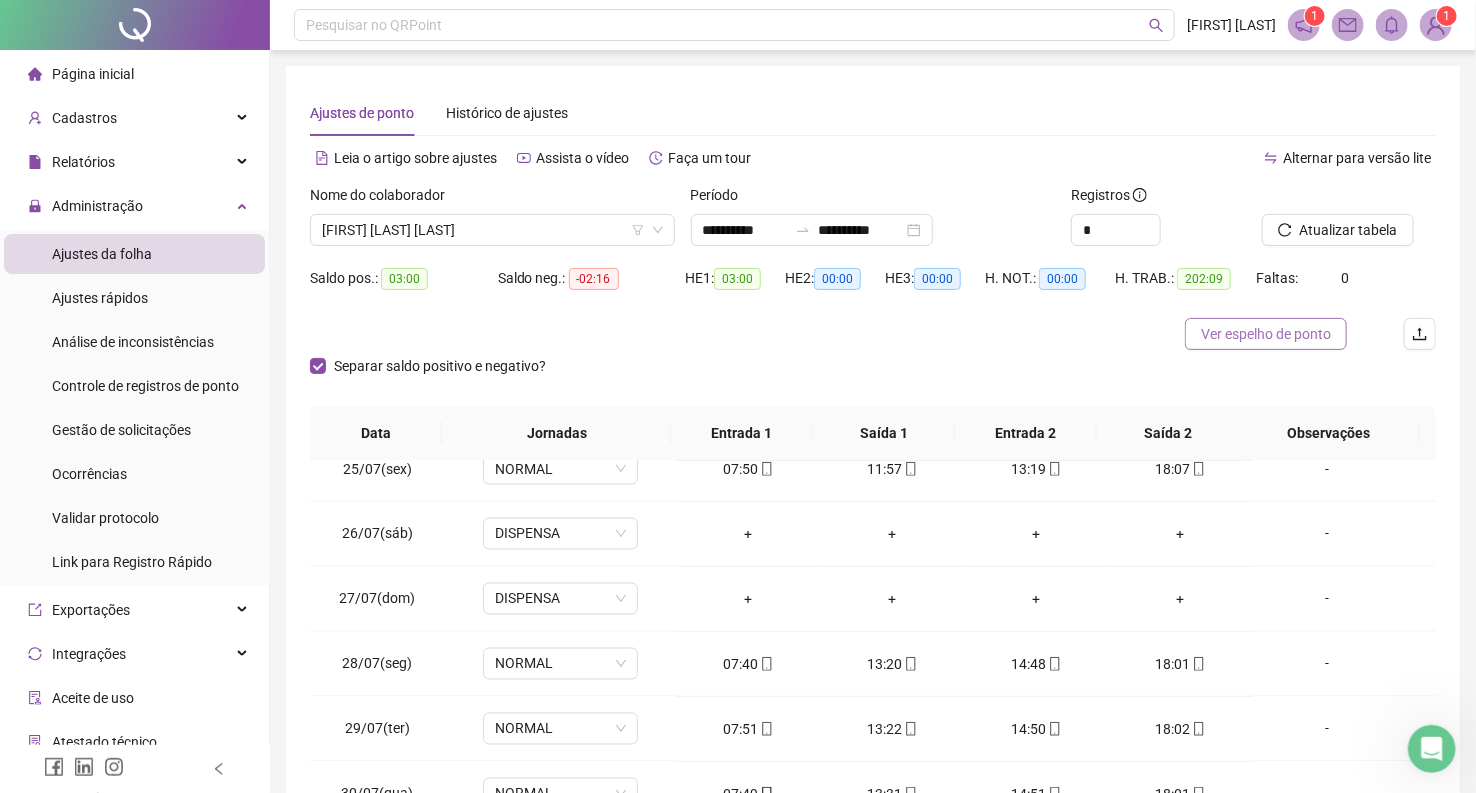 click on "Ver espelho de ponto" at bounding box center (1266, 334) 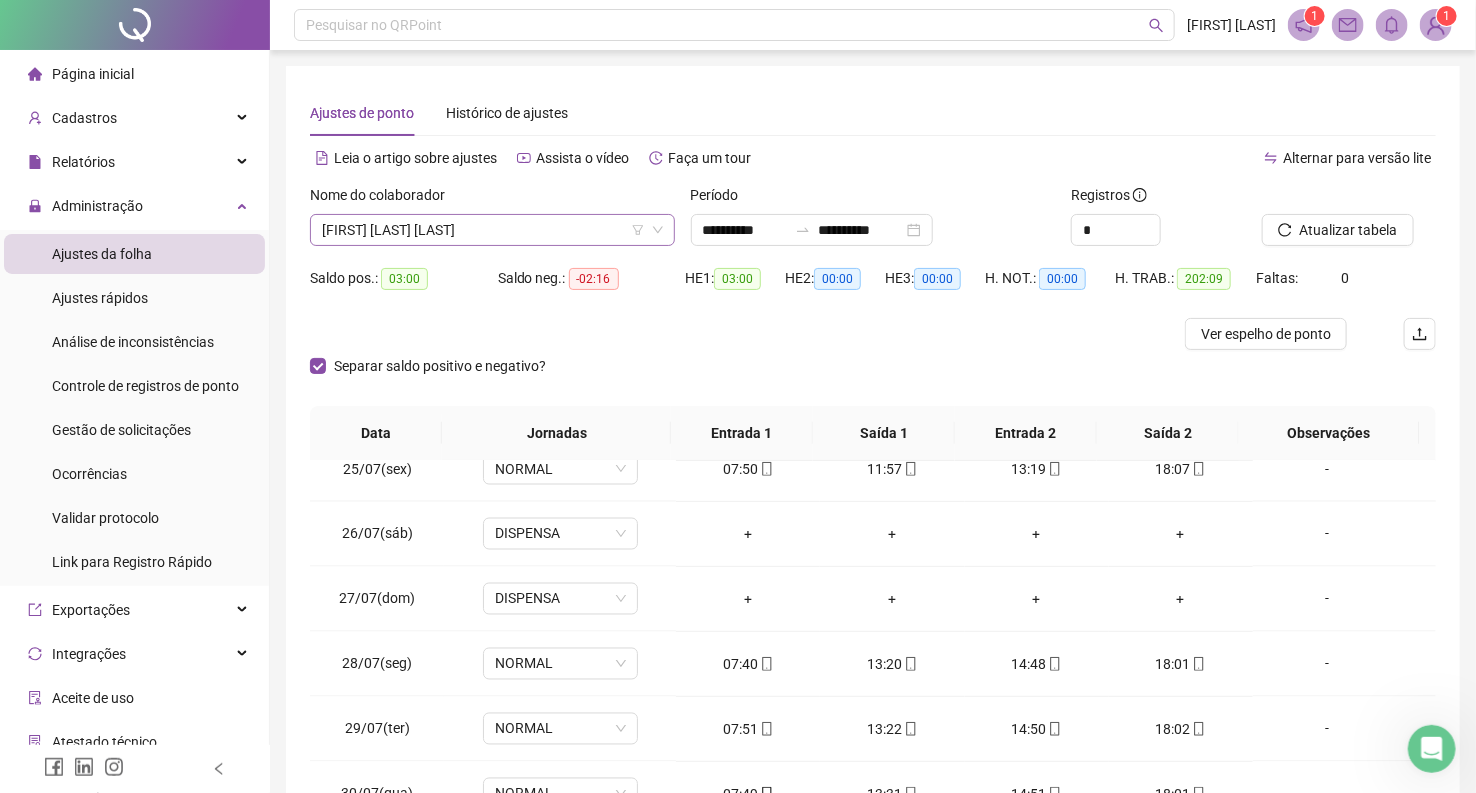 click on "[FIRST] [LAST] [LAST]" at bounding box center (492, 230) 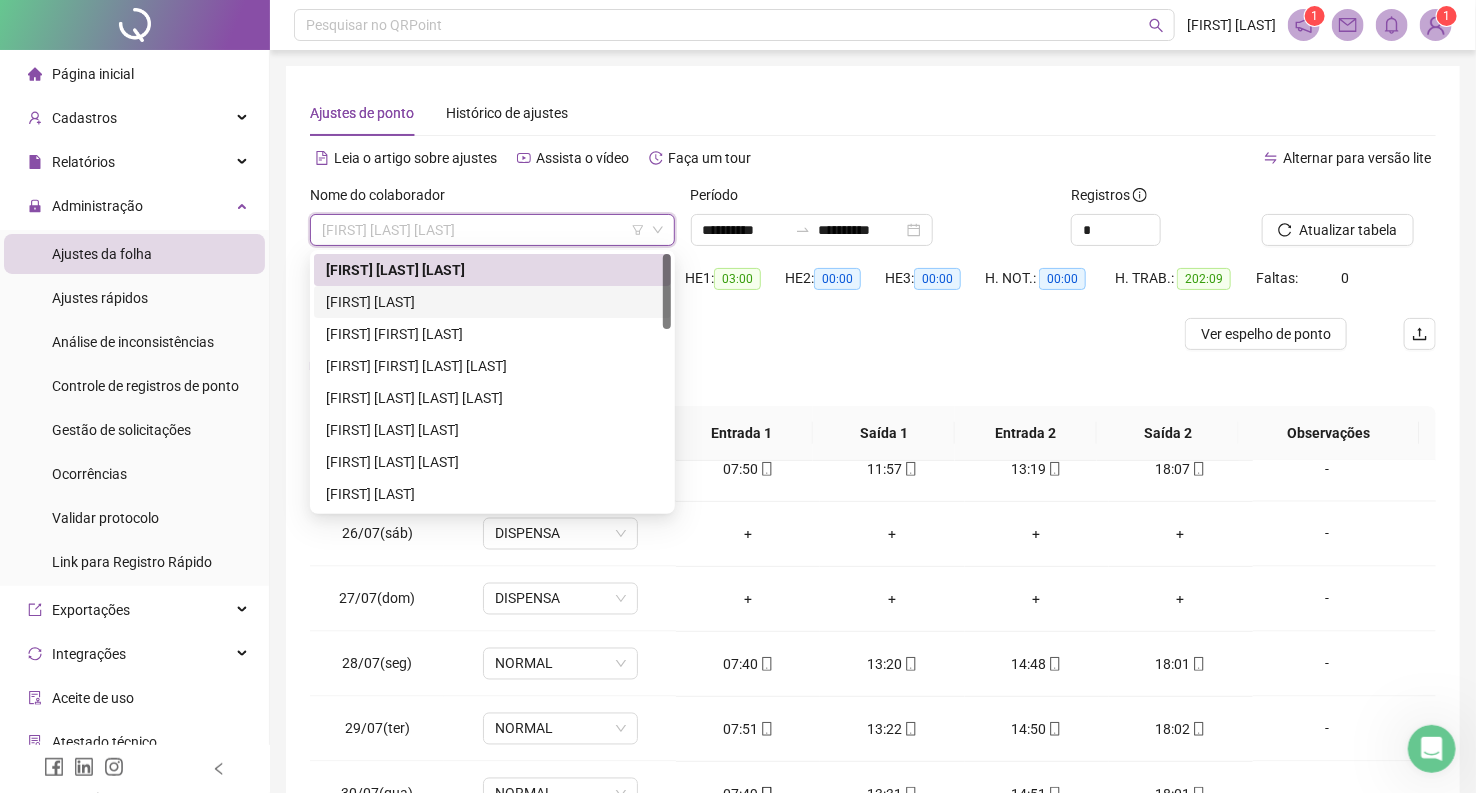 click on "[FIRST] [LAST]" at bounding box center (492, 302) 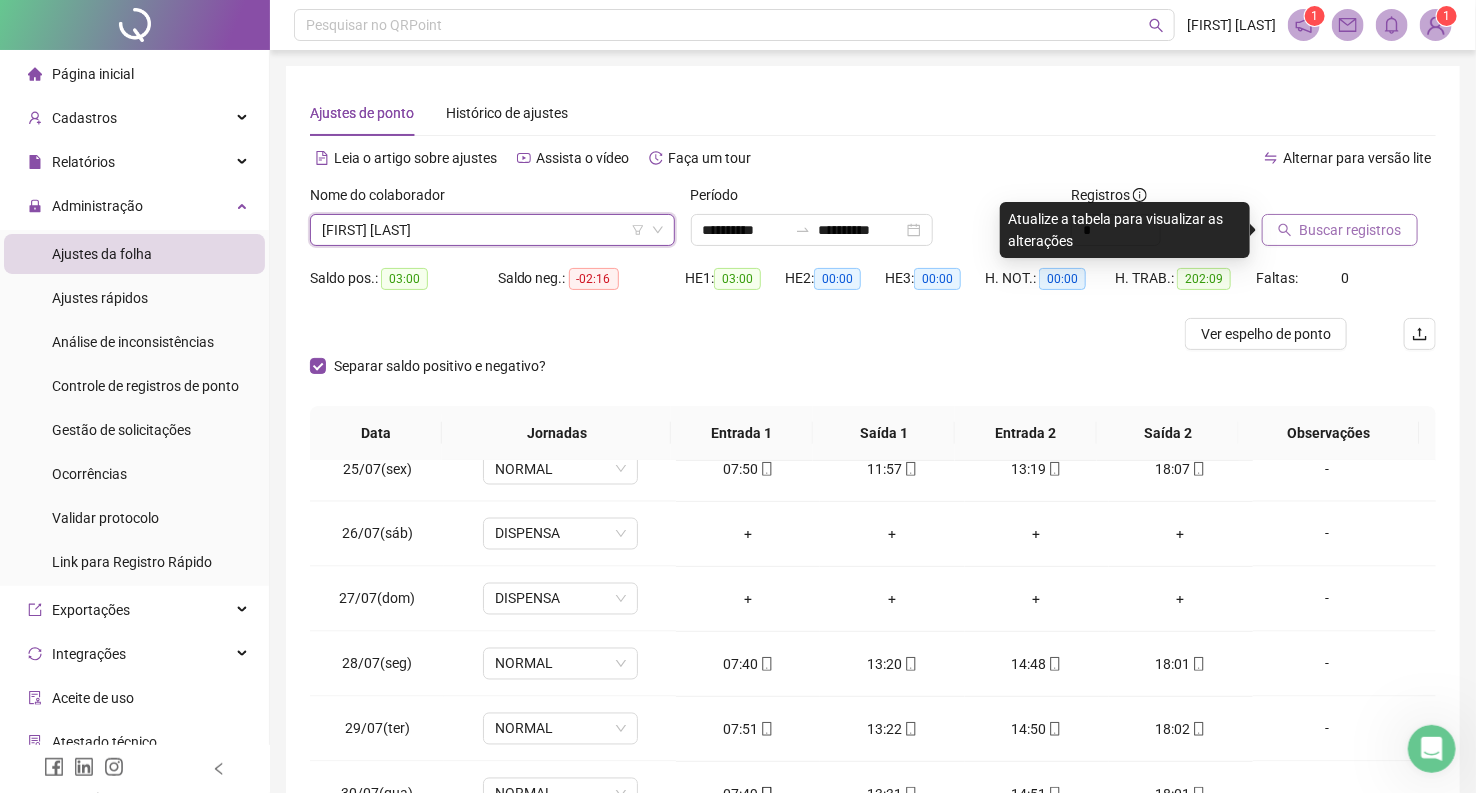 click on "Buscar registros" at bounding box center (1351, 230) 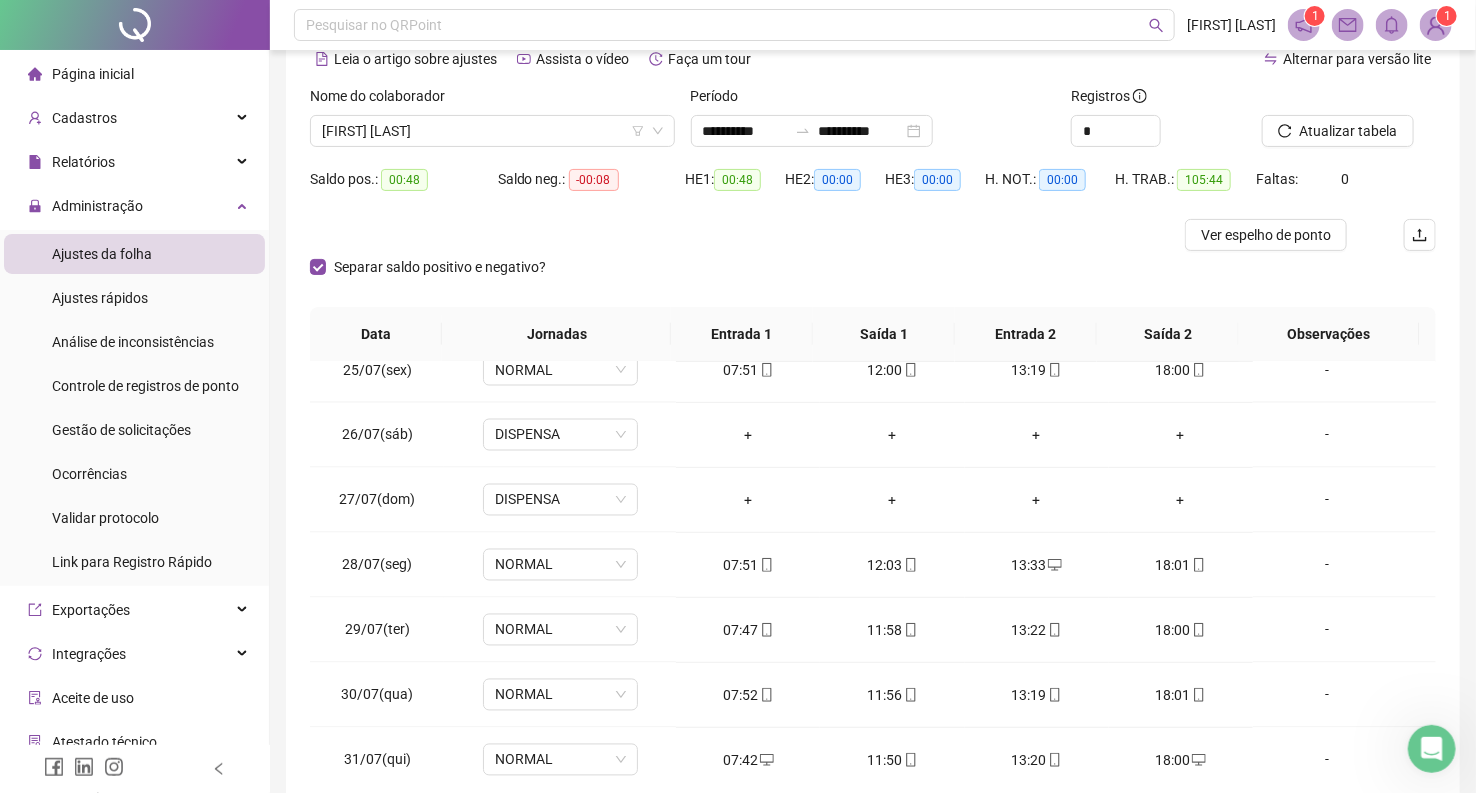 scroll, scrollTop: 205, scrollLeft: 0, axis: vertical 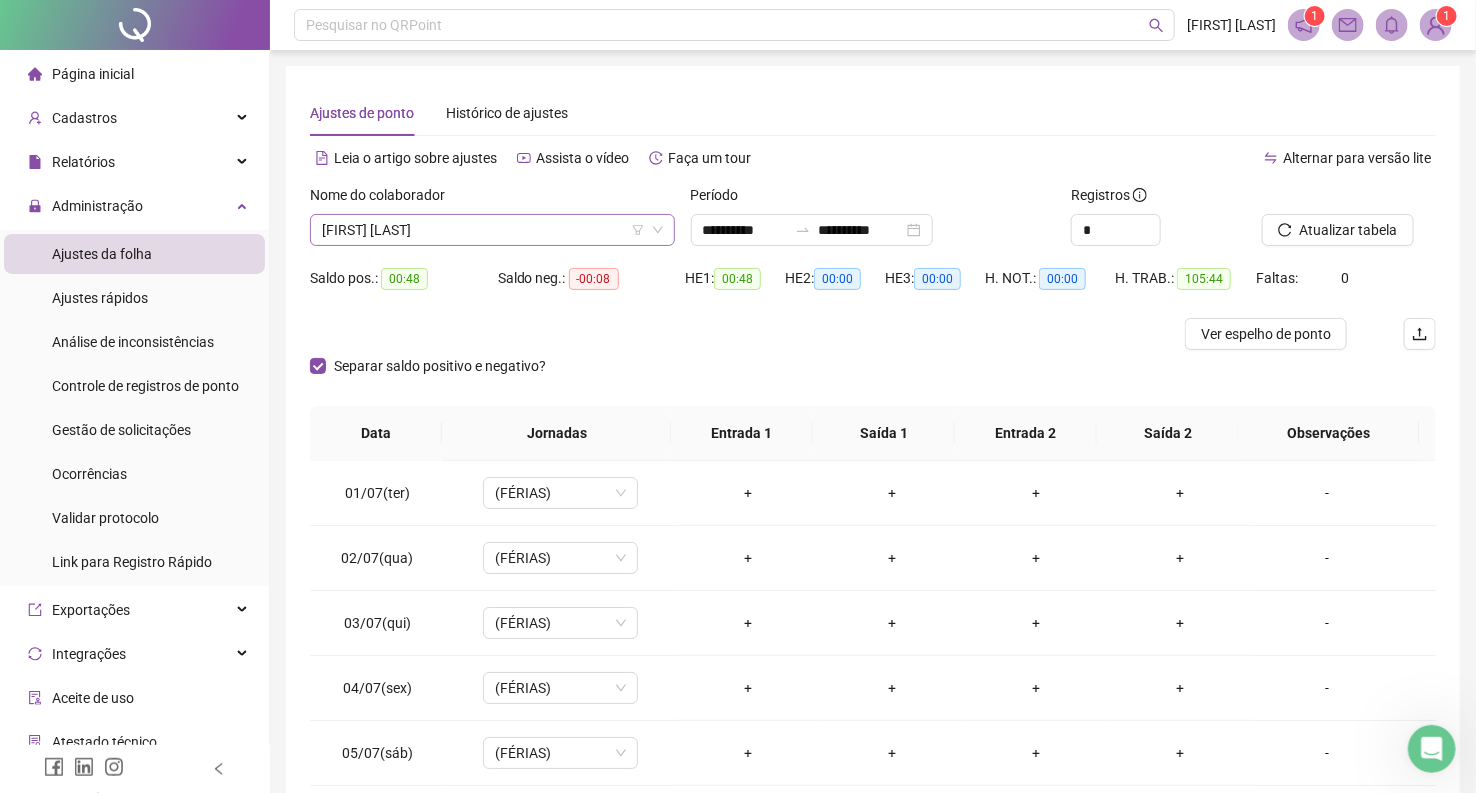 click on "[FIRST] [LAST]" at bounding box center (492, 230) 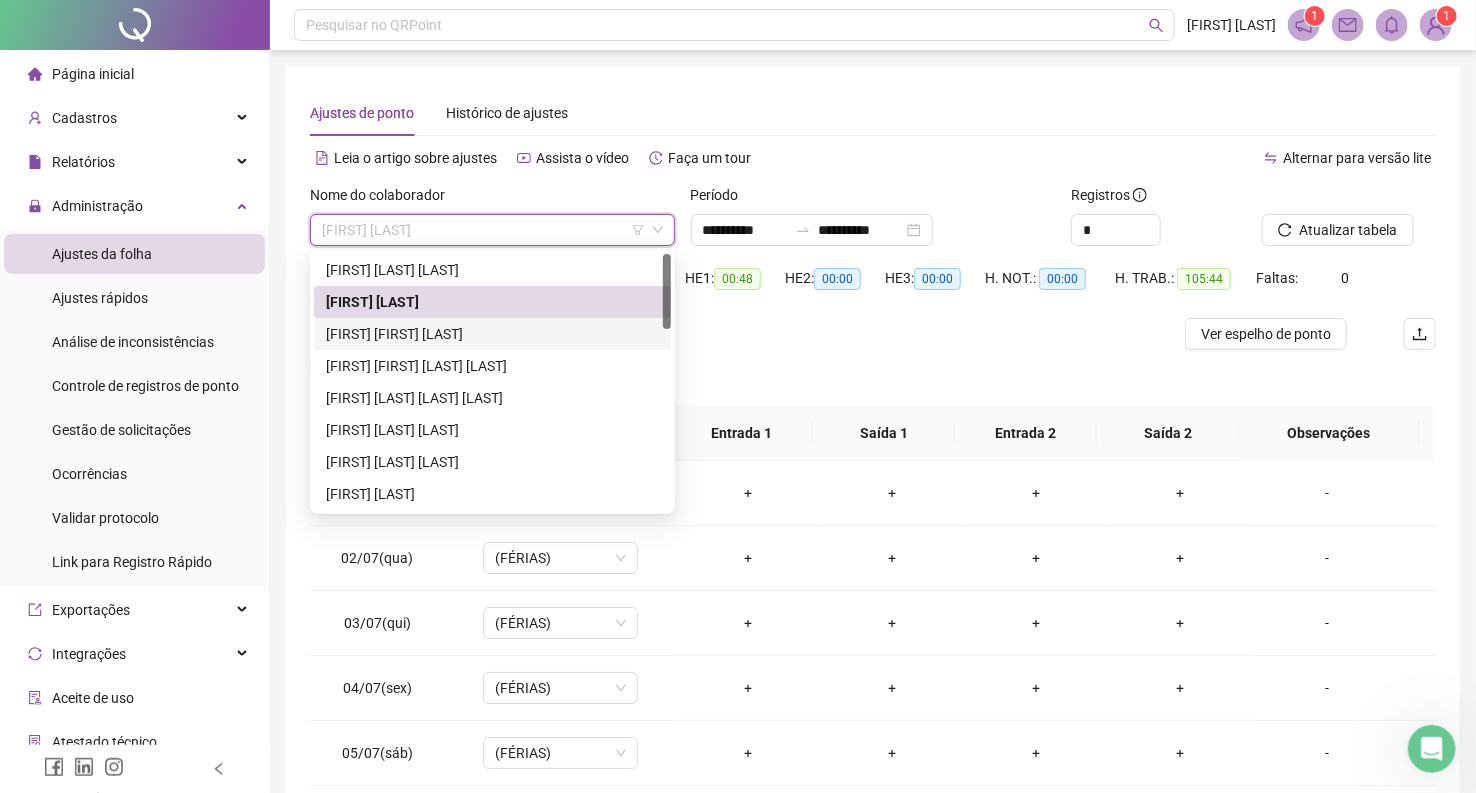 click on "[FIRST] [FIRST] [LAST]" at bounding box center (492, 334) 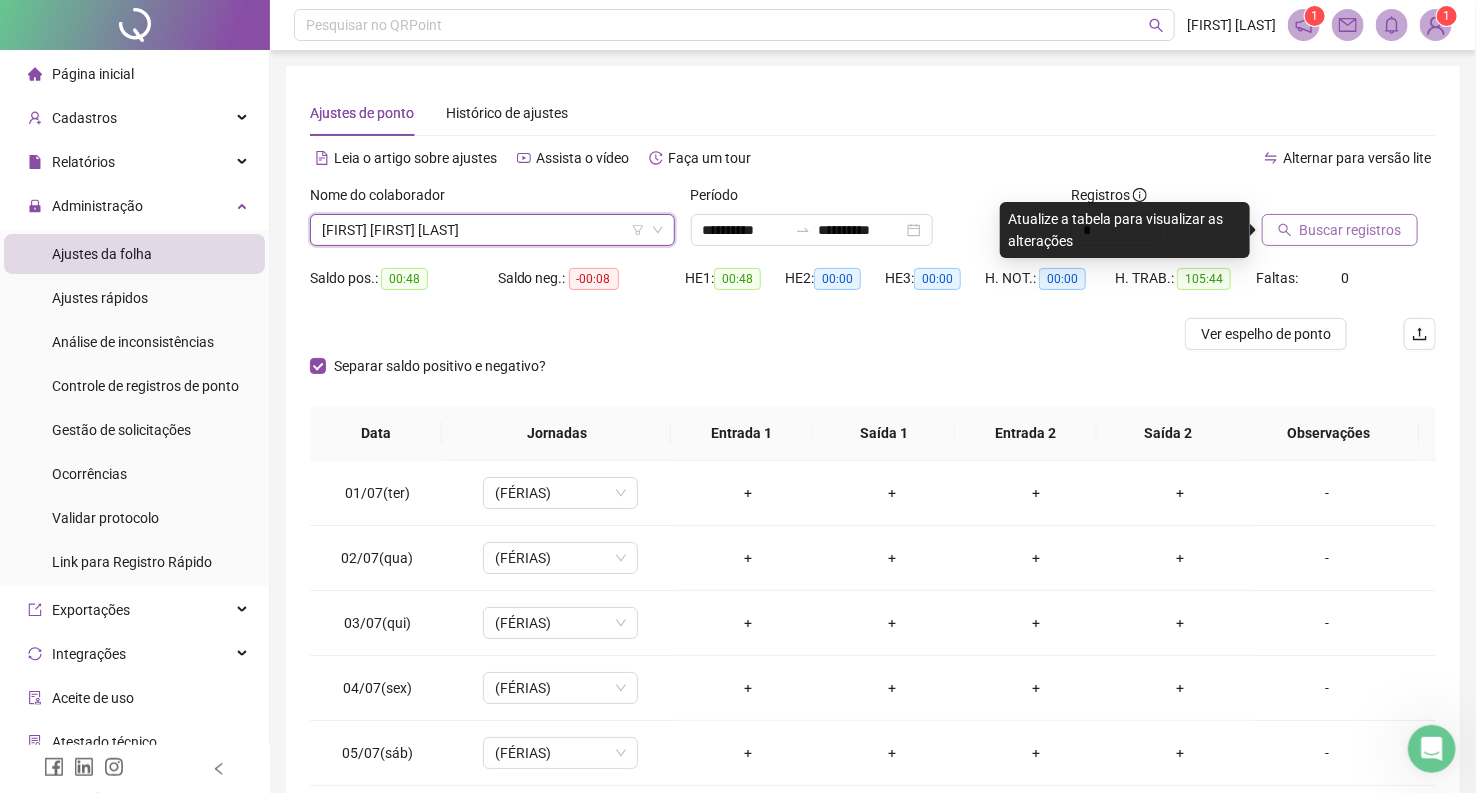 click on "Buscar registros" at bounding box center [1351, 230] 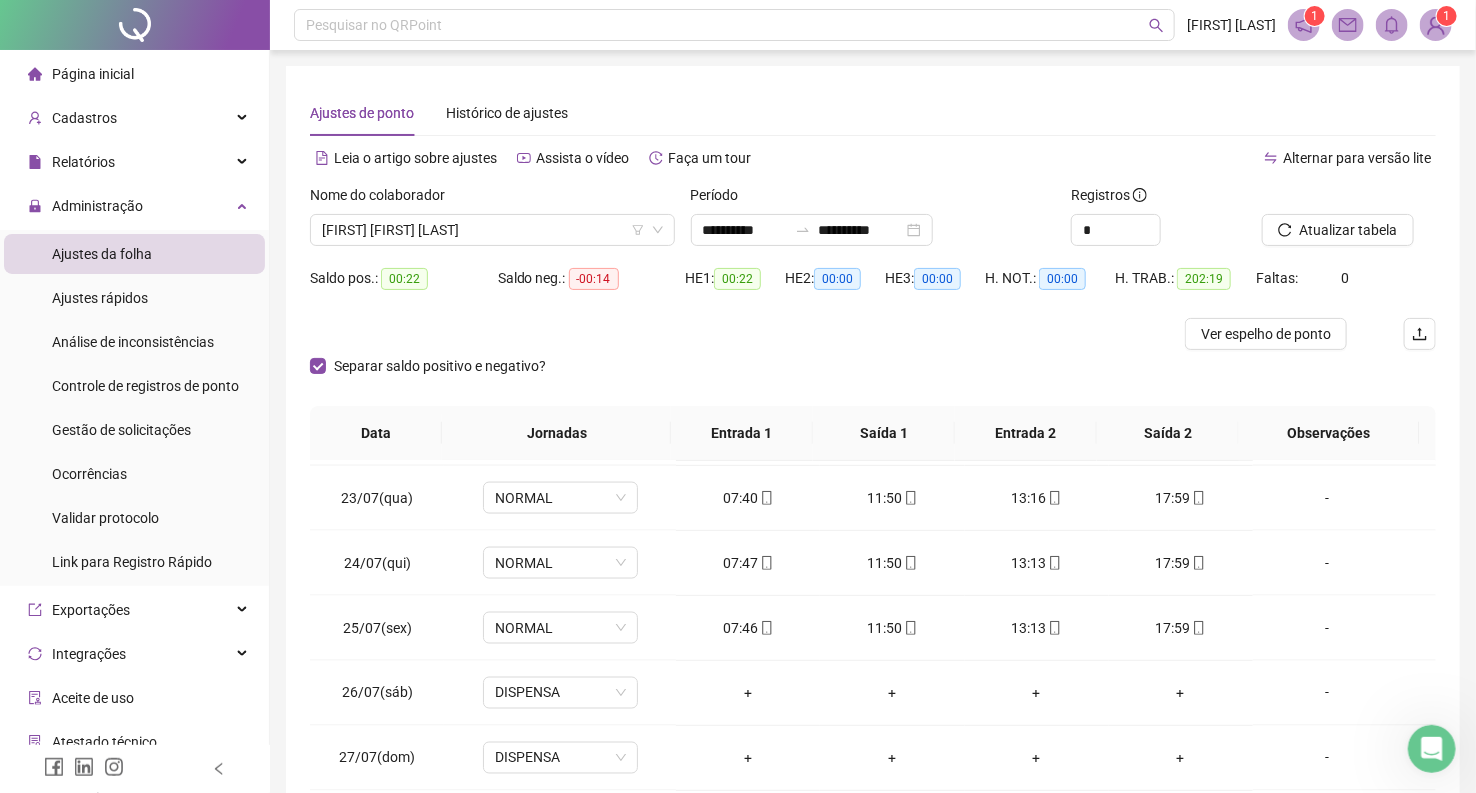 scroll, scrollTop: 1444, scrollLeft: 0, axis: vertical 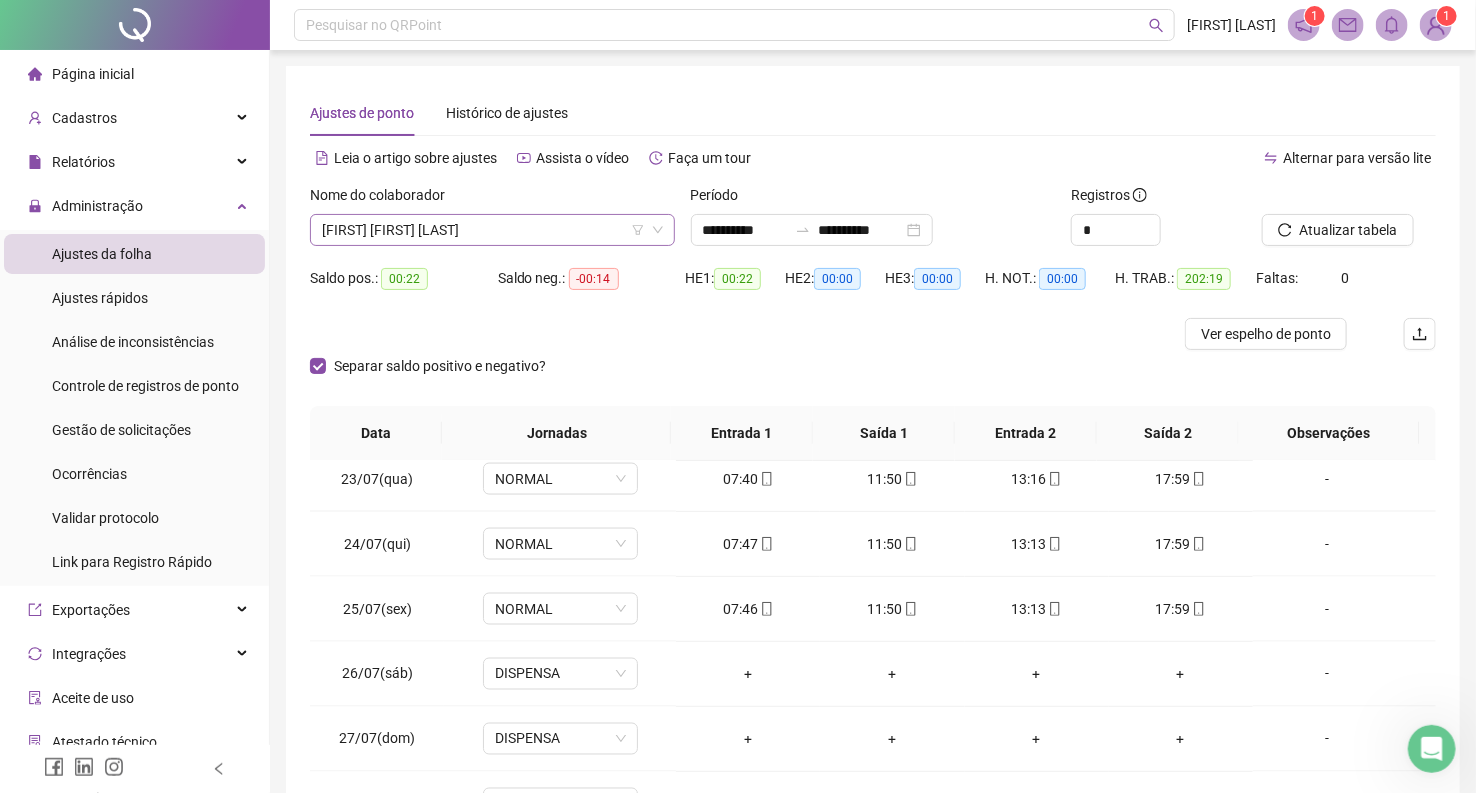 click on "[FIRST] [FIRST] [LAST]" at bounding box center (492, 230) 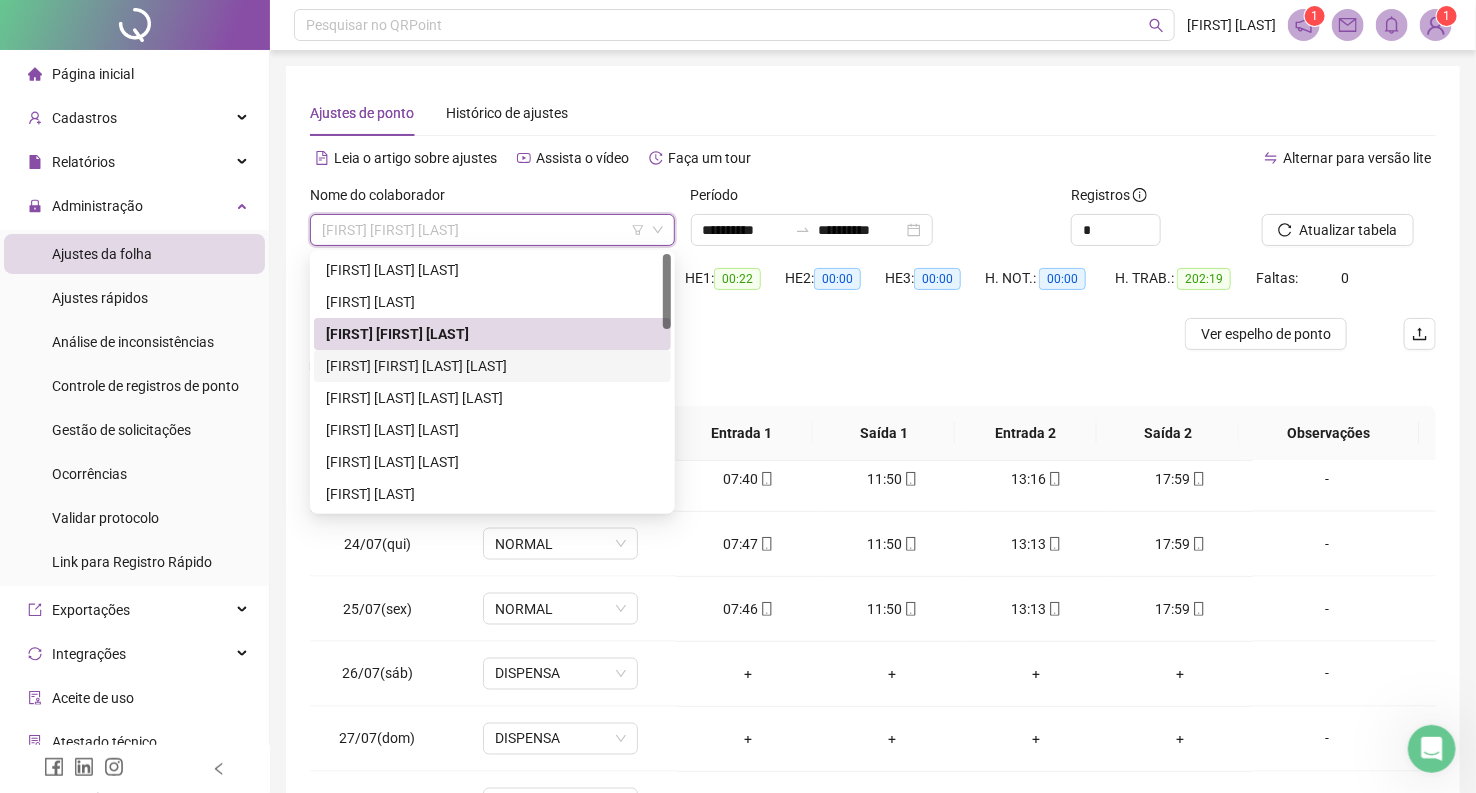click on "[FIRST] [FIRST] [LAST] [LAST]" at bounding box center (492, 366) 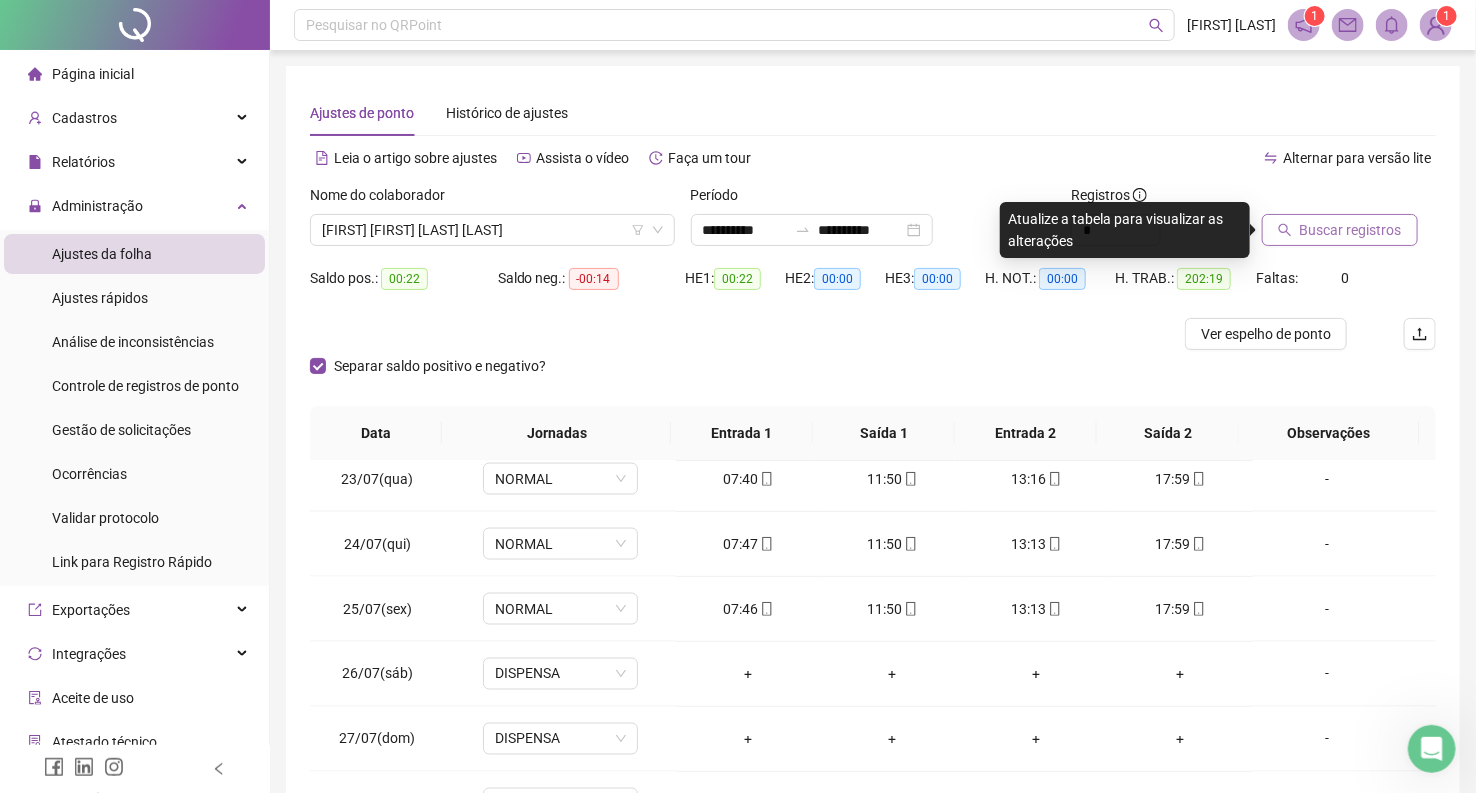 click on "Buscar registros" at bounding box center (1340, 230) 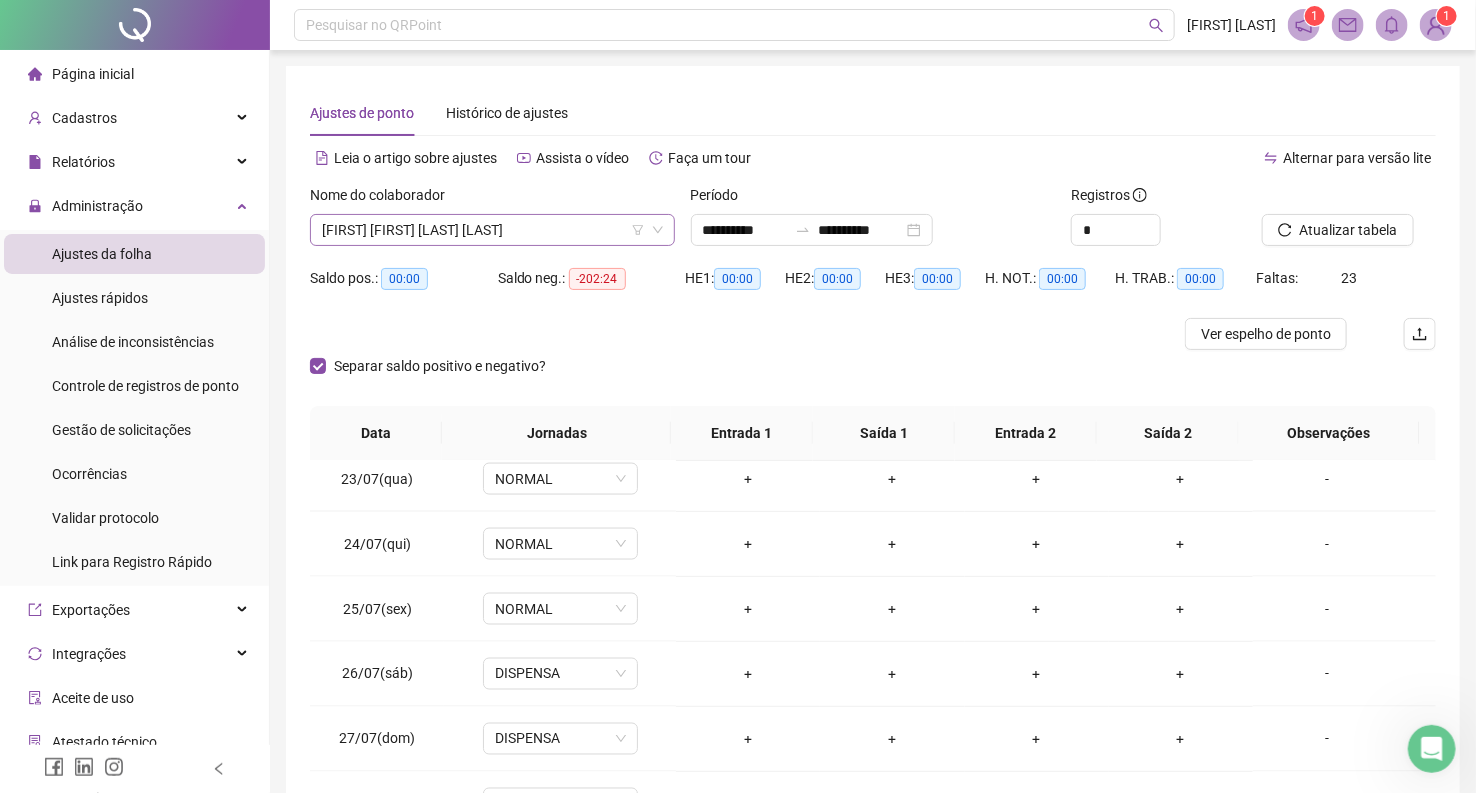 click on "[FIRST] [FIRST] [LAST] [LAST]" at bounding box center (492, 230) 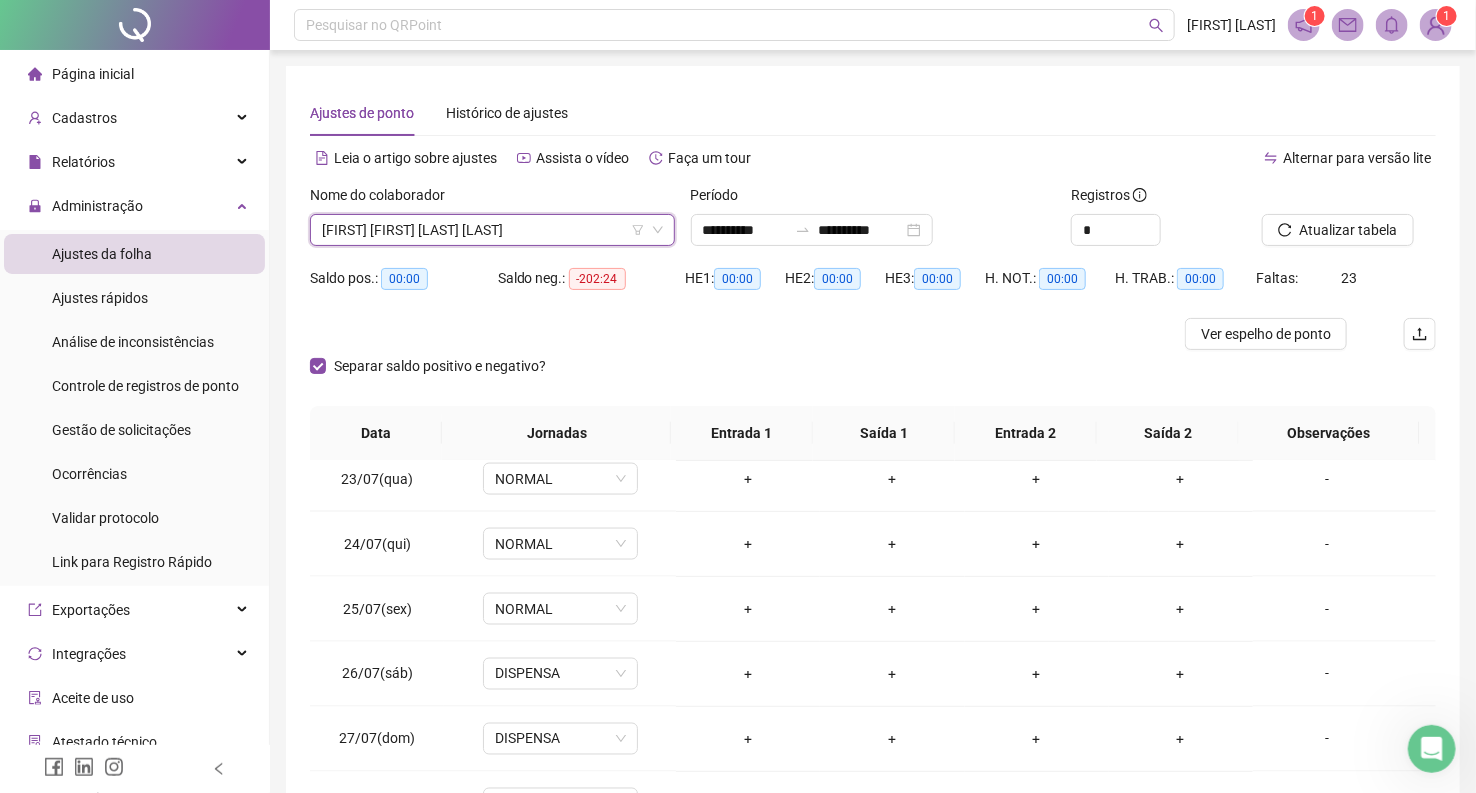 click on "[FIRST] [FIRST] [LAST] [LAST]" at bounding box center (492, 230) 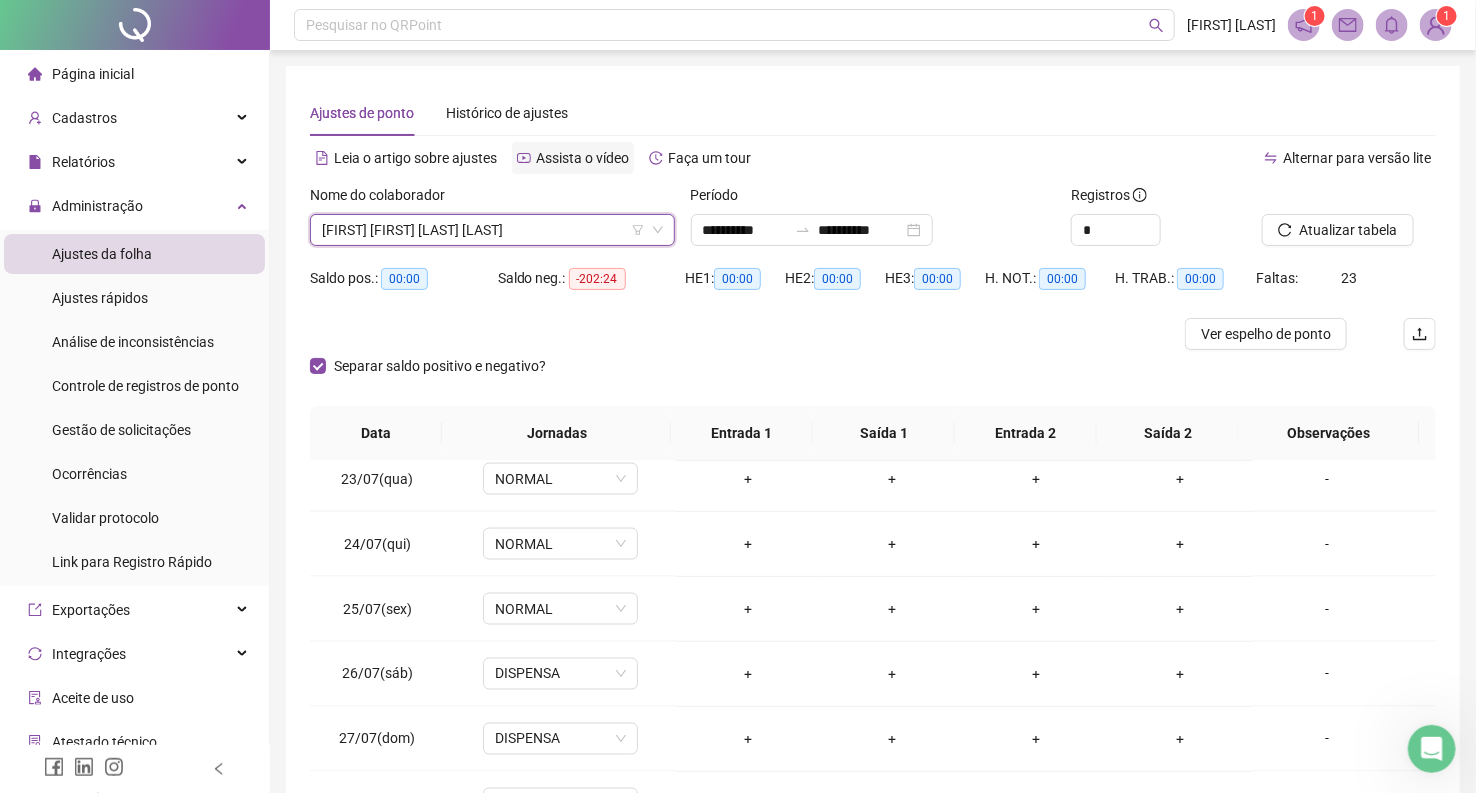 click on "Assista o vídeo" at bounding box center [573, 158] 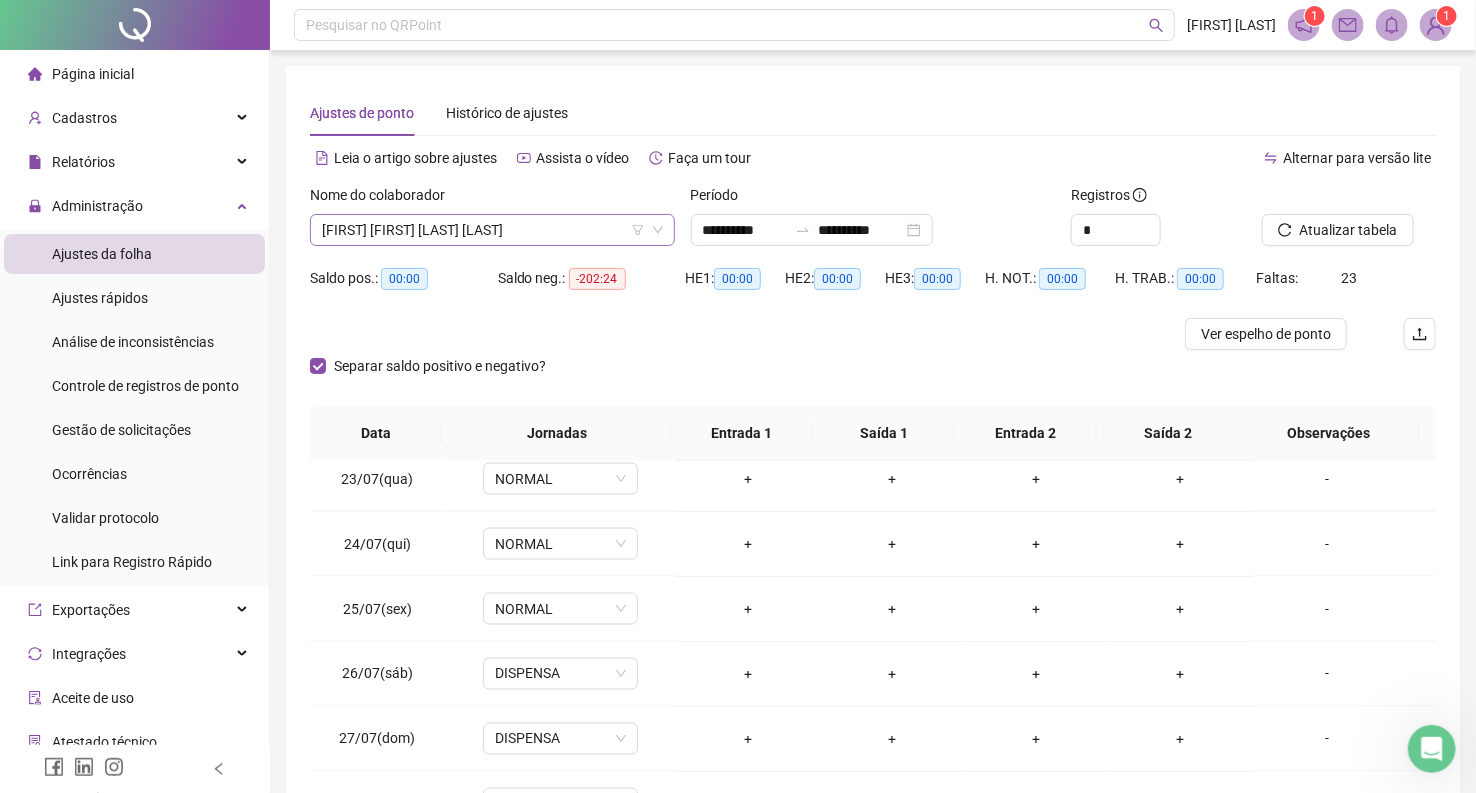click on "[FIRST] [FIRST] [LAST] [LAST]" at bounding box center [492, 230] 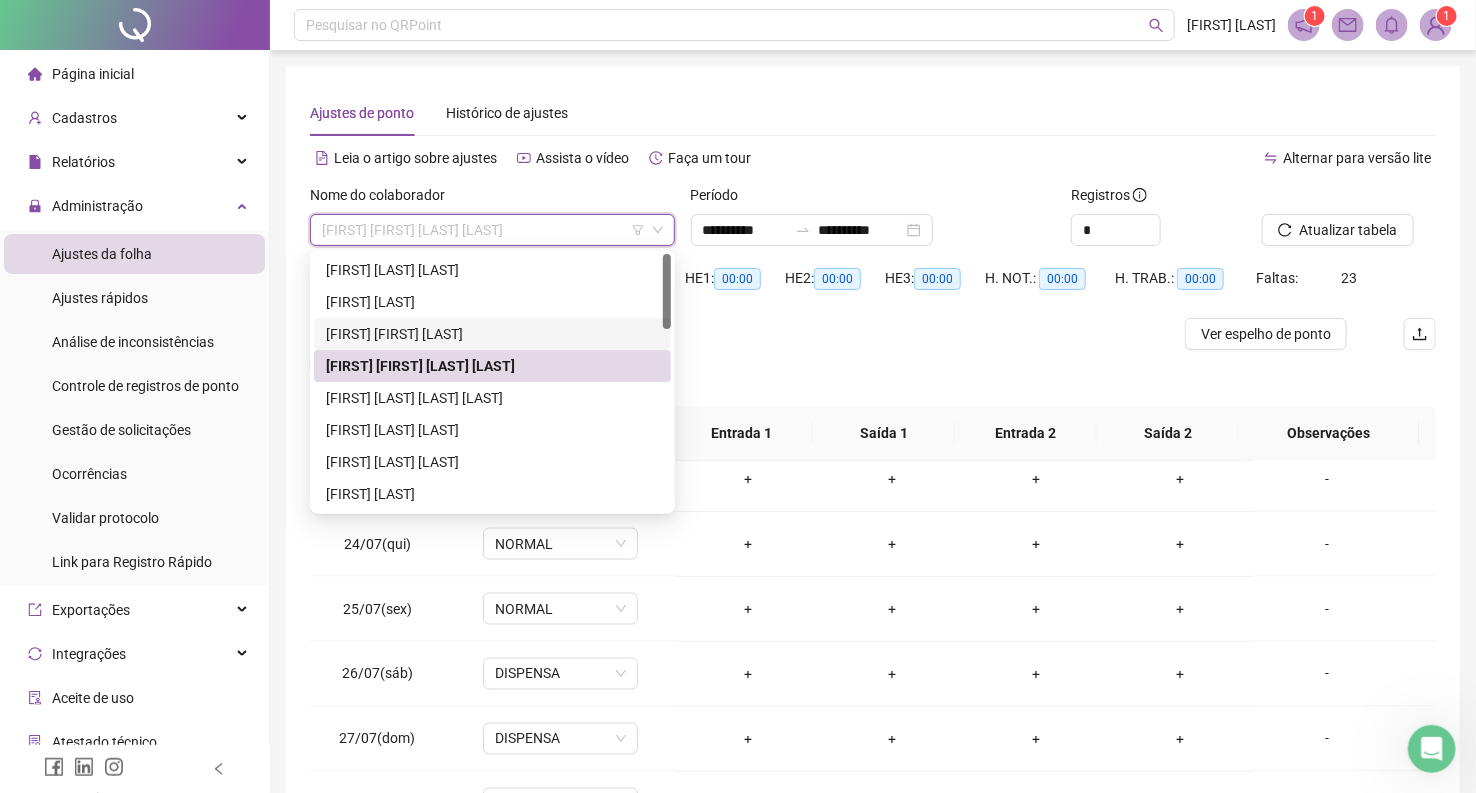 click on "[FIRST] [FIRST] [LAST]" at bounding box center [492, 334] 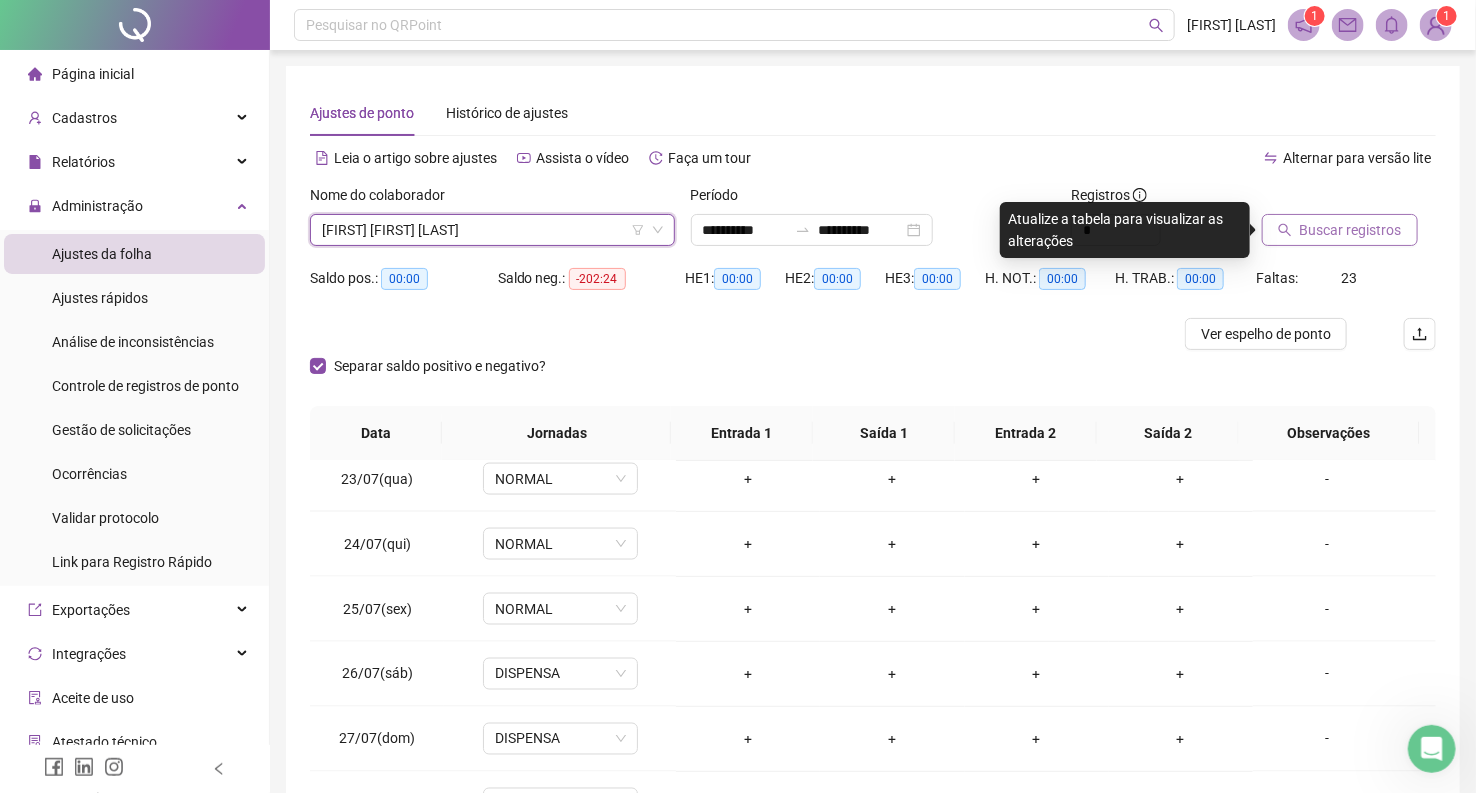 click on "Buscar registros" at bounding box center [1340, 230] 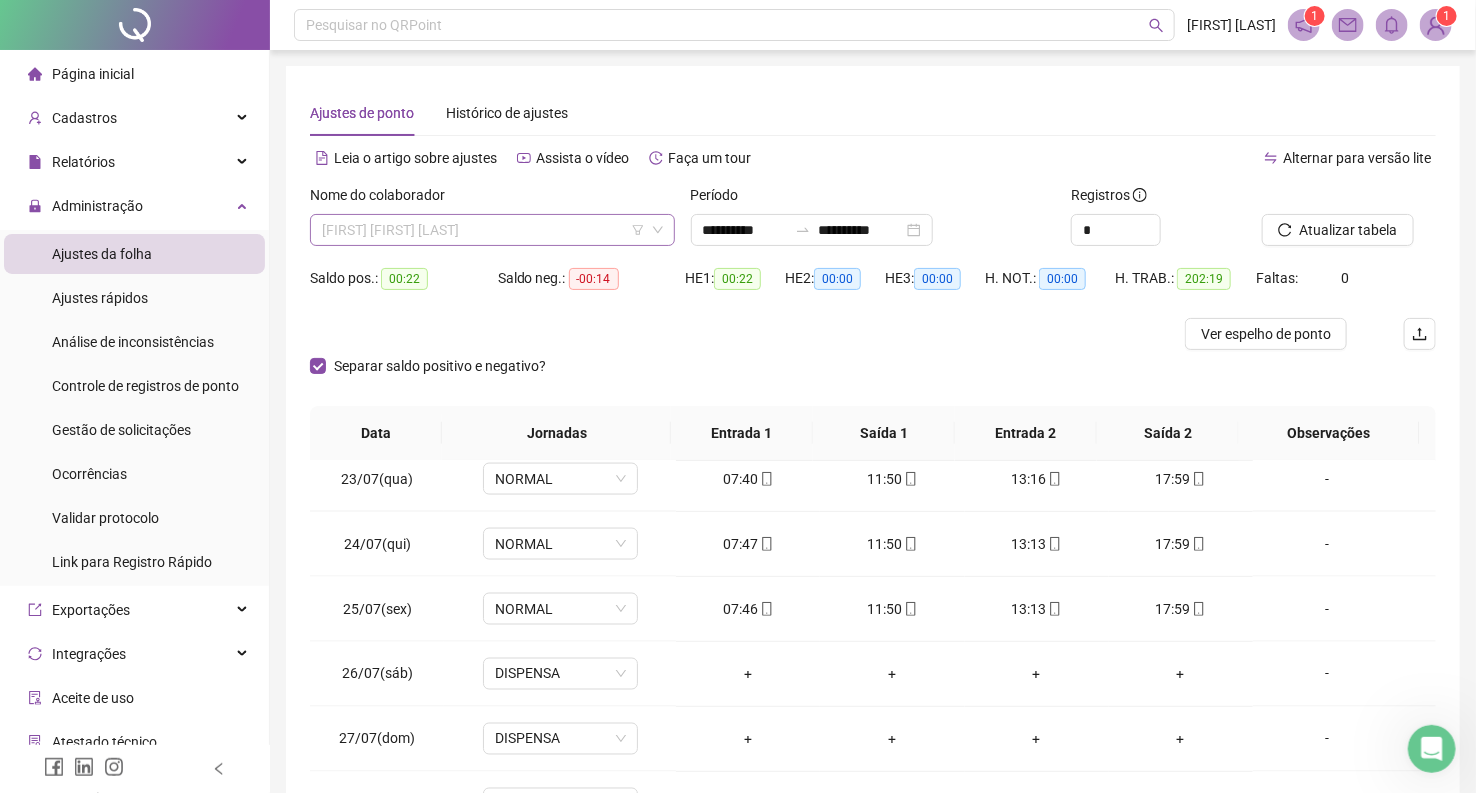 click on "[FIRST] [FIRST] [LAST]" at bounding box center (492, 230) 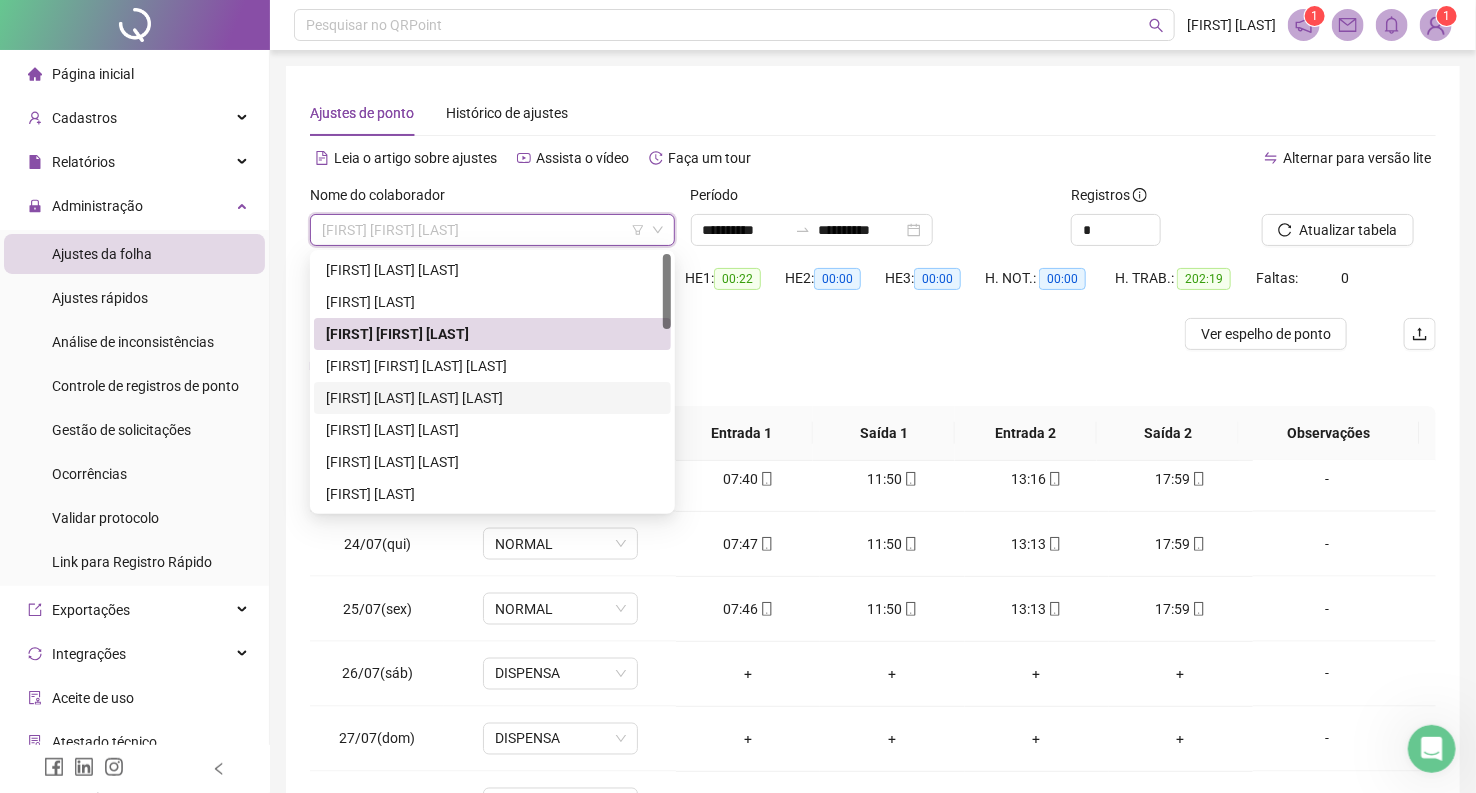 click on "[FIRST] [LAST] [LAST] [LAST]" at bounding box center (492, 398) 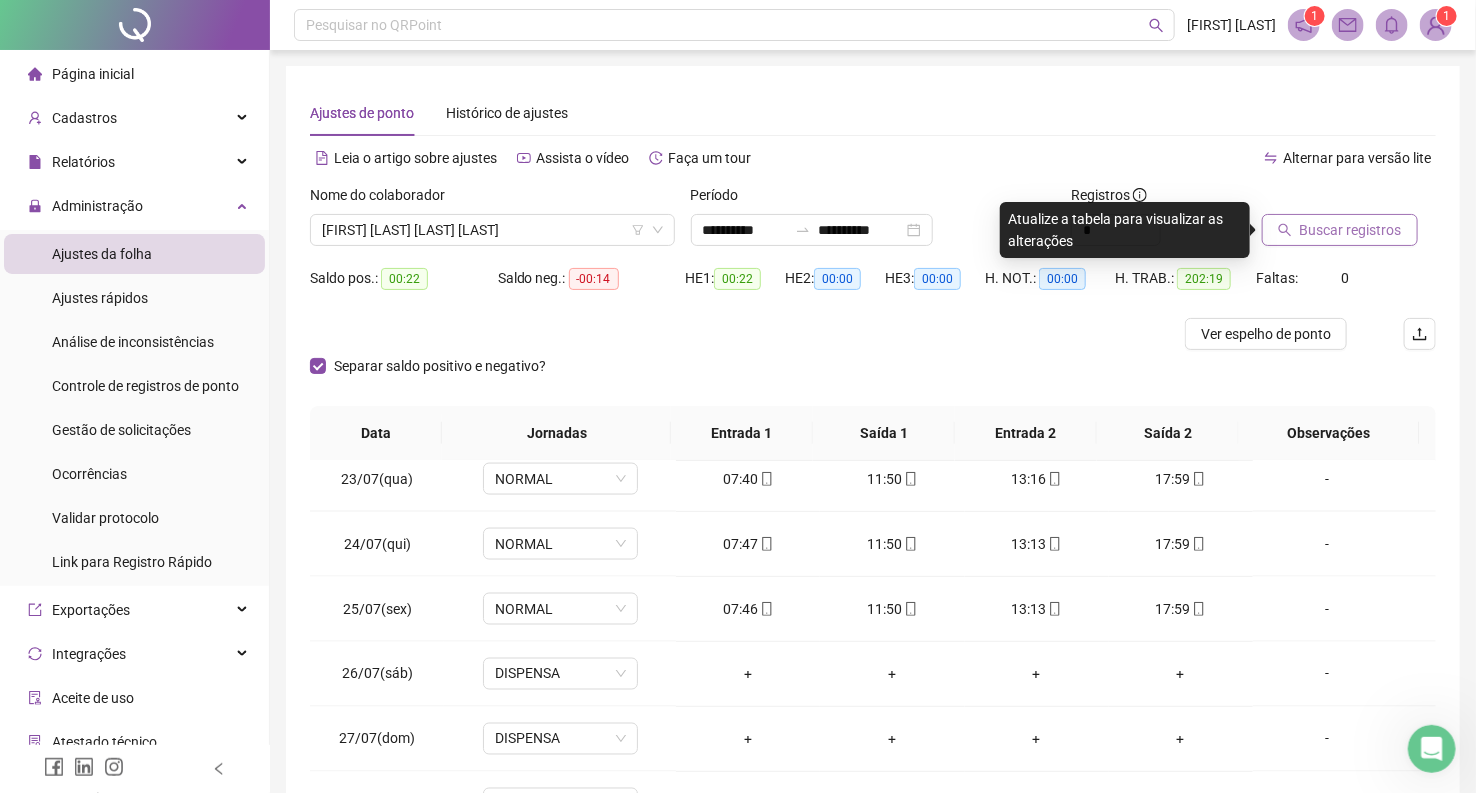 click on "Buscar registros" at bounding box center (1351, 230) 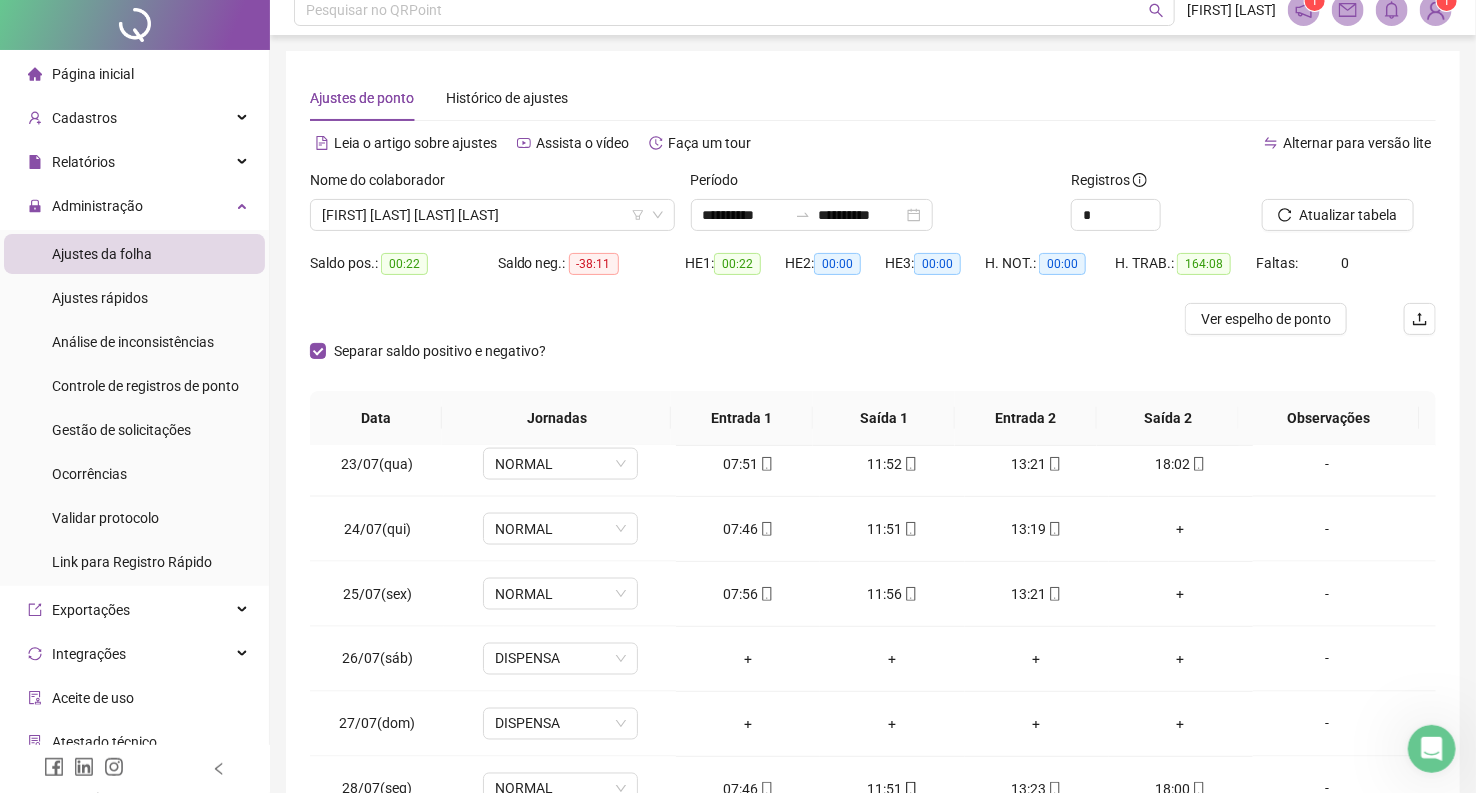 scroll, scrollTop: 205, scrollLeft: 0, axis: vertical 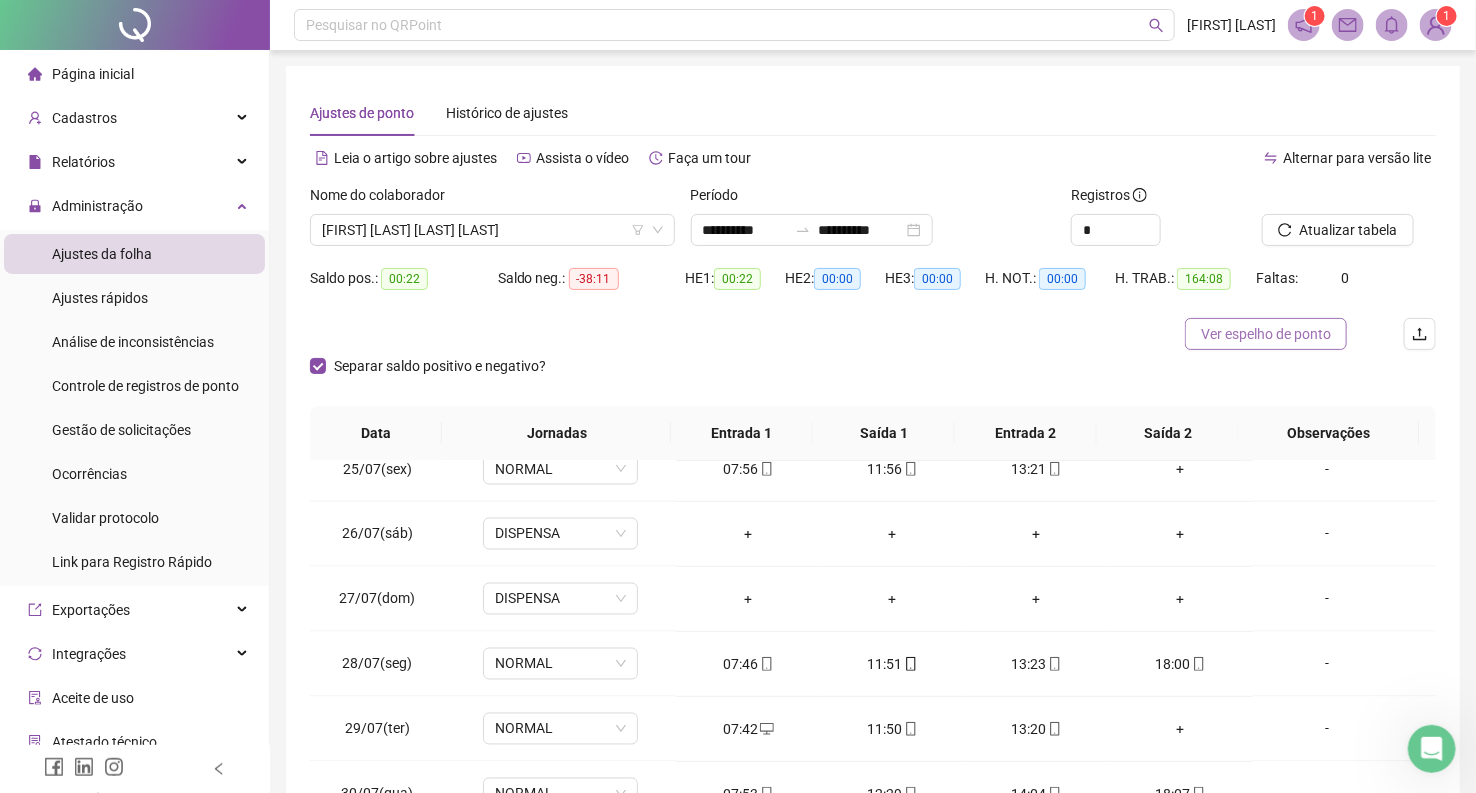 click on "Ver espelho de ponto" at bounding box center [1266, 334] 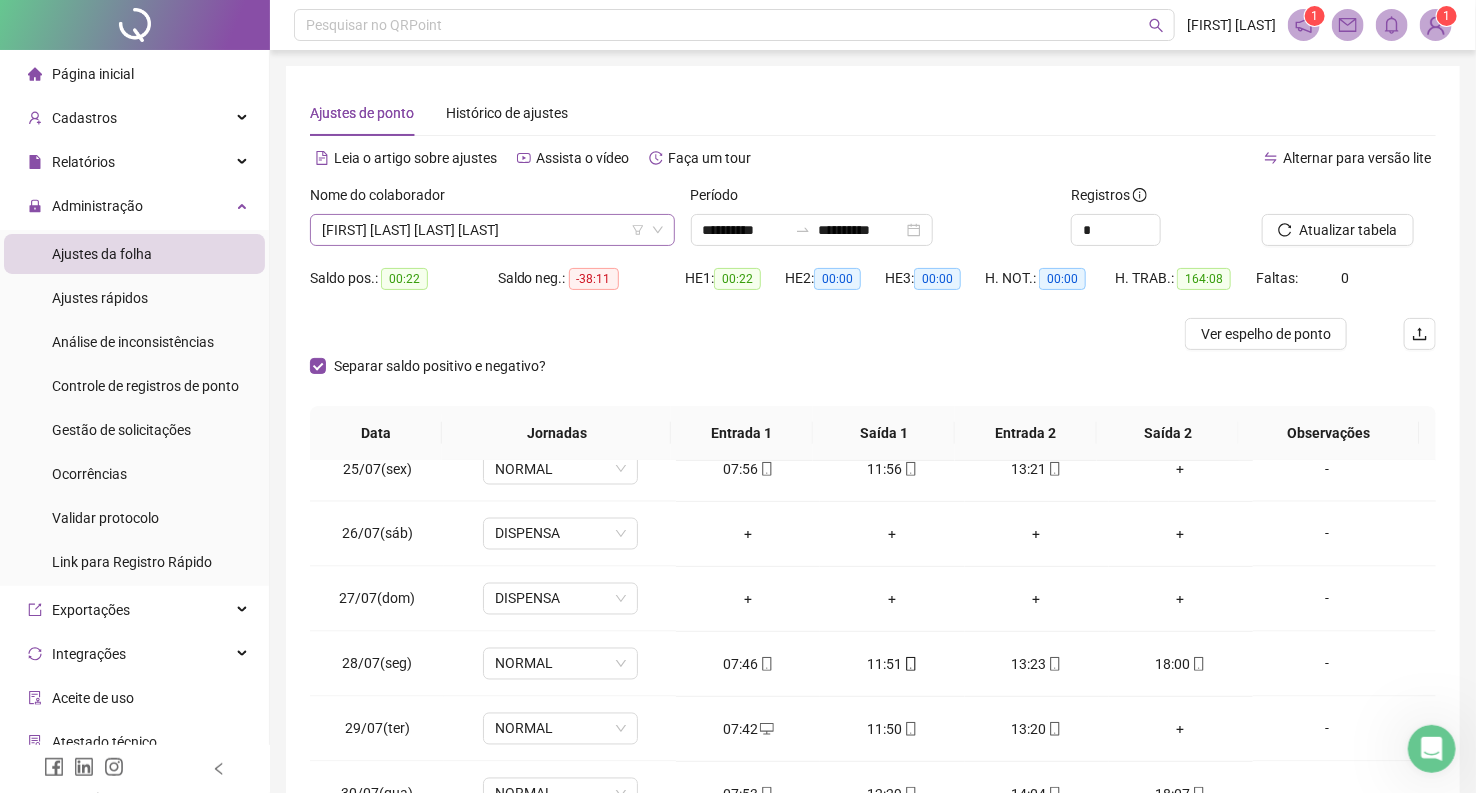 drag, startPoint x: 608, startPoint y: 240, endPoint x: 622, endPoint y: 234, distance: 15.231546 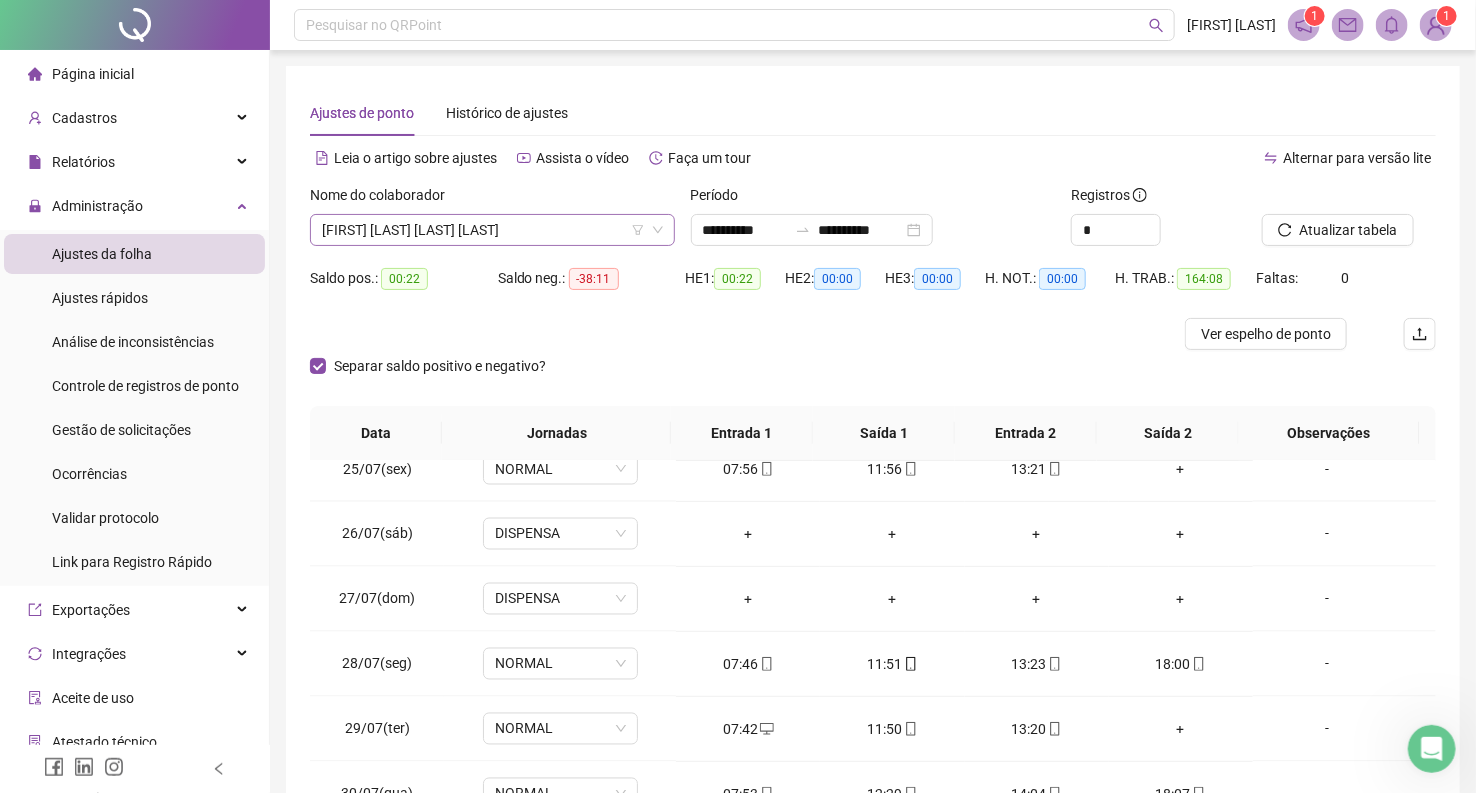 click on "[FIRST] [LAST] [LAST] [LAST]" at bounding box center (492, 230) 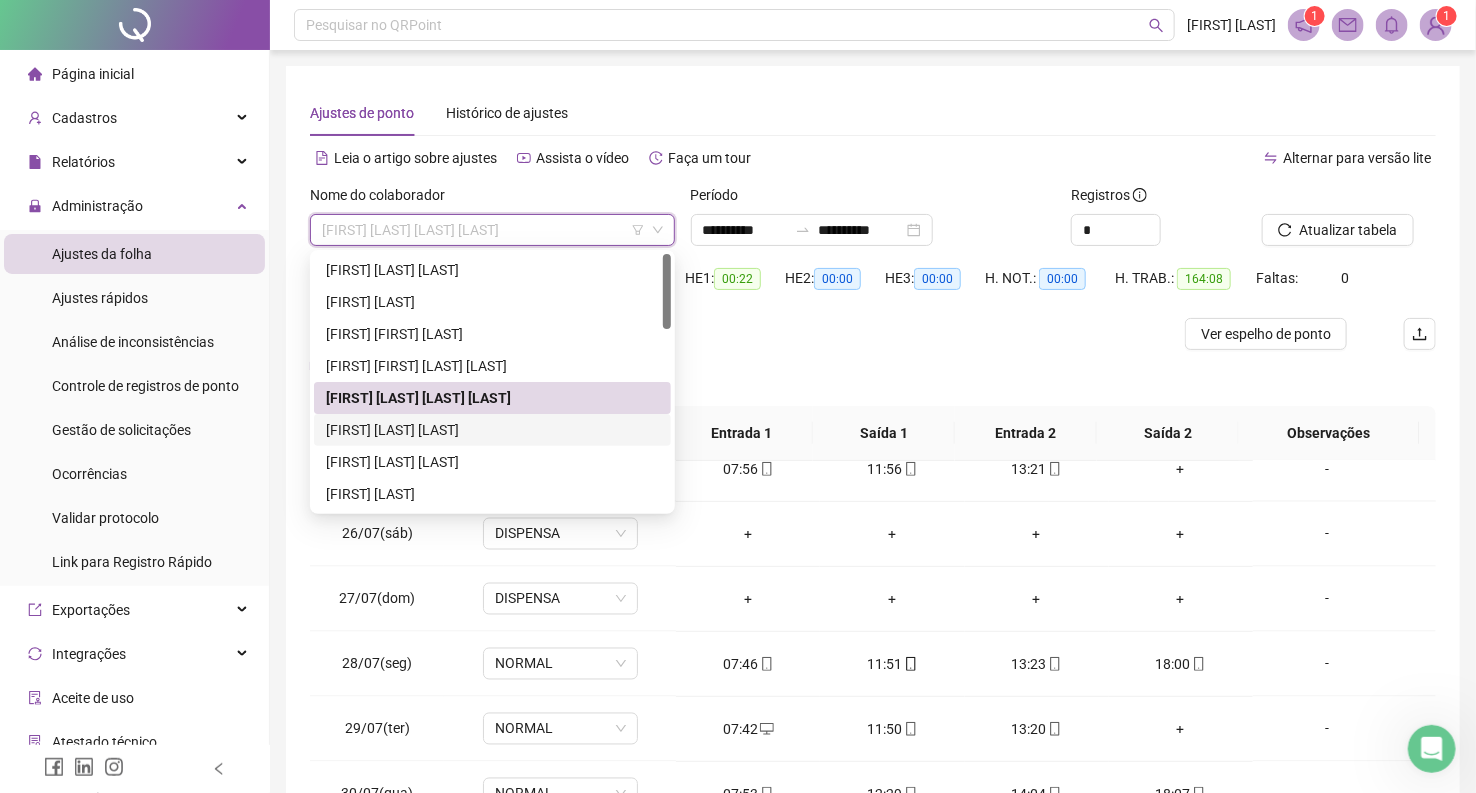 drag, startPoint x: 465, startPoint y: 428, endPoint x: 480, endPoint y: 425, distance: 15.297058 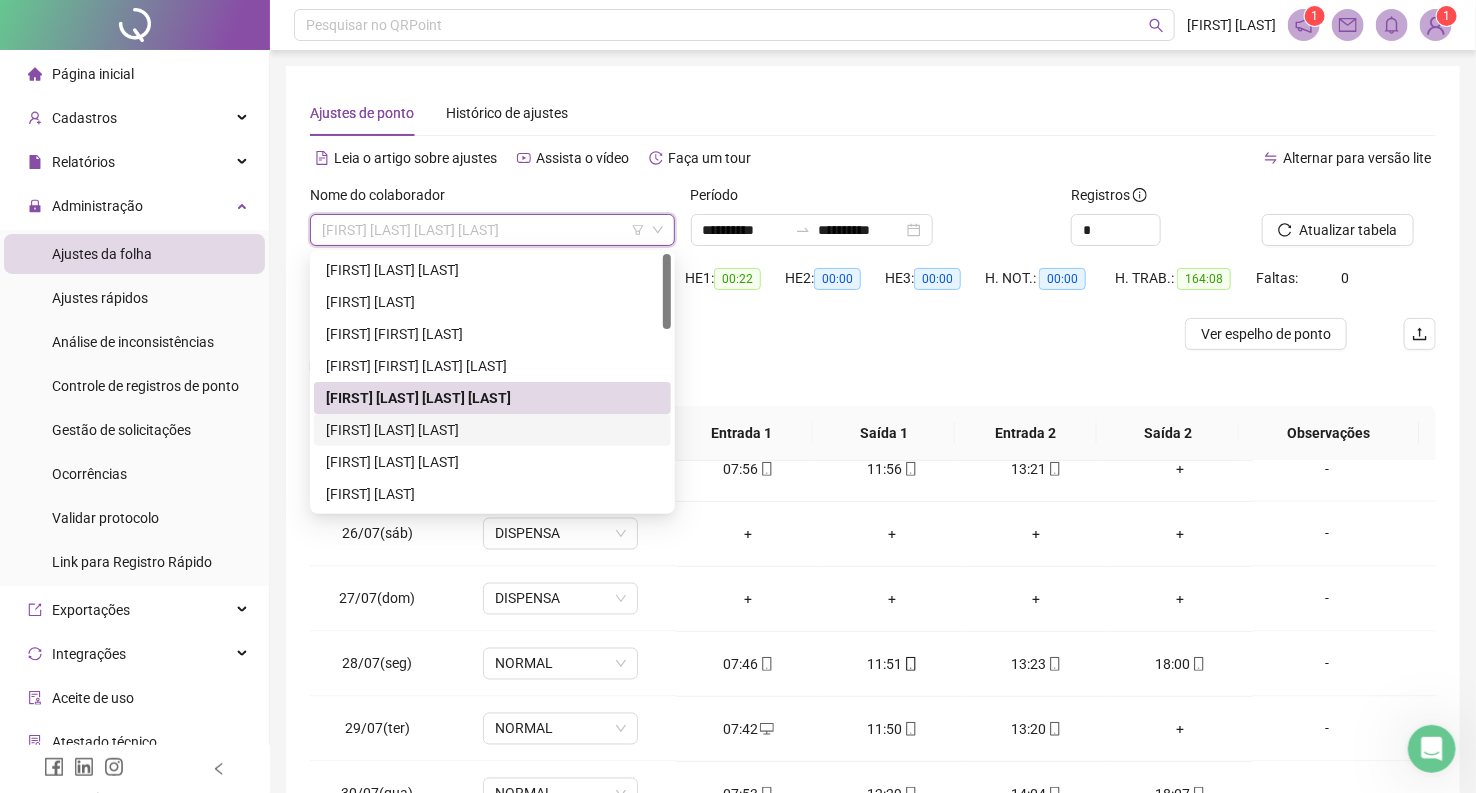 click on "[FIRST] [LAST] [LAST]" at bounding box center (492, 430) 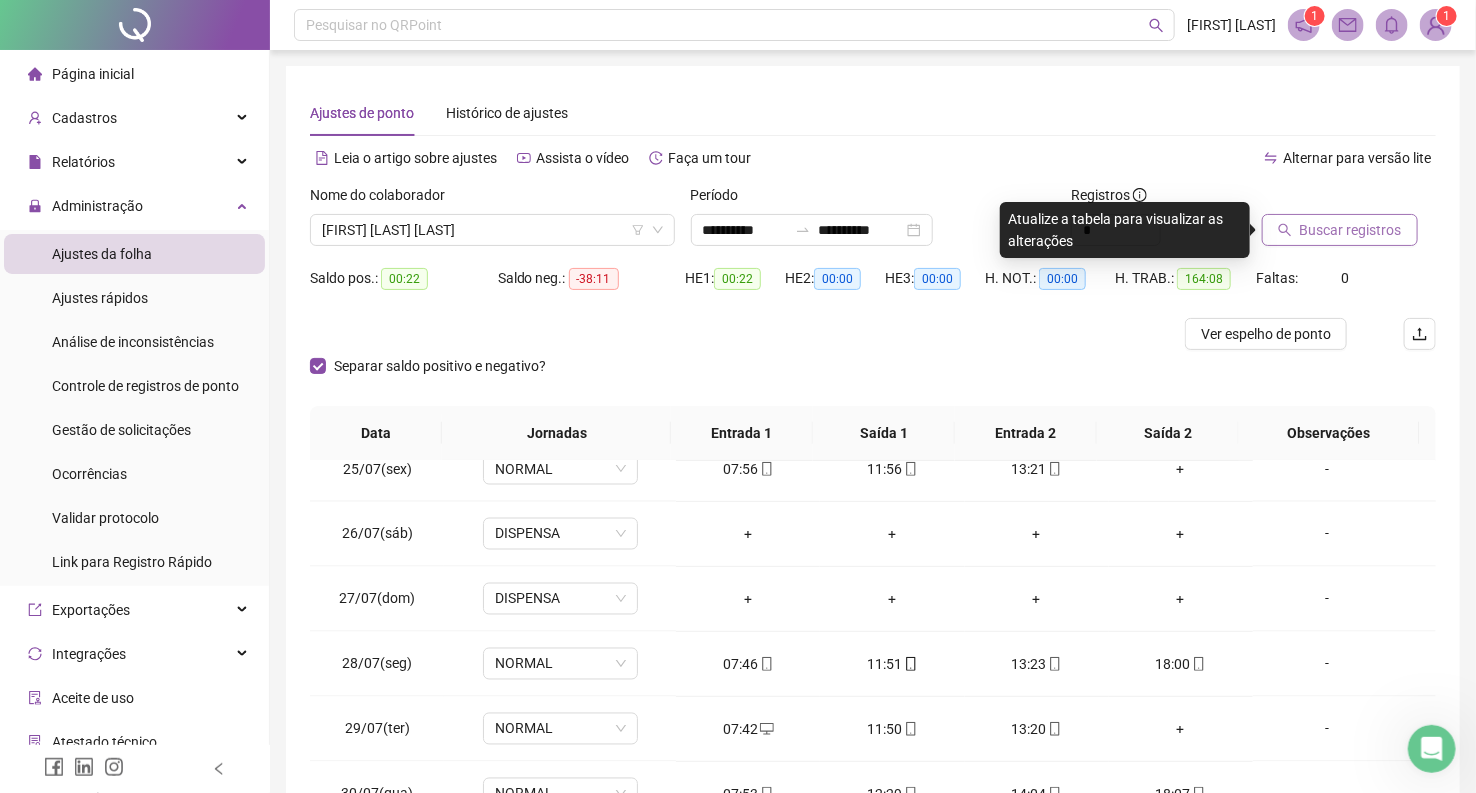 click on "Buscar registros" at bounding box center [1351, 230] 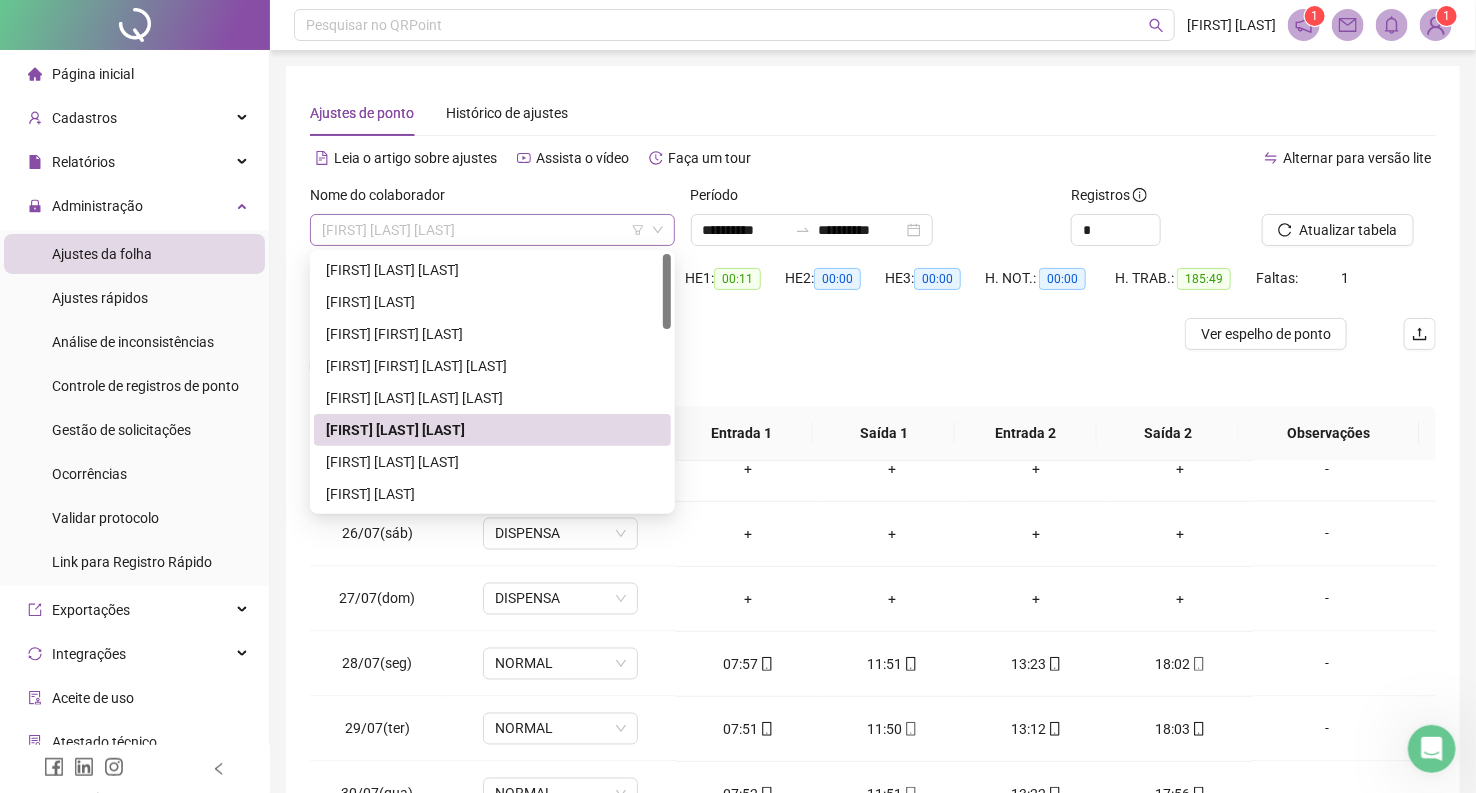 click on "[FIRST] [LAST] [LAST]" at bounding box center (492, 230) 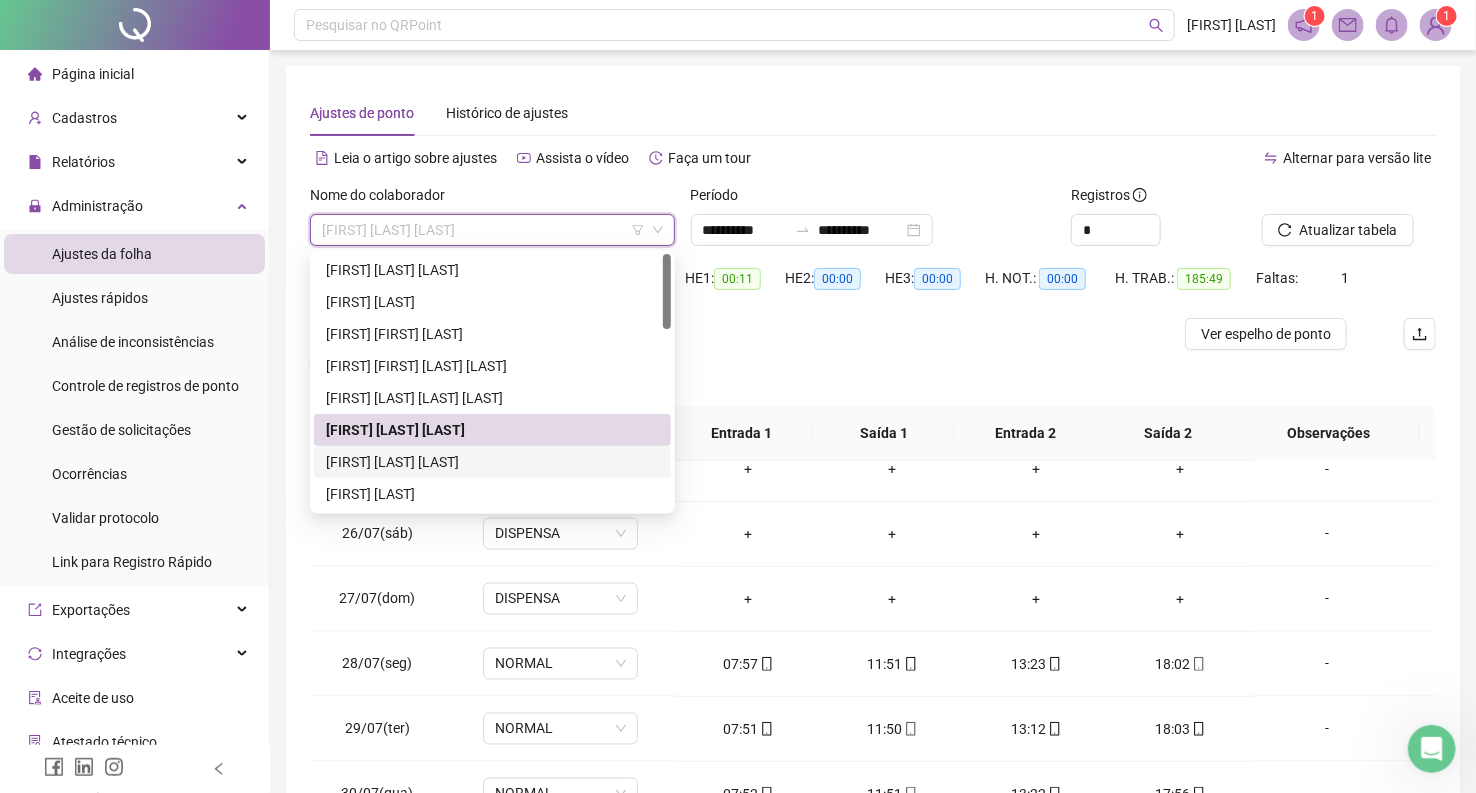 click on "[FIRST] [LAST] [LAST]" at bounding box center [492, 462] 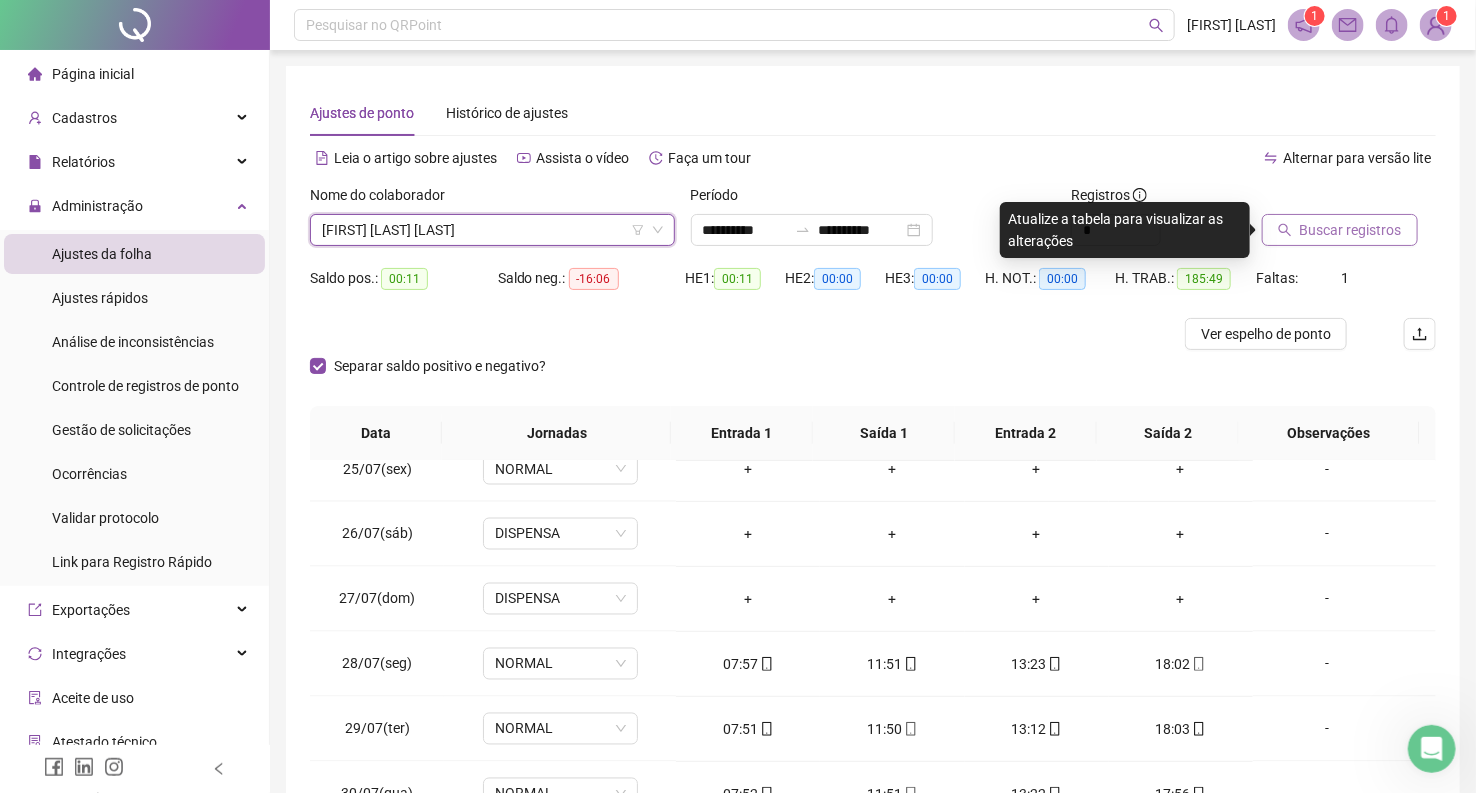 click on "Buscar registros" at bounding box center (1351, 230) 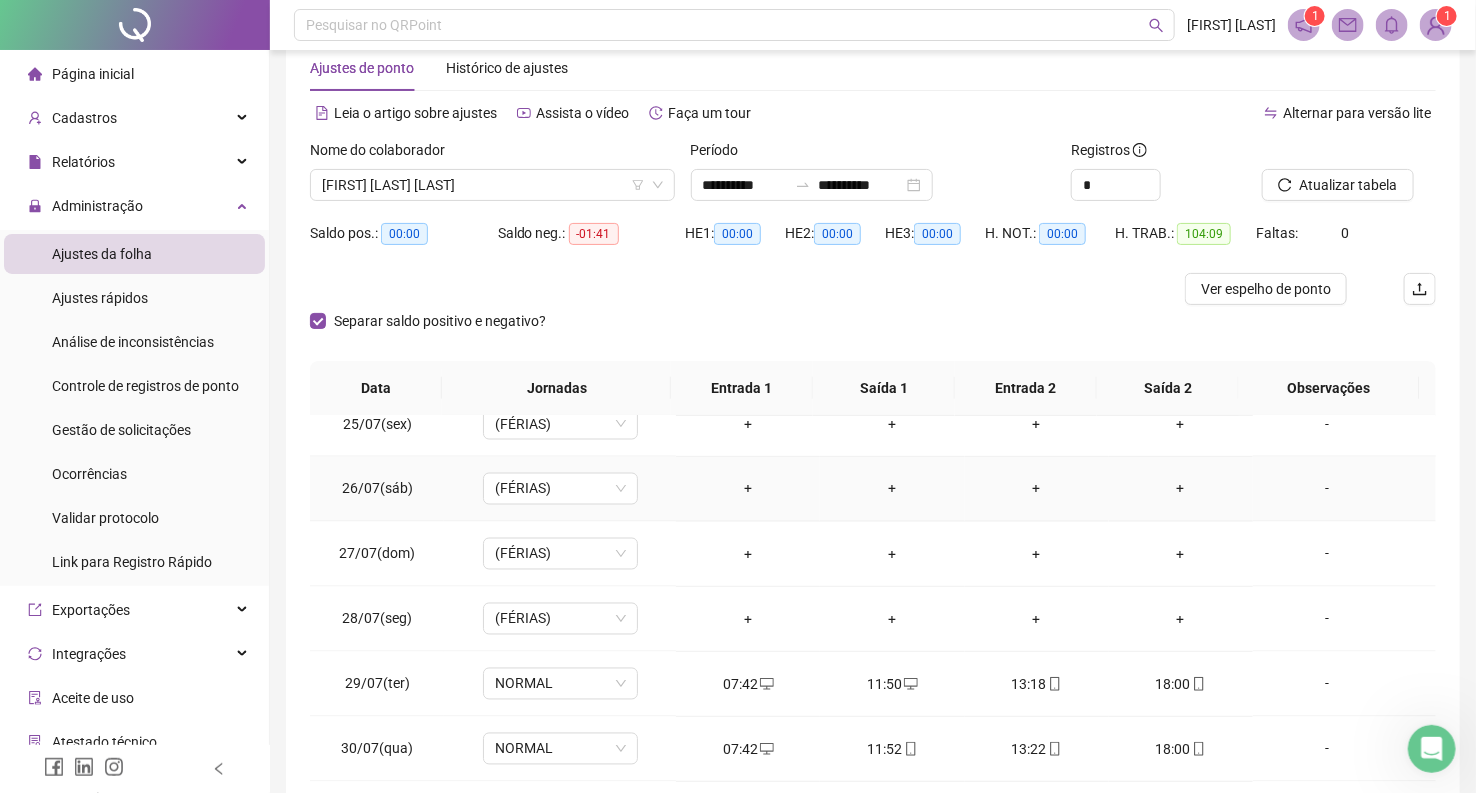 scroll, scrollTop: 205, scrollLeft: 0, axis: vertical 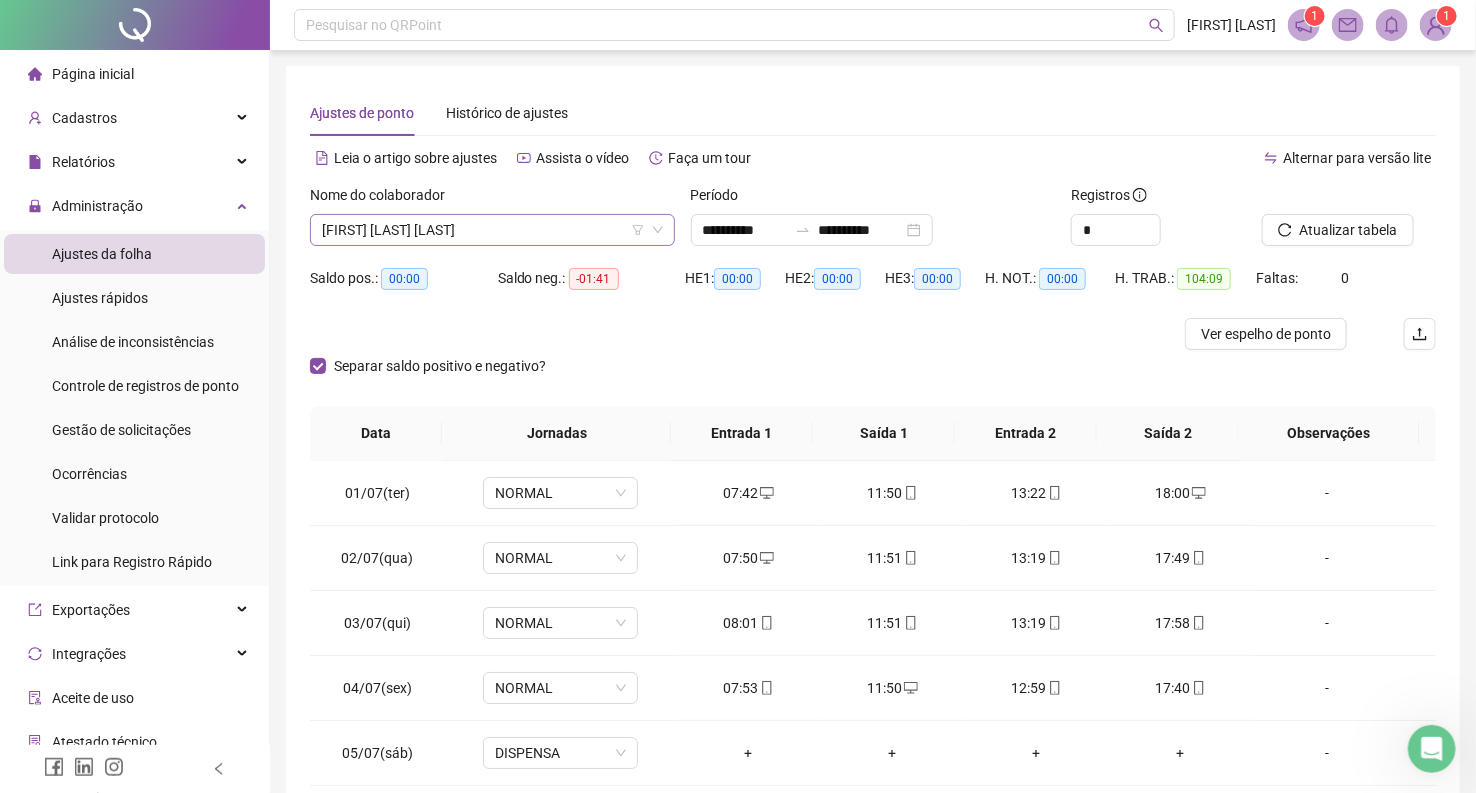 click on "[FIRST] [LAST] [LAST]" at bounding box center [492, 230] 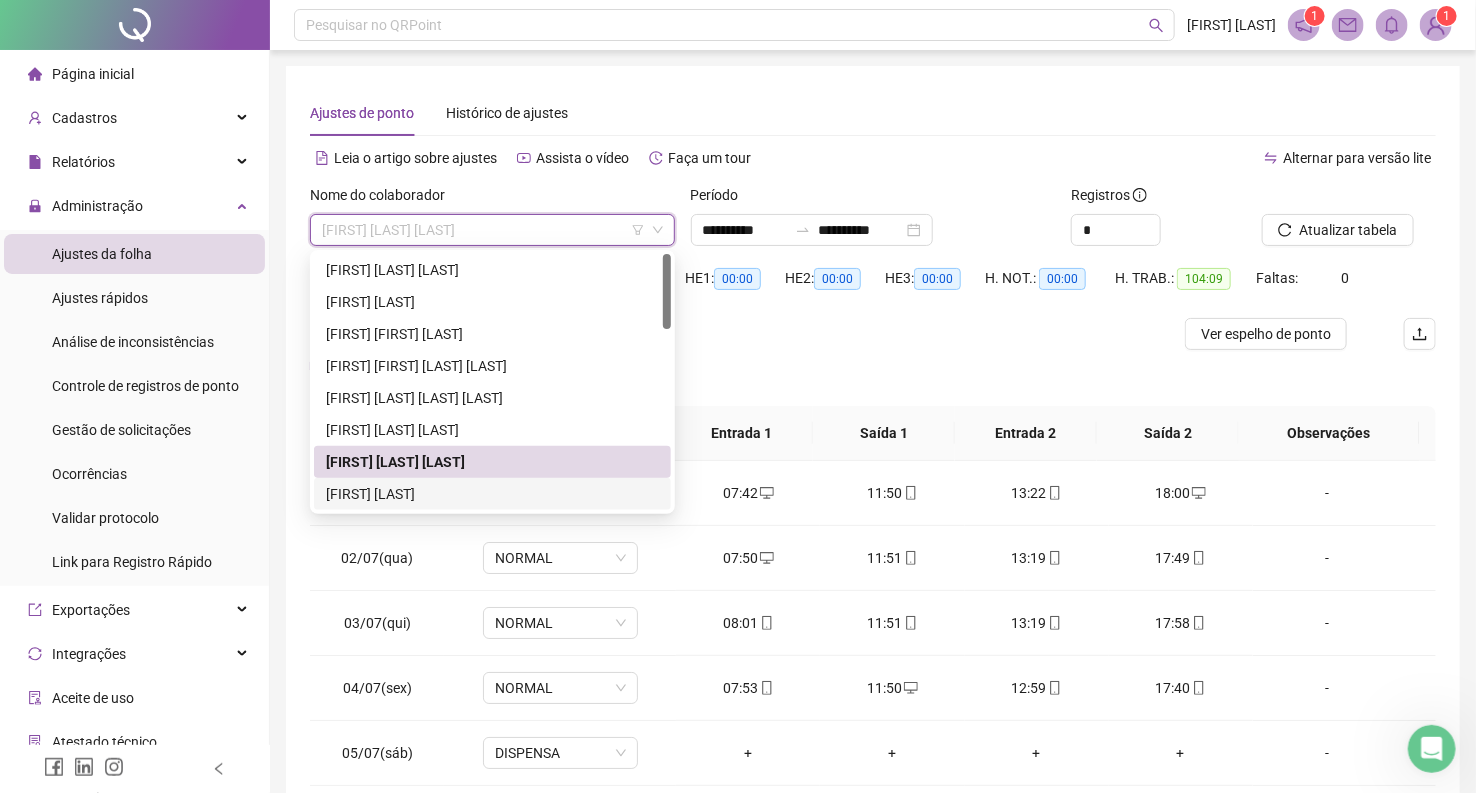 click on "[FIRST] [LAST]" at bounding box center [492, 494] 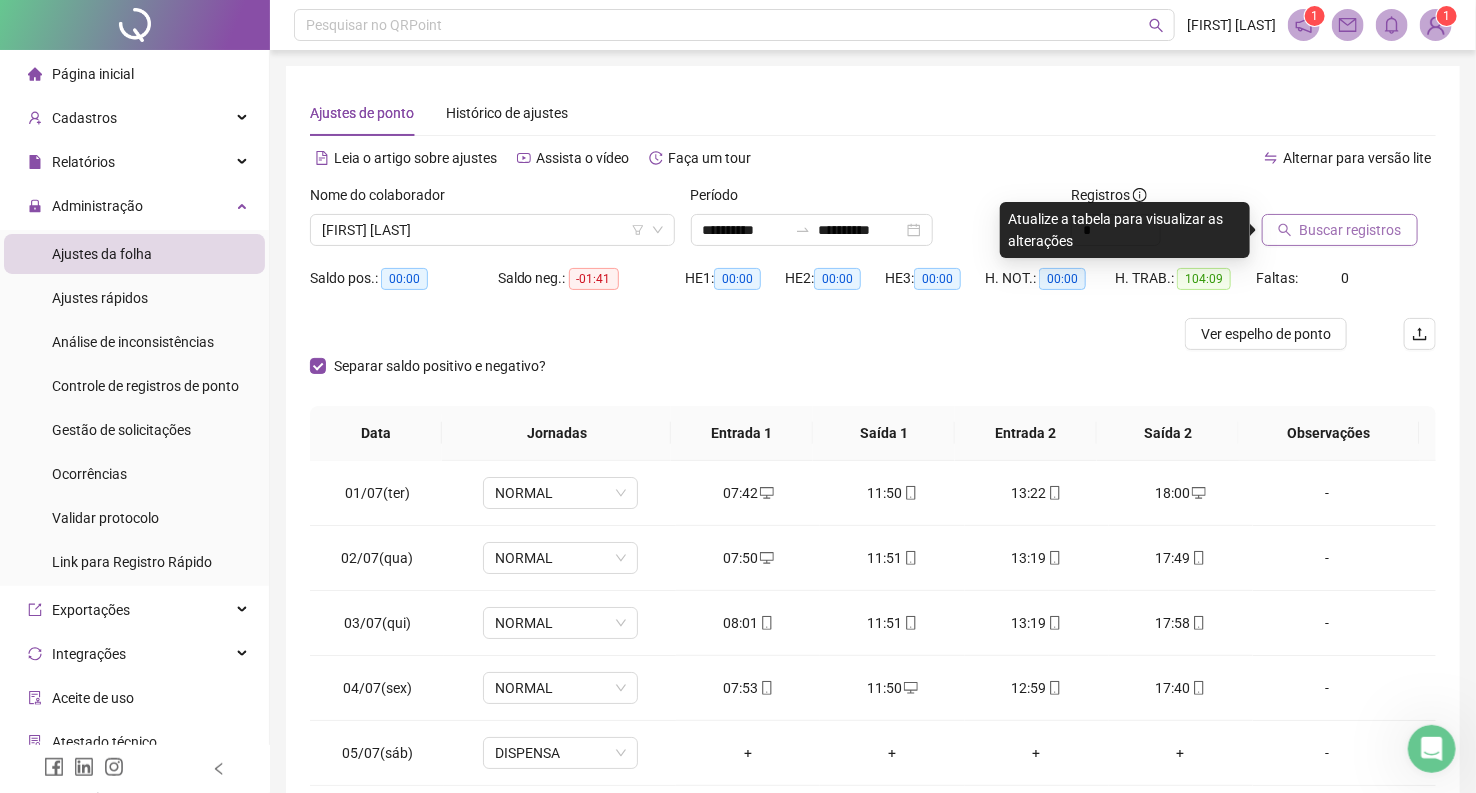 click on "Buscar registros" at bounding box center (1351, 230) 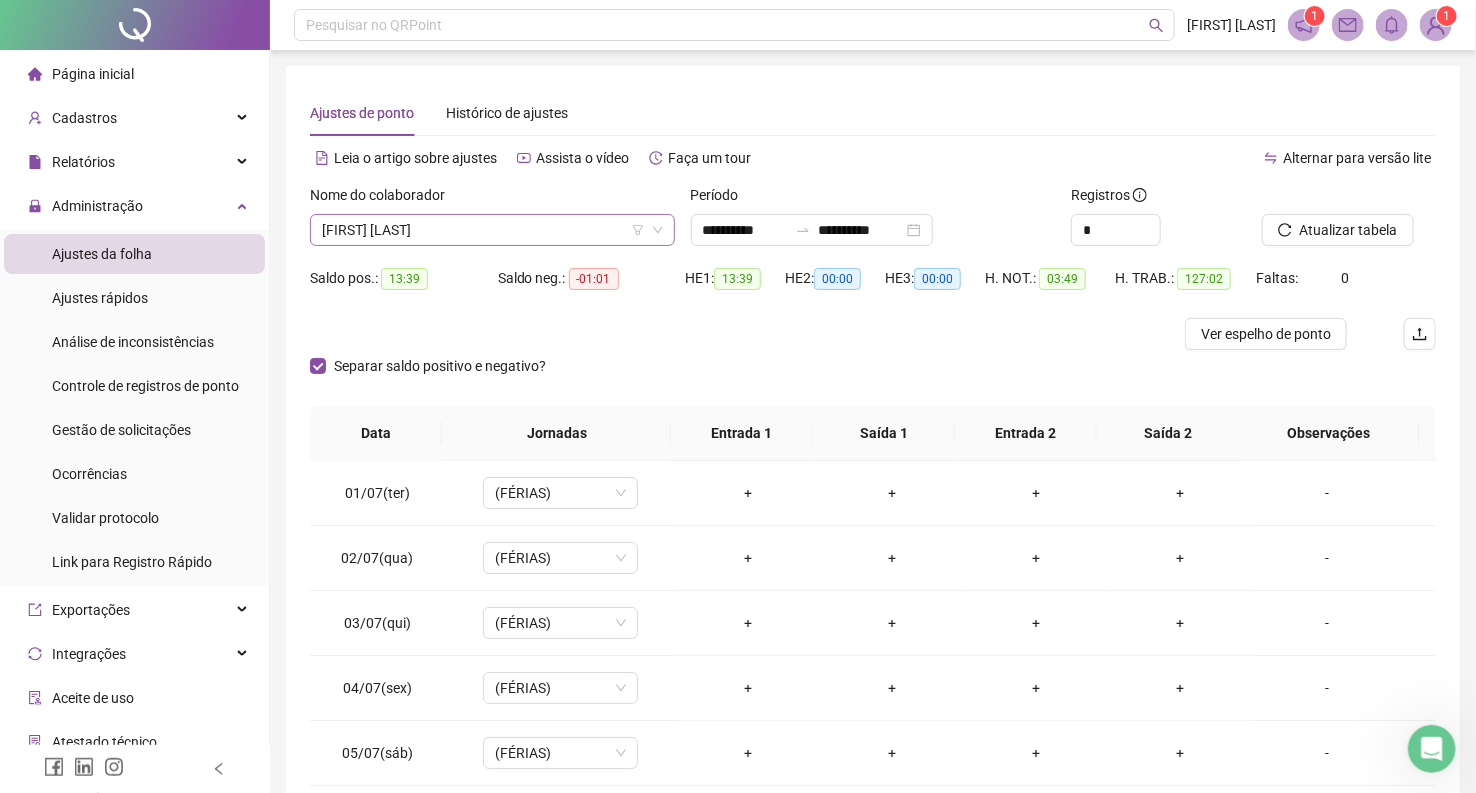 click on "[FIRST] [LAST]" at bounding box center [492, 230] 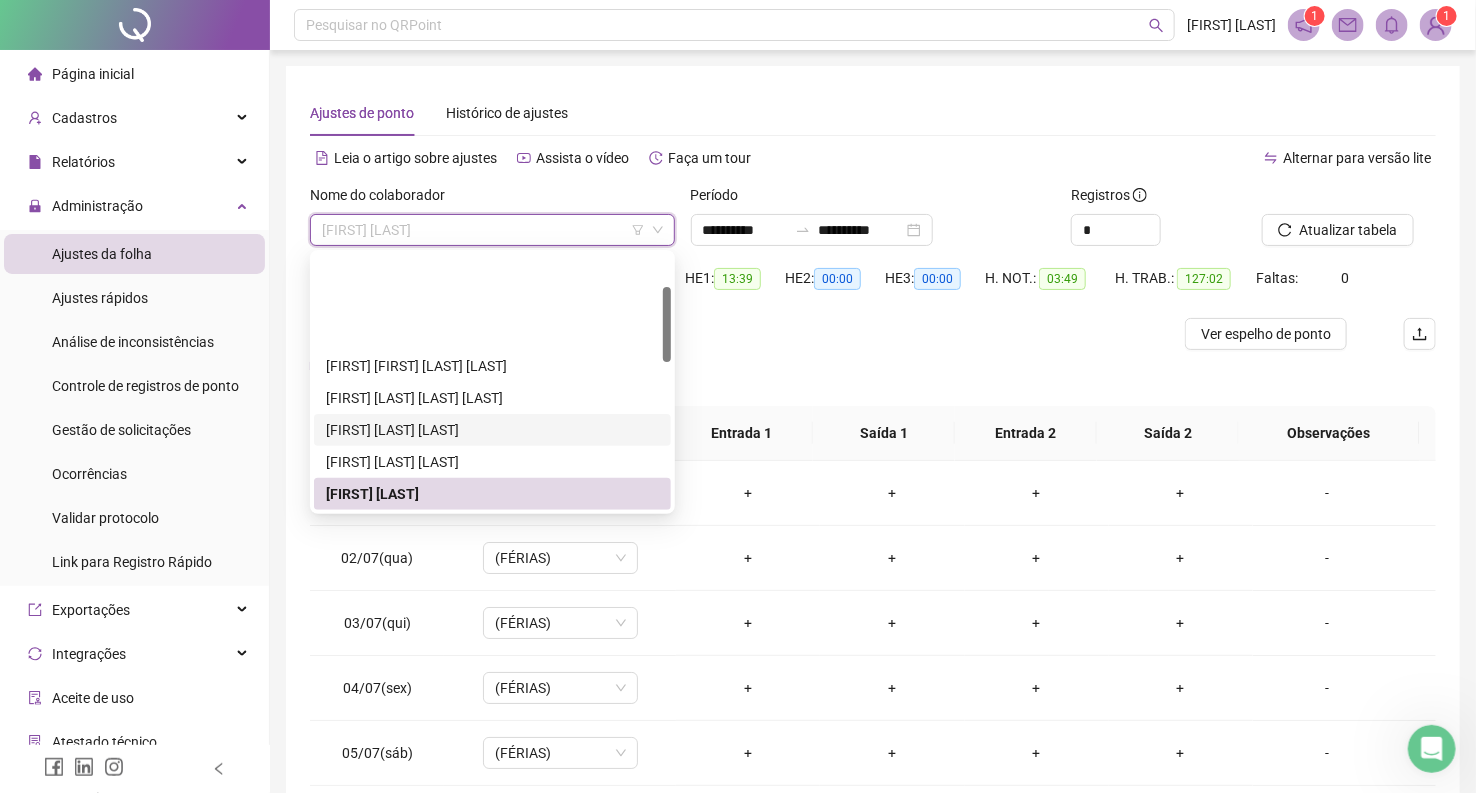 scroll, scrollTop: 222, scrollLeft: 0, axis: vertical 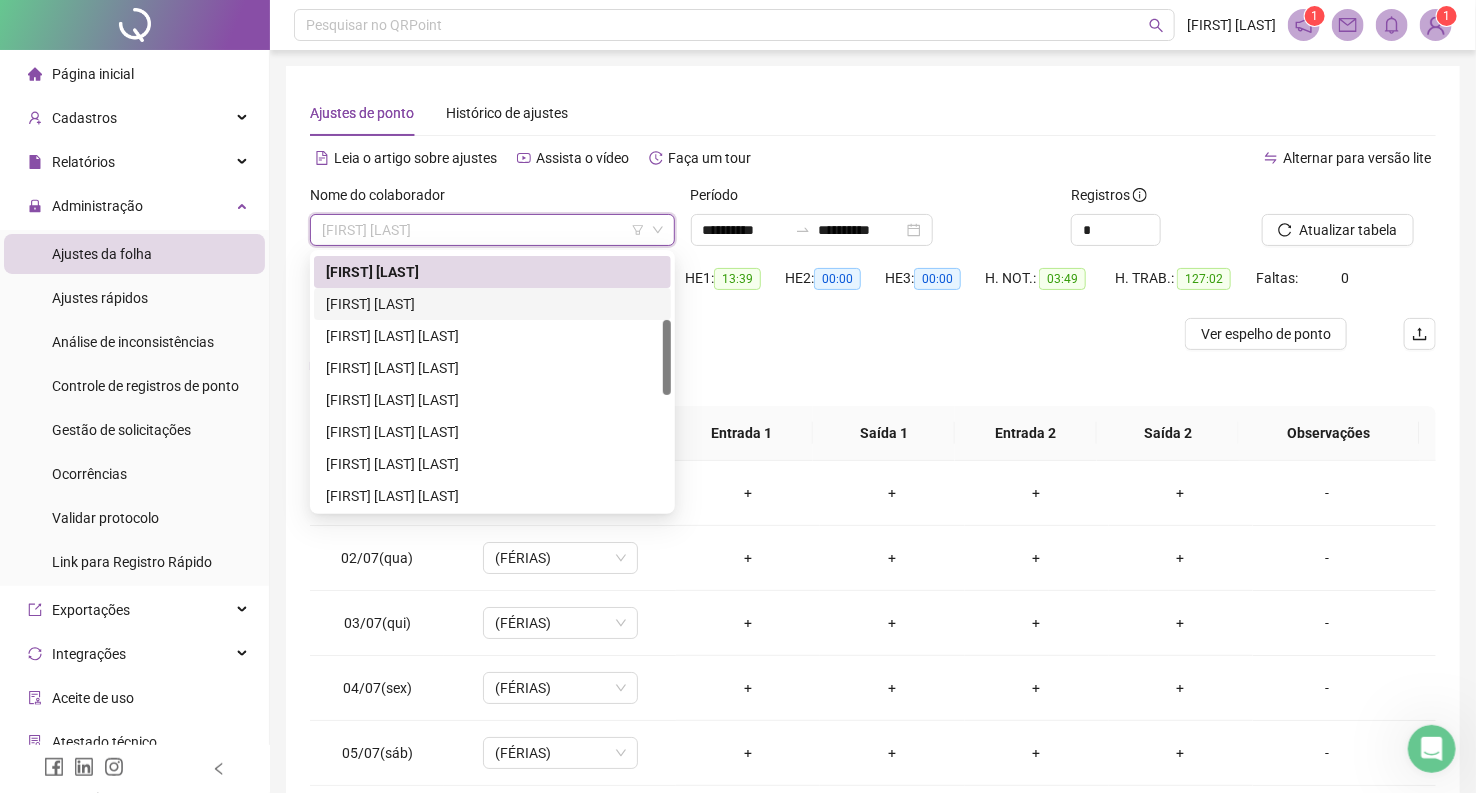 click on "[FIRST] [LAST]" at bounding box center [492, 304] 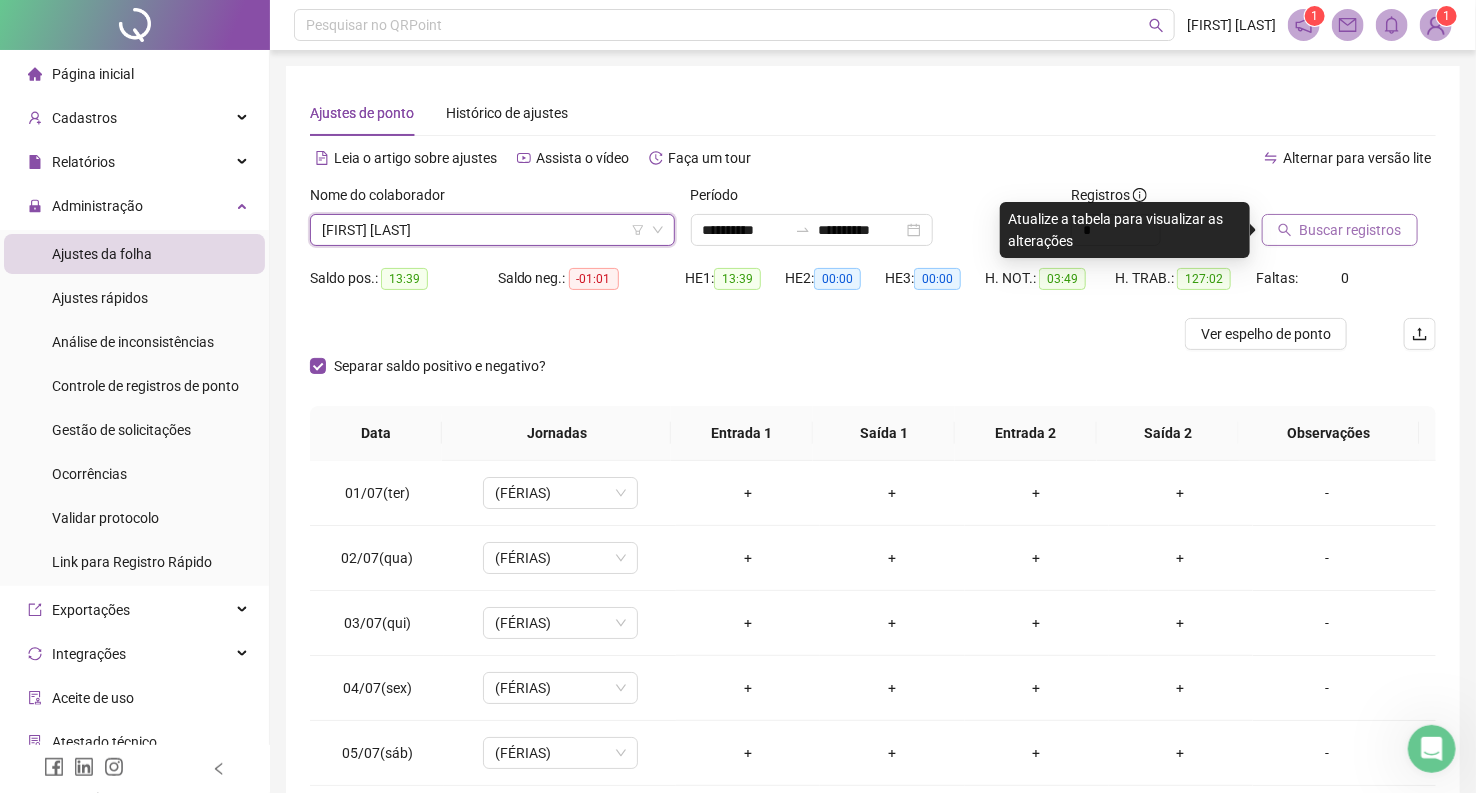 click on "Buscar registros" at bounding box center [1351, 230] 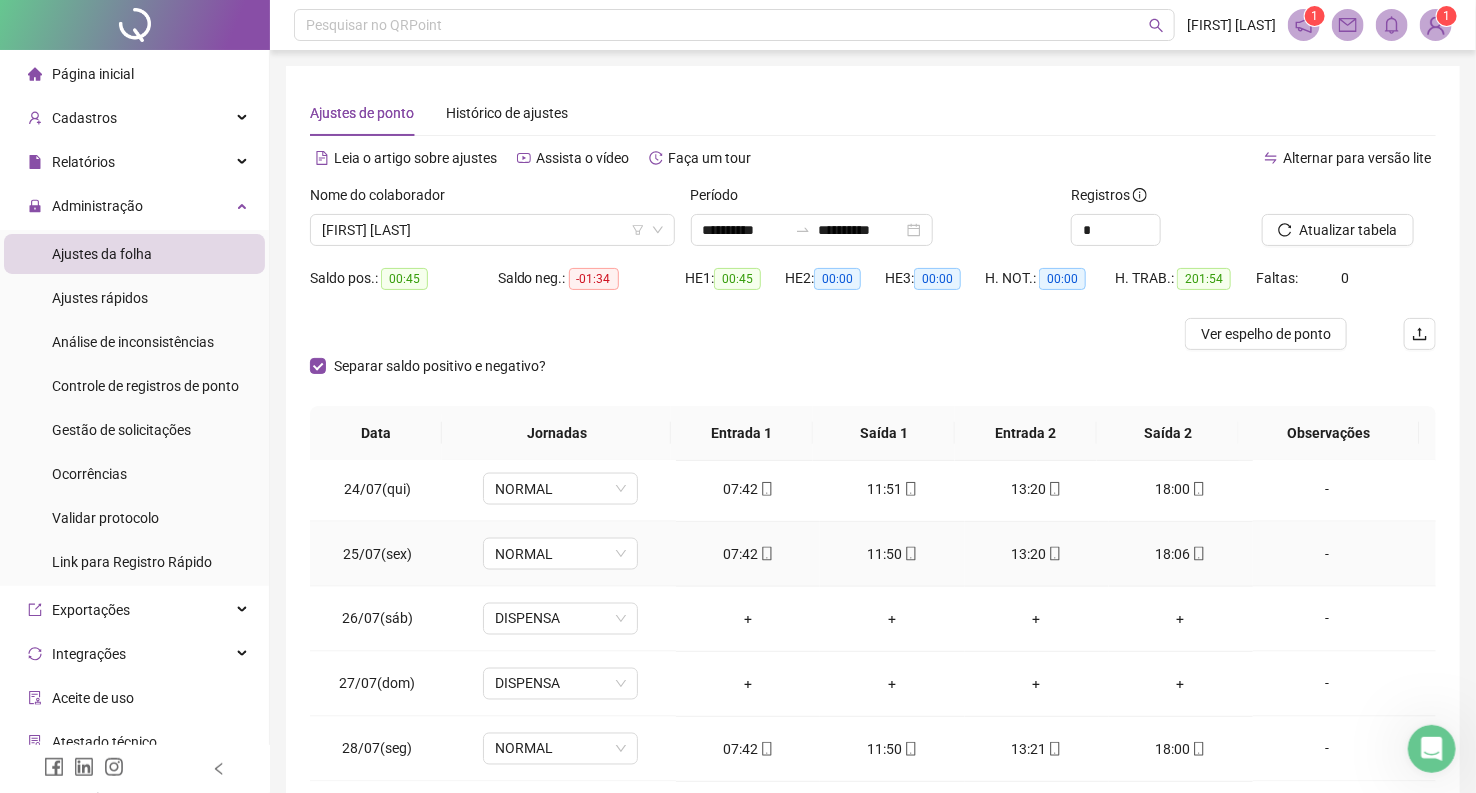 scroll, scrollTop: 1584, scrollLeft: 0, axis: vertical 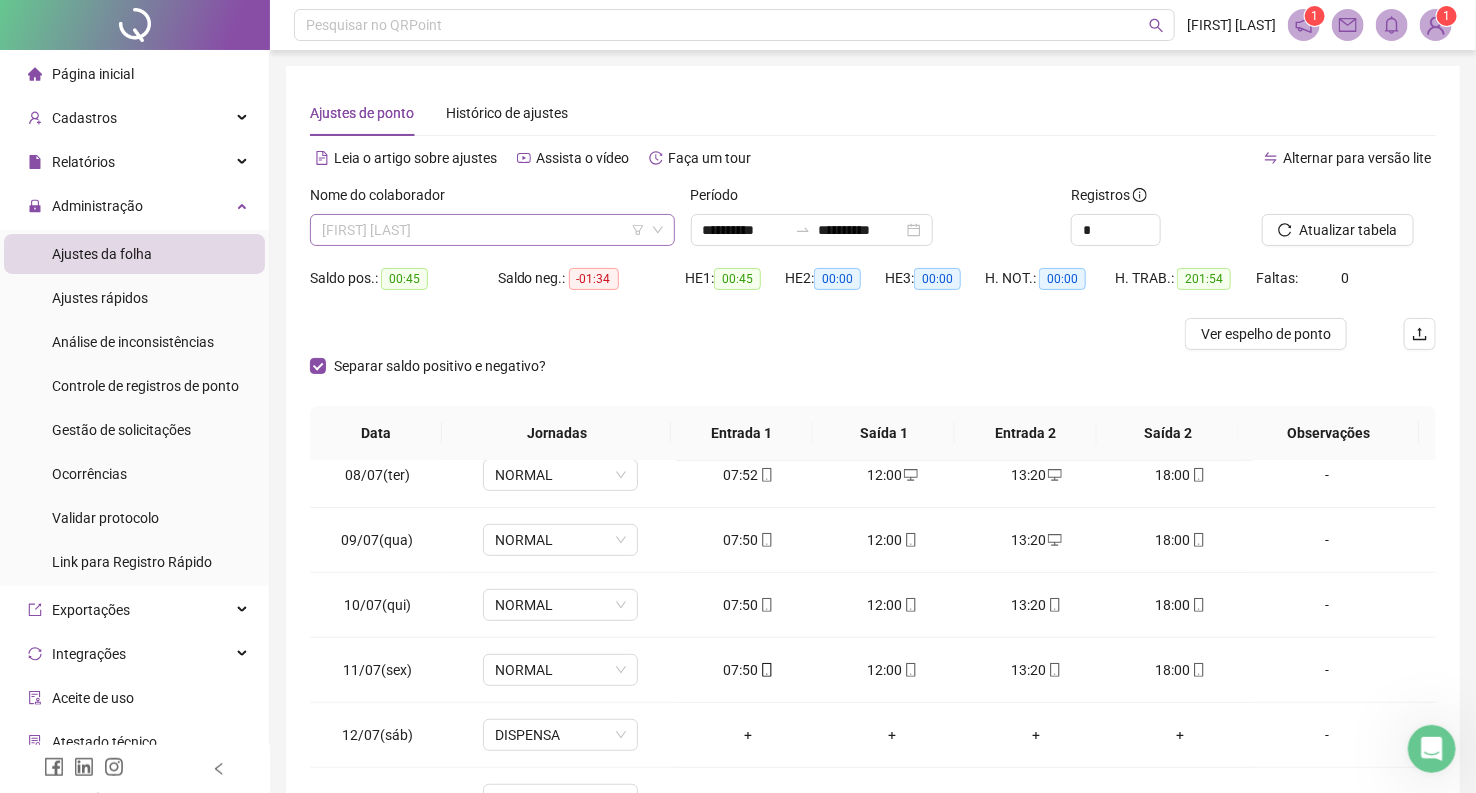 click on "[FIRST] [LAST]" at bounding box center [492, 230] 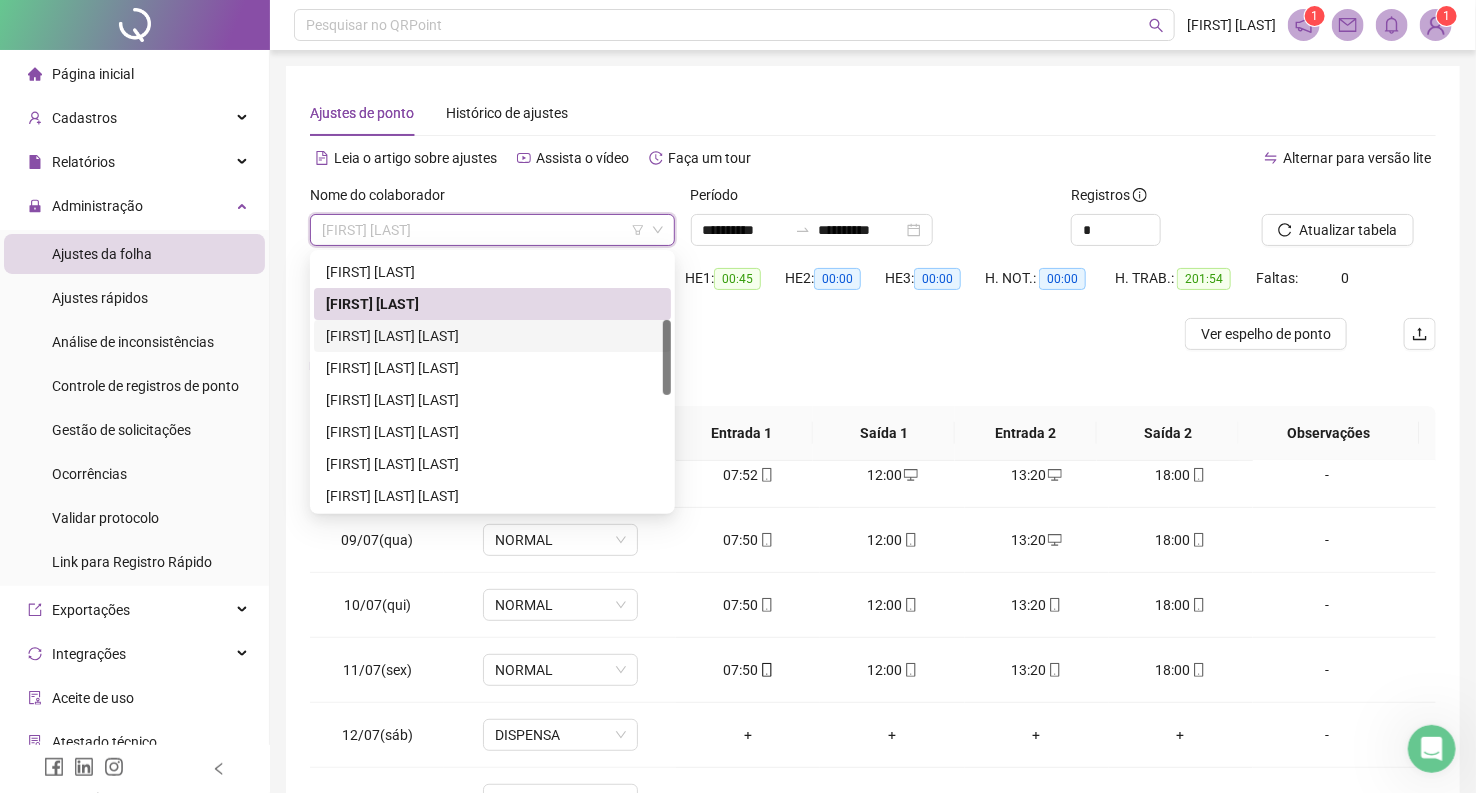 click on "[FIRST] [LAST] [LAST]" at bounding box center (492, 336) 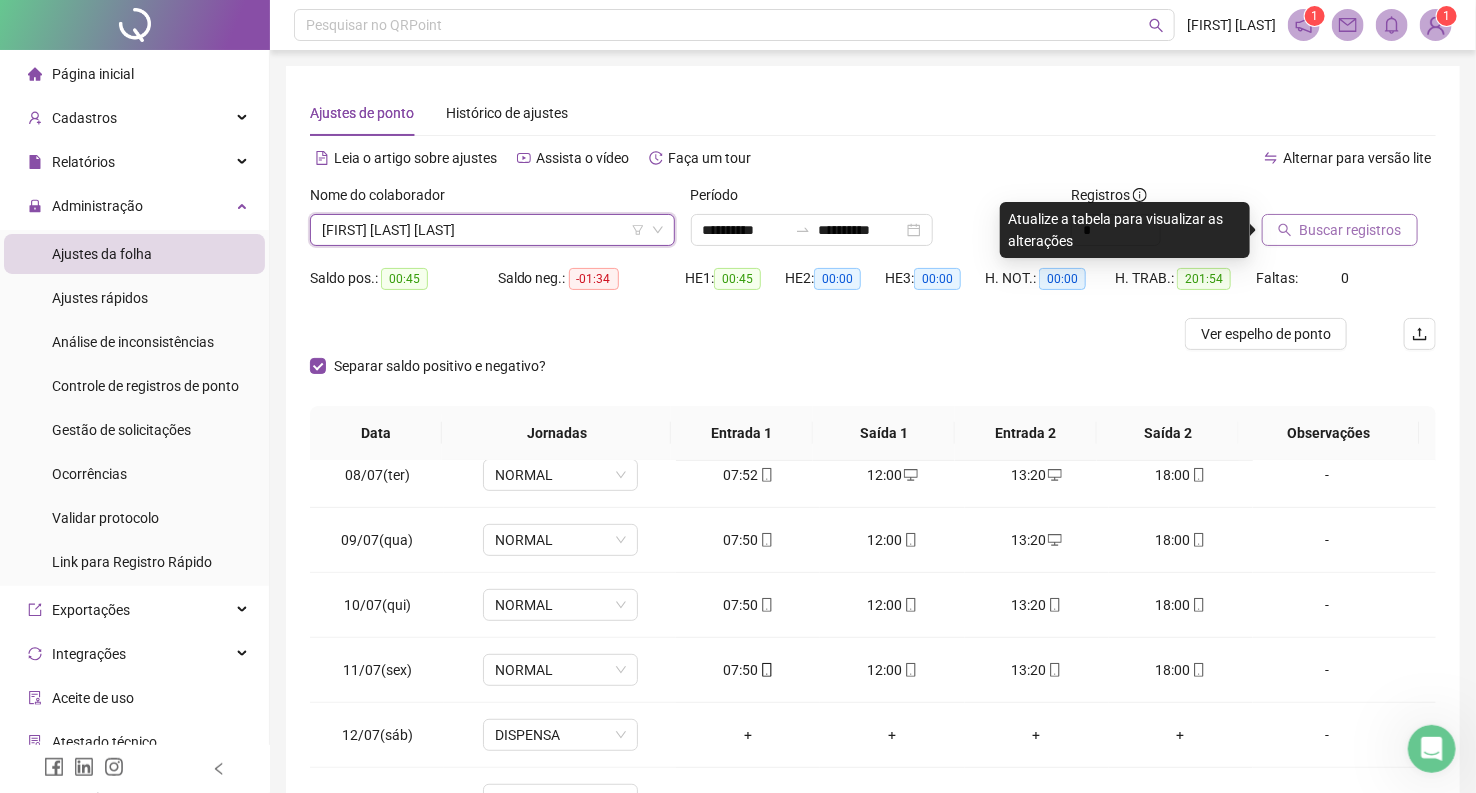 click on "Buscar registros" at bounding box center [1351, 230] 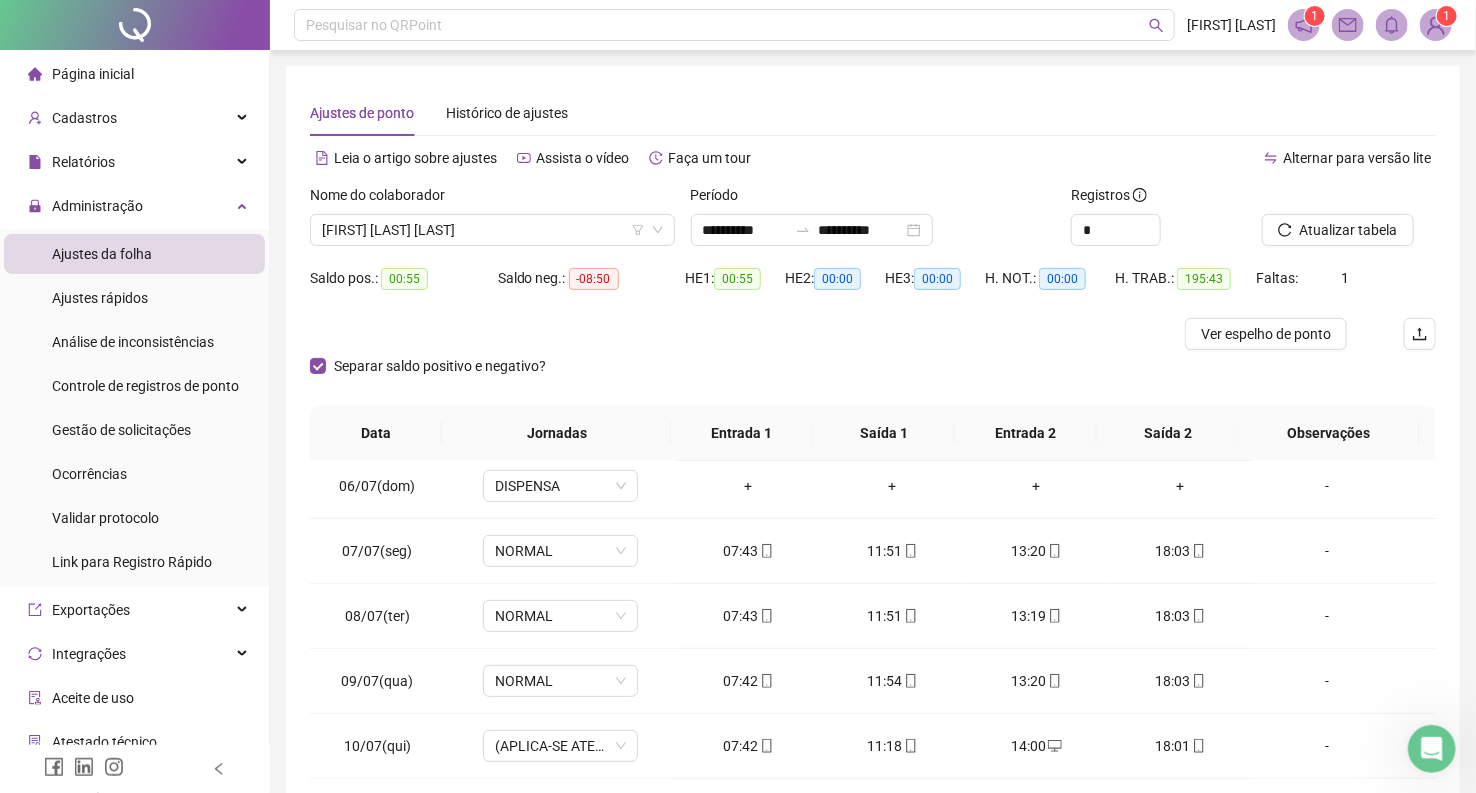 scroll, scrollTop: 0, scrollLeft: 0, axis: both 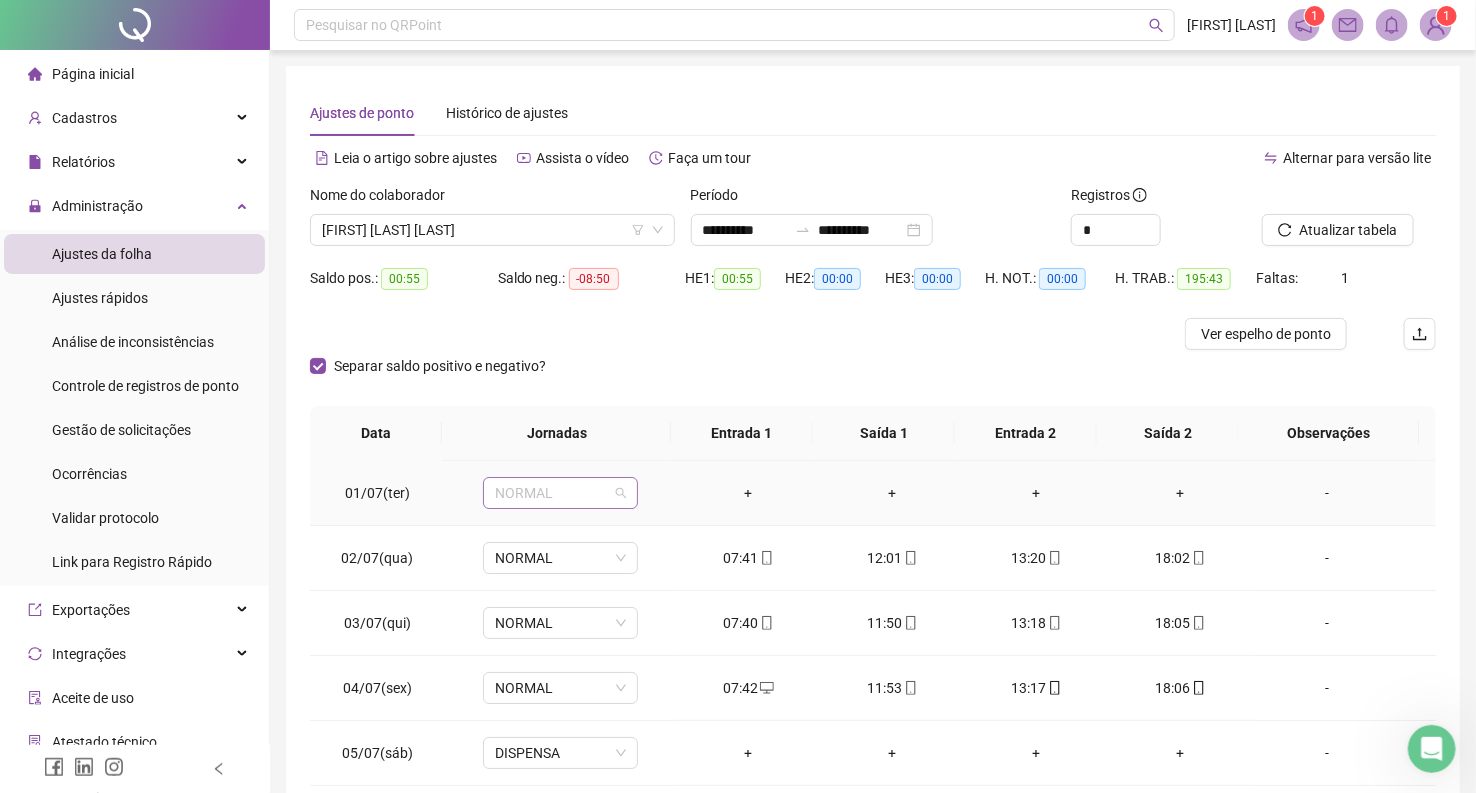 click on "NORMAL" at bounding box center [560, 493] 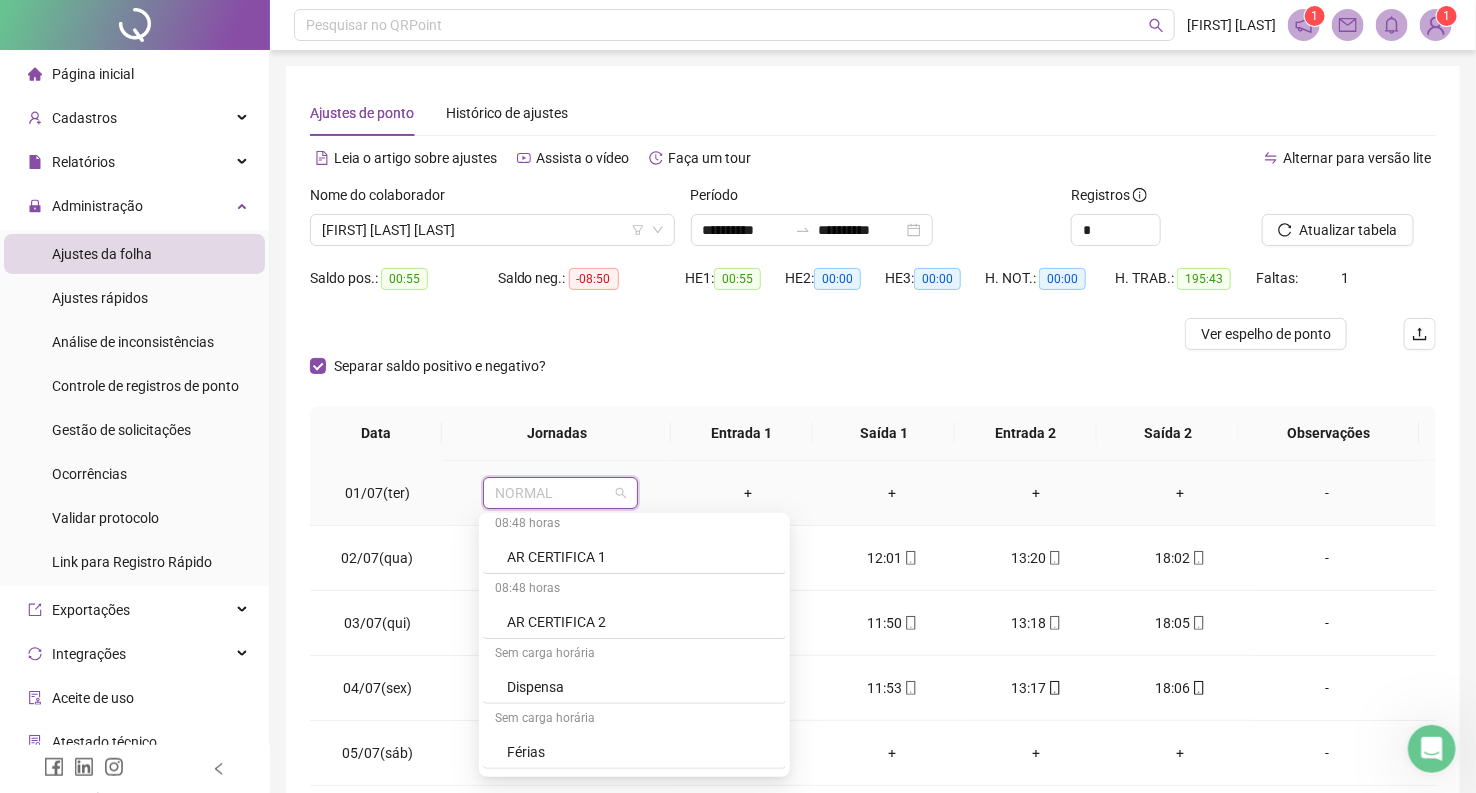 scroll, scrollTop: 444, scrollLeft: 0, axis: vertical 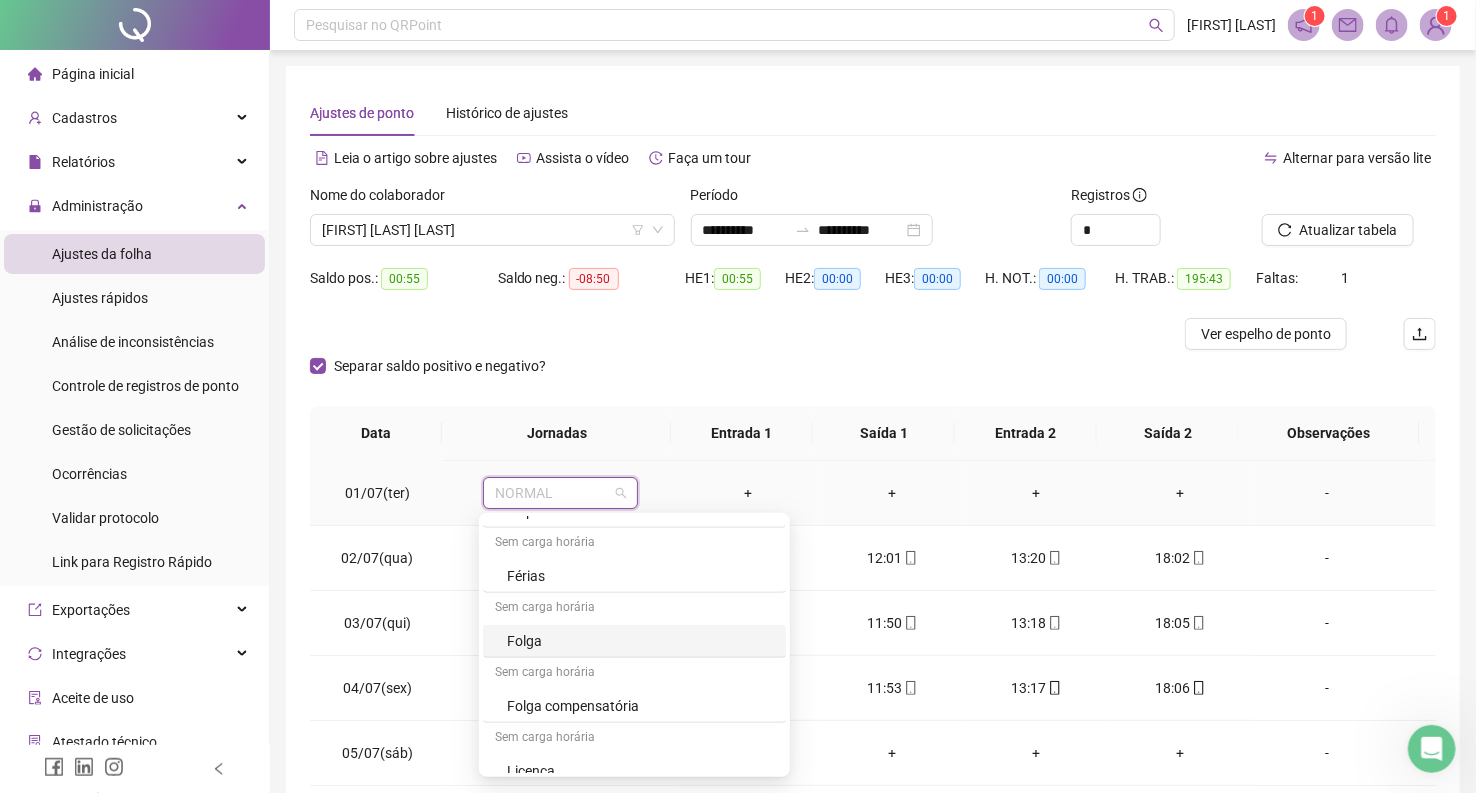 click on "Folga" at bounding box center [640, 641] 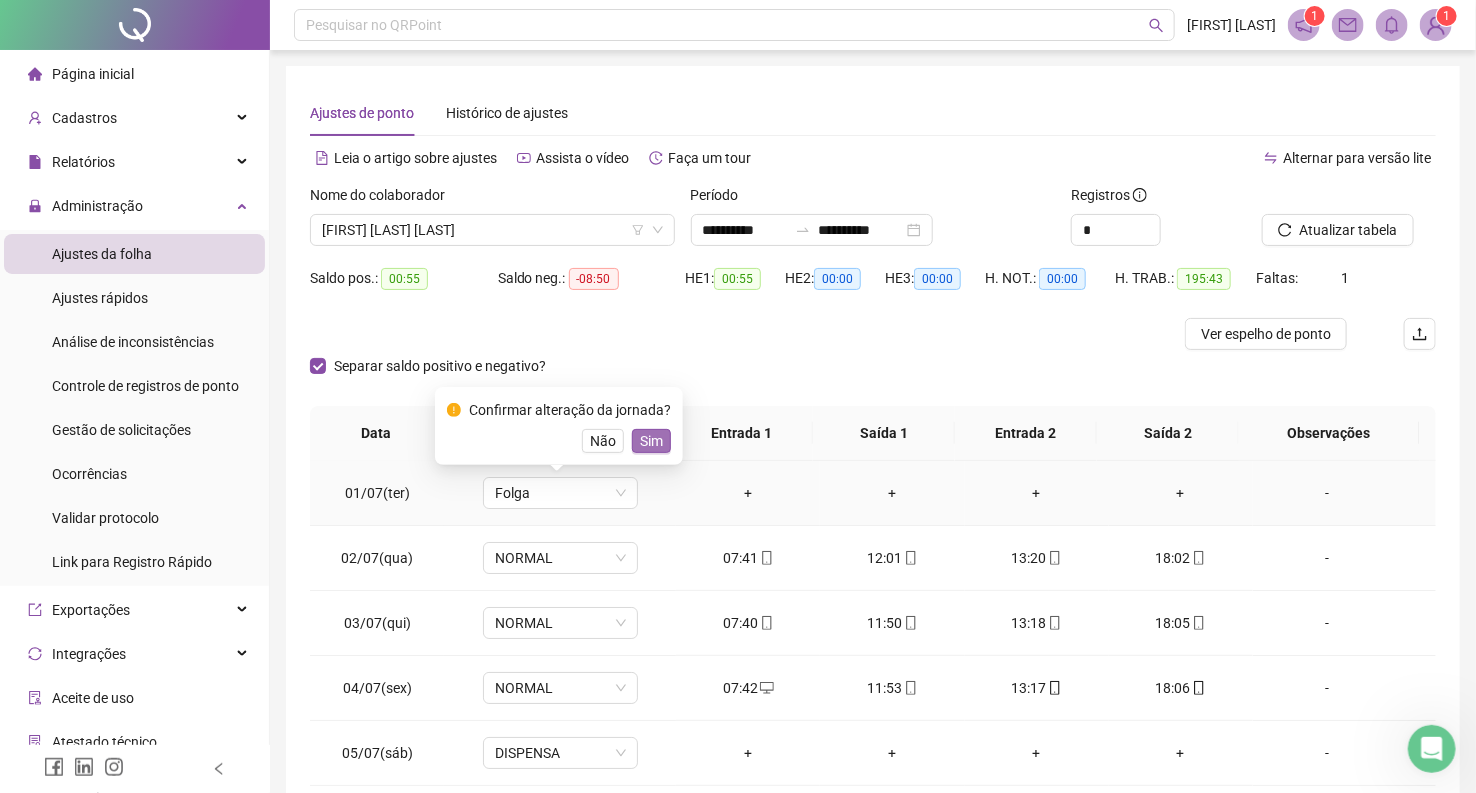 click on "Sim" at bounding box center (651, 441) 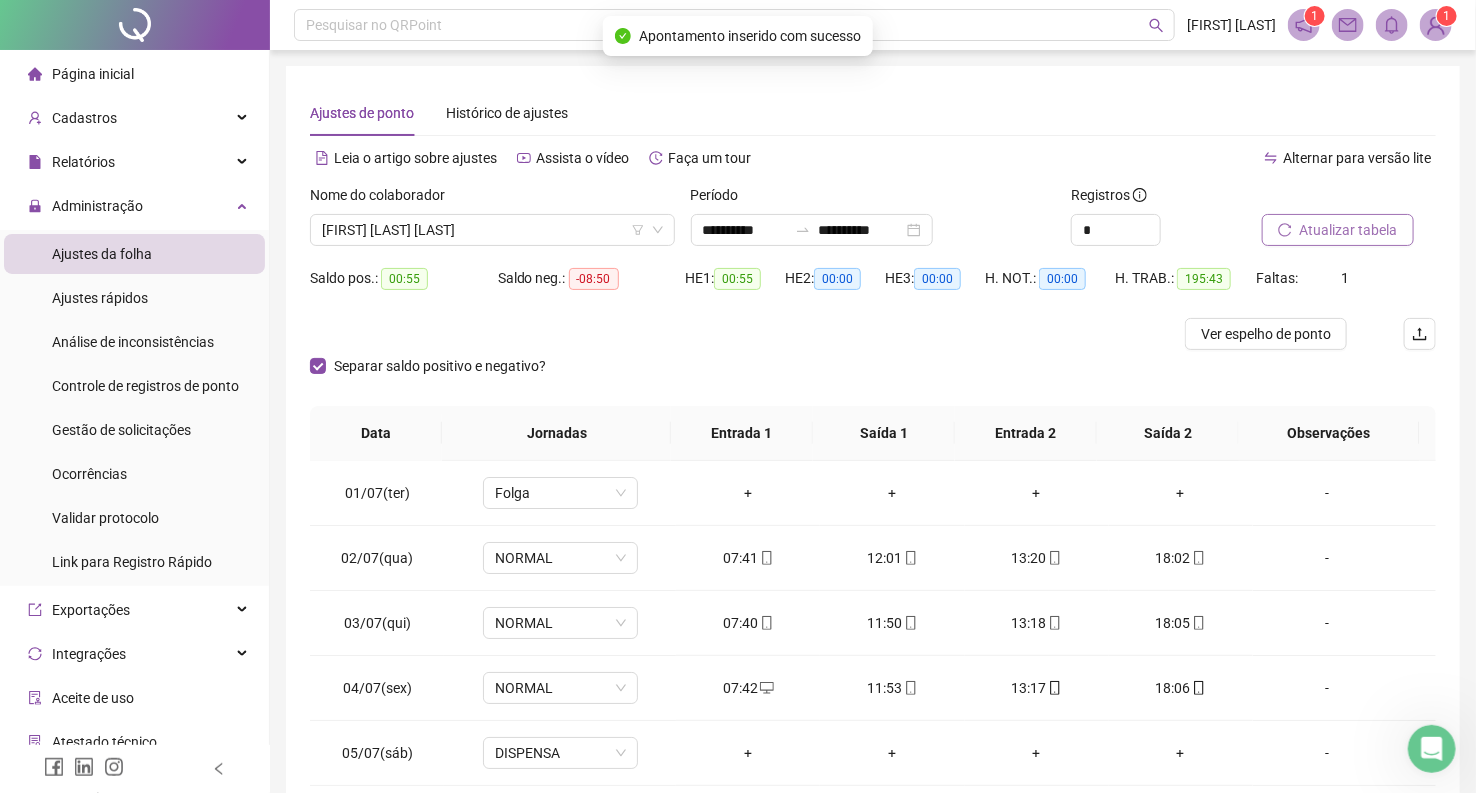 click on "Atualizar tabela" at bounding box center [1349, 230] 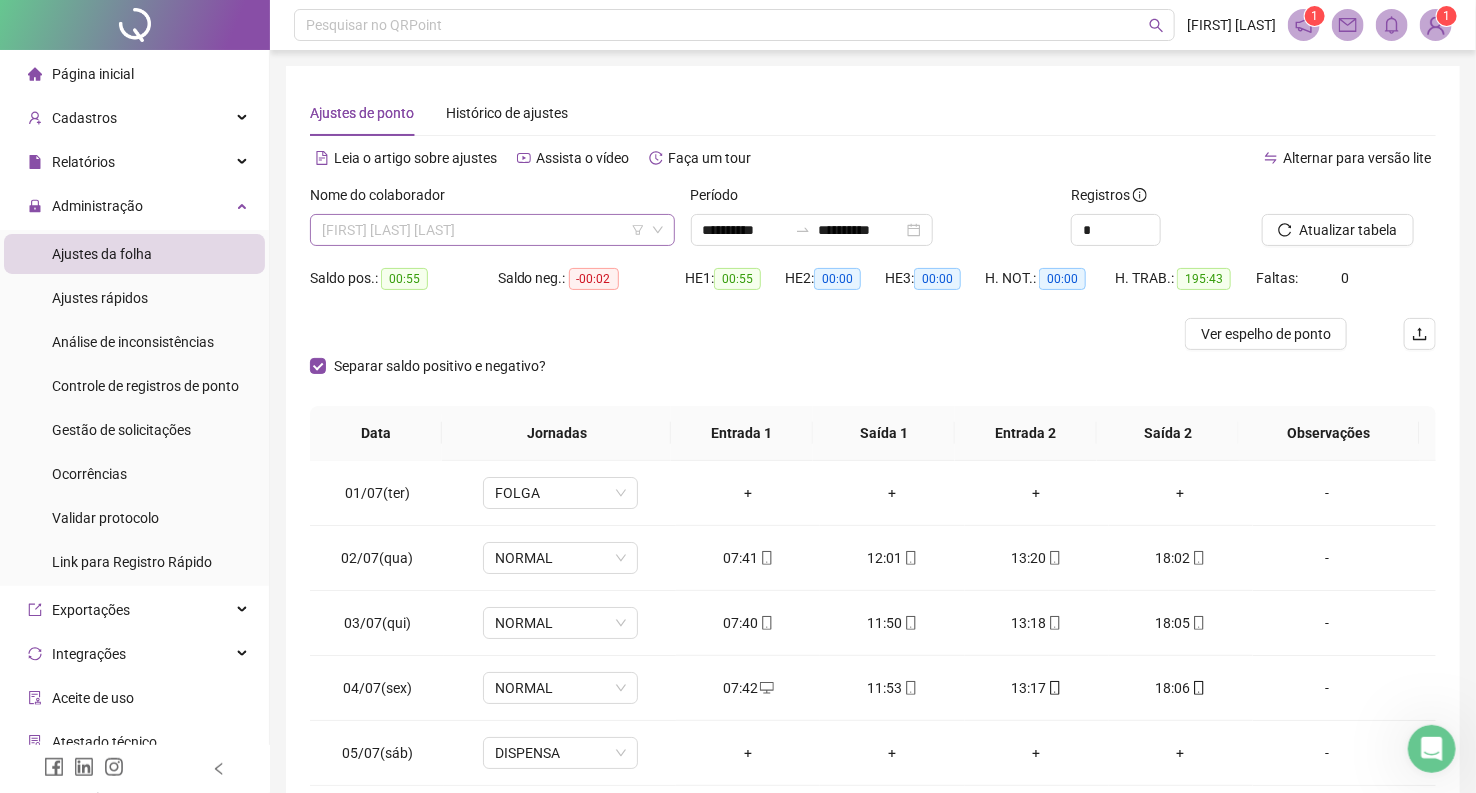 click on "[FIRST] [LAST] [LAST]" at bounding box center (492, 230) 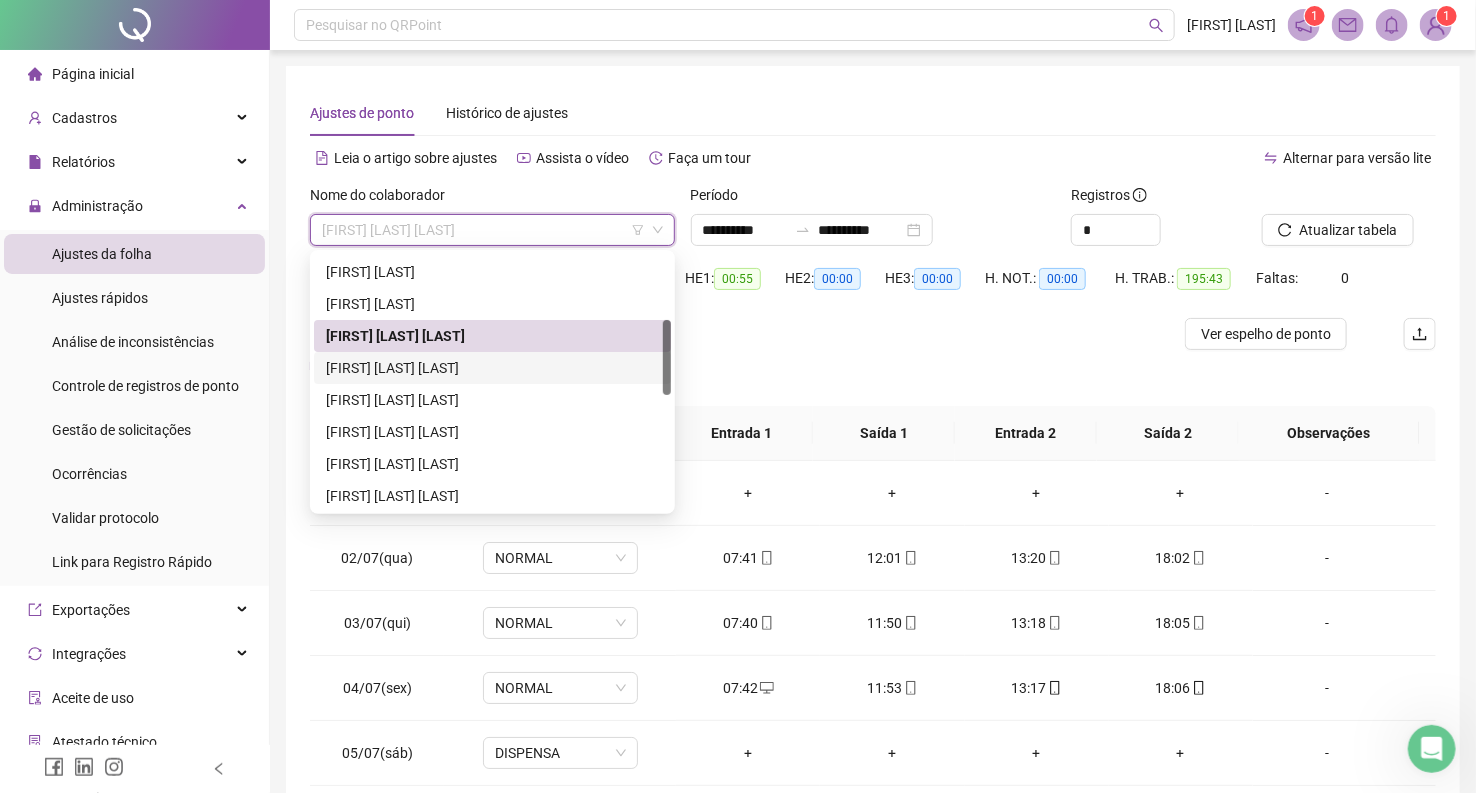 click on "[FIRST] [LAST] [LAST]" at bounding box center [492, 368] 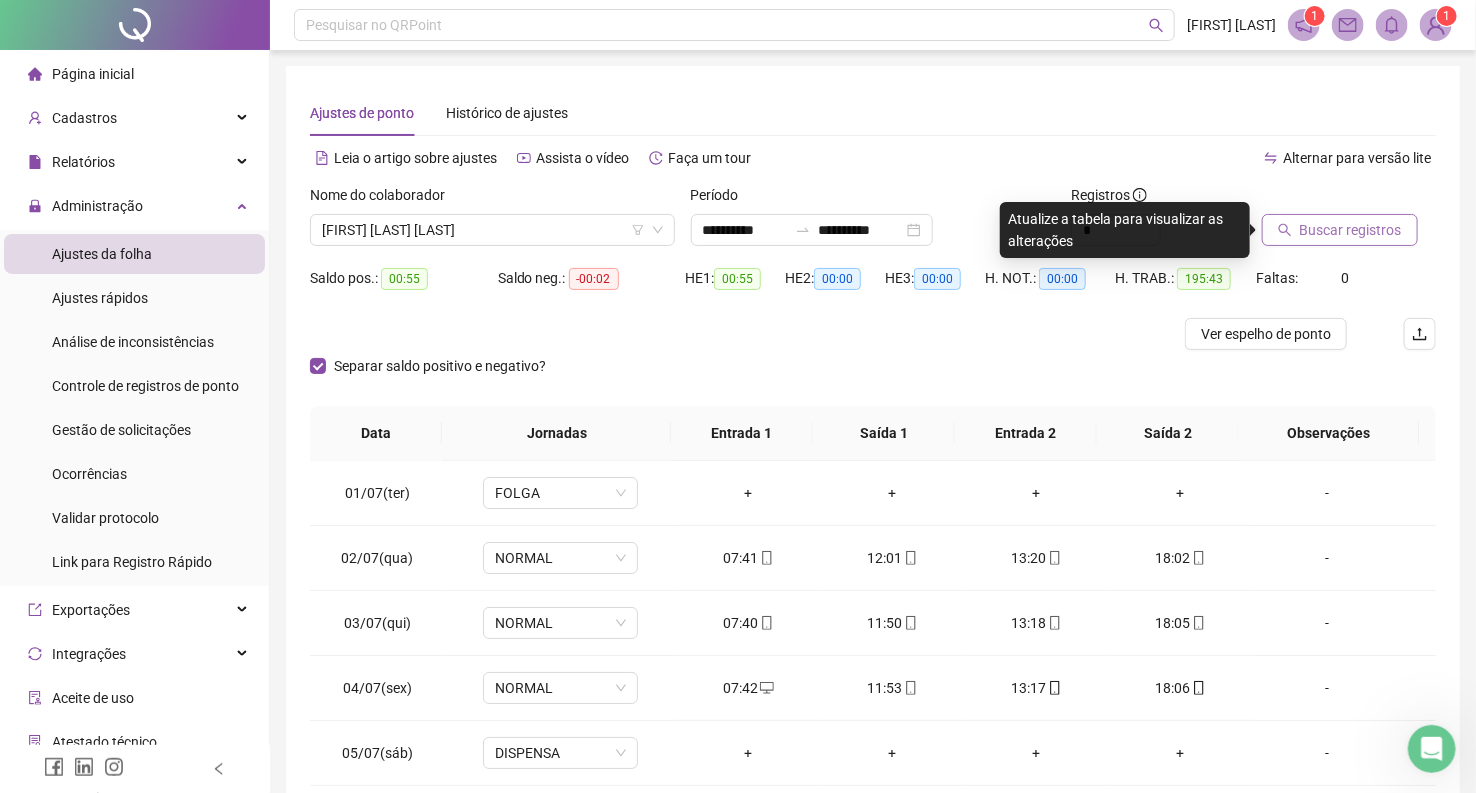 click on "Buscar registros" at bounding box center (1351, 230) 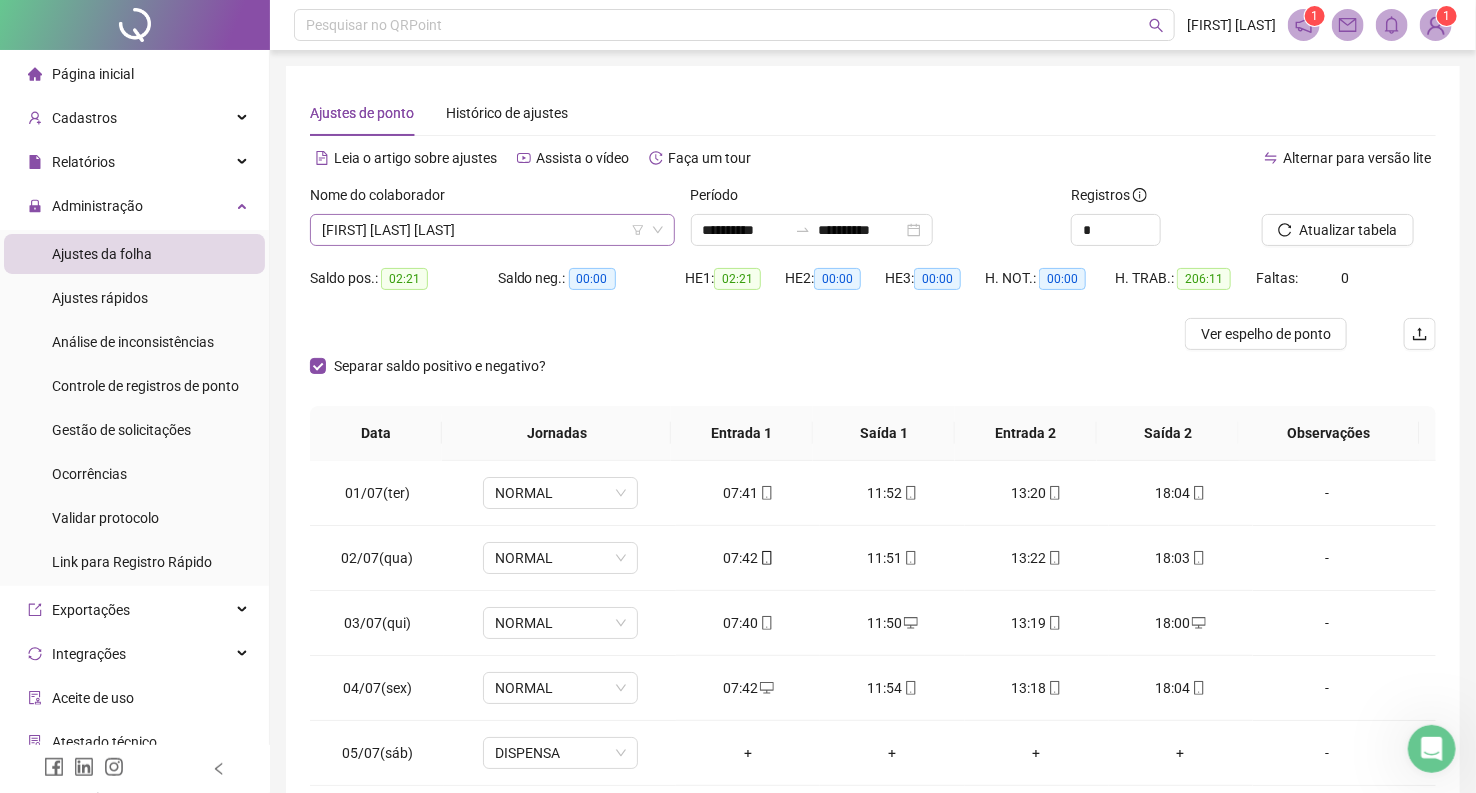 click on "[FIRST] [LAST] [LAST]" at bounding box center [492, 230] 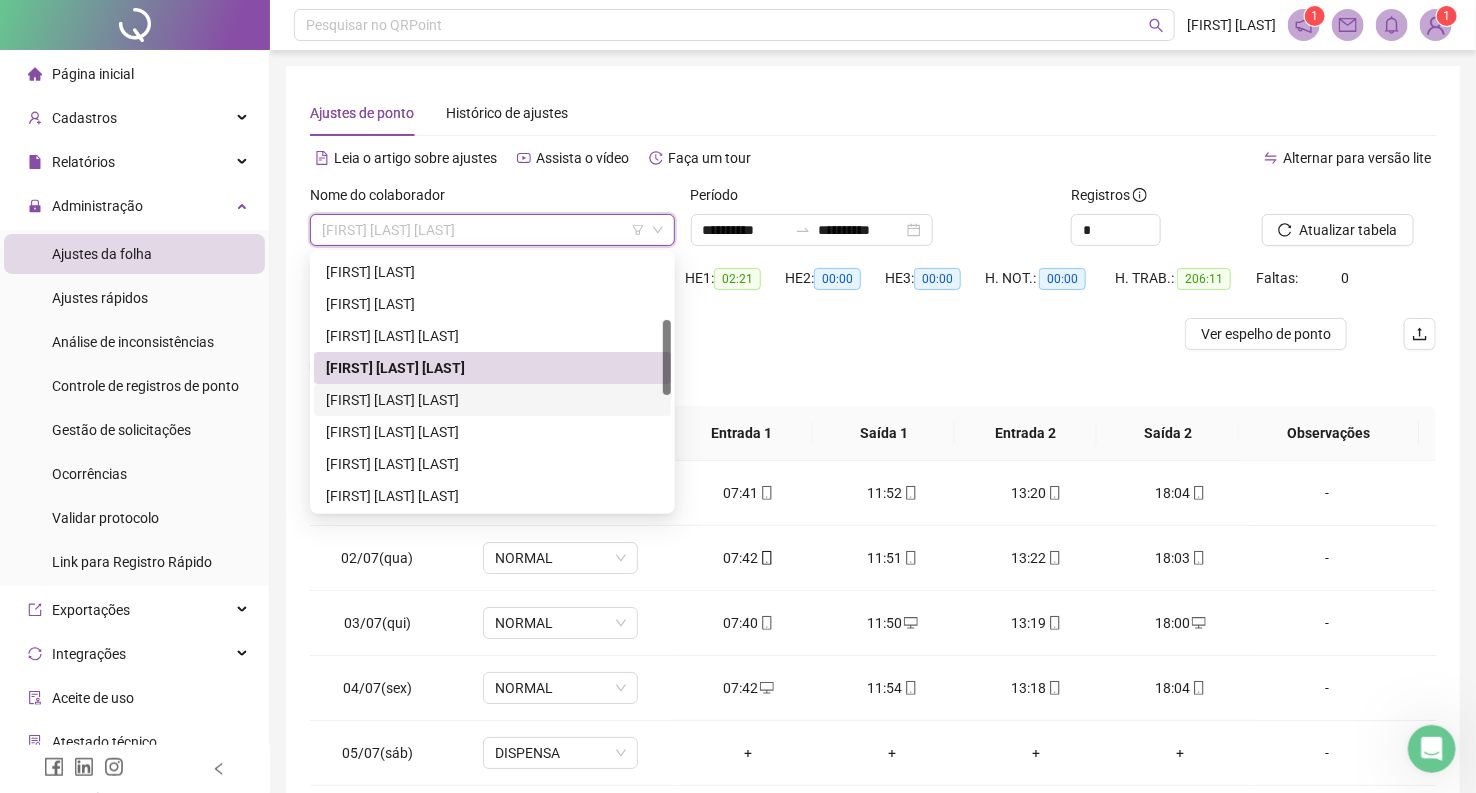 click on "[FIRST] [LAST] [LAST]" at bounding box center [492, 400] 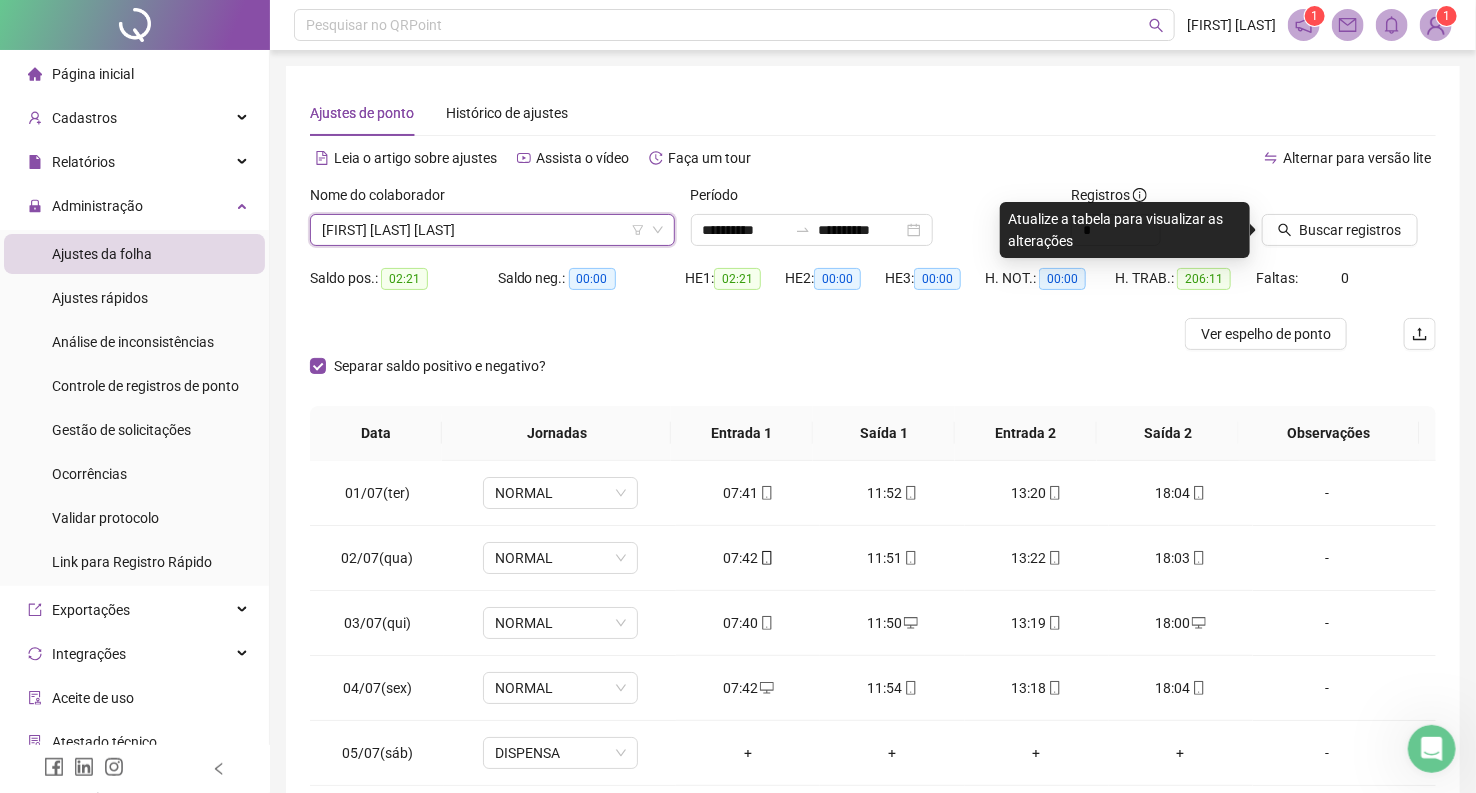 click on "[FIRST] [LAST] [LAST]" at bounding box center [492, 230] 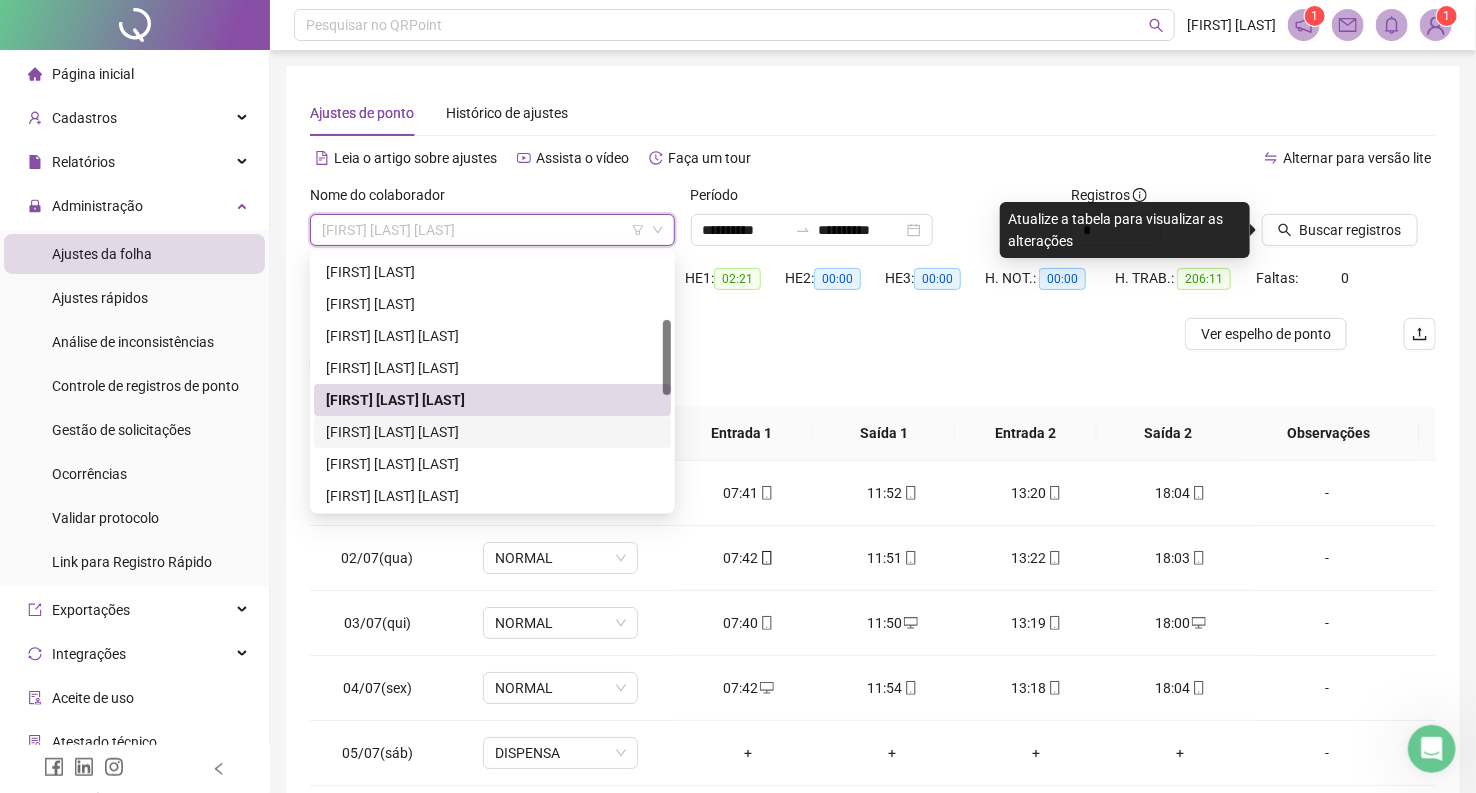 click on "[FIRST] [LAST] [LAST]" at bounding box center [492, 432] 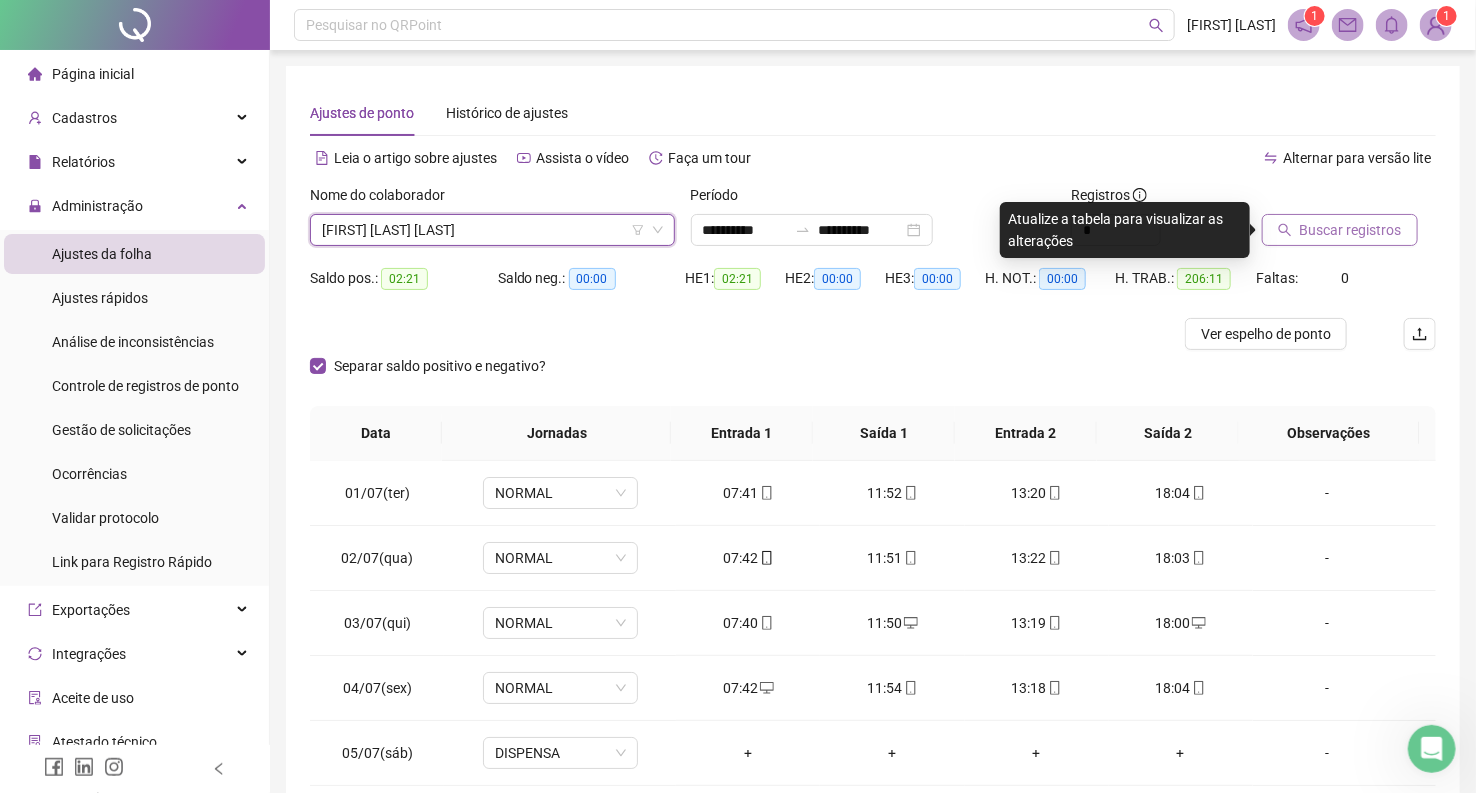 click on "Buscar registros" at bounding box center (1351, 230) 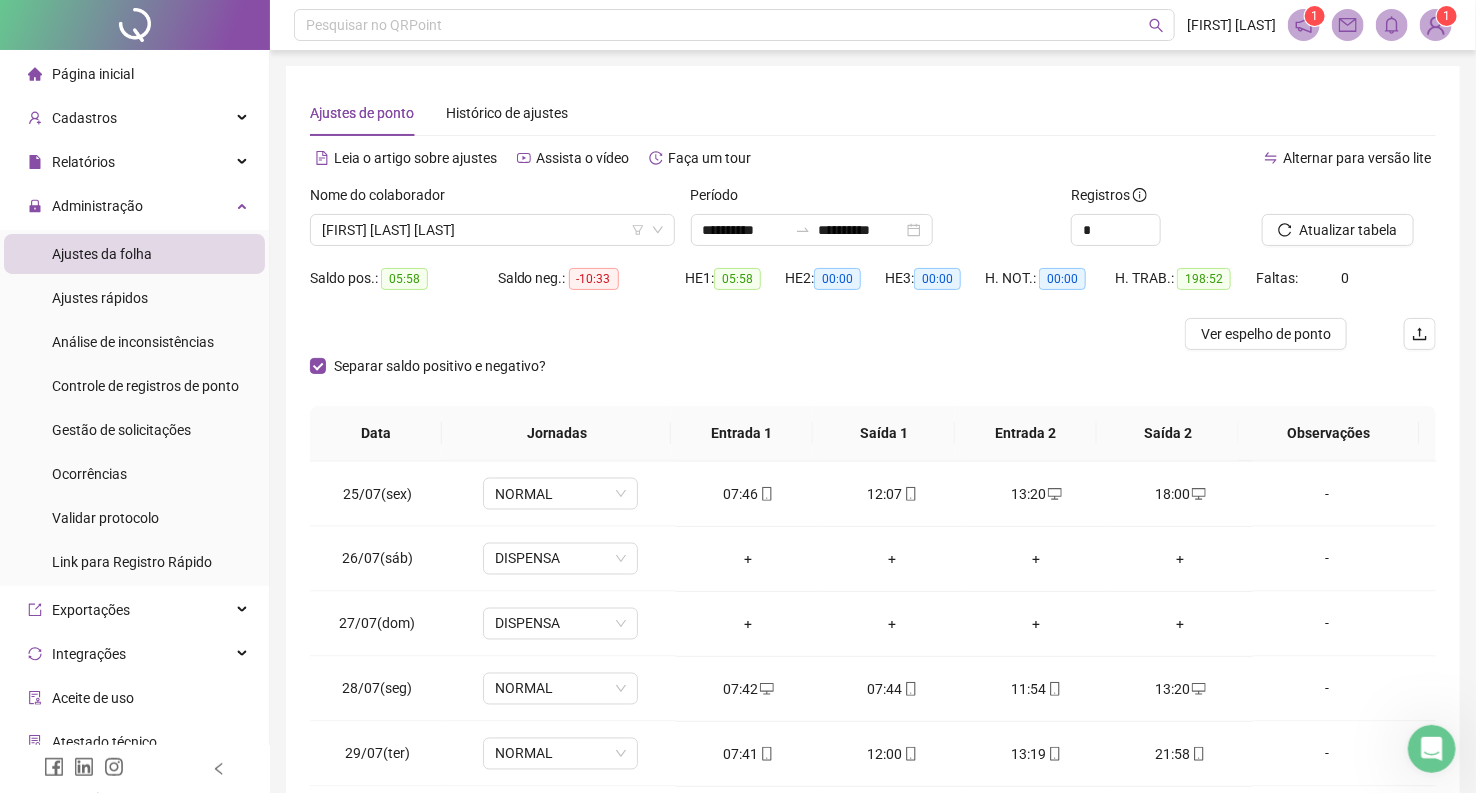 scroll, scrollTop: 1584, scrollLeft: 0, axis: vertical 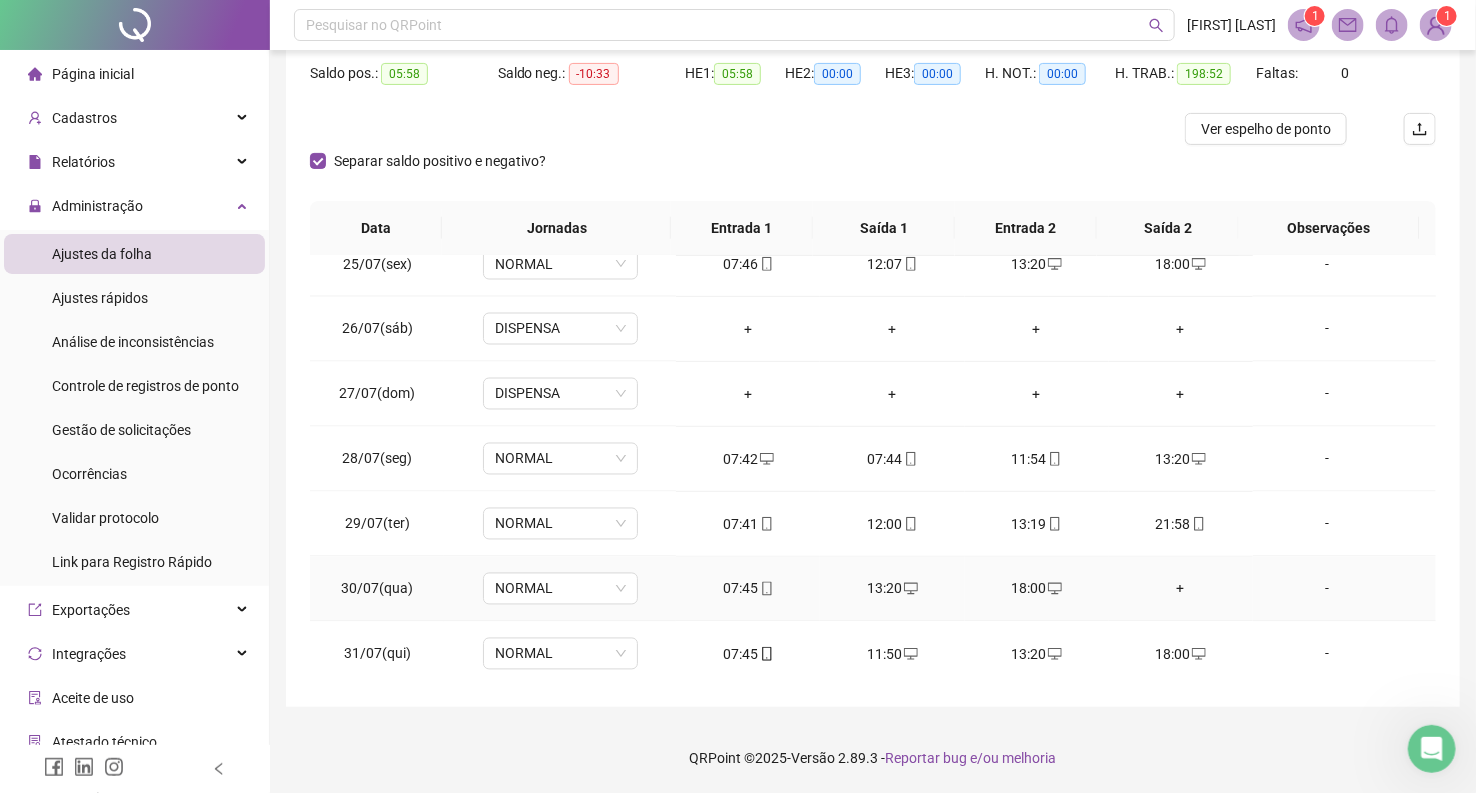 click on "+" at bounding box center (1181, 589) 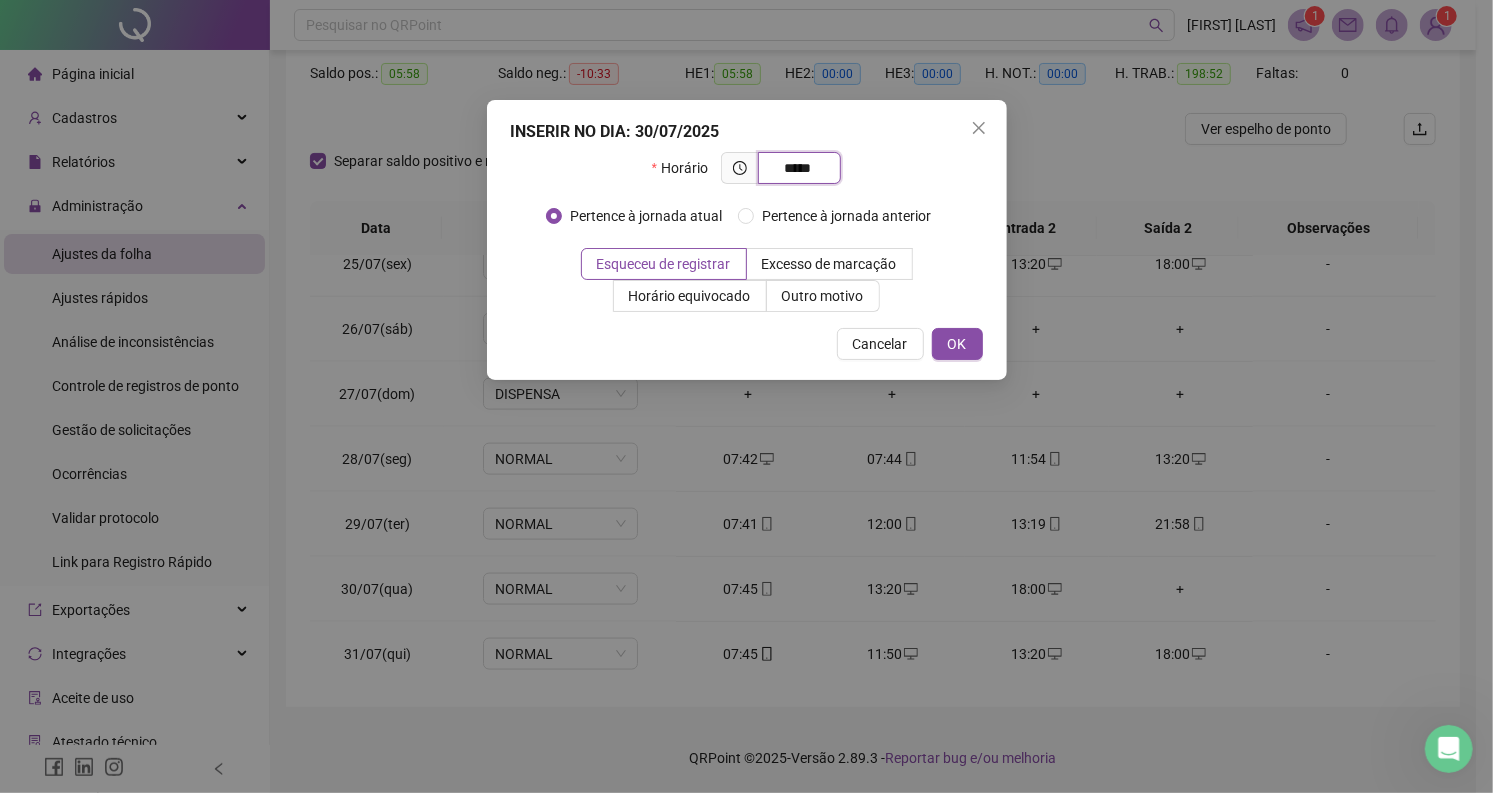 type on "*****" 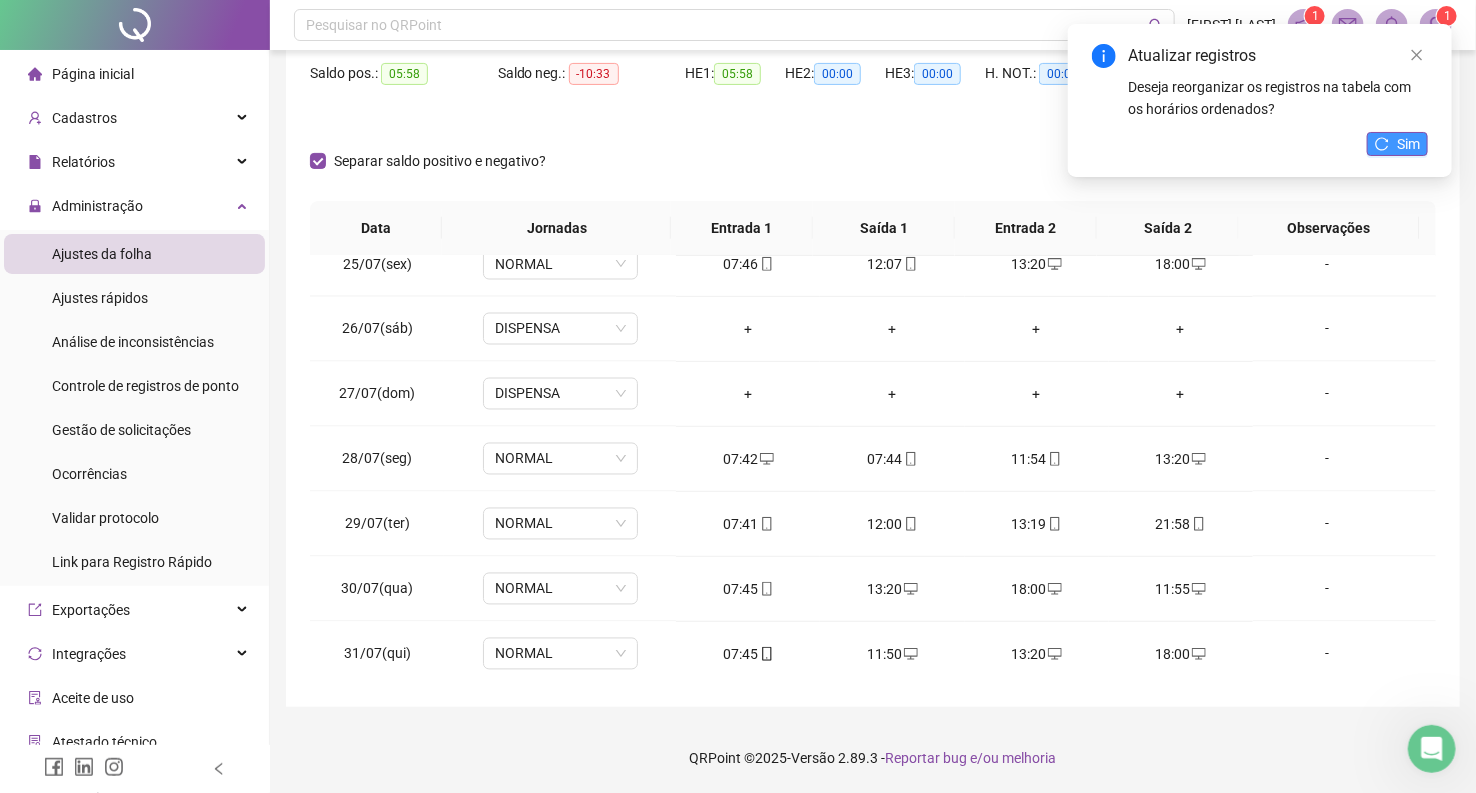 click on "Sim" at bounding box center [1397, 144] 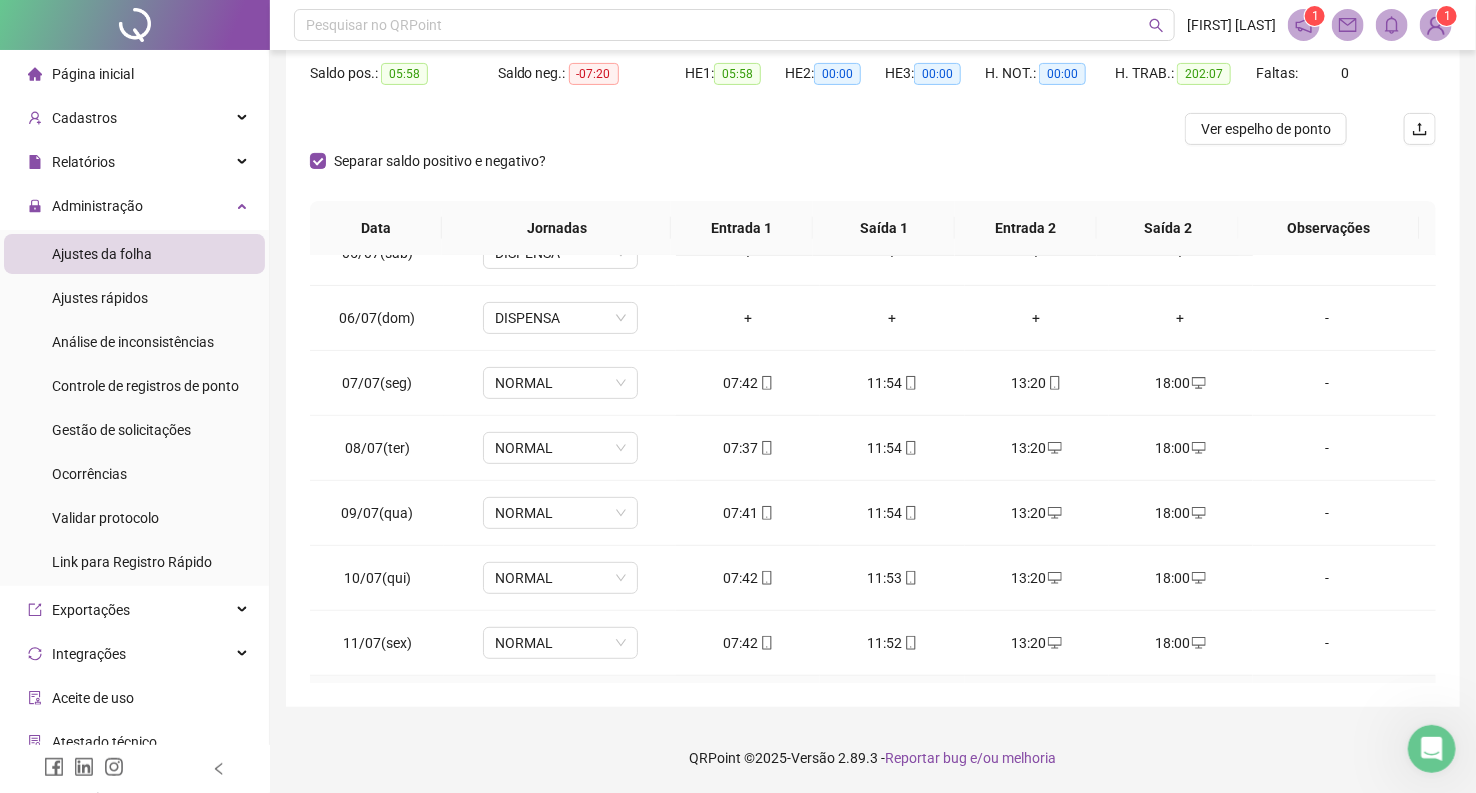 scroll, scrollTop: 0, scrollLeft: 0, axis: both 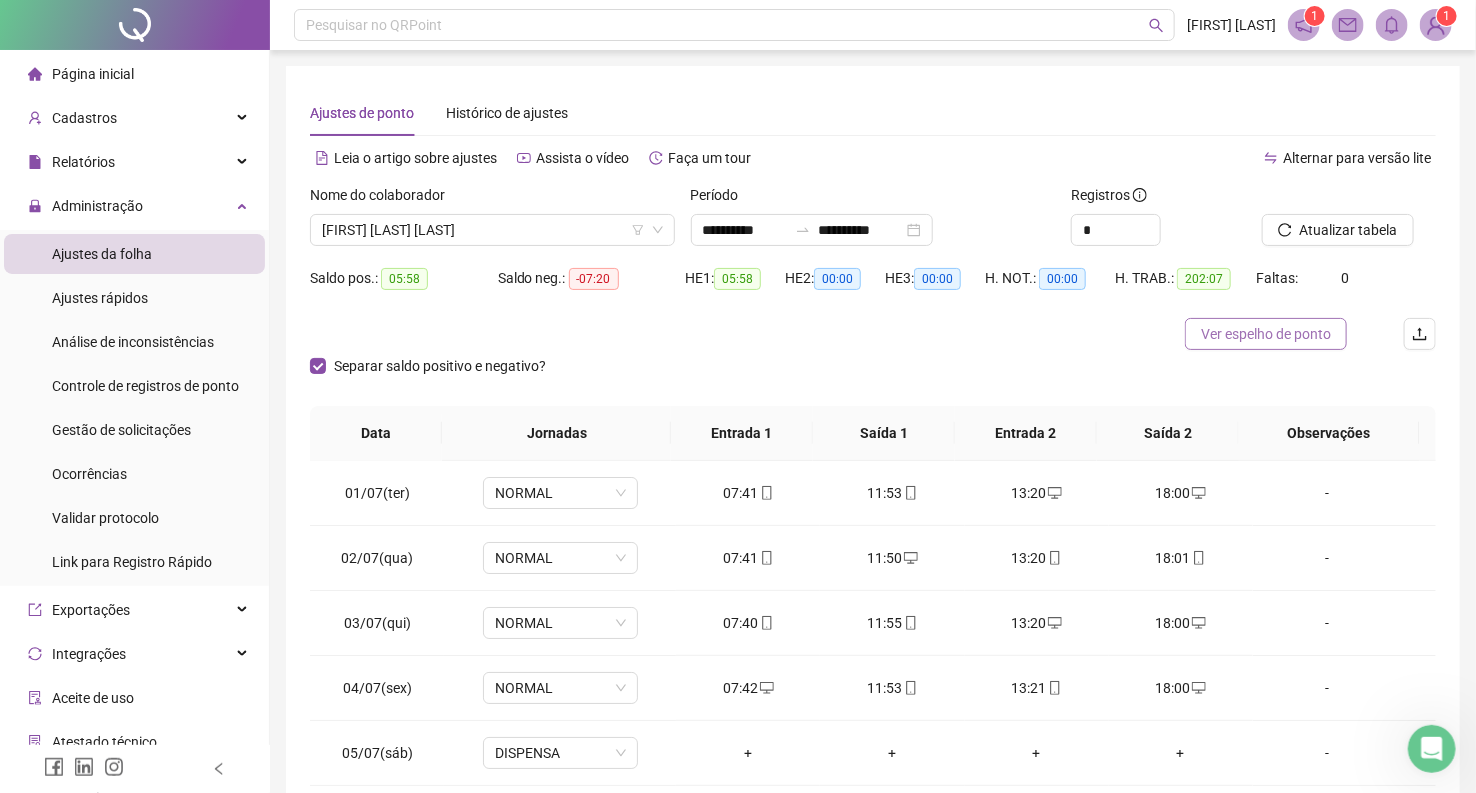 click on "Ver espelho de ponto" at bounding box center [1266, 334] 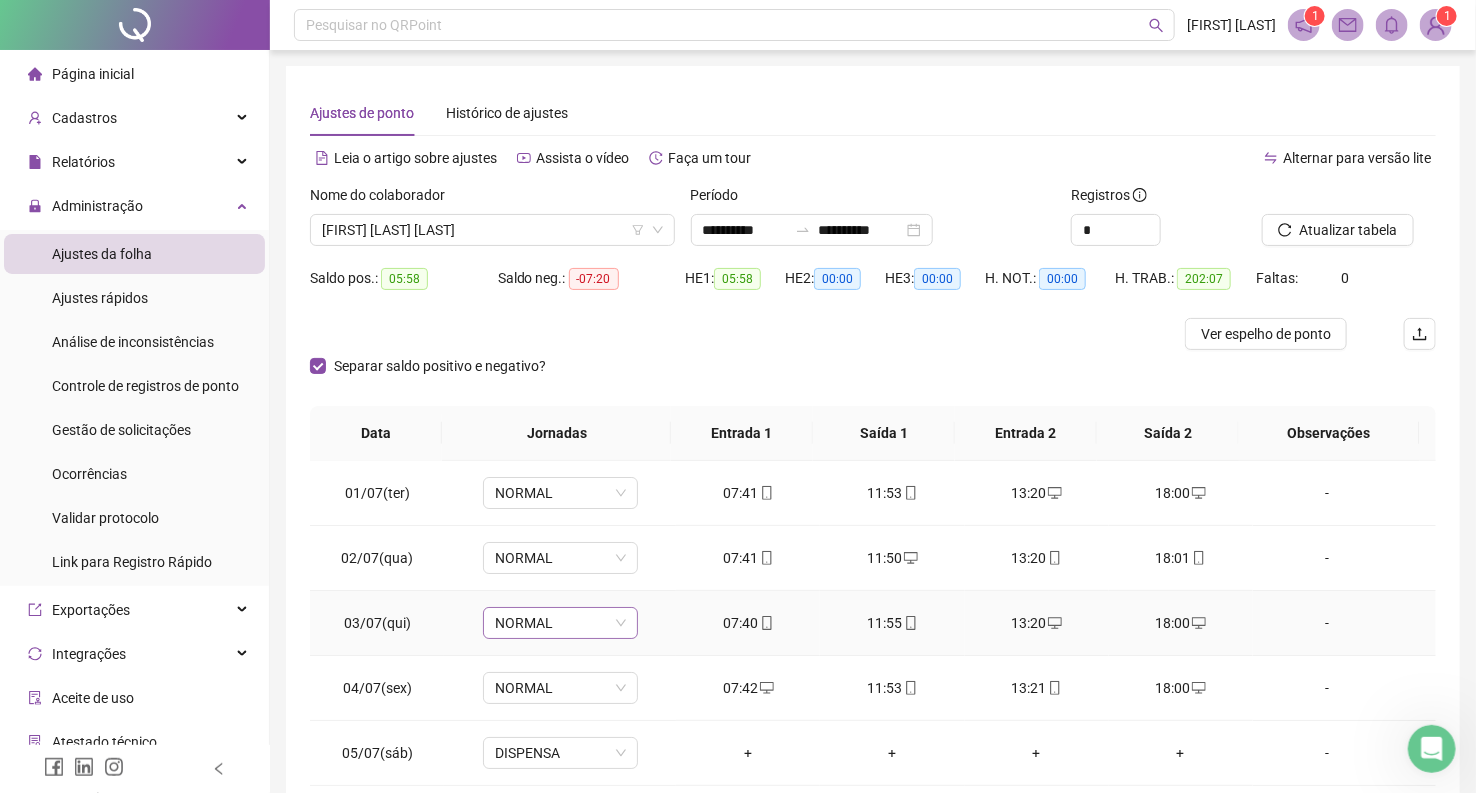 scroll, scrollTop: 205, scrollLeft: 0, axis: vertical 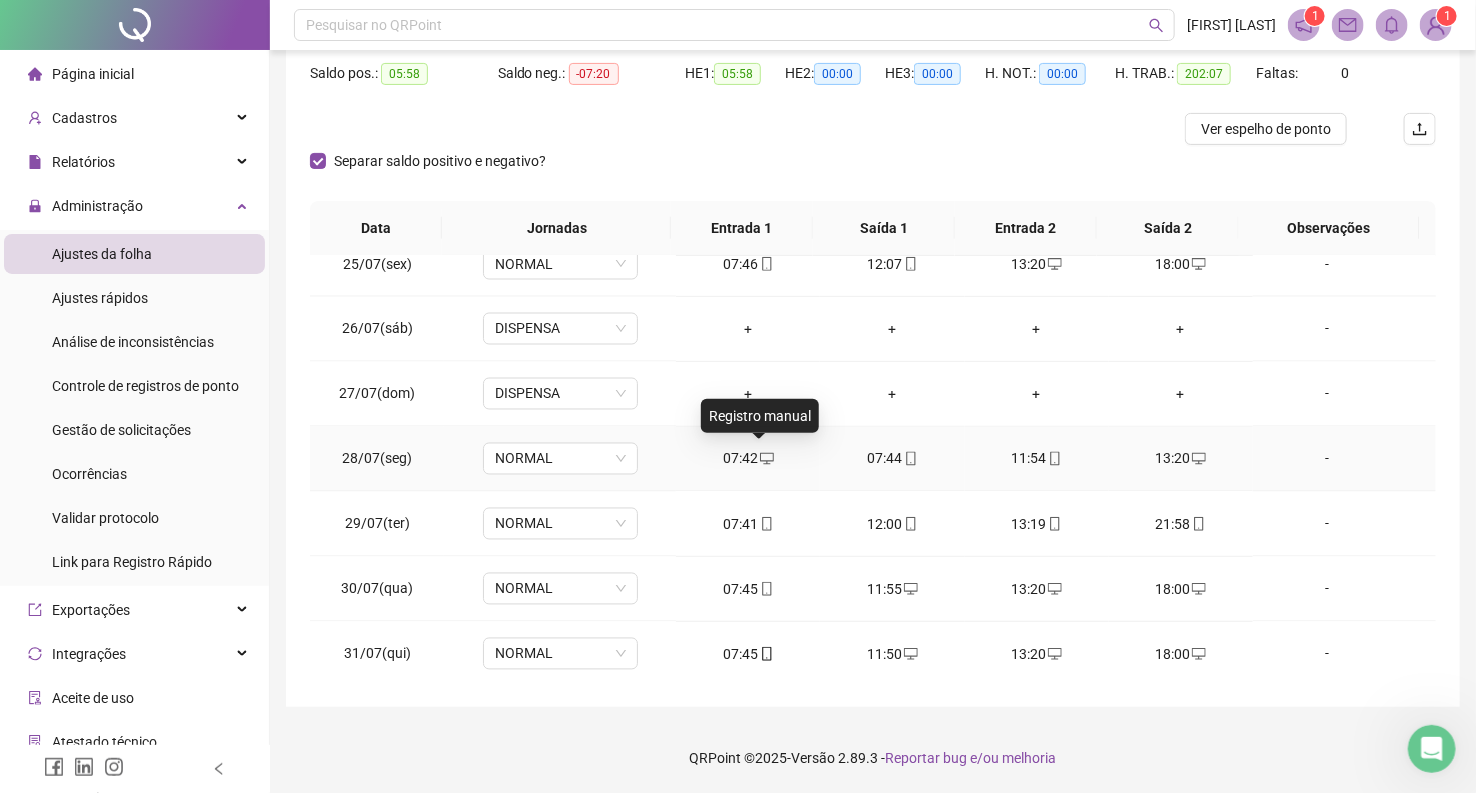 click 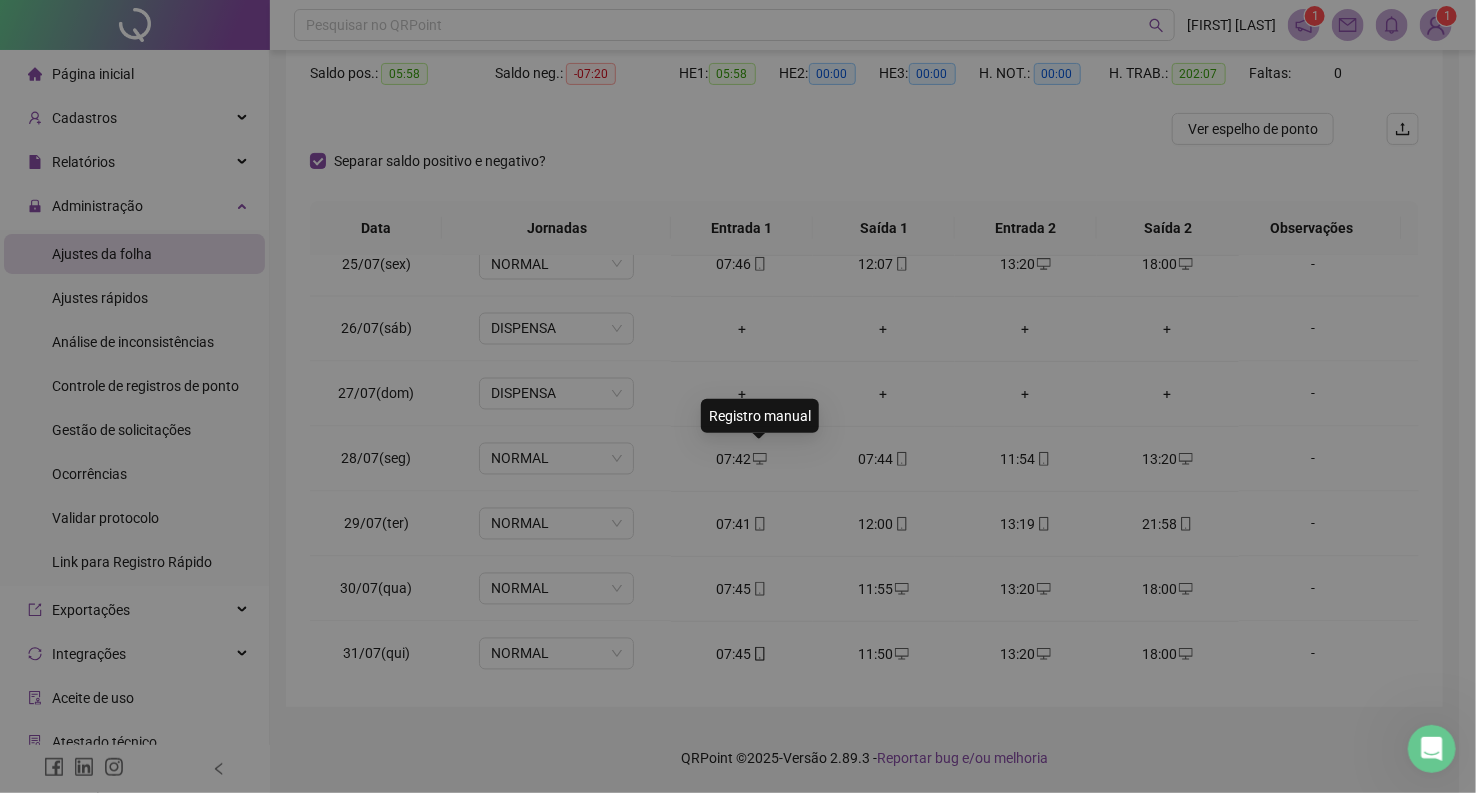 type on "**********" 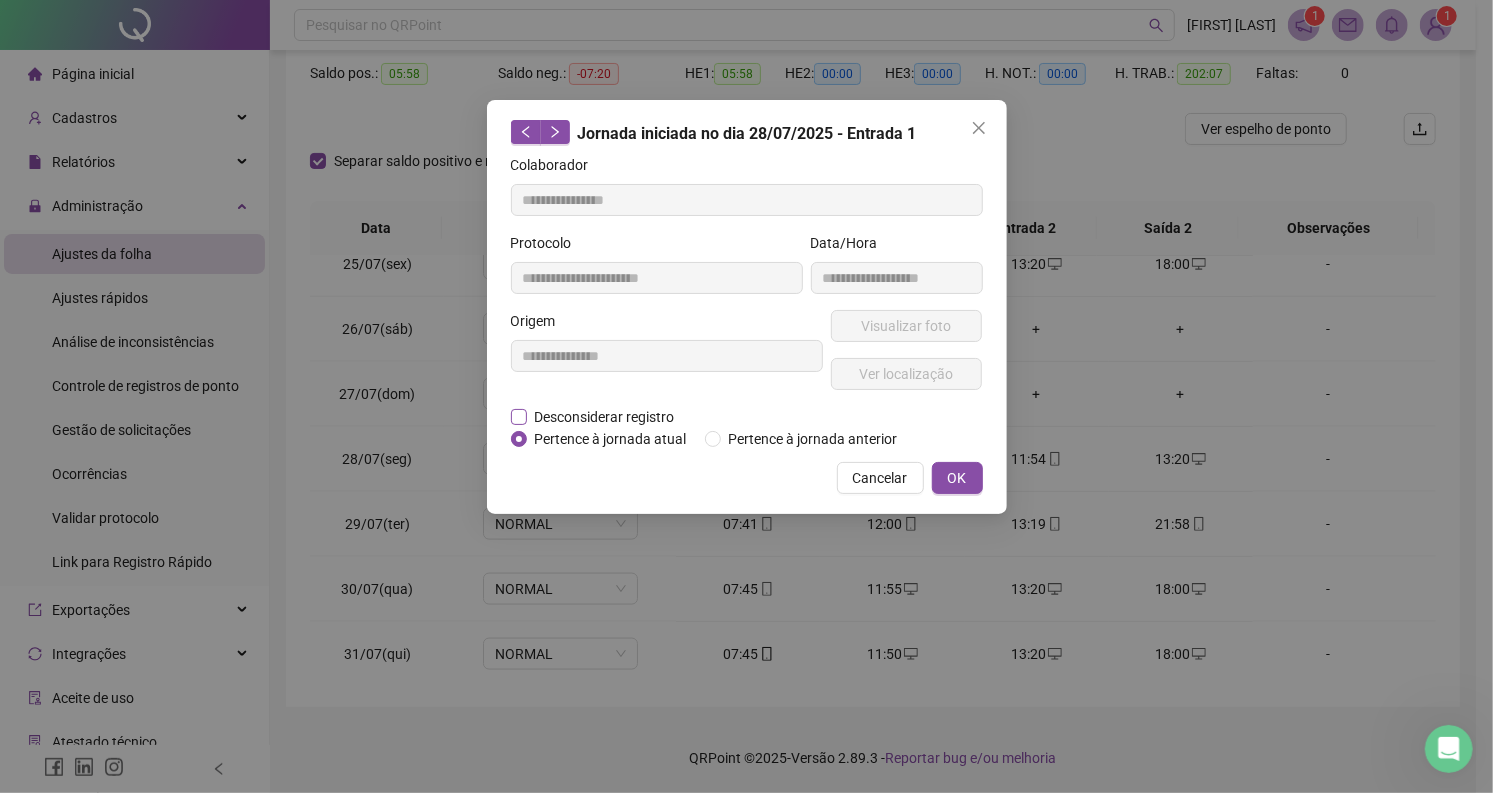 click on "Desconsiderar registro" at bounding box center (605, 417) 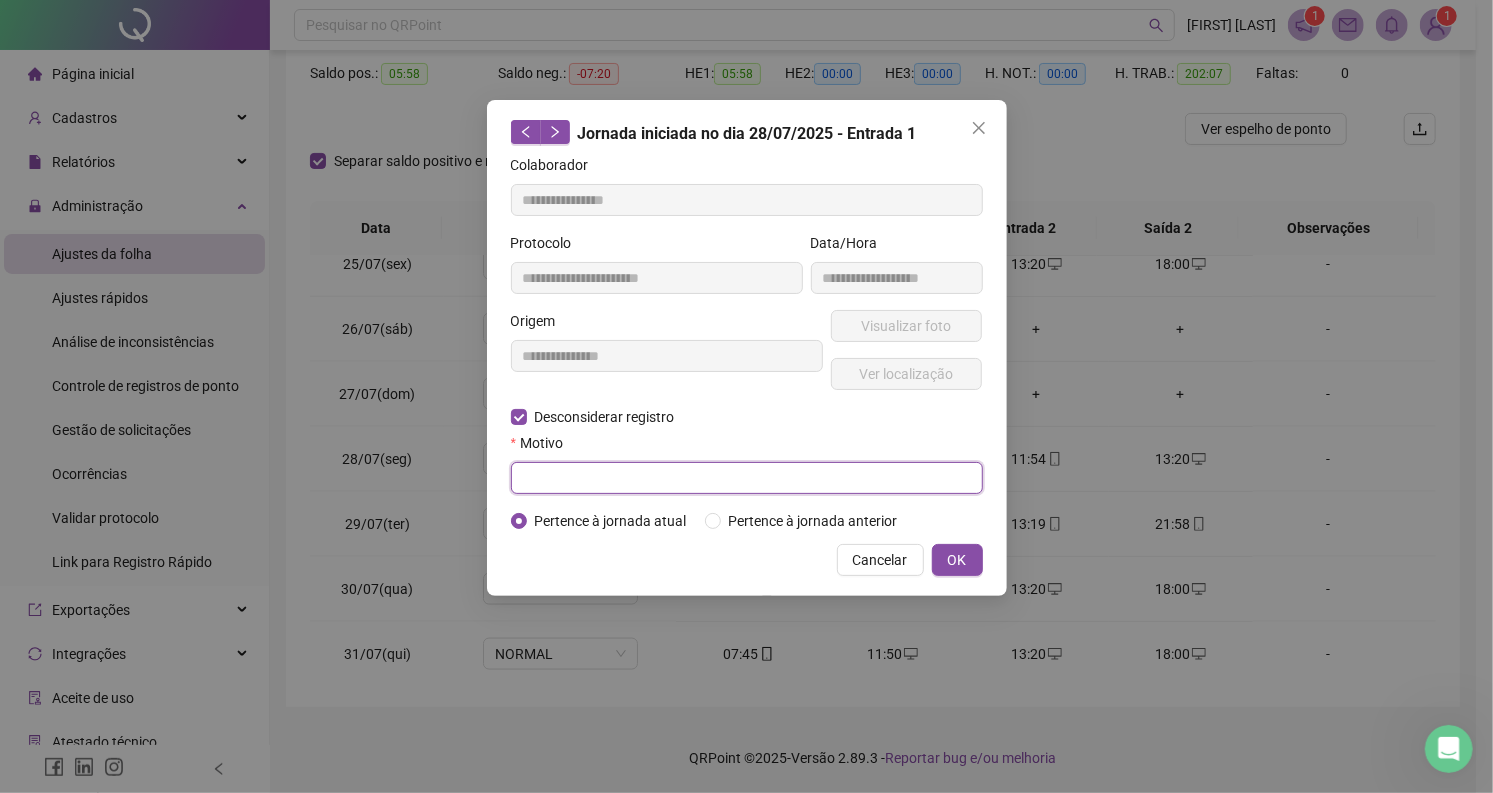 click at bounding box center [747, 478] 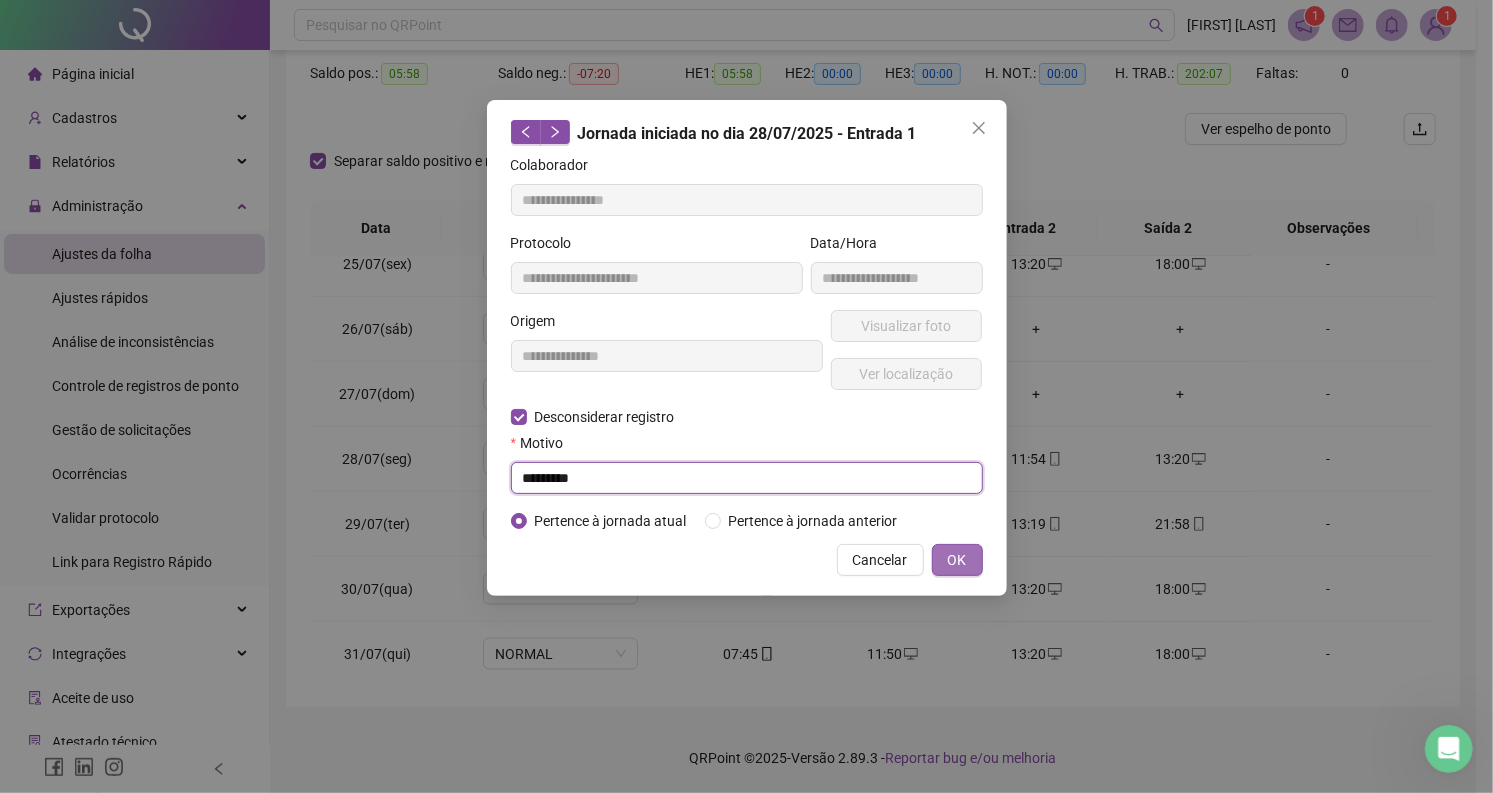 type on "*********" 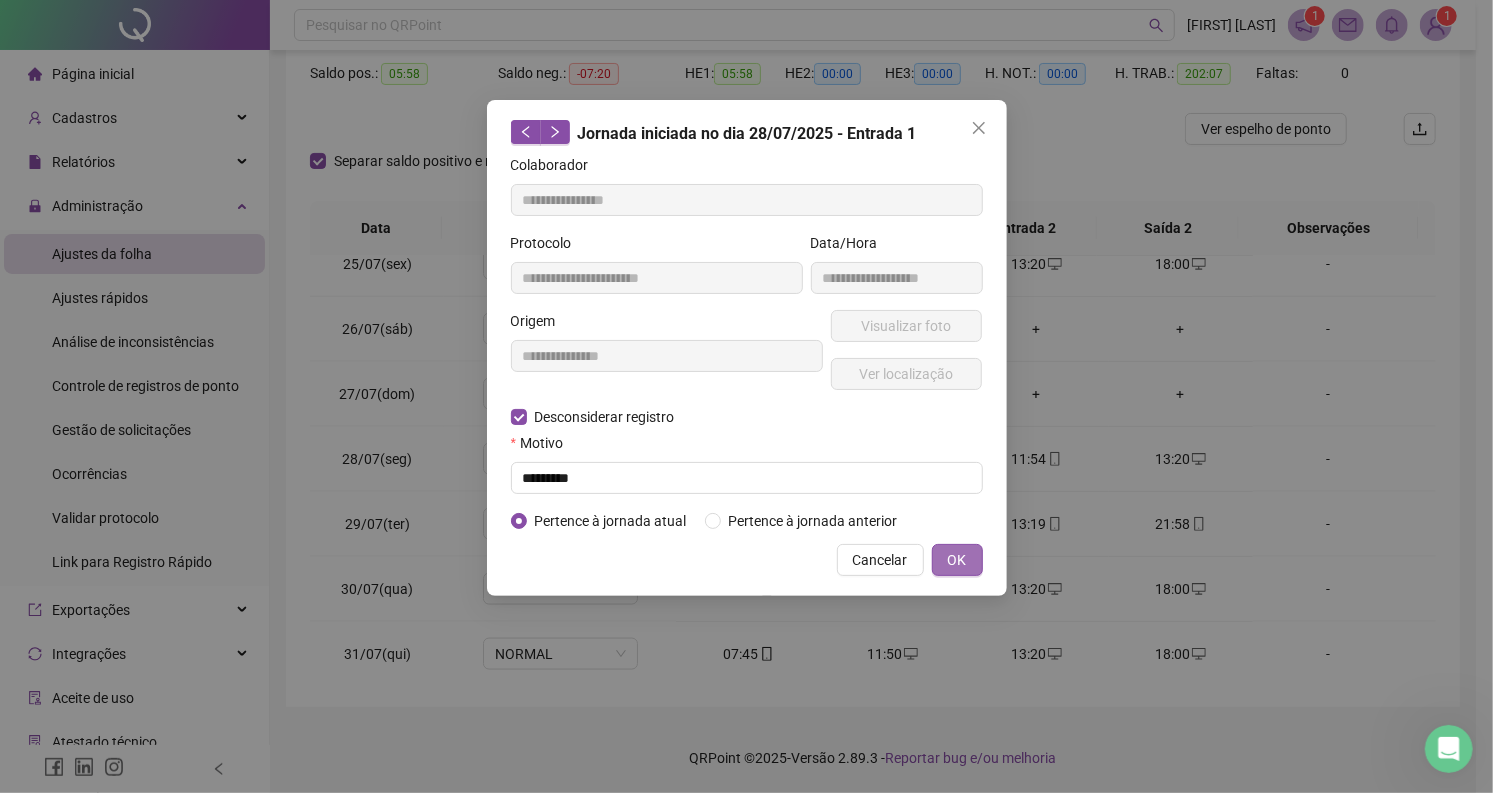 click on "OK" at bounding box center [957, 560] 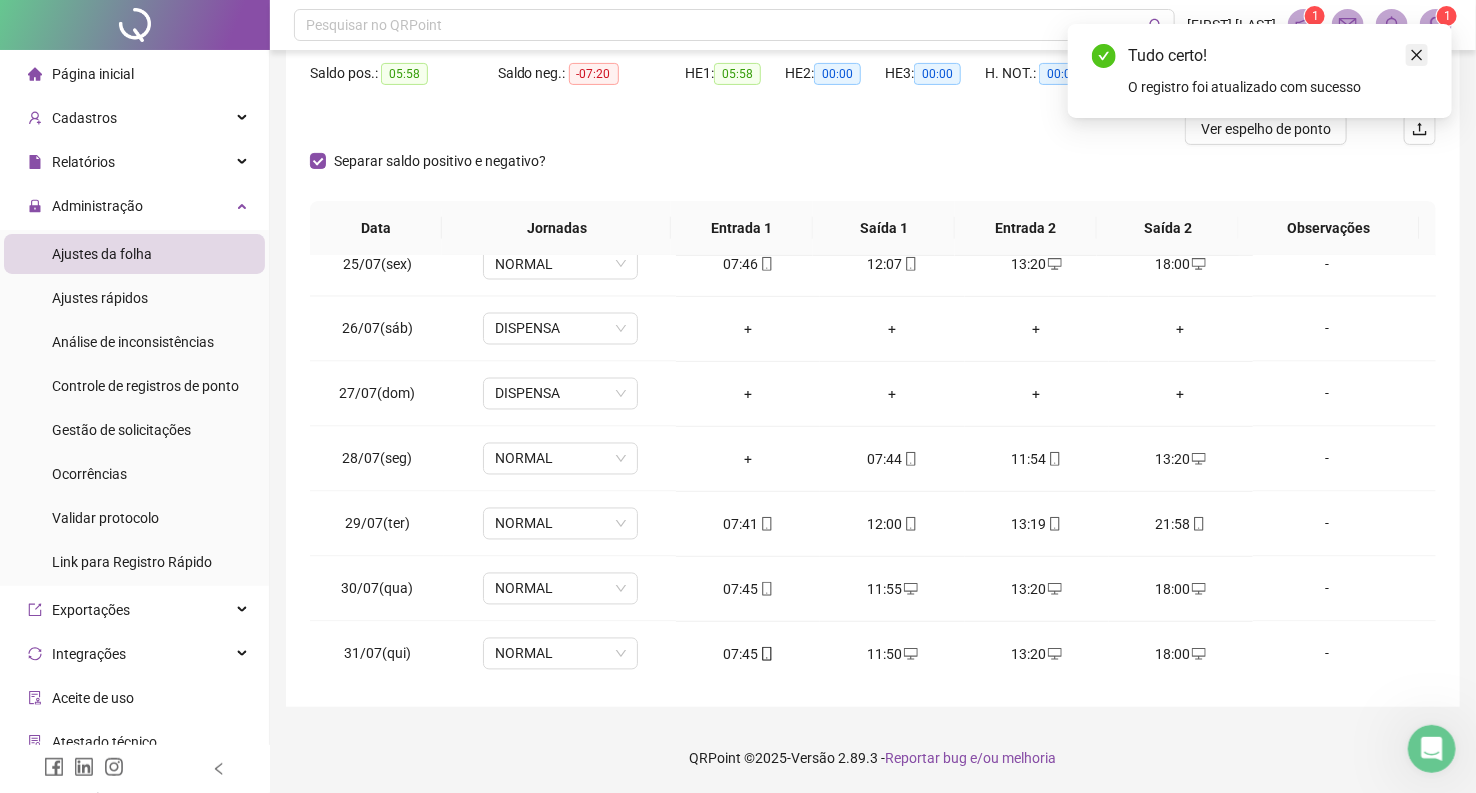 click 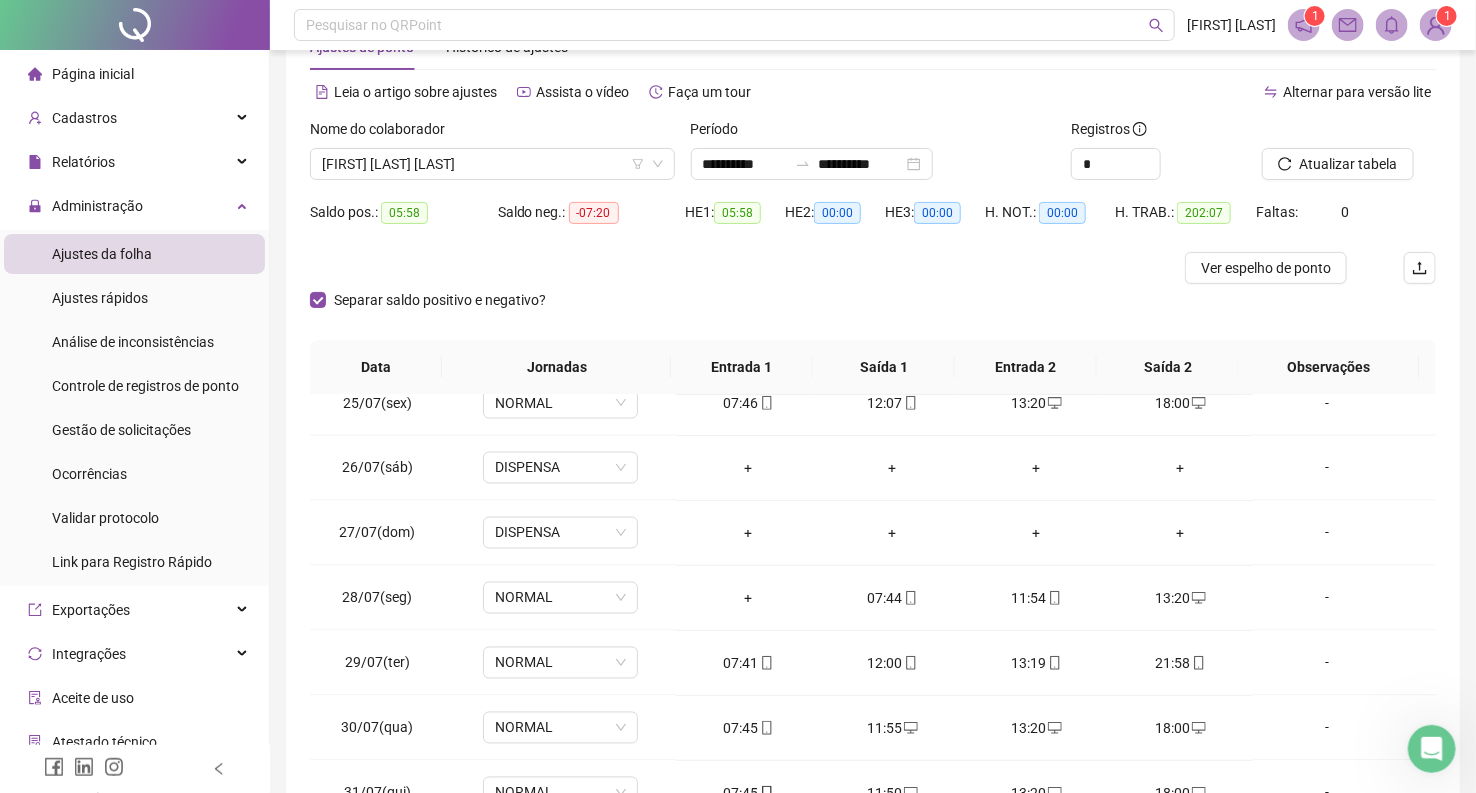scroll, scrollTop: 0, scrollLeft: 0, axis: both 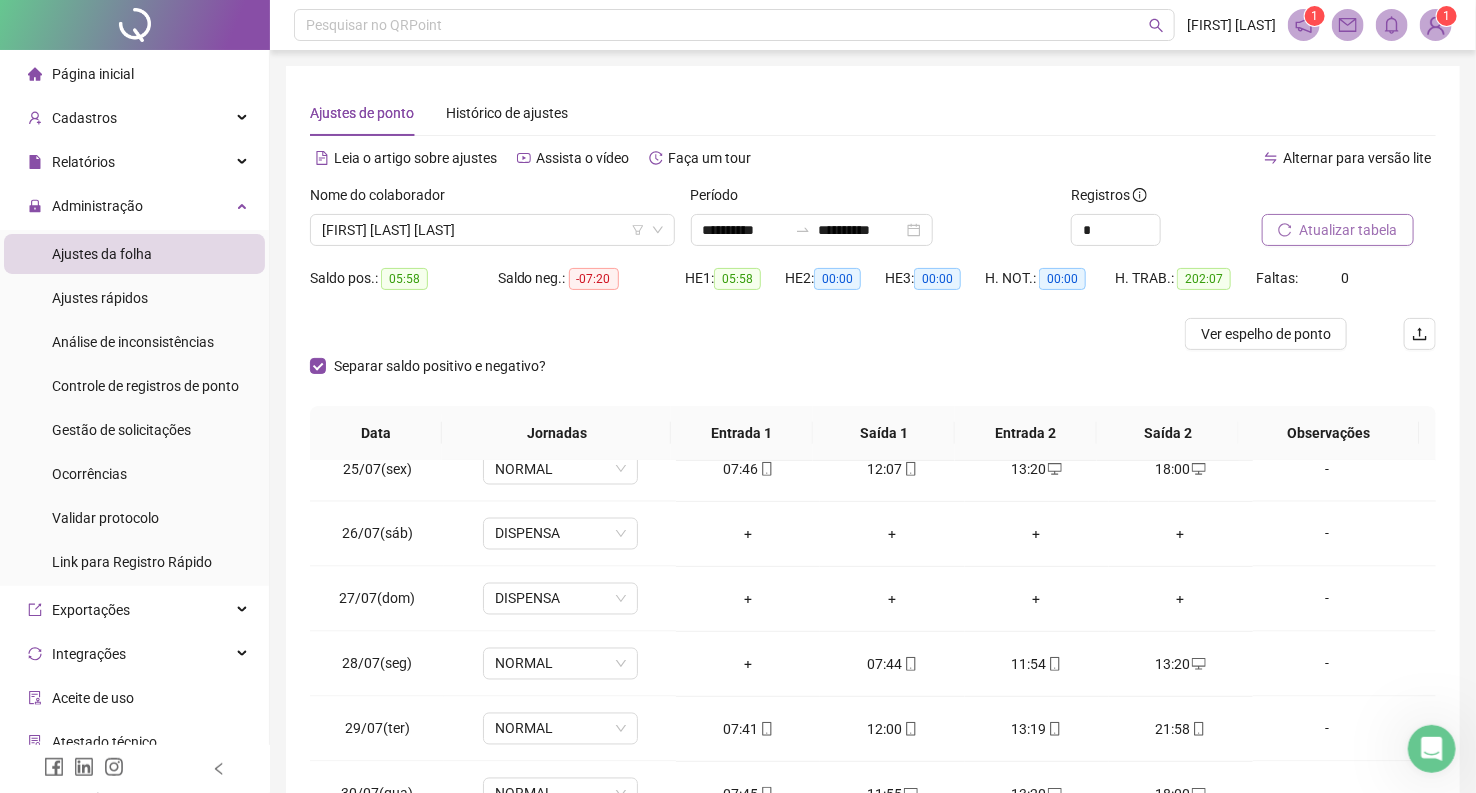 click on "Atualizar tabela" at bounding box center [1349, 230] 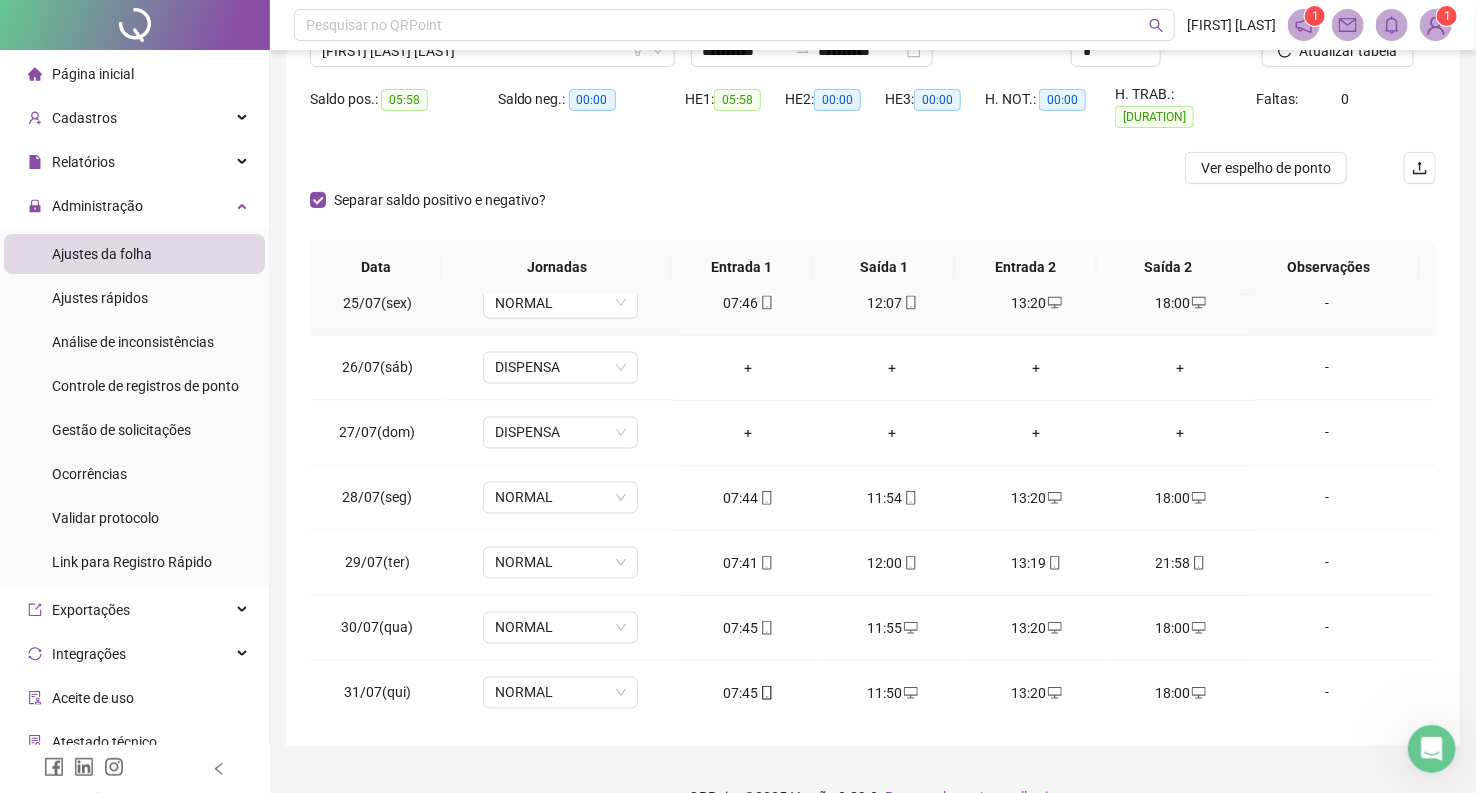 scroll, scrollTop: 205, scrollLeft: 0, axis: vertical 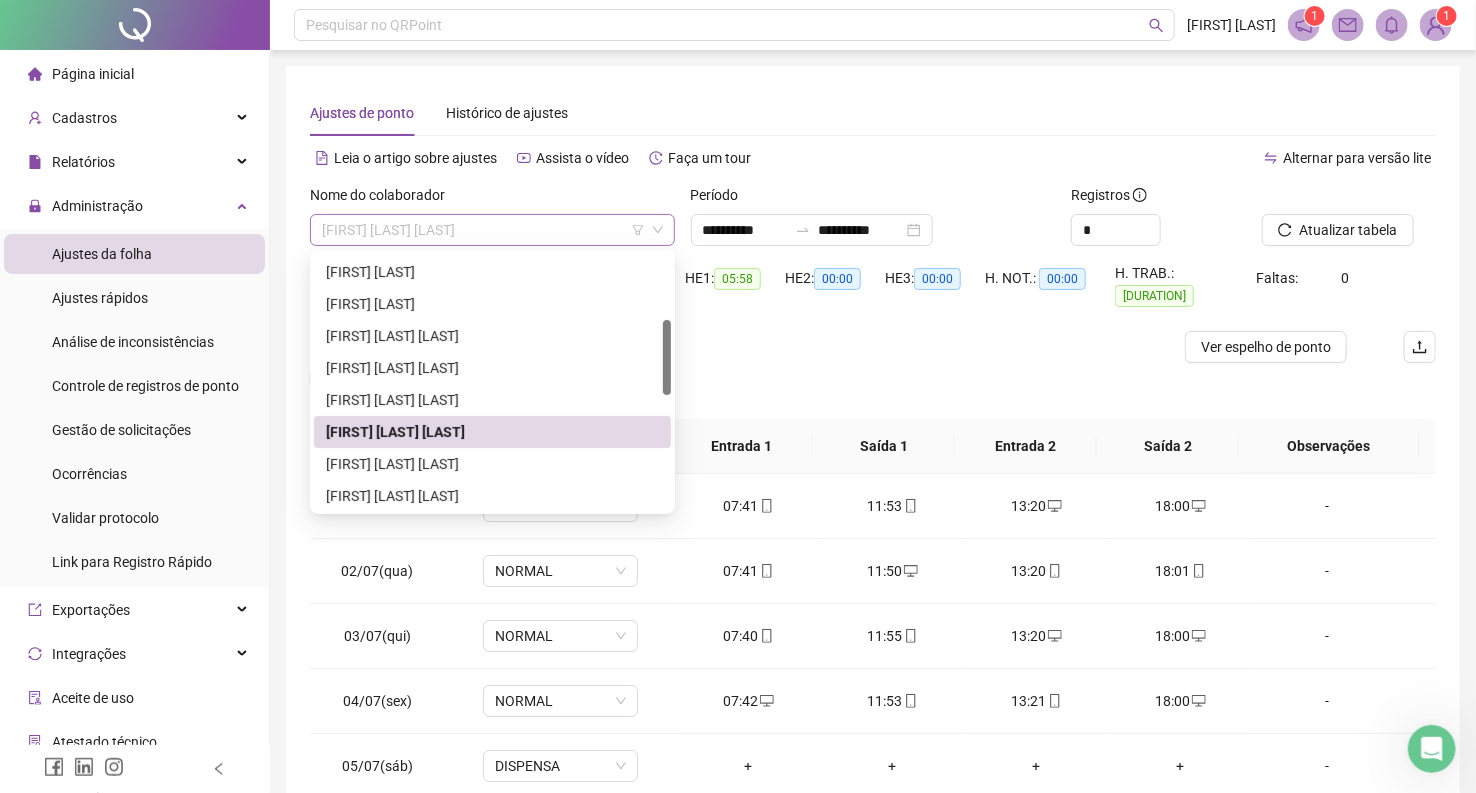 click on "[FIRST] [LAST] [LAST]" at bounding box center [492, 230] 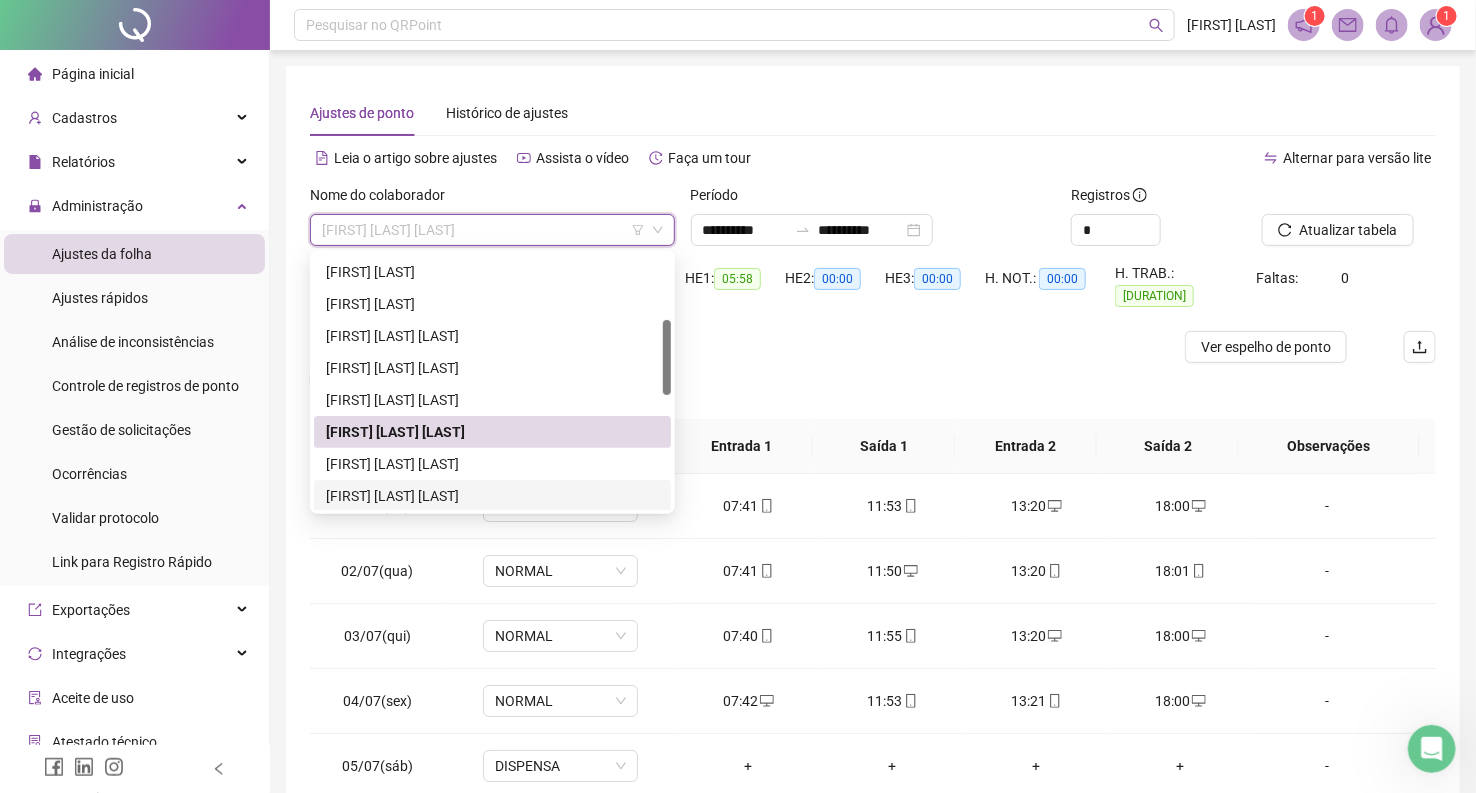 click on "[FIRST] [LAST] [LAST]" at bounding box center [492, 496] 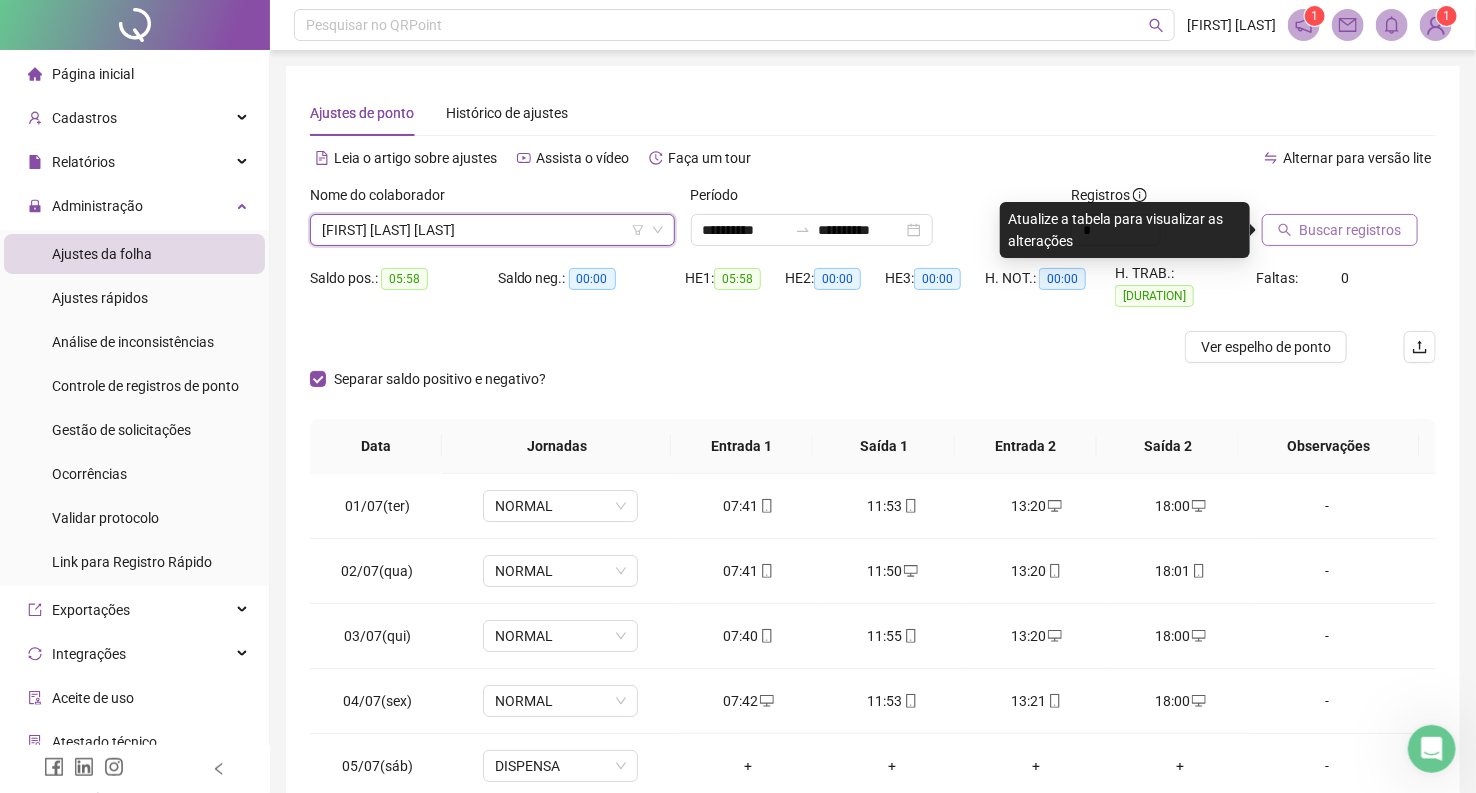 click on "Buscar registros" at bounding box center [1351, 230] 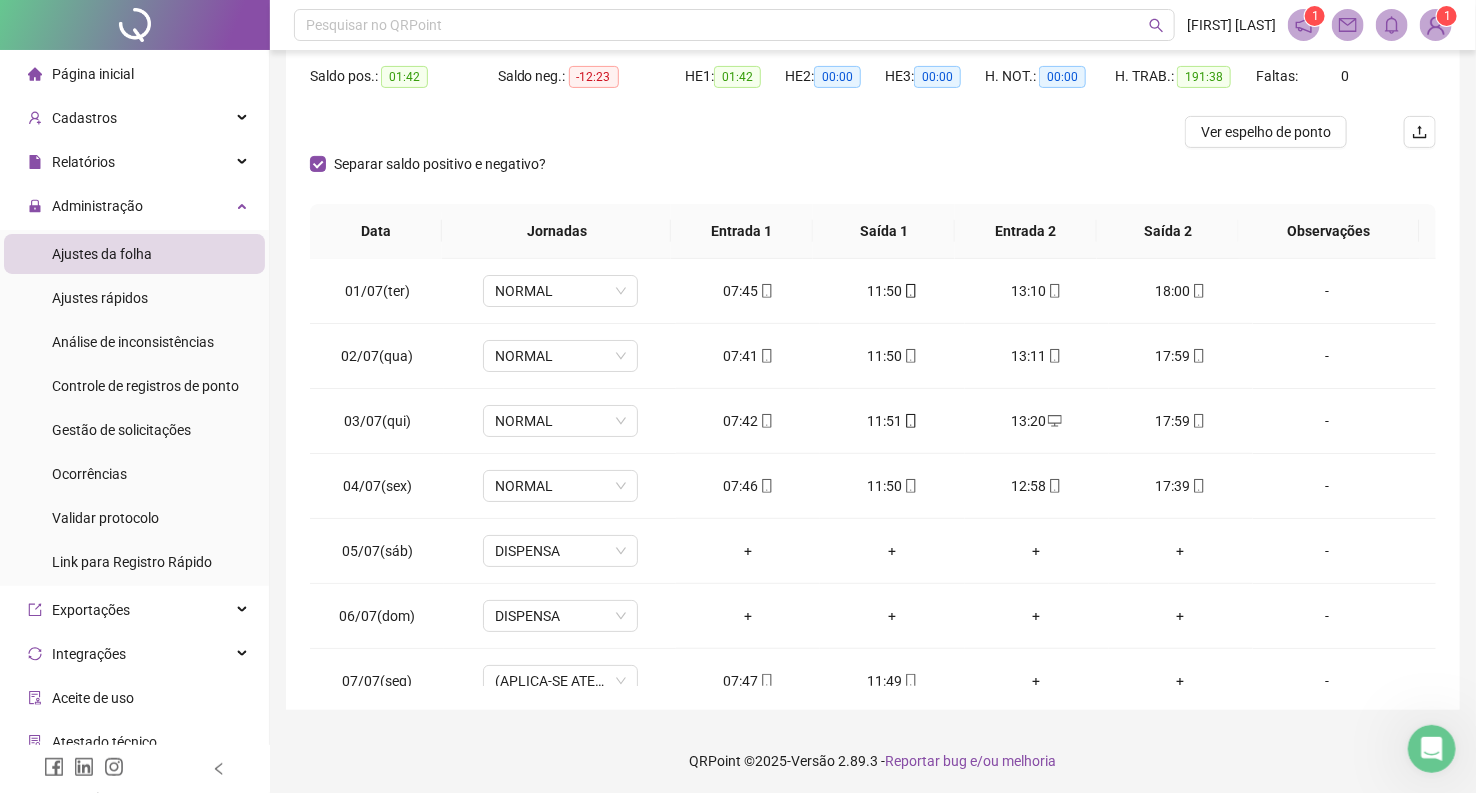 scroll, scrollTop: 205, scrollLeft: 0, axis: vertical 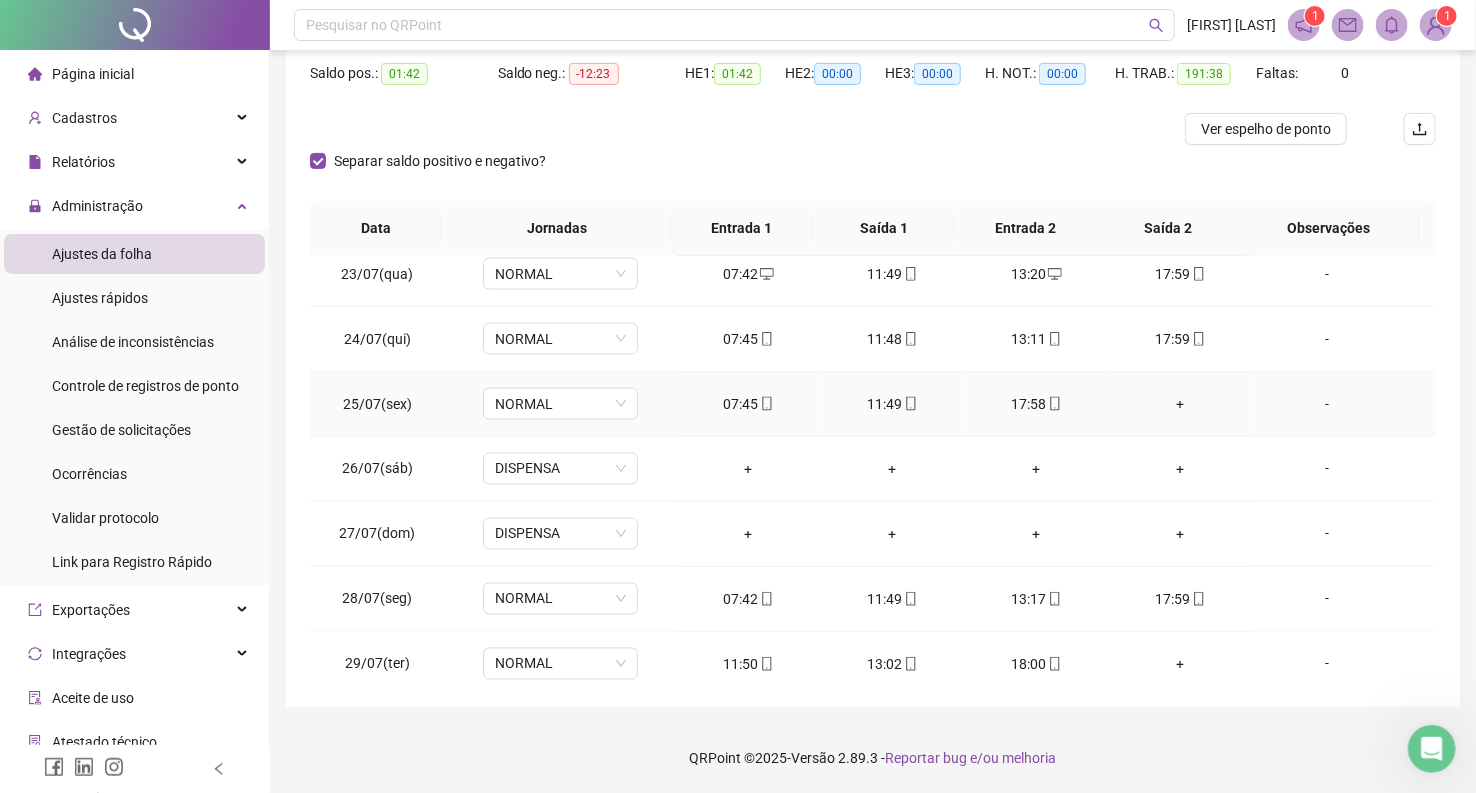 click on "+" at bounding box center (1181, 404) 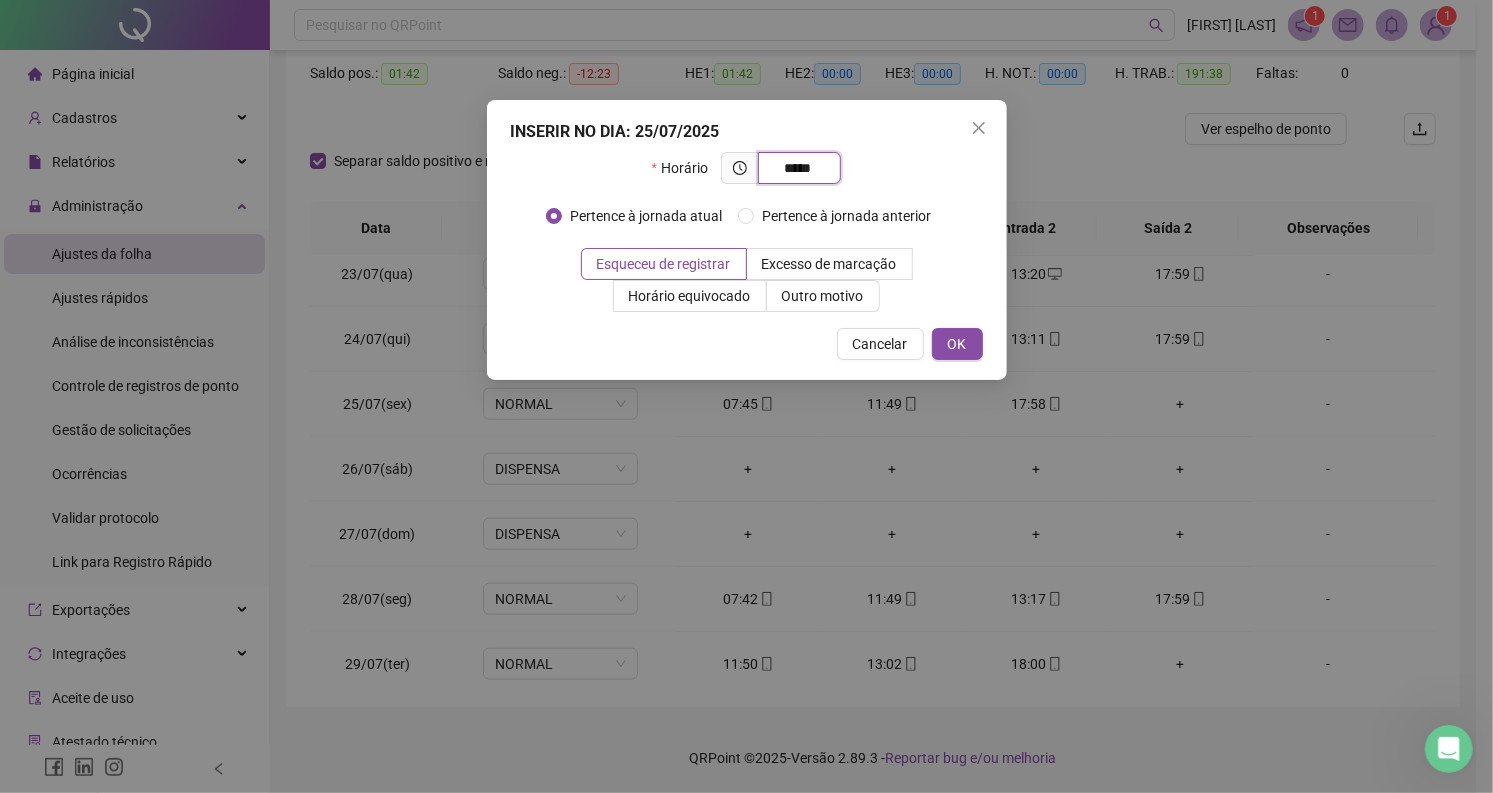 type on "*****" 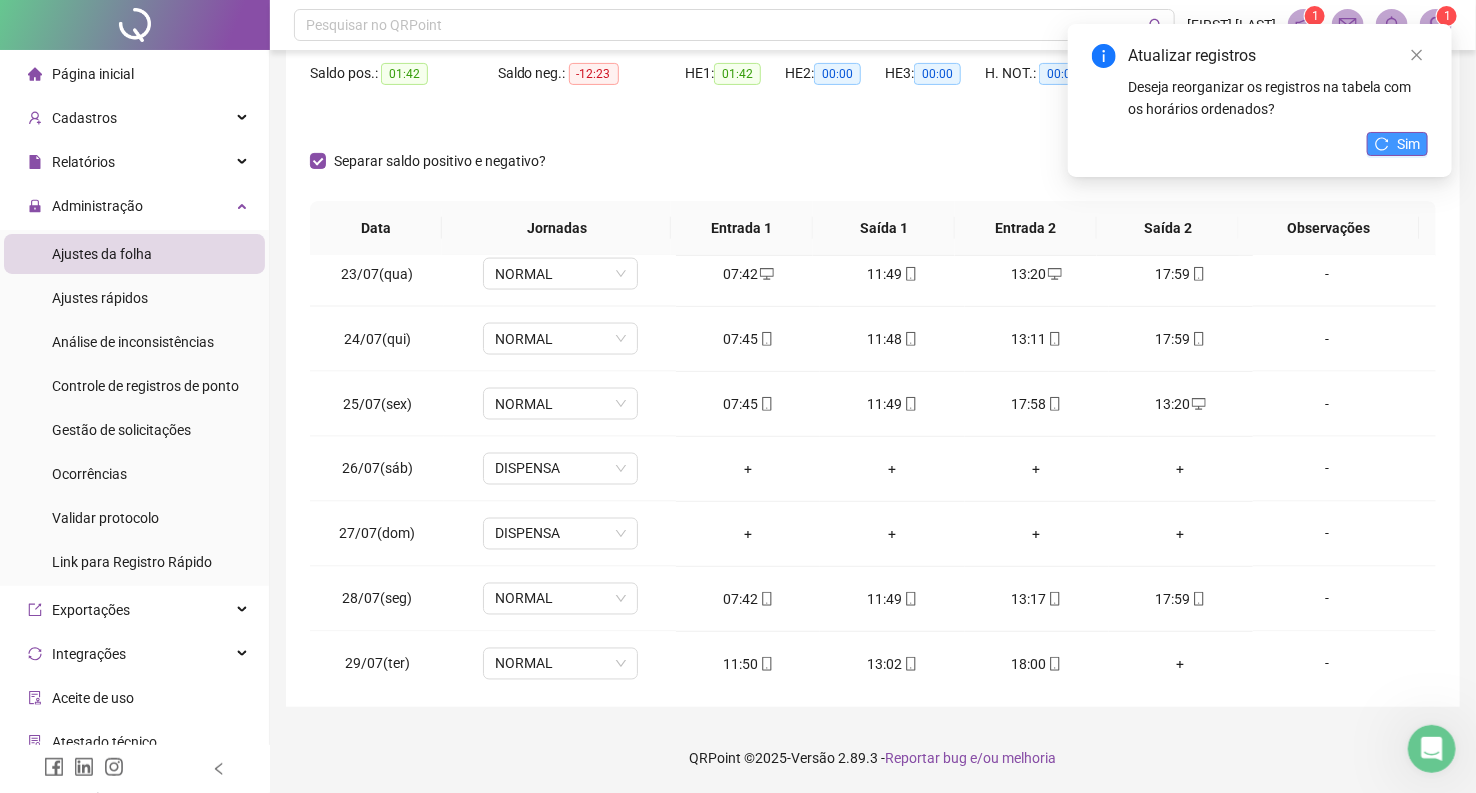 click on "Sim" at bounding box center (1397, 144) 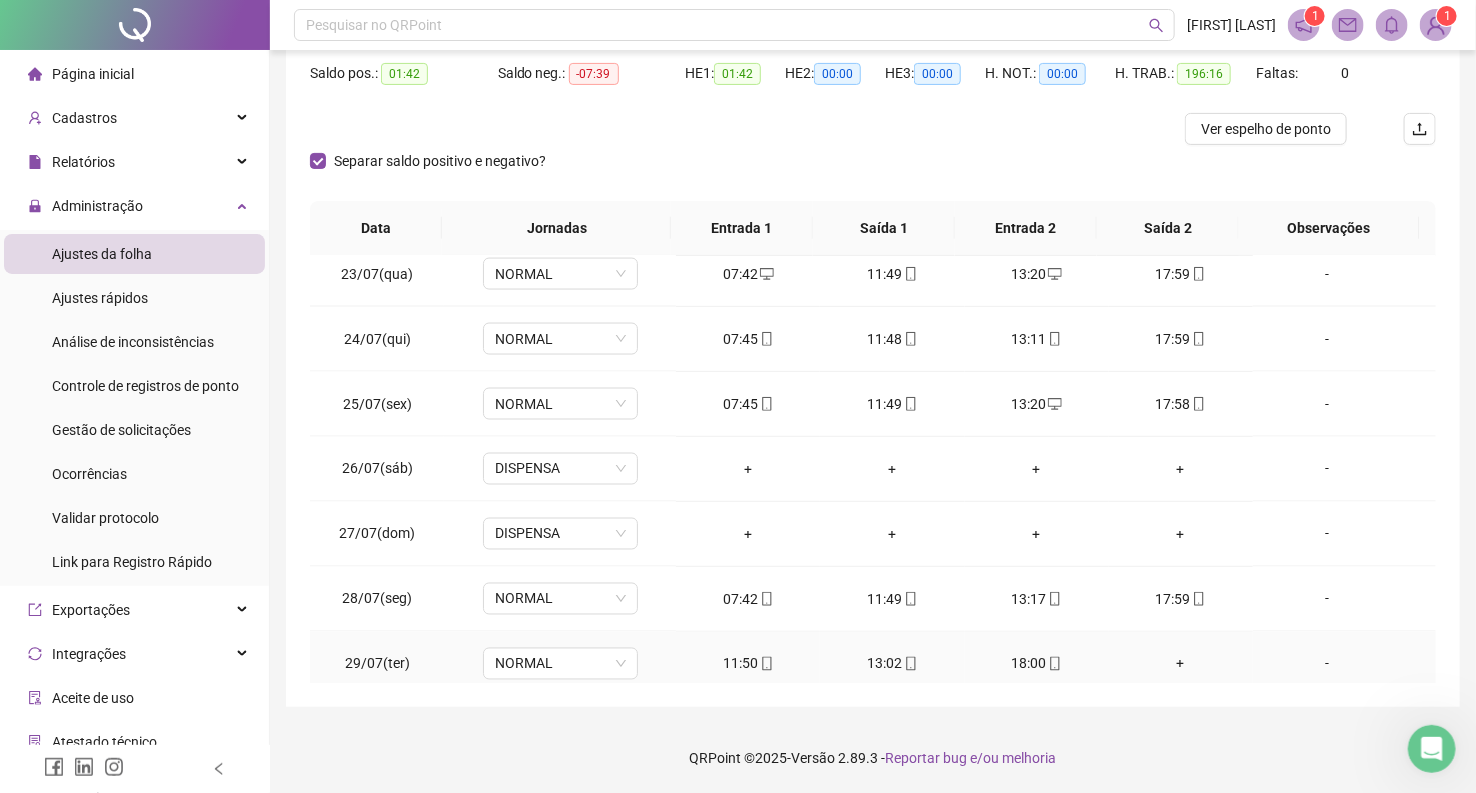 click on "+" at bounding box center [1181, 664] 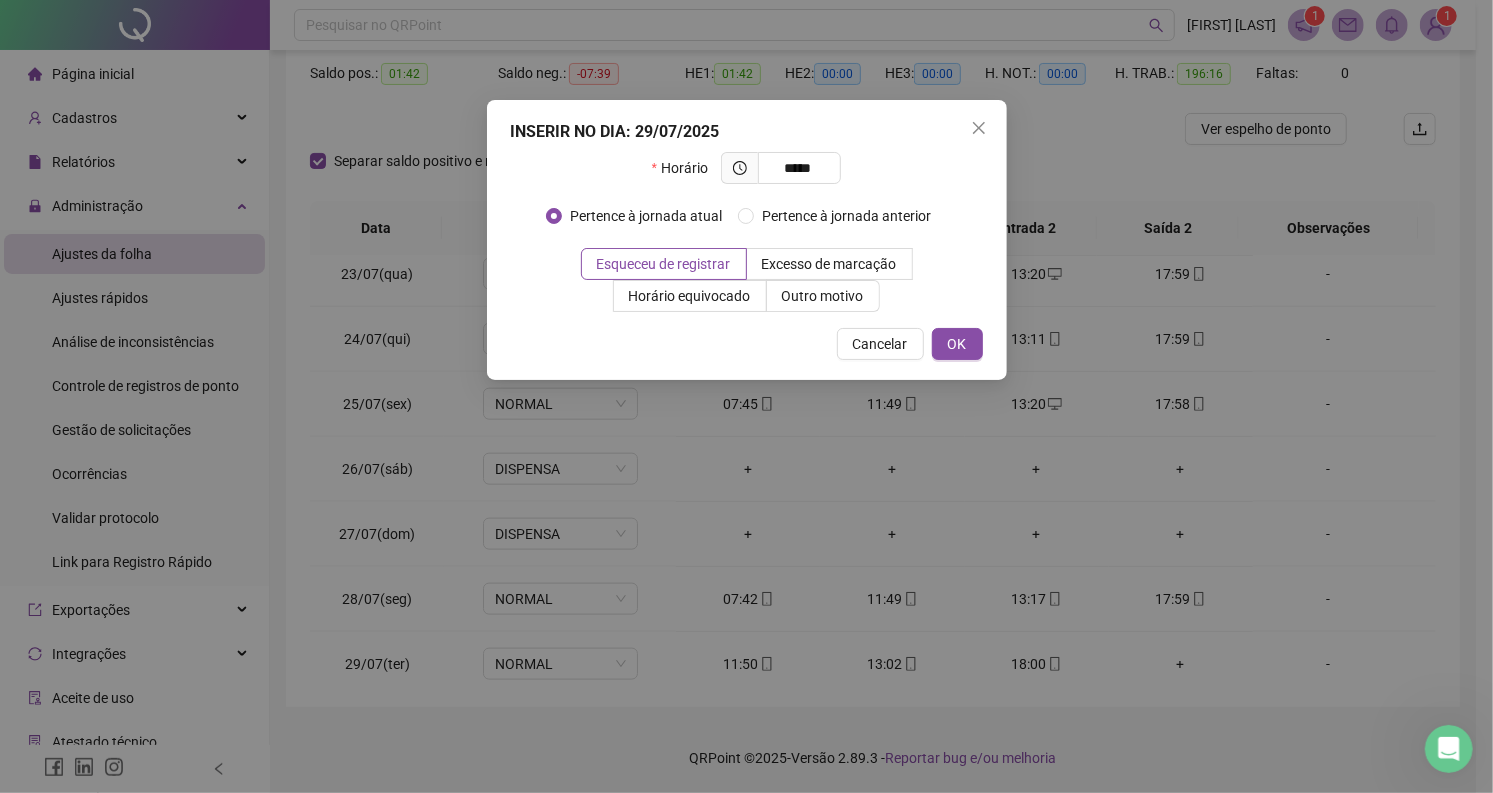 type on "*****" 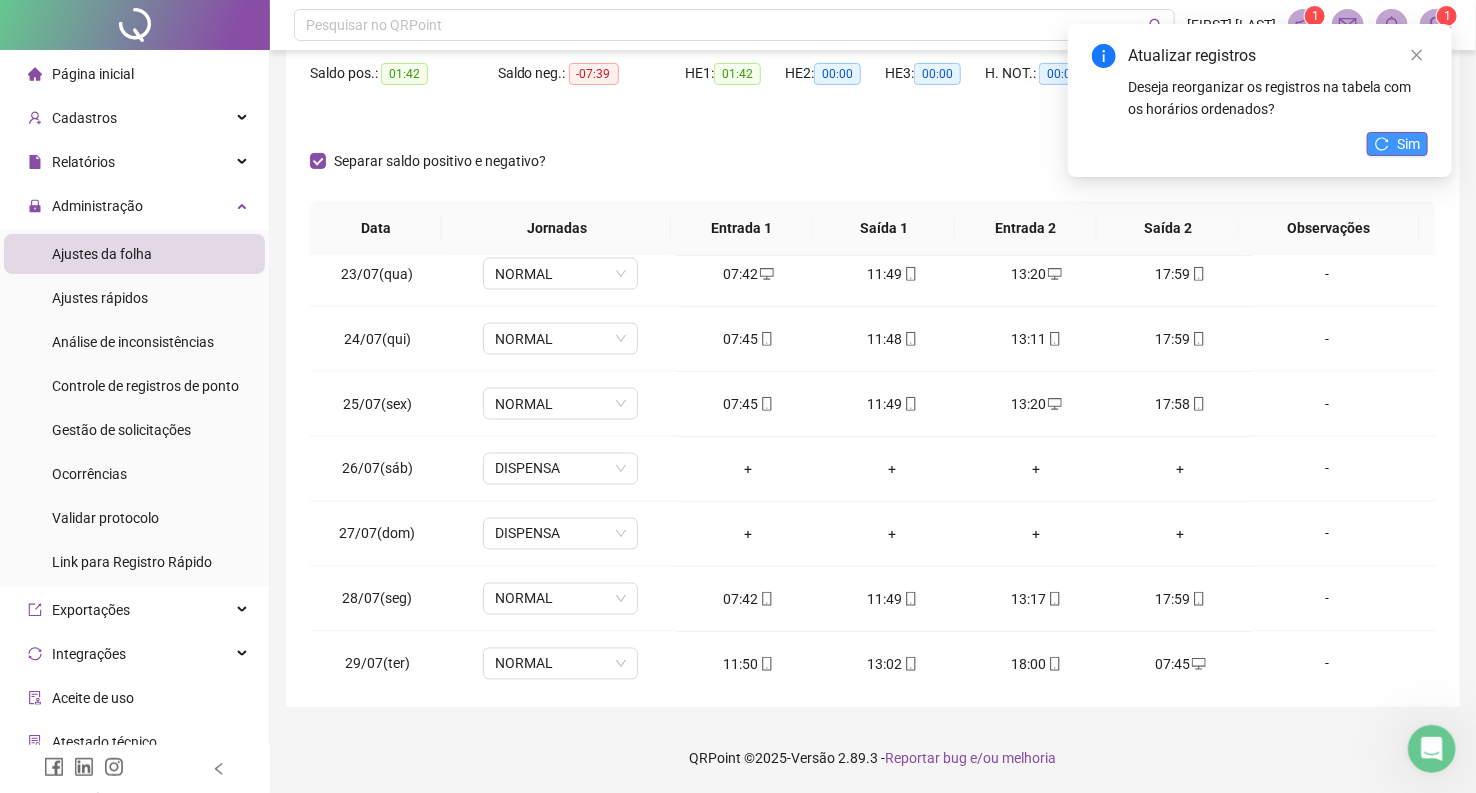 click 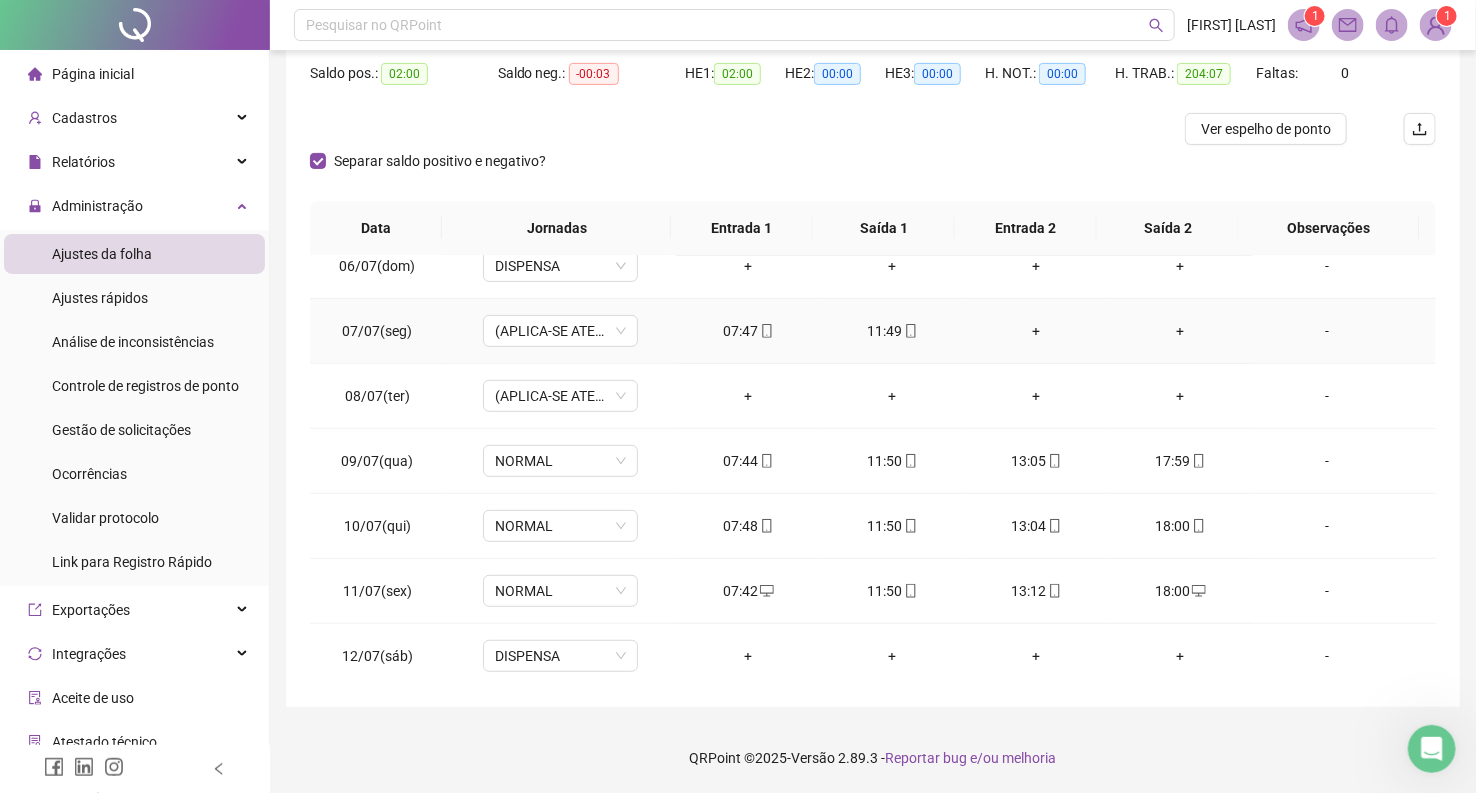 scroll, scrollTop: 0, scrollLeft: 0, axis: both 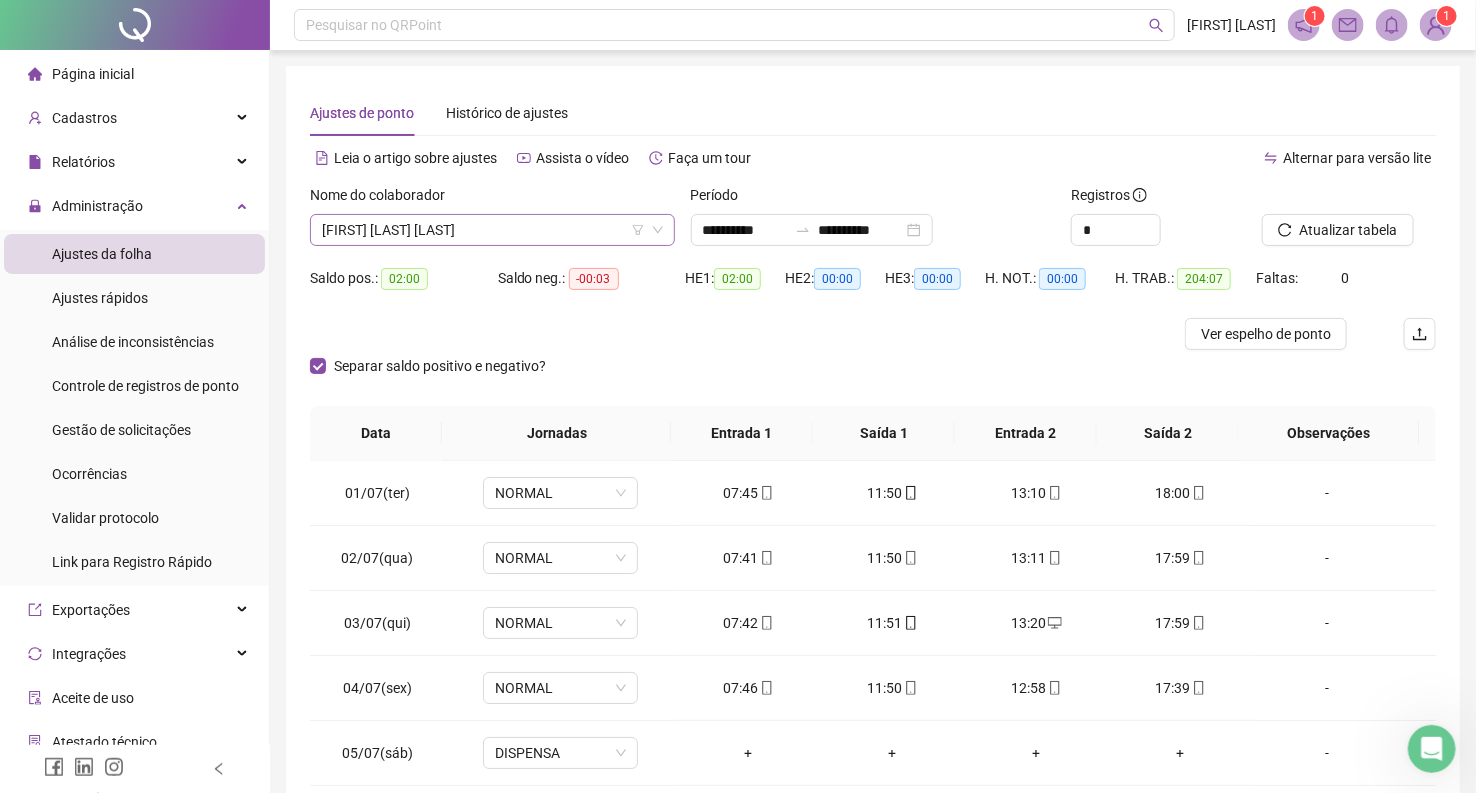 click on "[FIRST] [LAST] [LAST]" at bounding box center (492, 230) 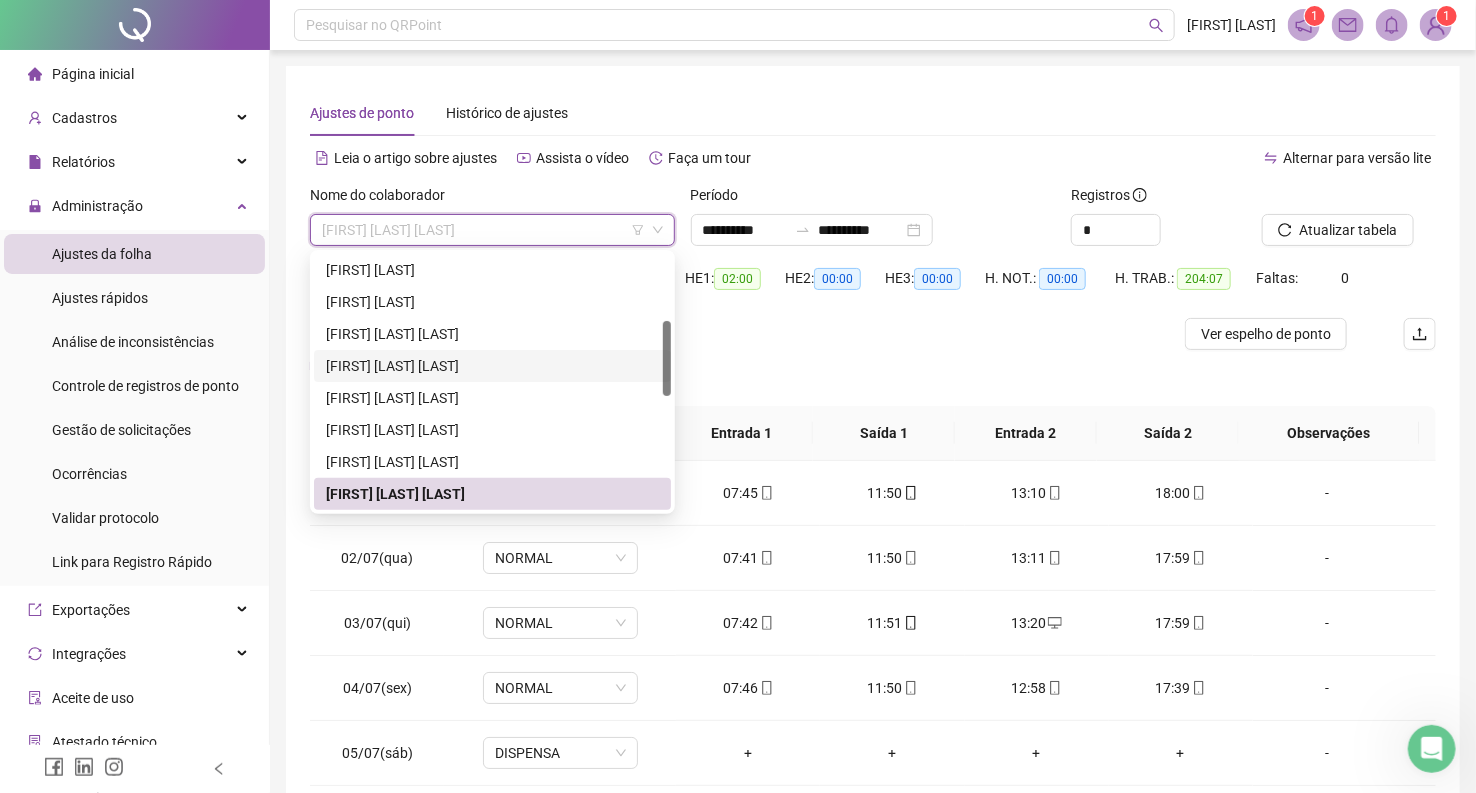 scroll, scrollTop: 446, scrollLeft: 0, axis: vertical 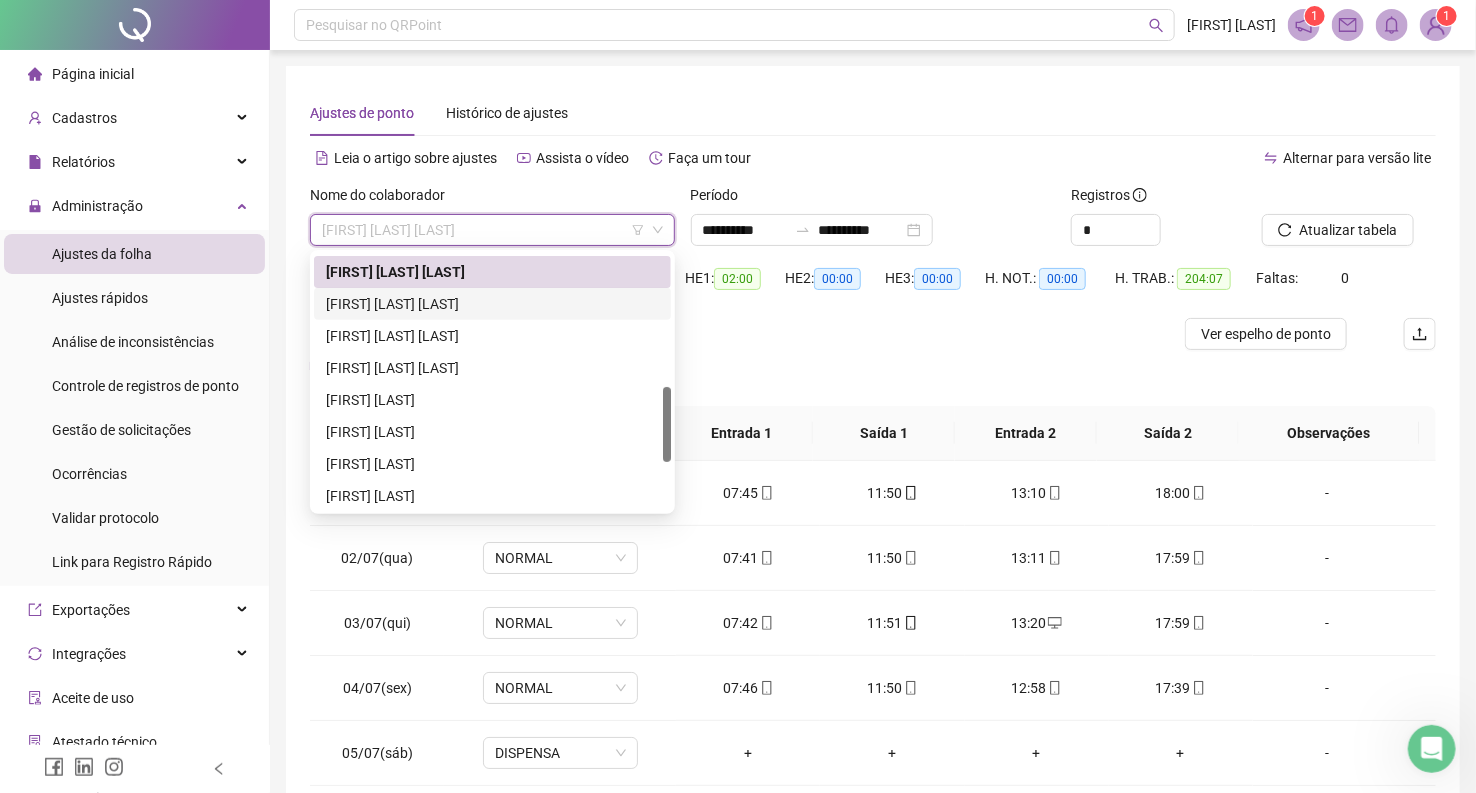 click on "[FIRST] [LAST] [LAST]" at bounding box center [492, 304] 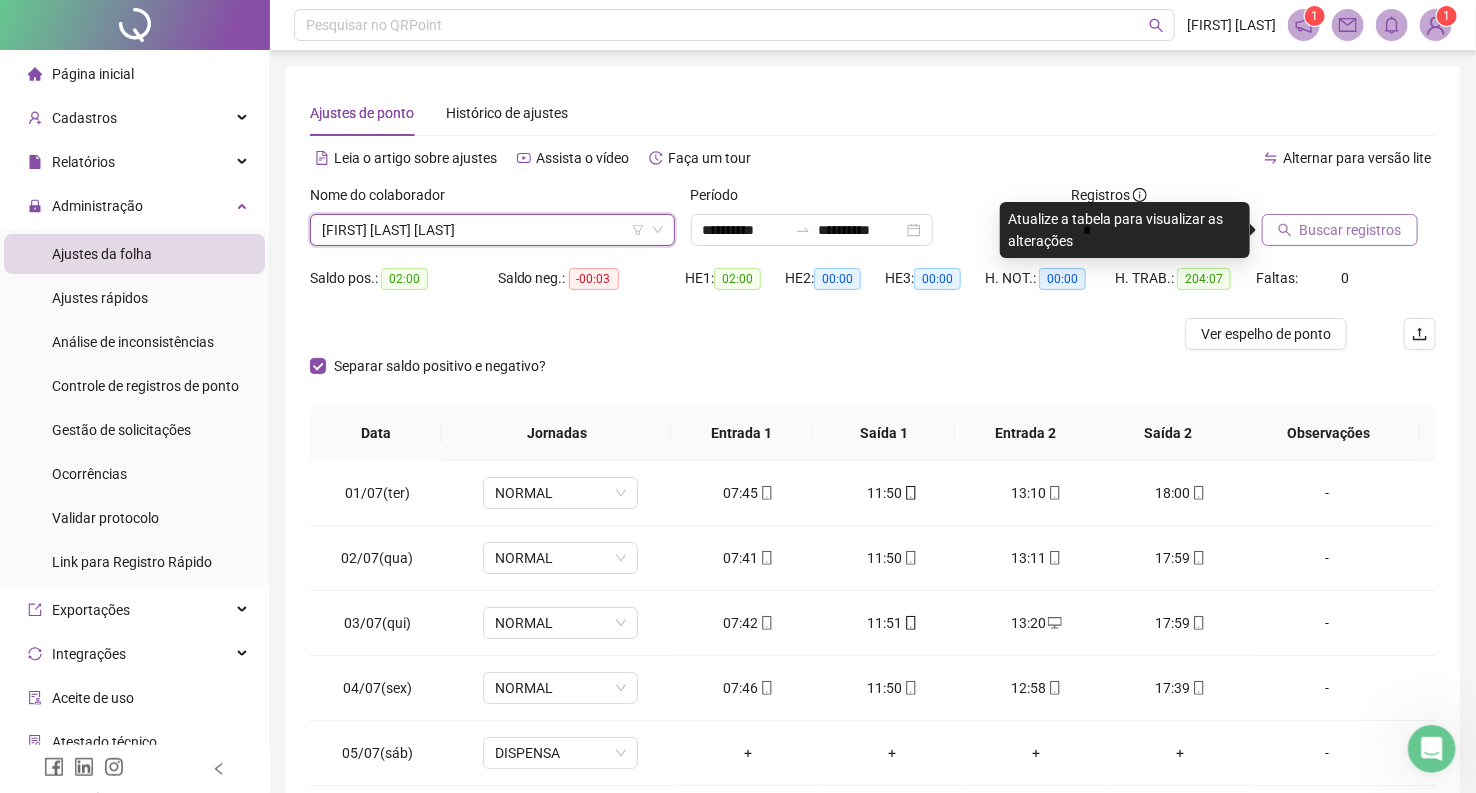 click on "Buscar registros" at bounding box center [1351, 230] 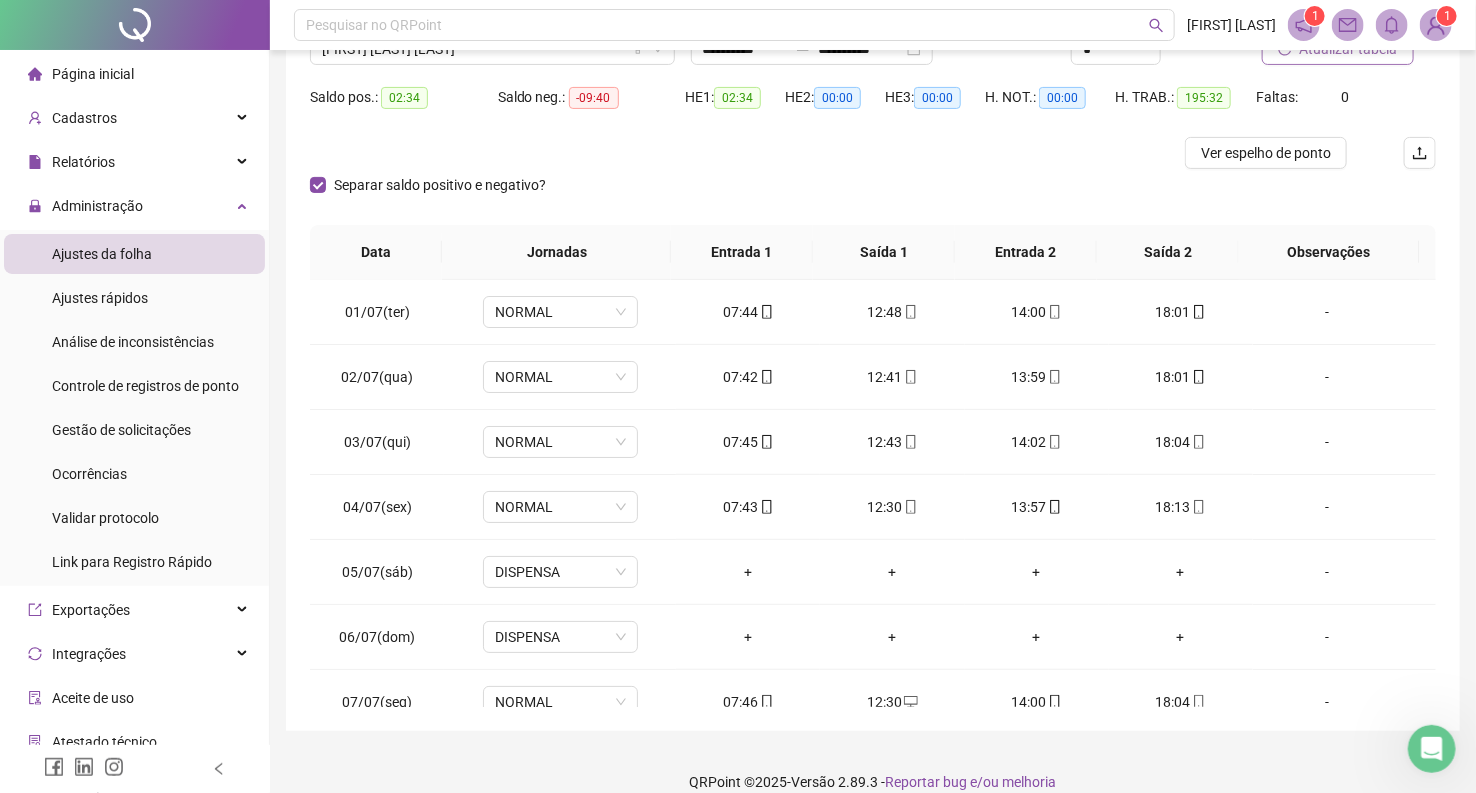 scroll, scrollTop: 205, scrollLeft: 0, axis: vertical 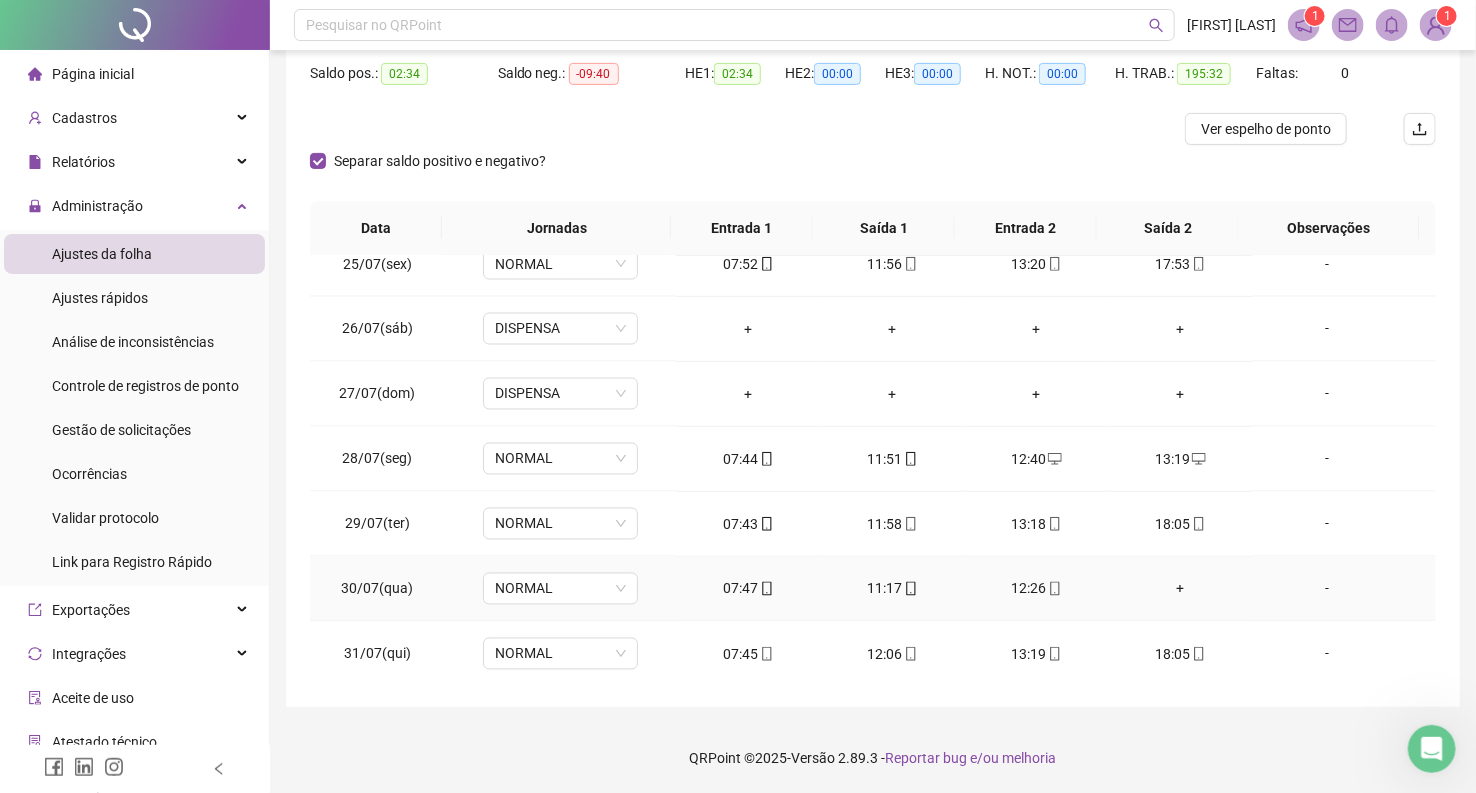 click on "+" at bounding box center (1181, 589) 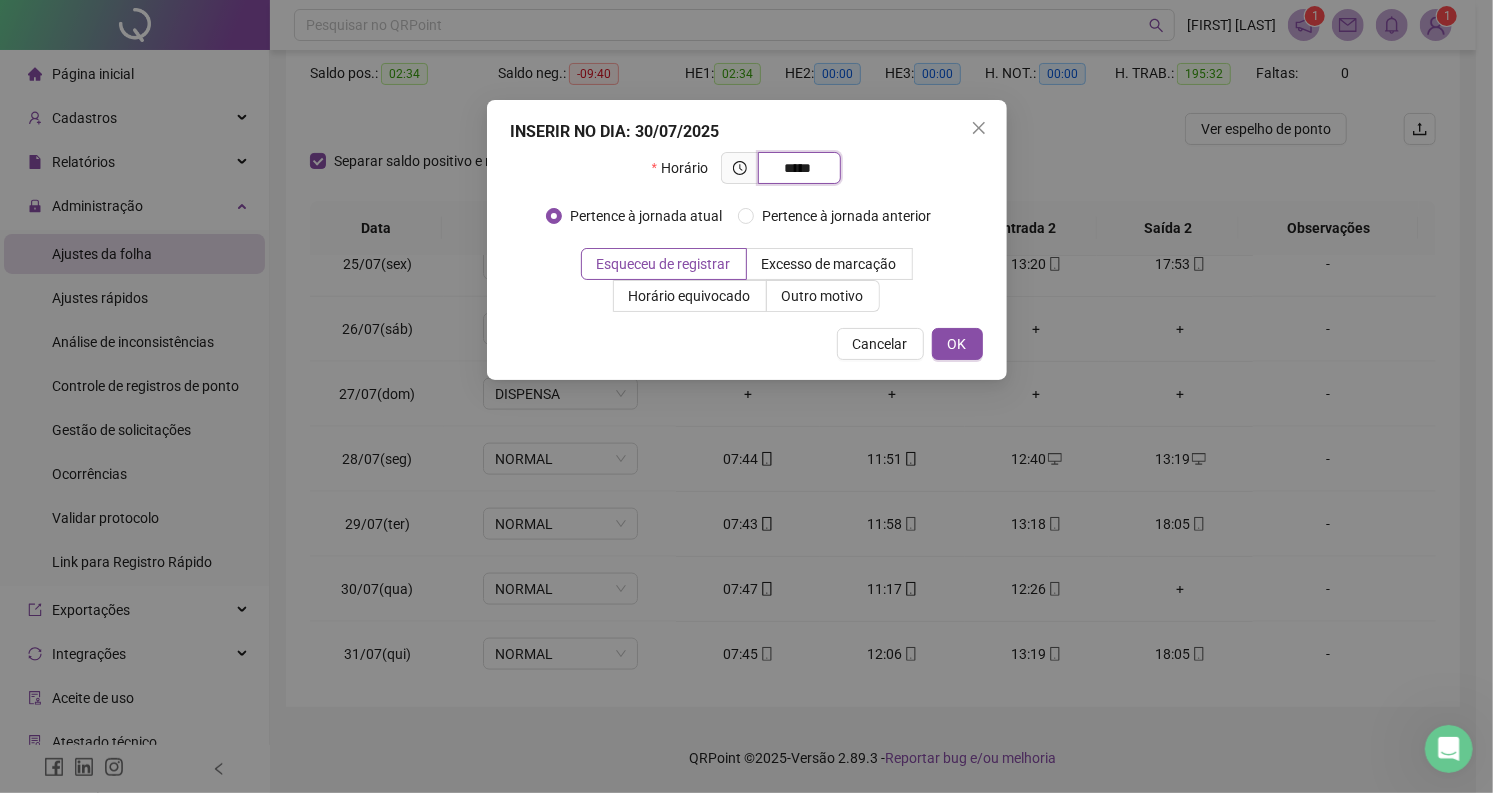 type on "*****" 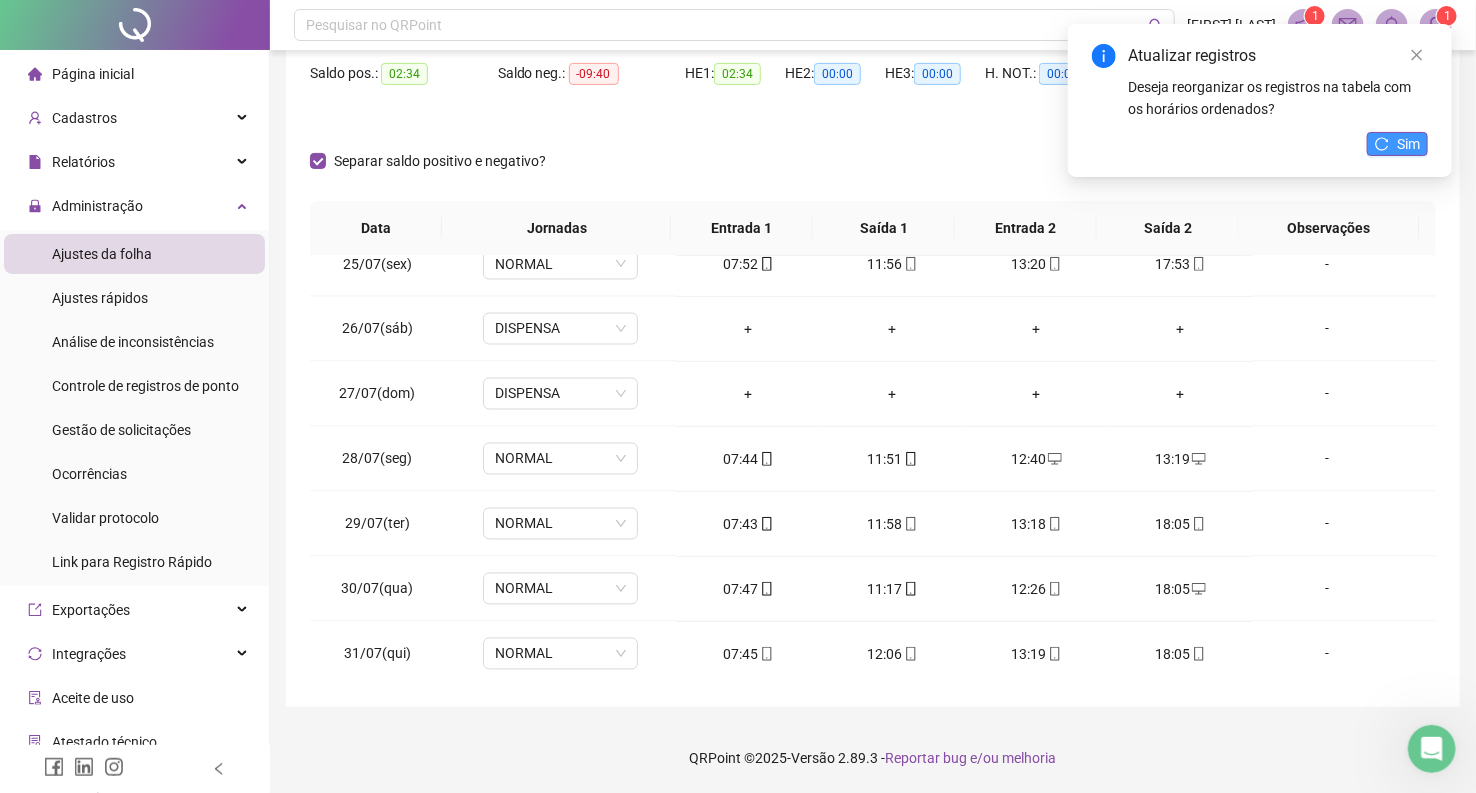 click on "Sim" at bounding box center (1397, 144) 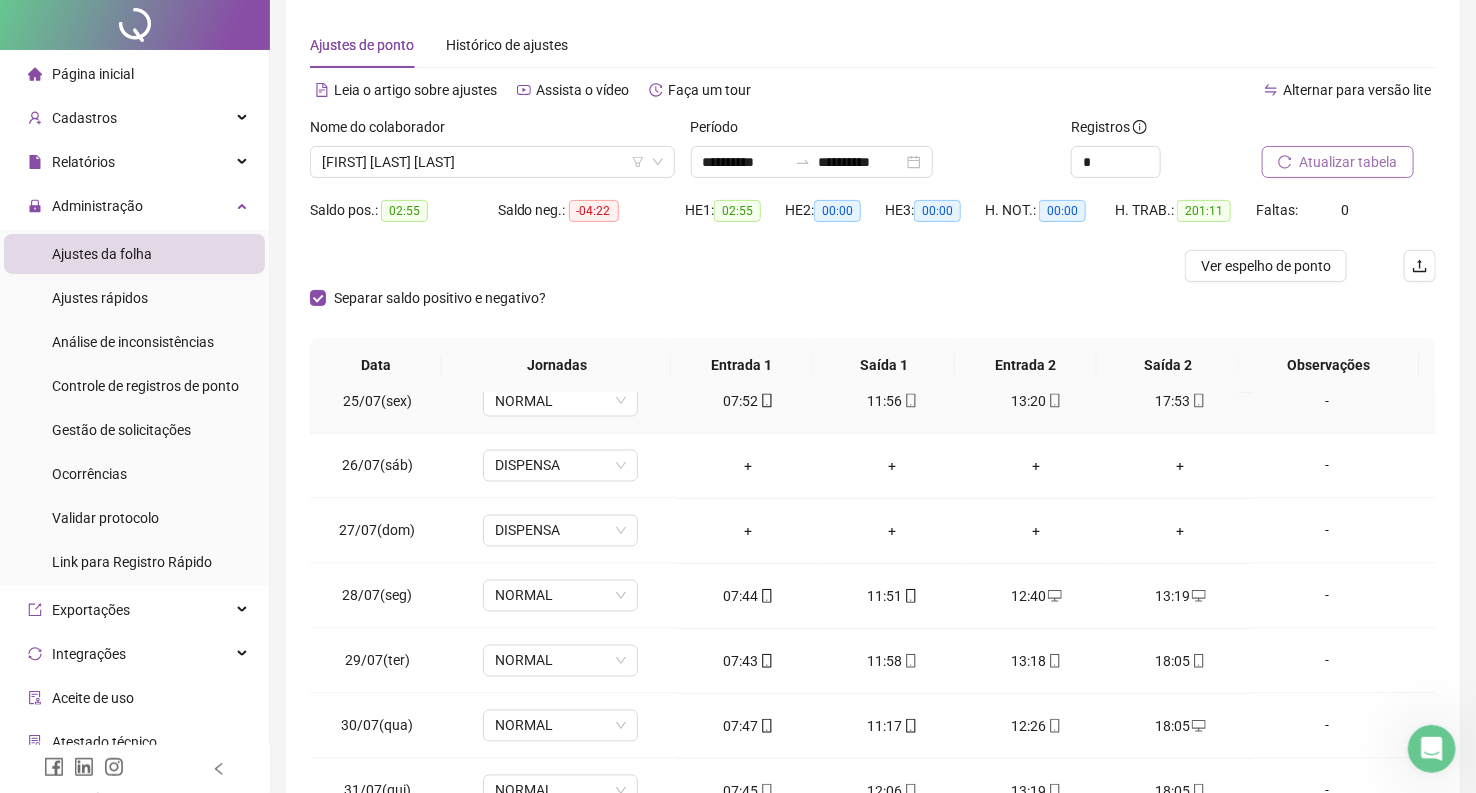 scroll, scrollTop: 0, scrollLeft: 0, axis: both 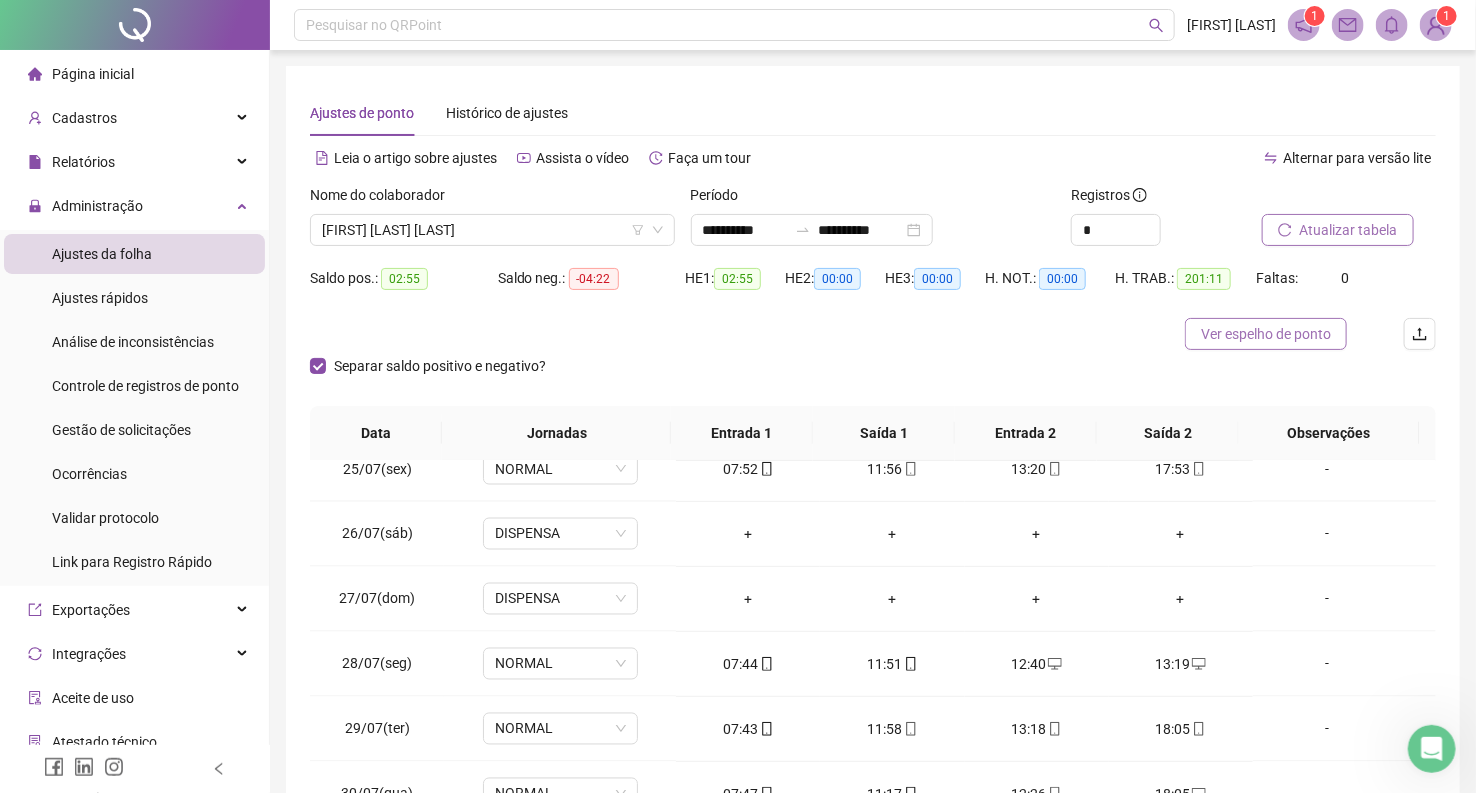 click on "Ver espelho de ponto" at bounding box center (1266, 334) 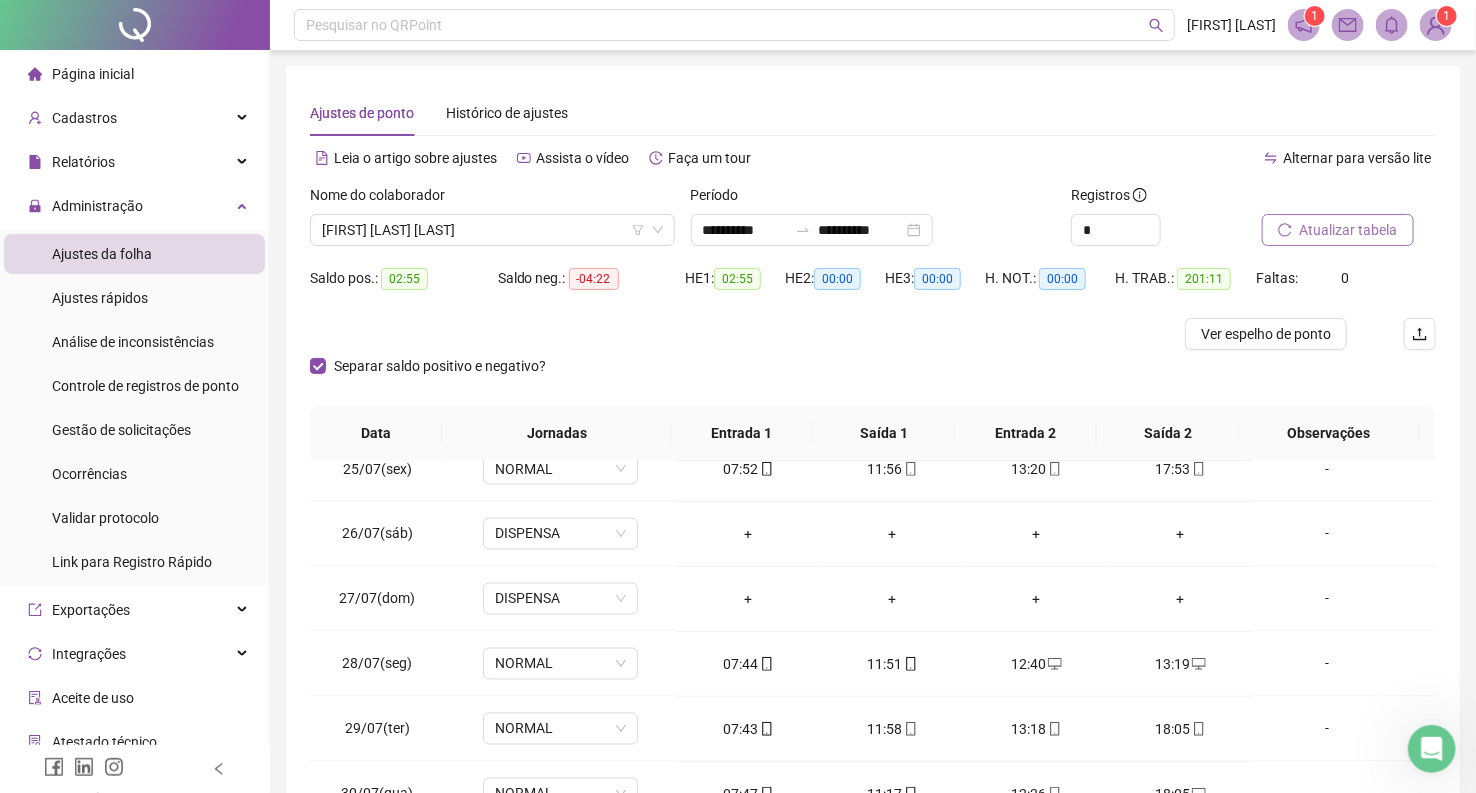 scroll, scrollTop: 205, scrollLeft: 0, axis: vertical 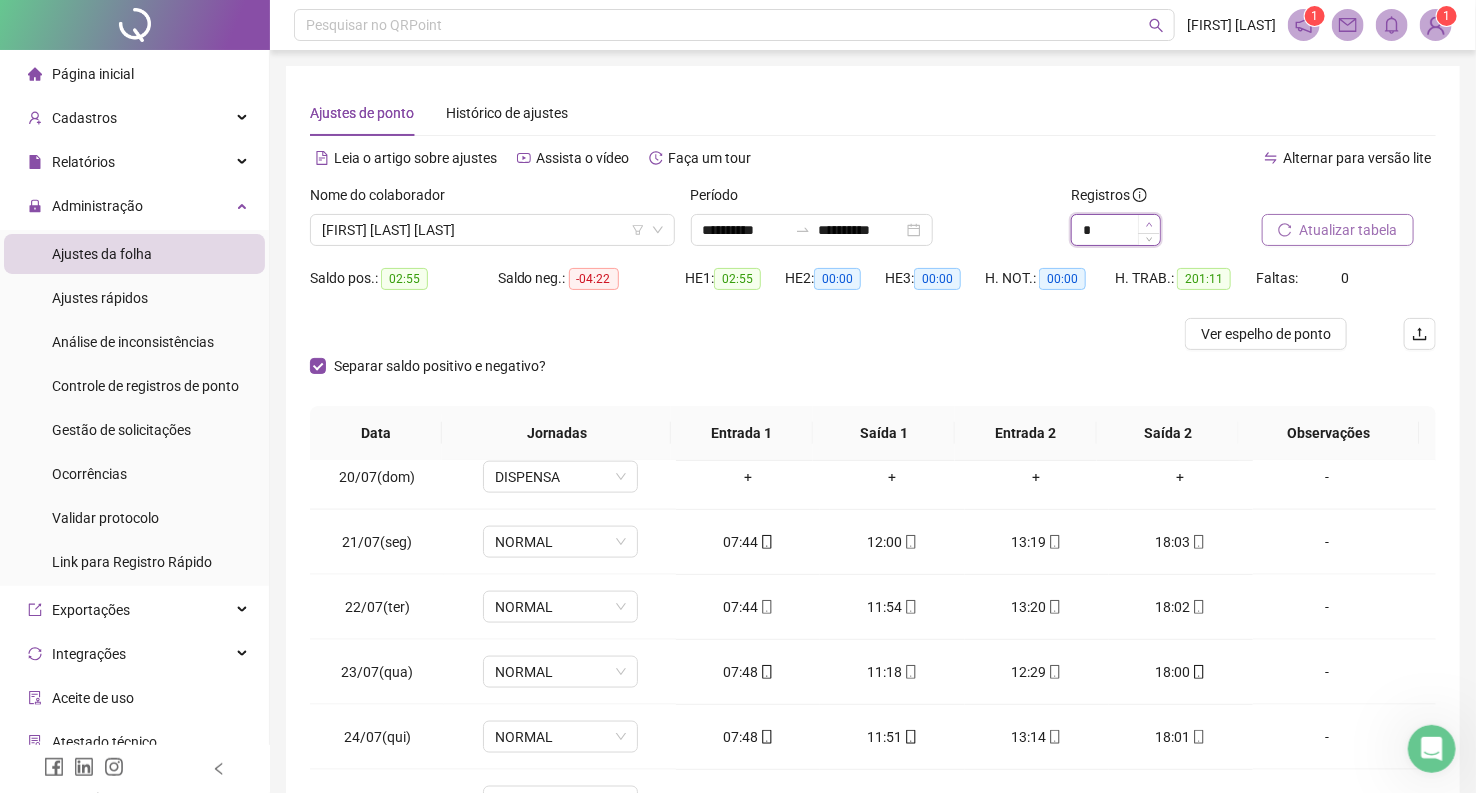 click at bounding box center [1149, 224] 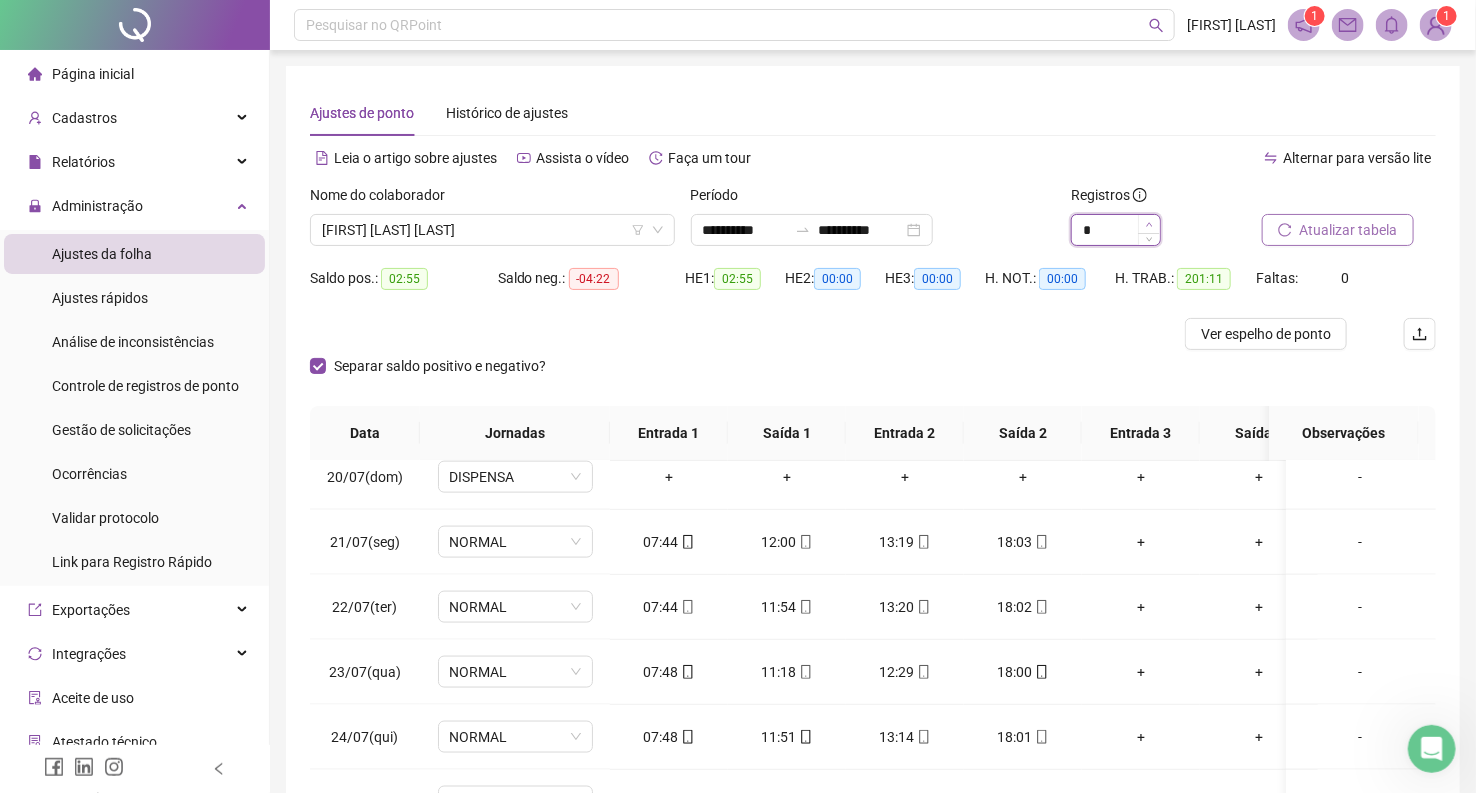 click 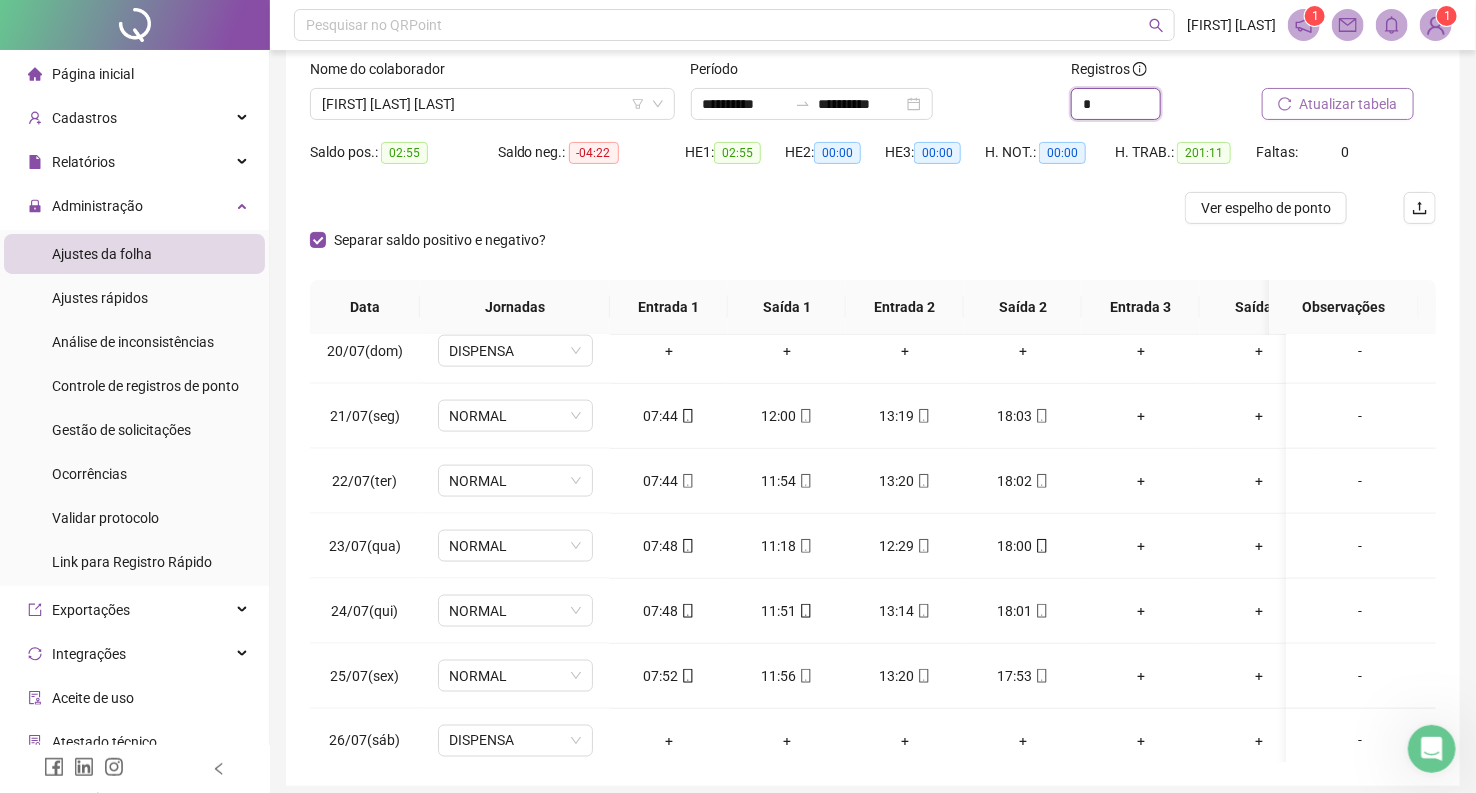 scroll, scrollTop: 205, scrollLeft: 0, axis: vertical 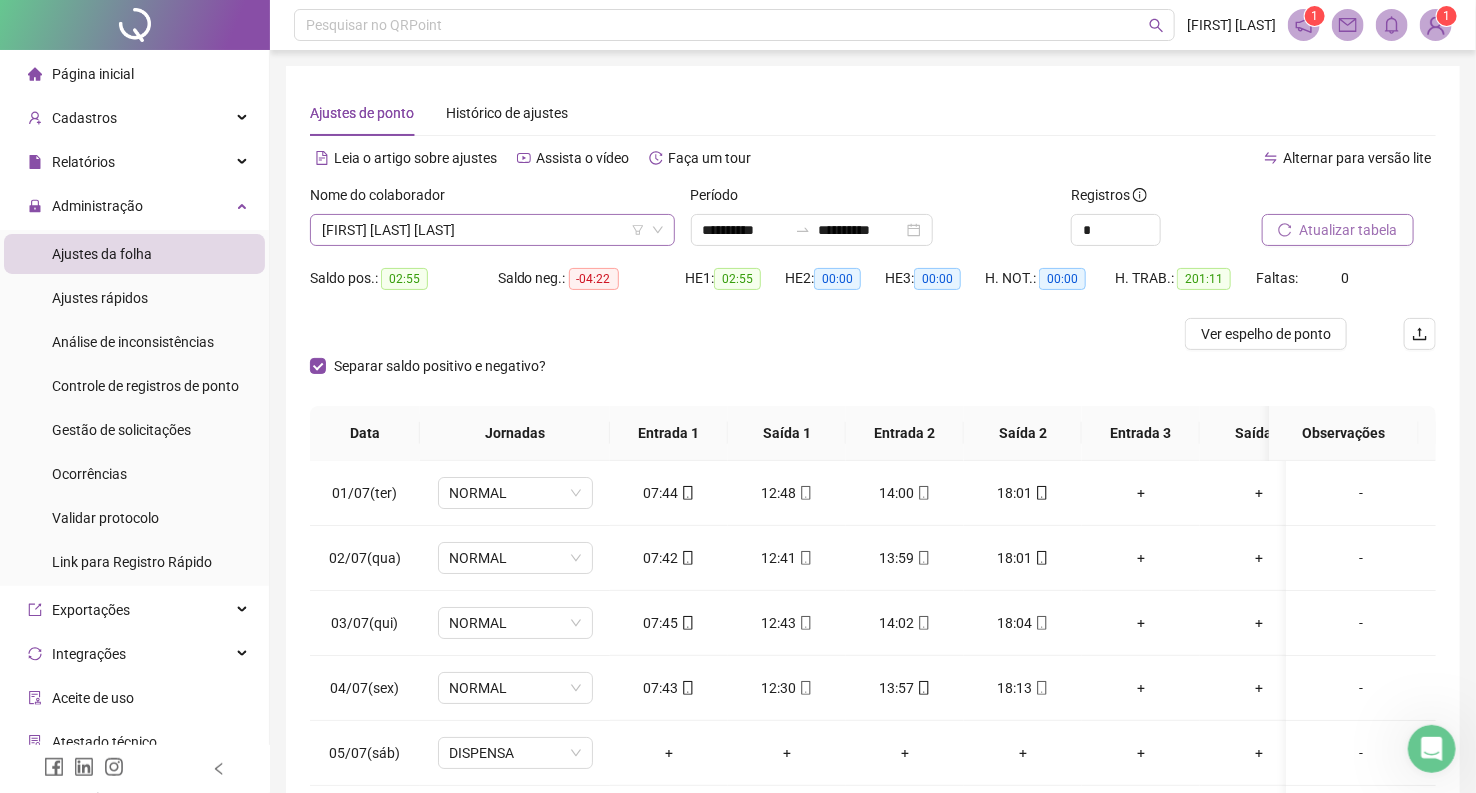 click on "[FIRST] [LAST] [LAST]" at bounding box center (492, 230) 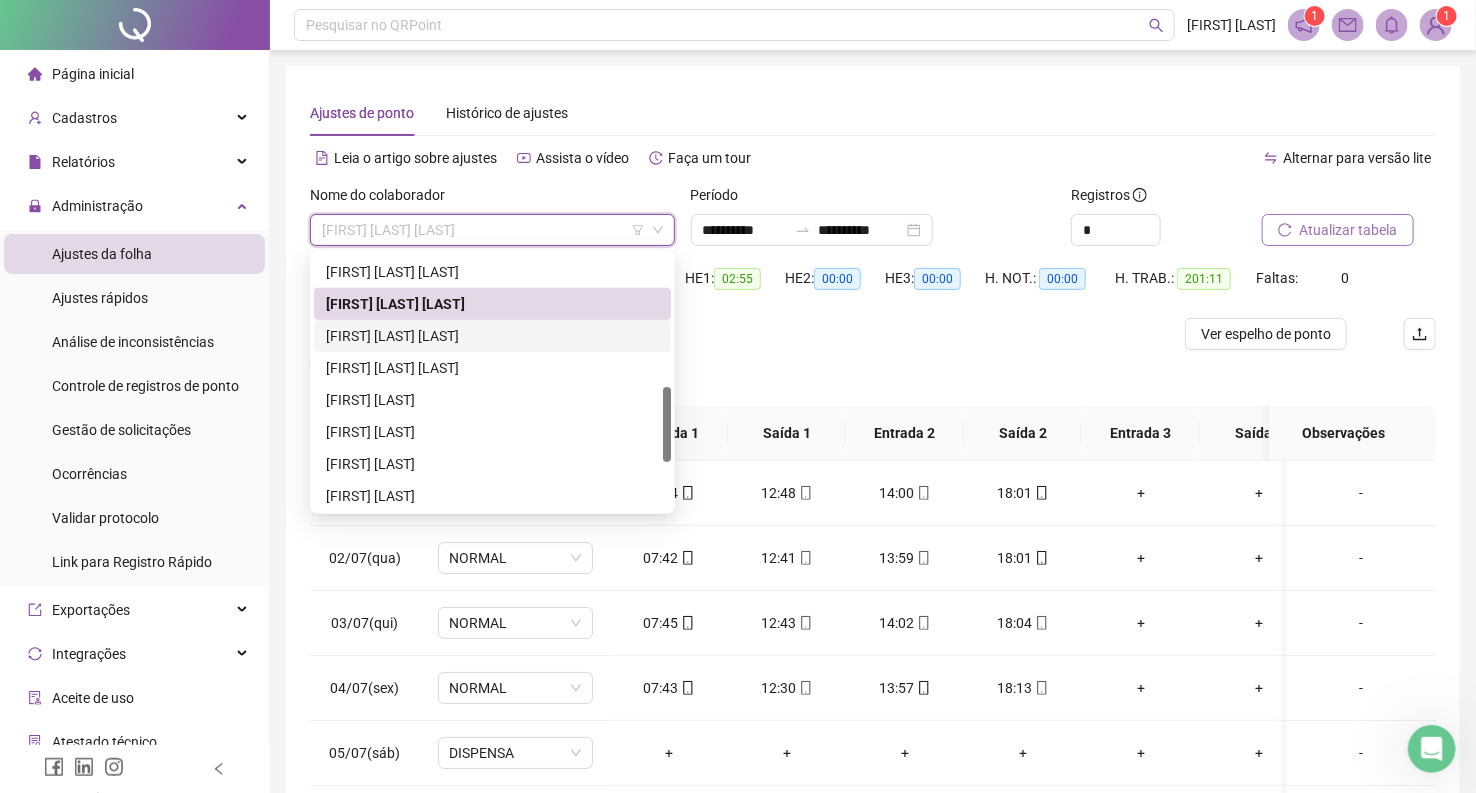 click on "[FIRST] [LAST] [LAST]" at bounding box center [492, 336] 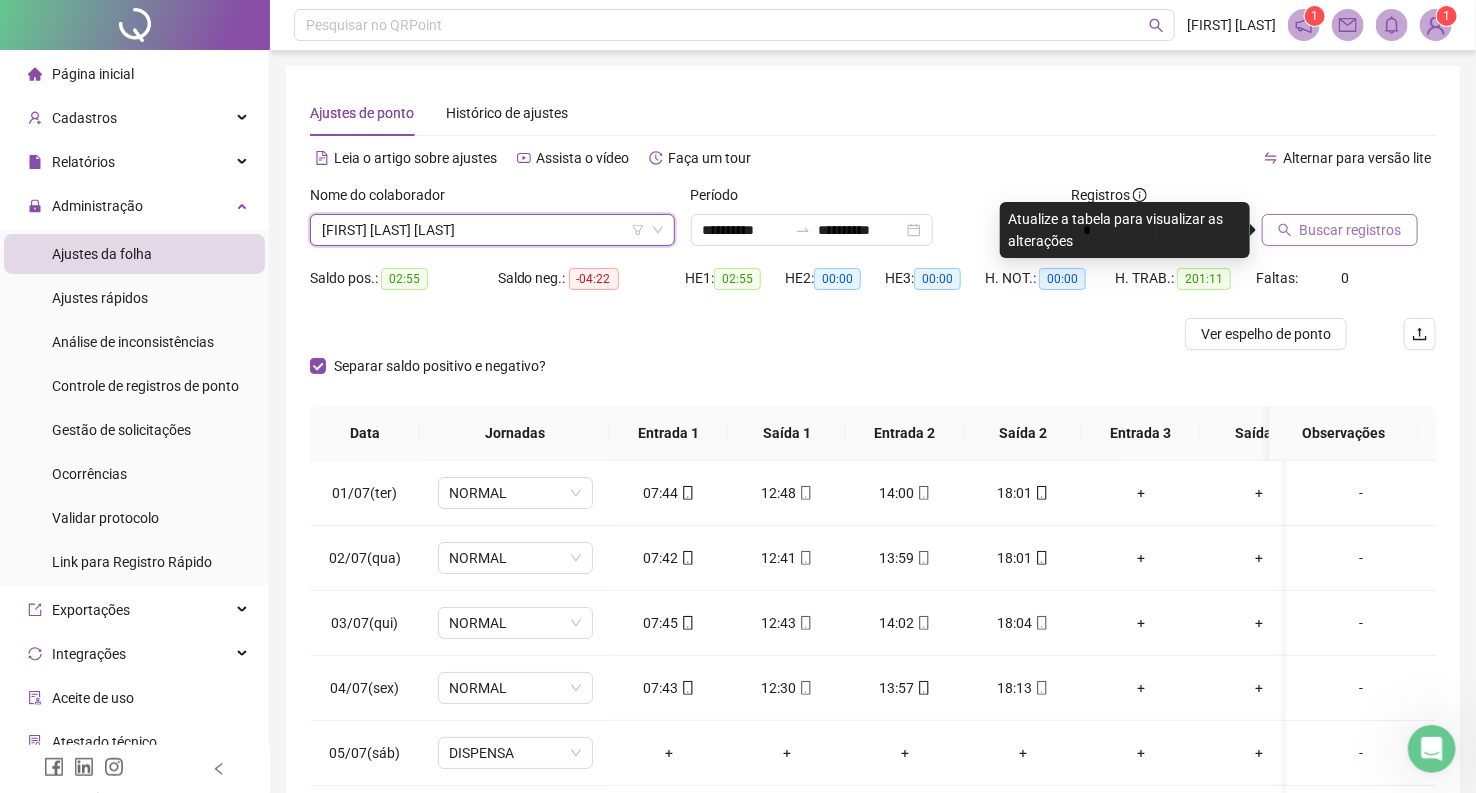 click on "Buscar registros" at bounding box center (1351, 230) 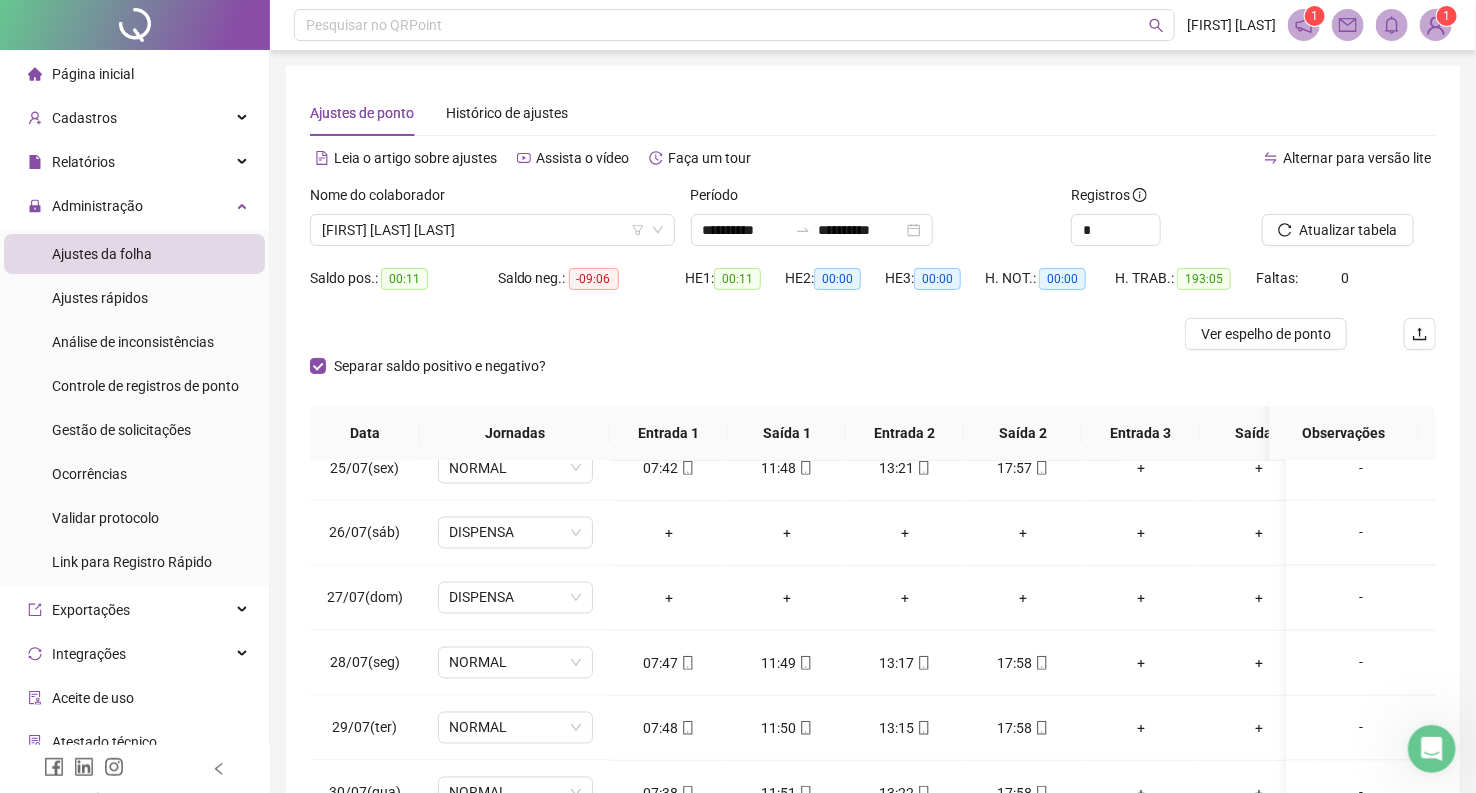 scroll, scrollTop: 1601, scrollLeft: 0, axis: vertical 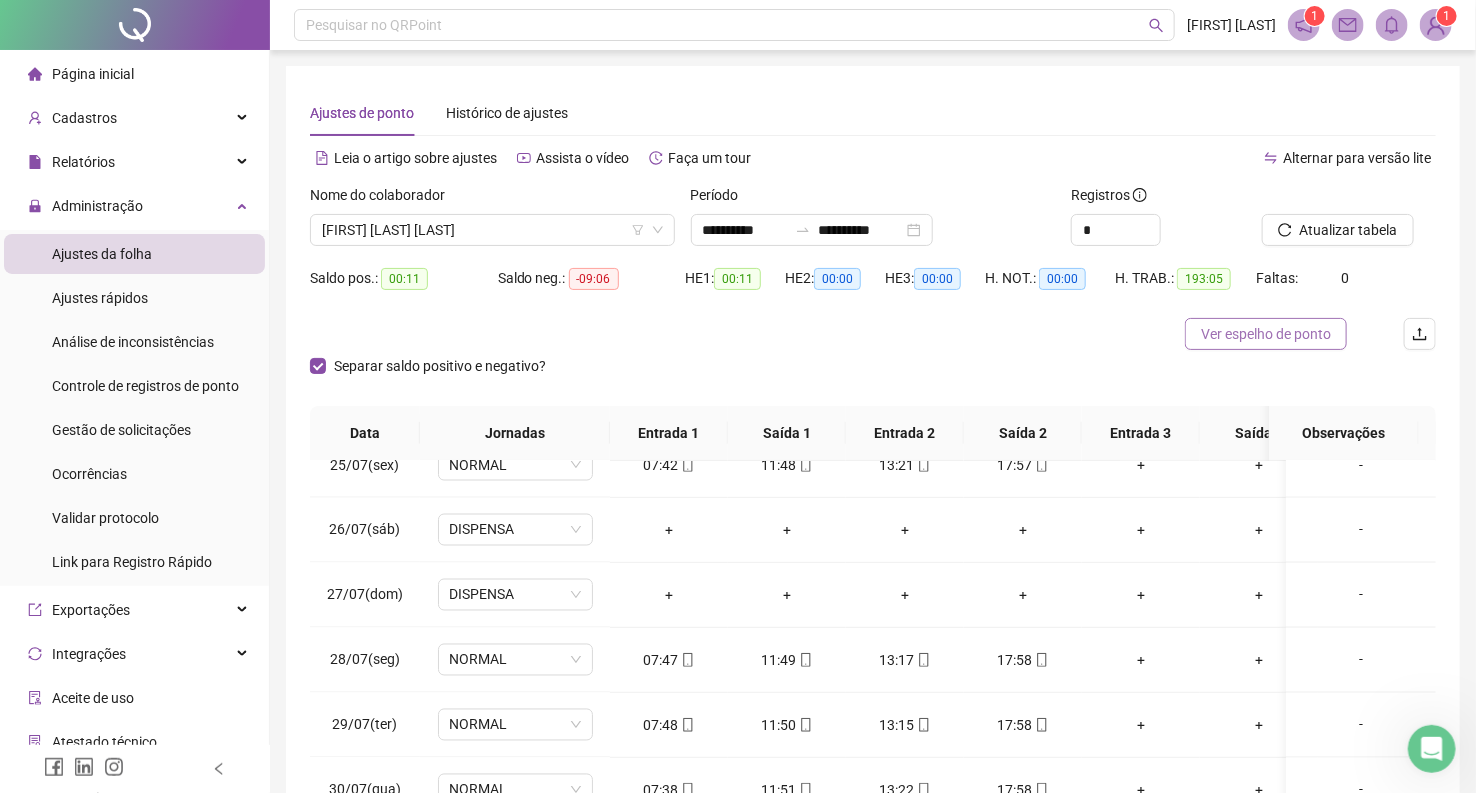 click on "Ver espelho de ponto" at bounding box center (1266, 334) 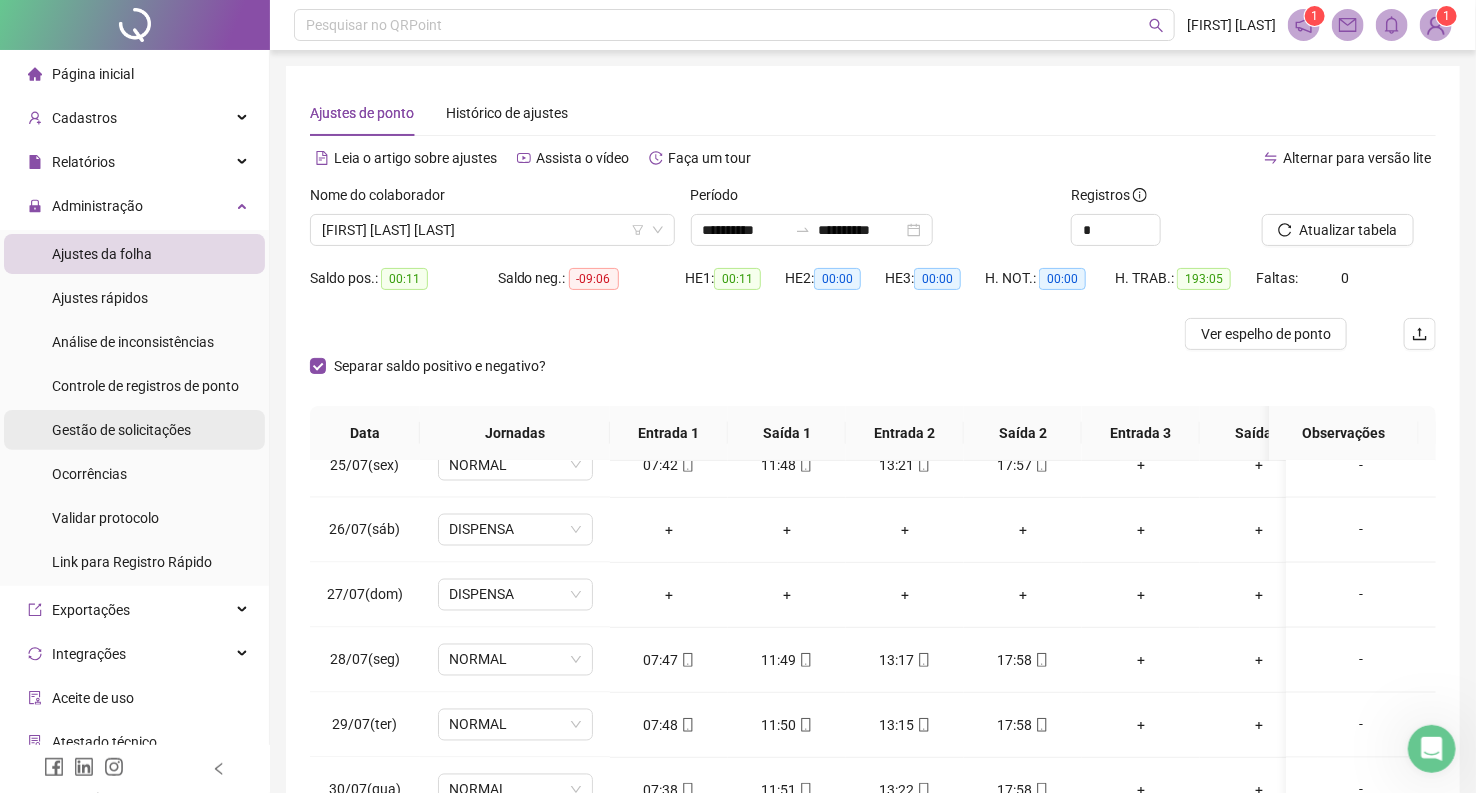 click on "Gestão de solicitações" at bounding box center [121, 430] 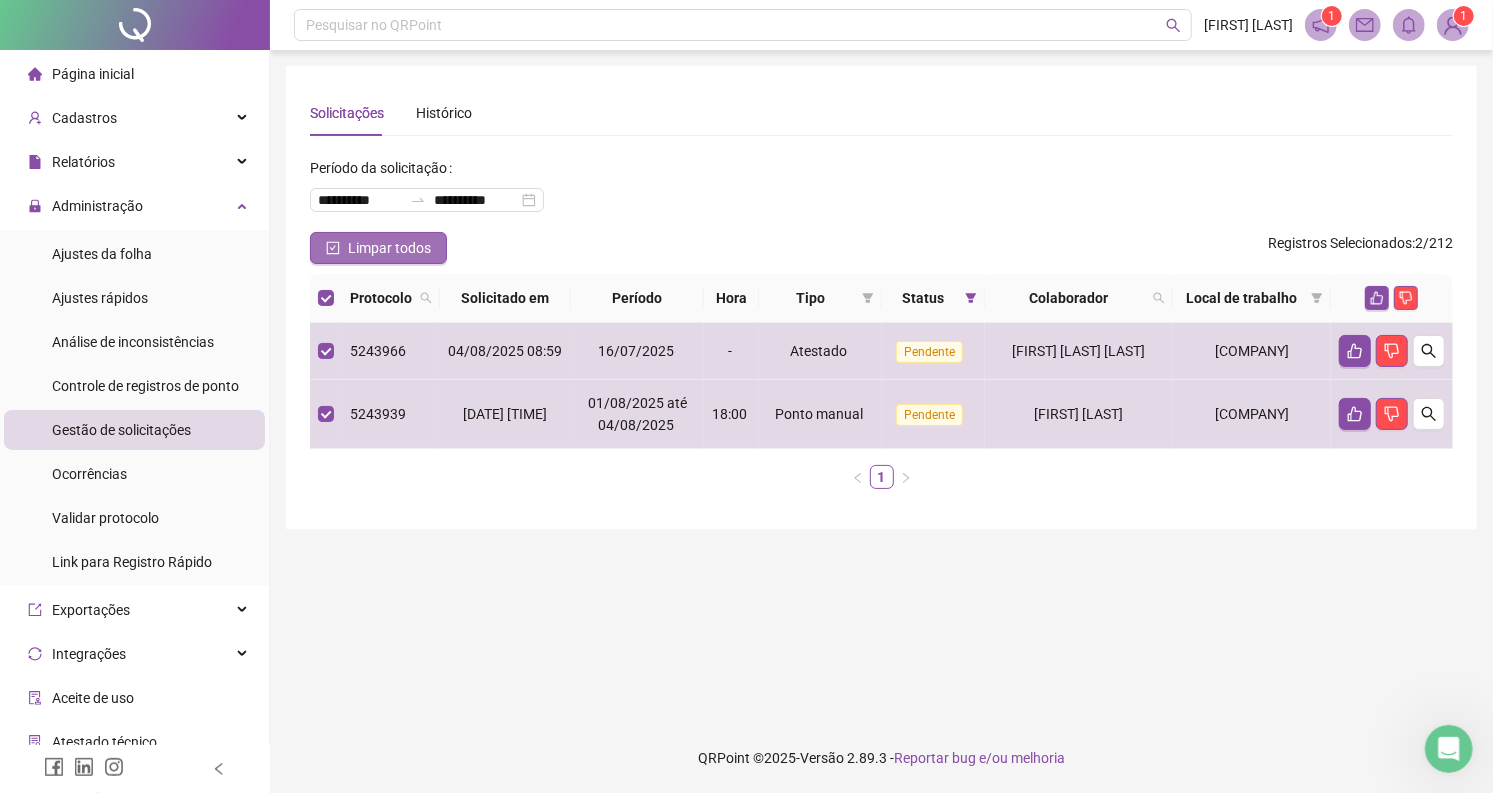 click on "Limpar todos" at bounding box center [389, 248] 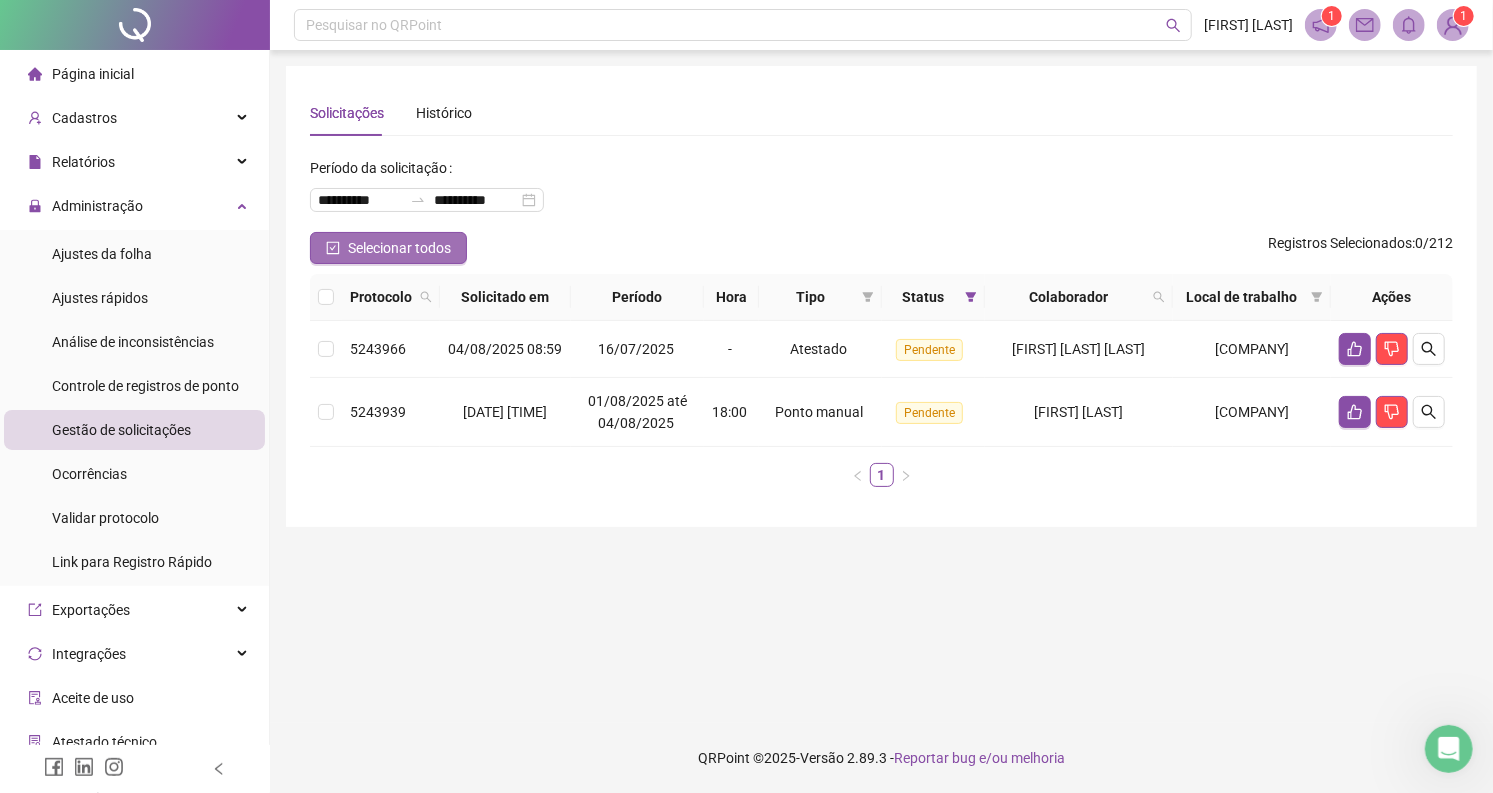 click on "Selecionar todos" at bounding box center (399, 248) 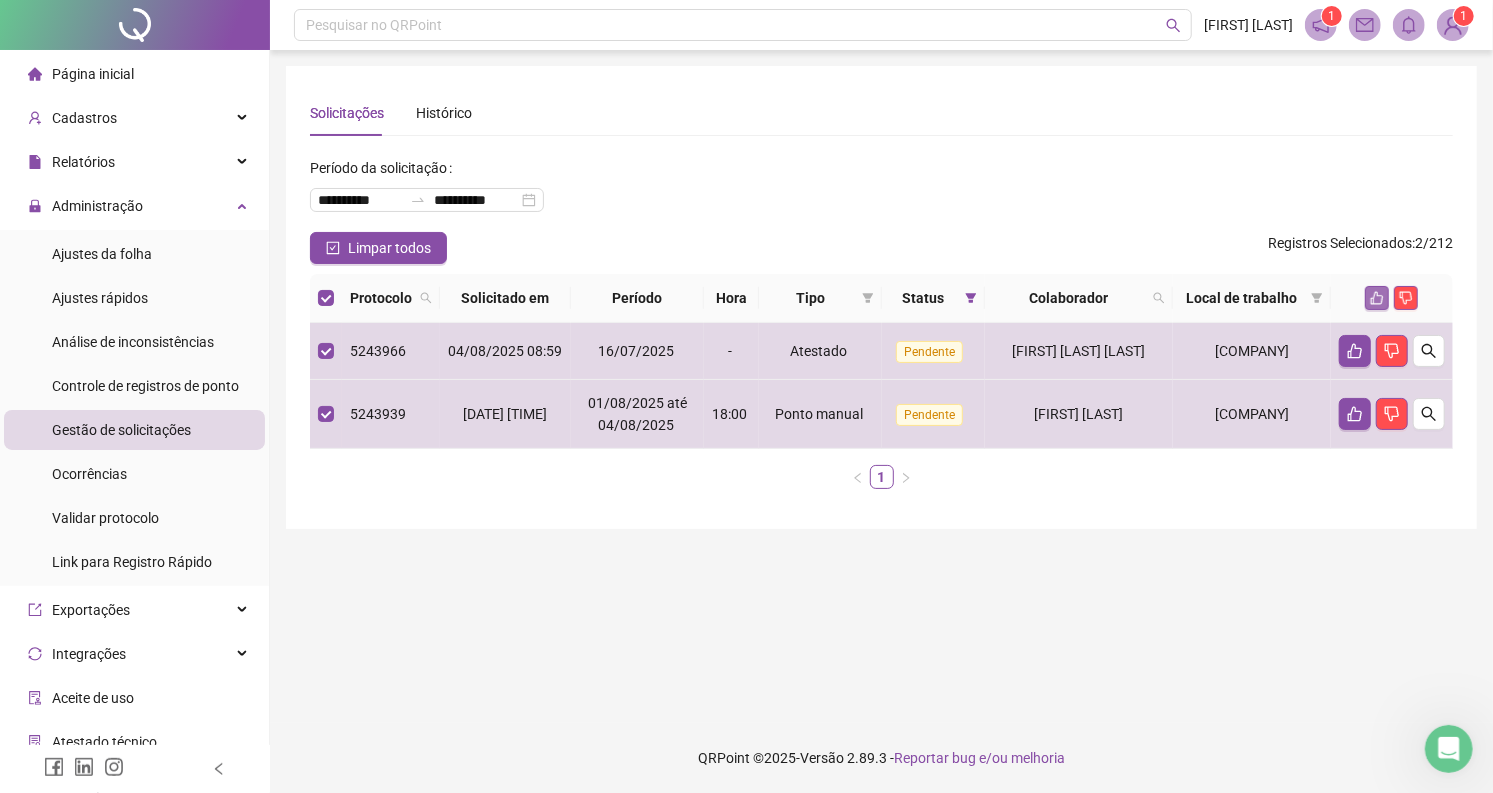 click 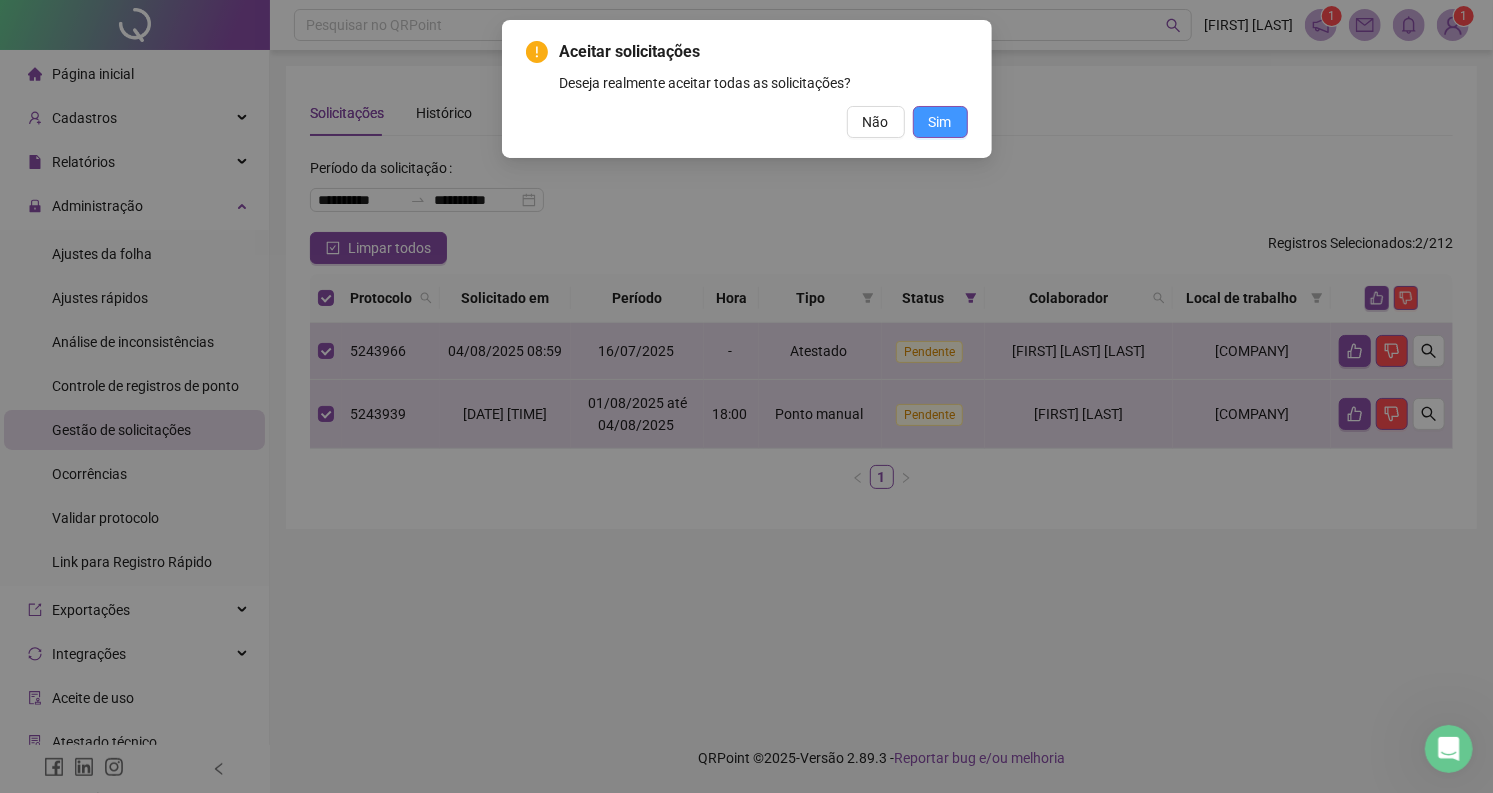 click on "Sim" at bounding box center [940, 122] 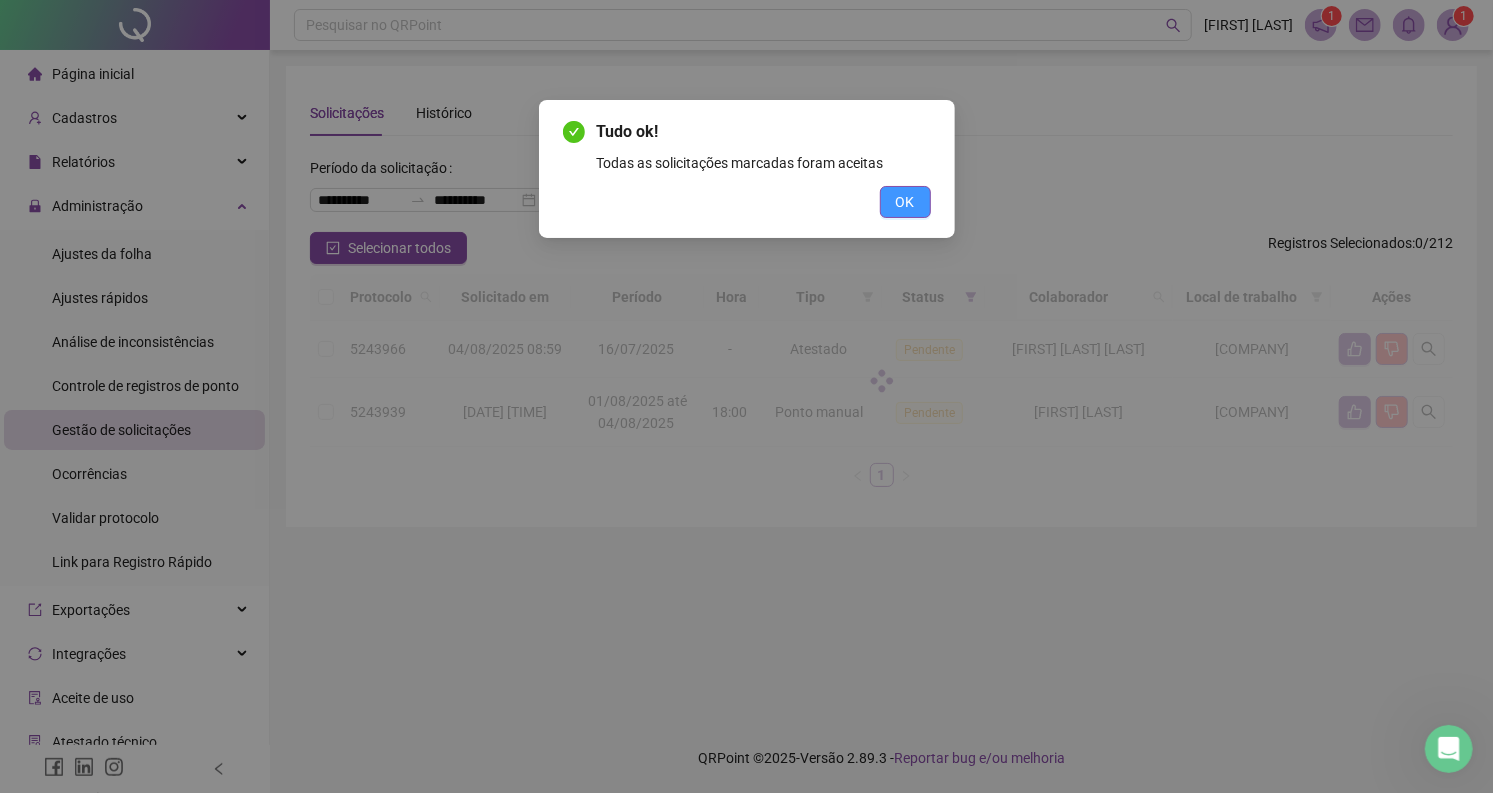 click on "OK" at bounding box center [905, 202] 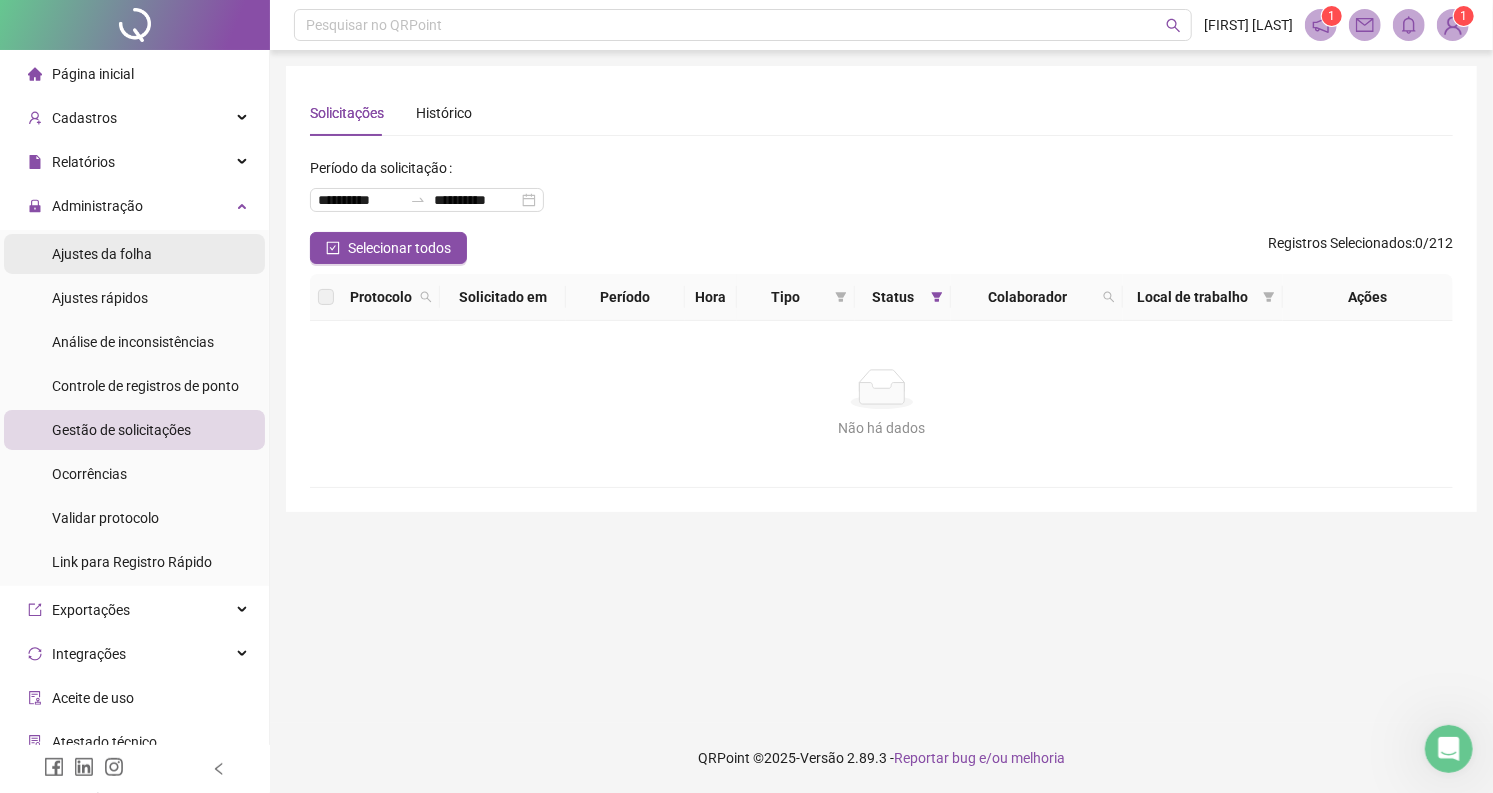 click on "Ajustes da folha" at bounding box center (102, 254) 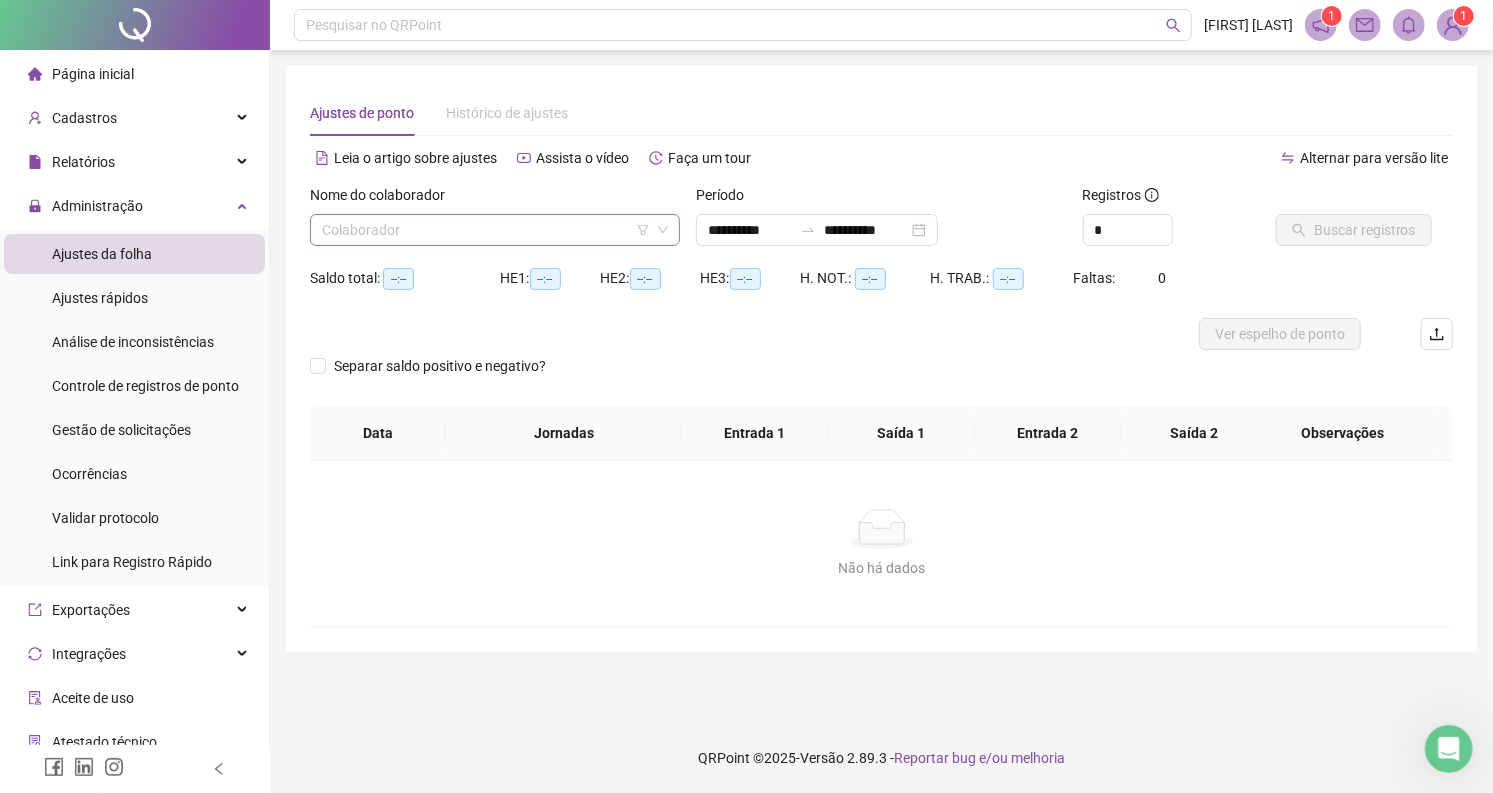 click at bounding box center [486, 230] 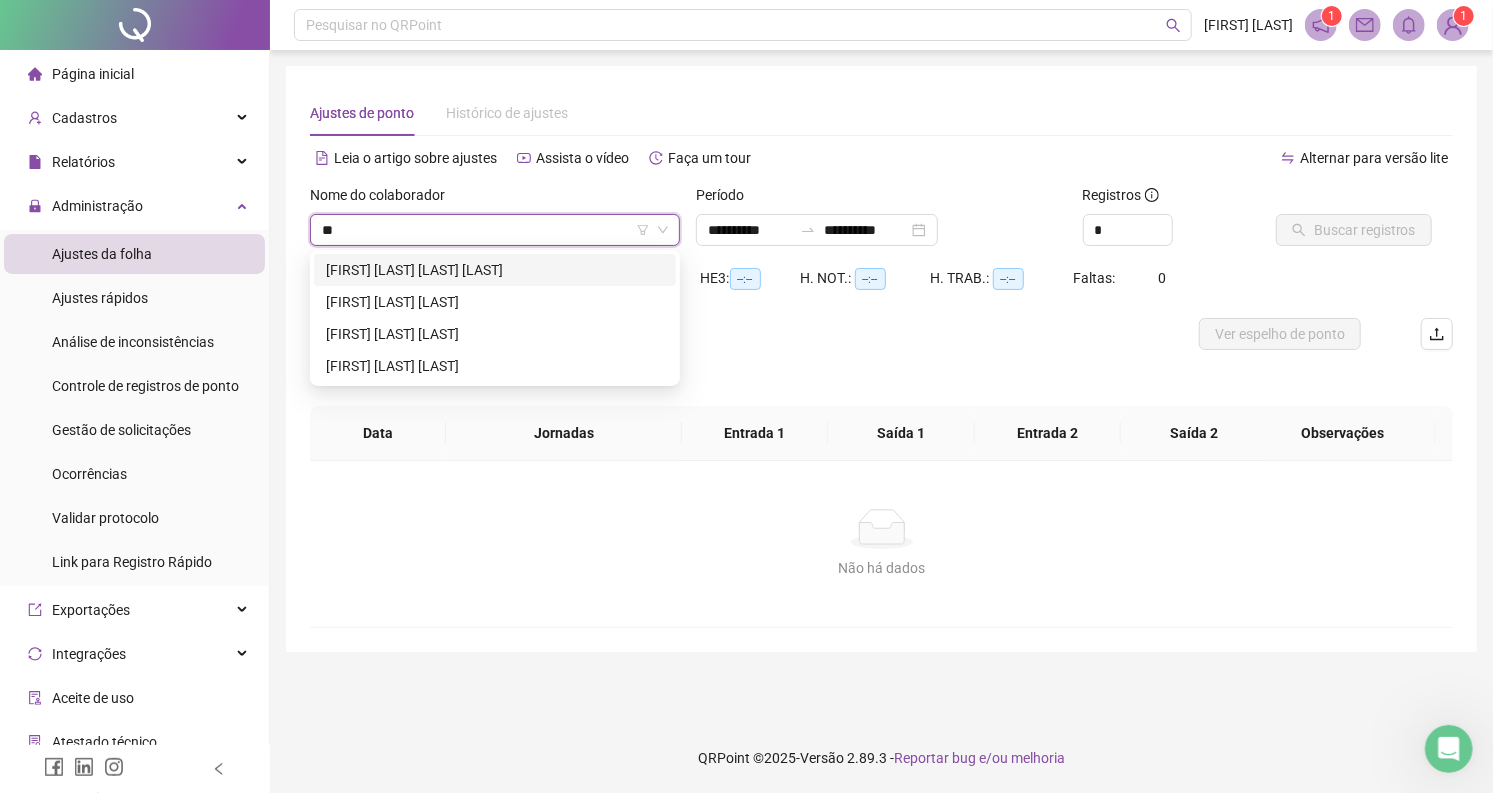 type on "***" 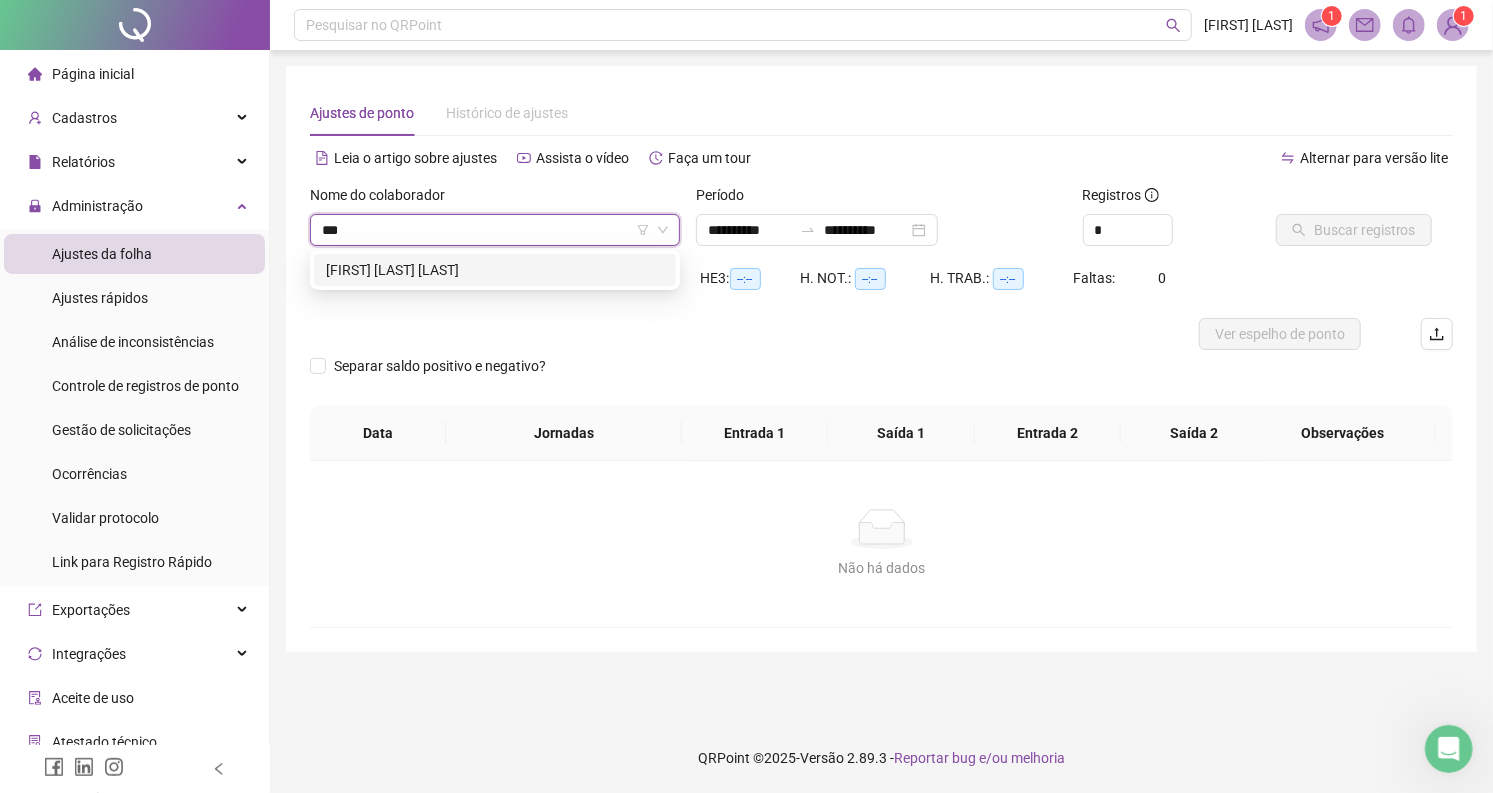 click on "[FIRST] [LAST] [LAST]" at bounding box center [495, 270] 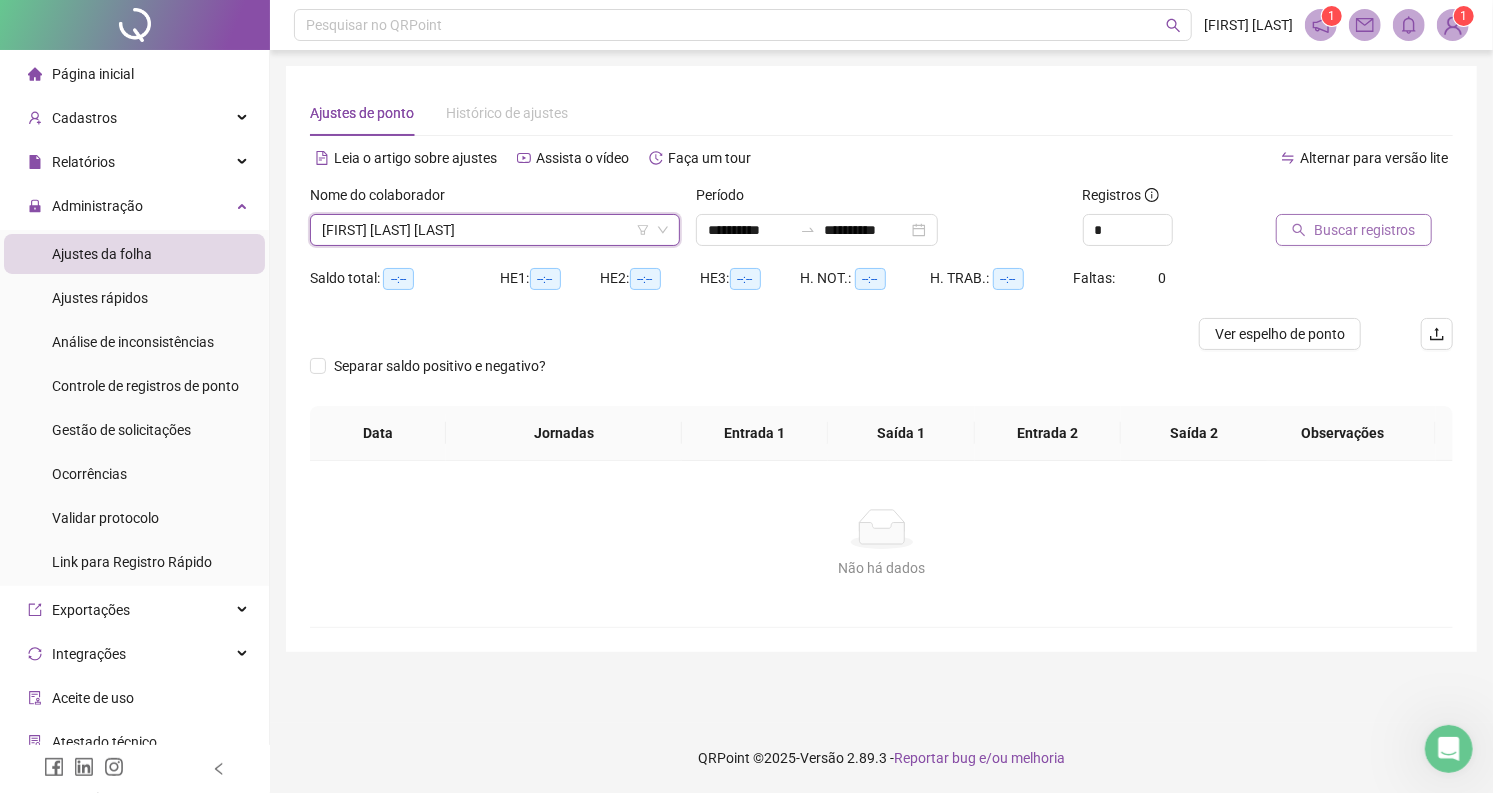 click on "Buscar registros" at bounding box center (1354, 230) 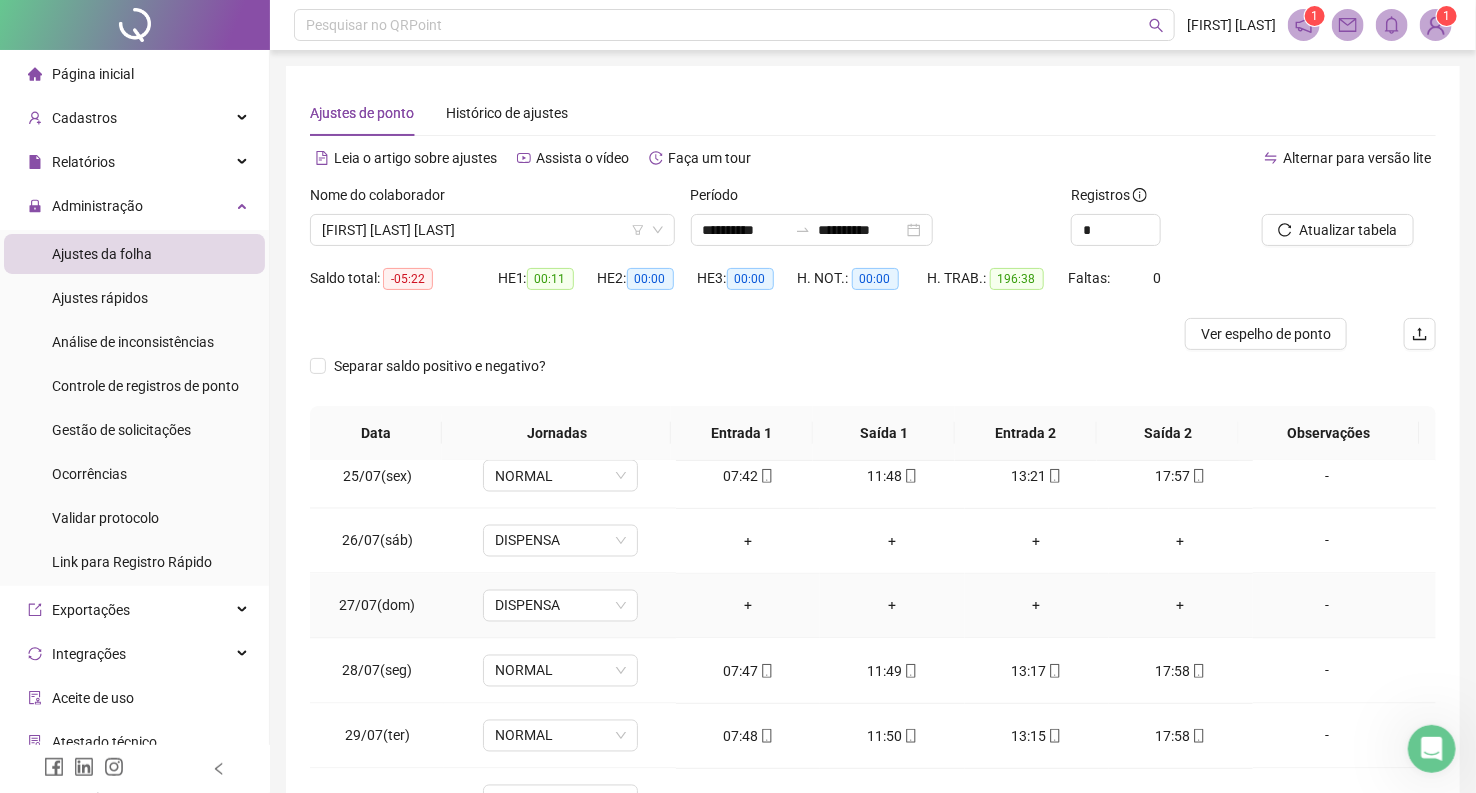 scroll, scrollTop: 1584, scrollLeft: 0, axis: vertical 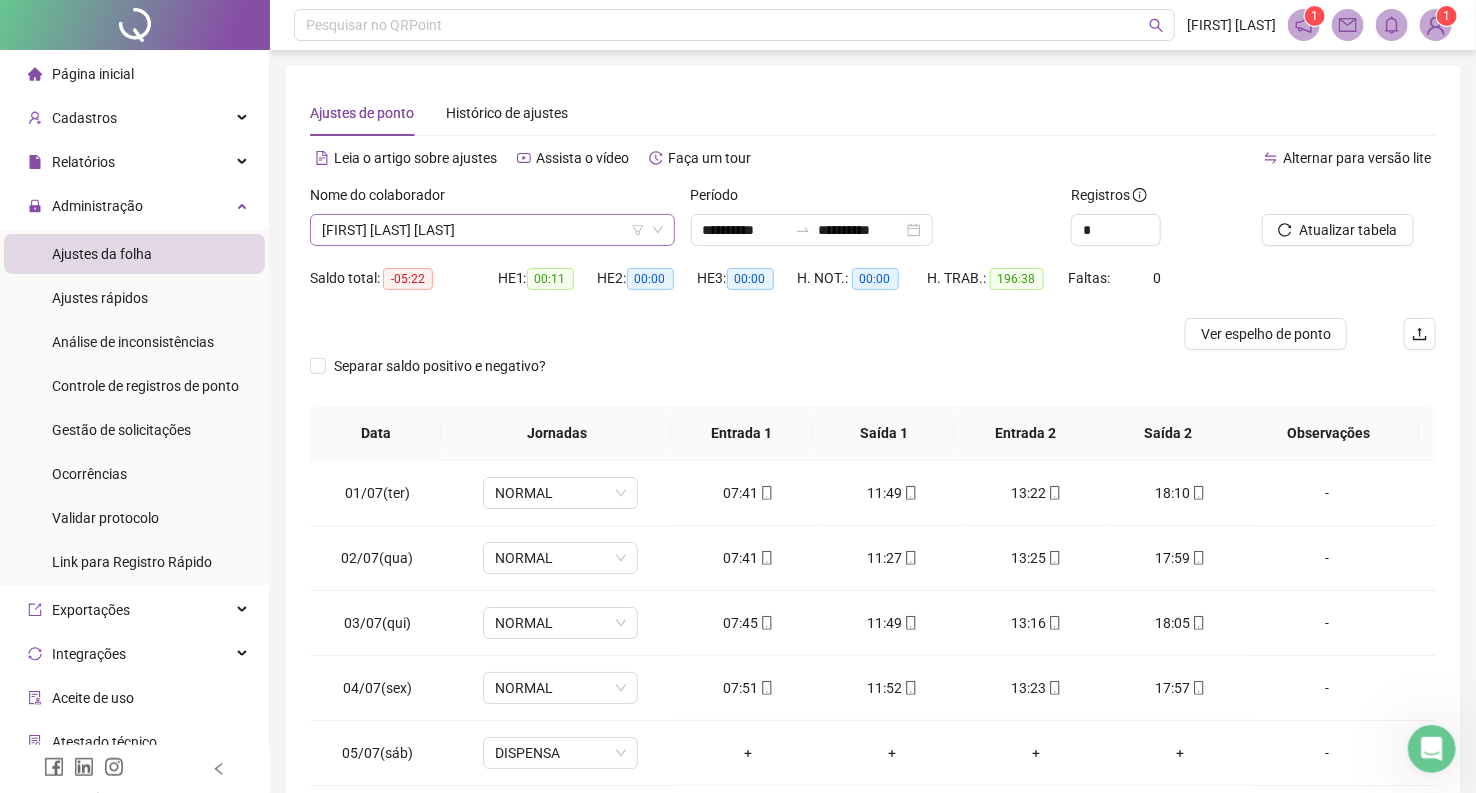 click on "[FIRST] [LAST] [LAST]" at bounding box center [492, 230] 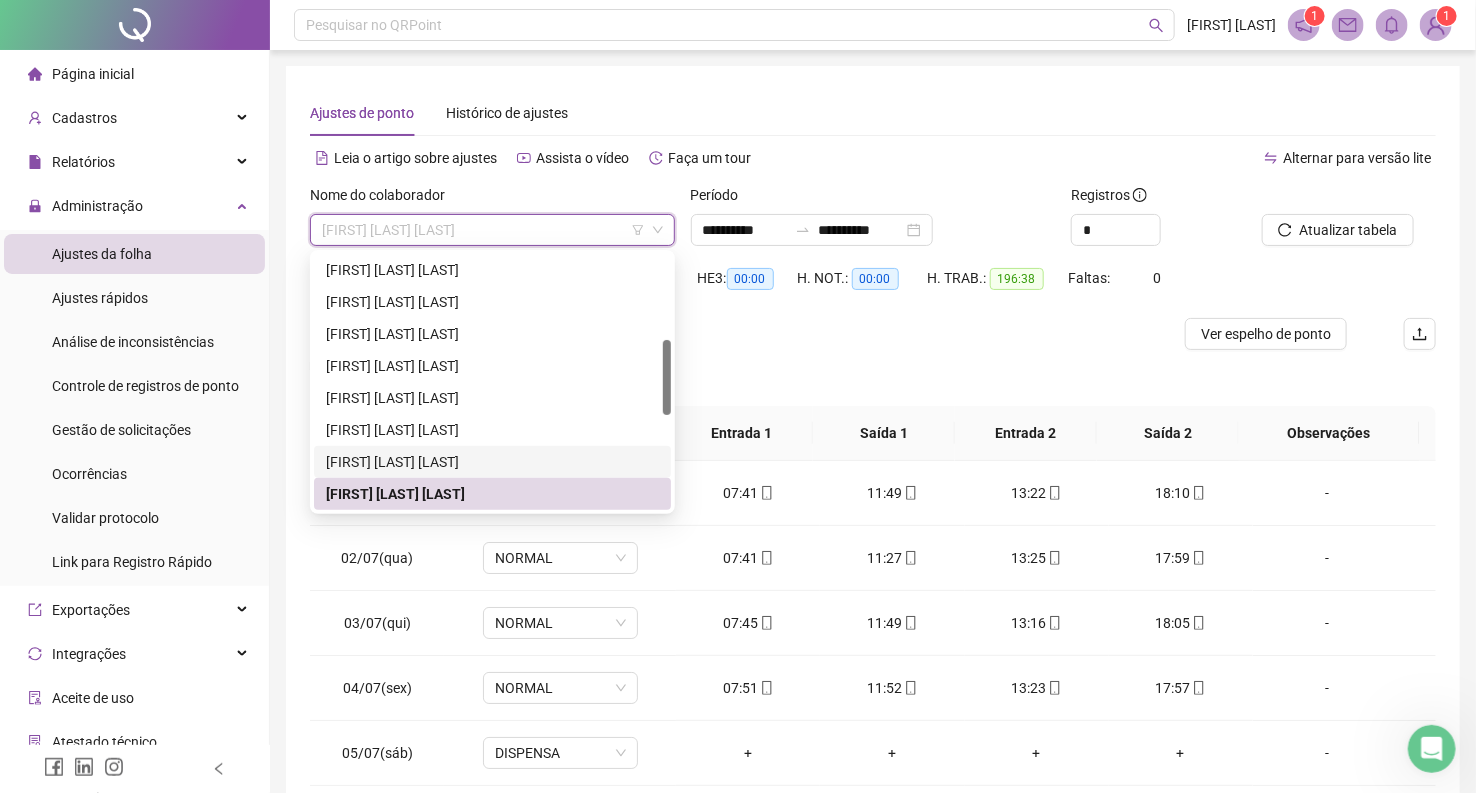 scroll, scrollTop: 510, scrollLeft: 0, axis: vertical 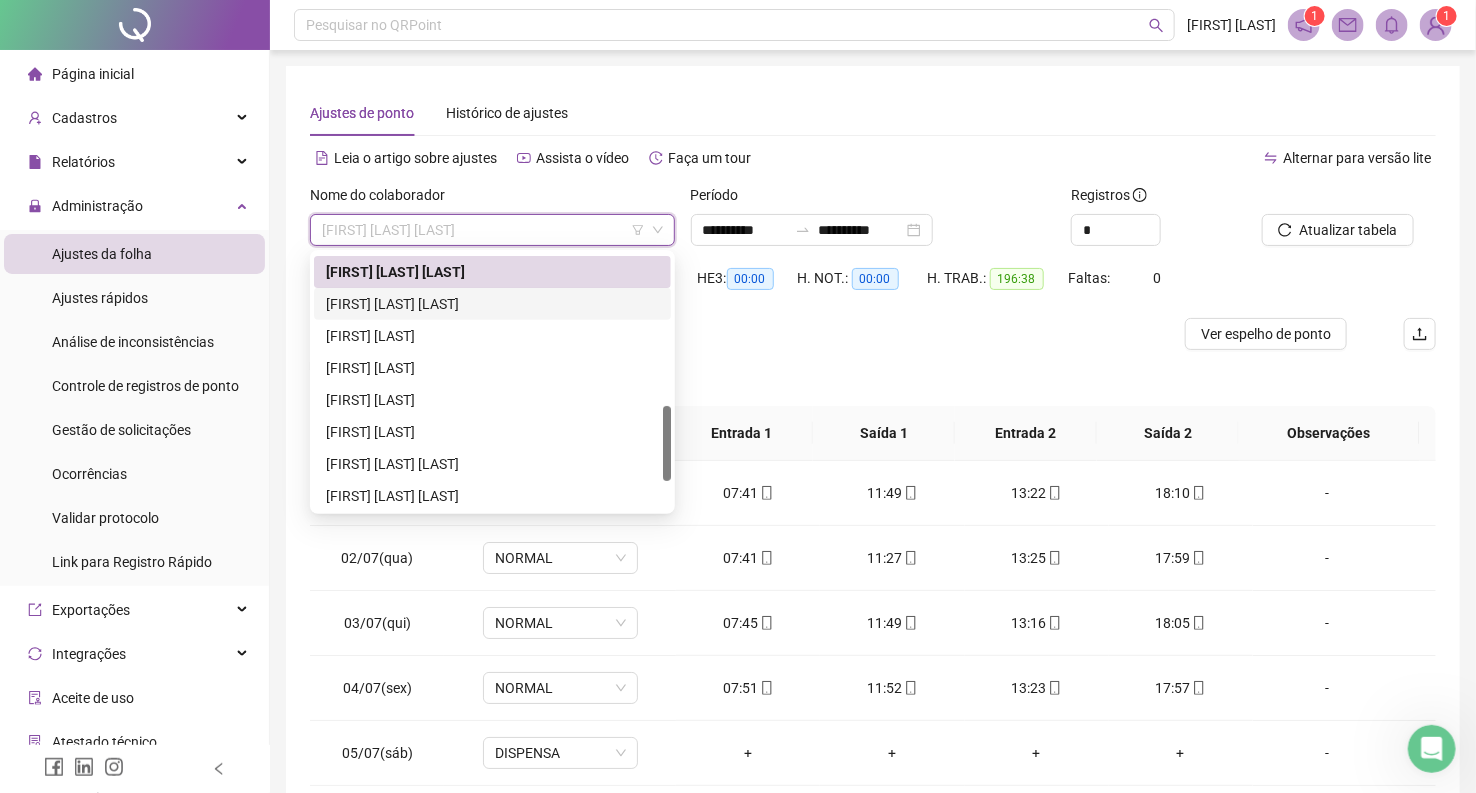 click on "[FIRST] [LAST] [LAST]" at bounding box center (492, 304) 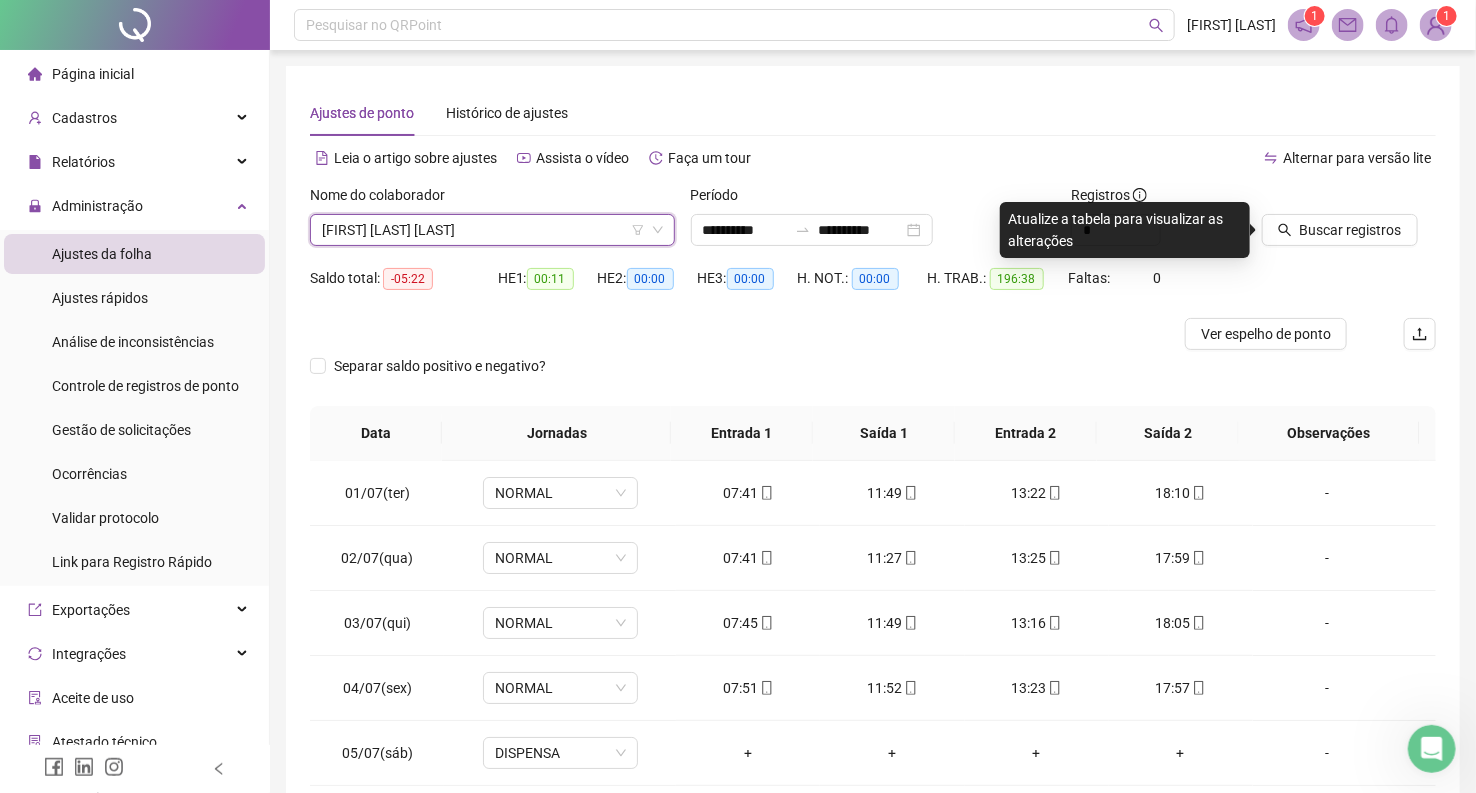 click on "[FIRST] [LAST] [LAST]" at bounding box center (492, 230) 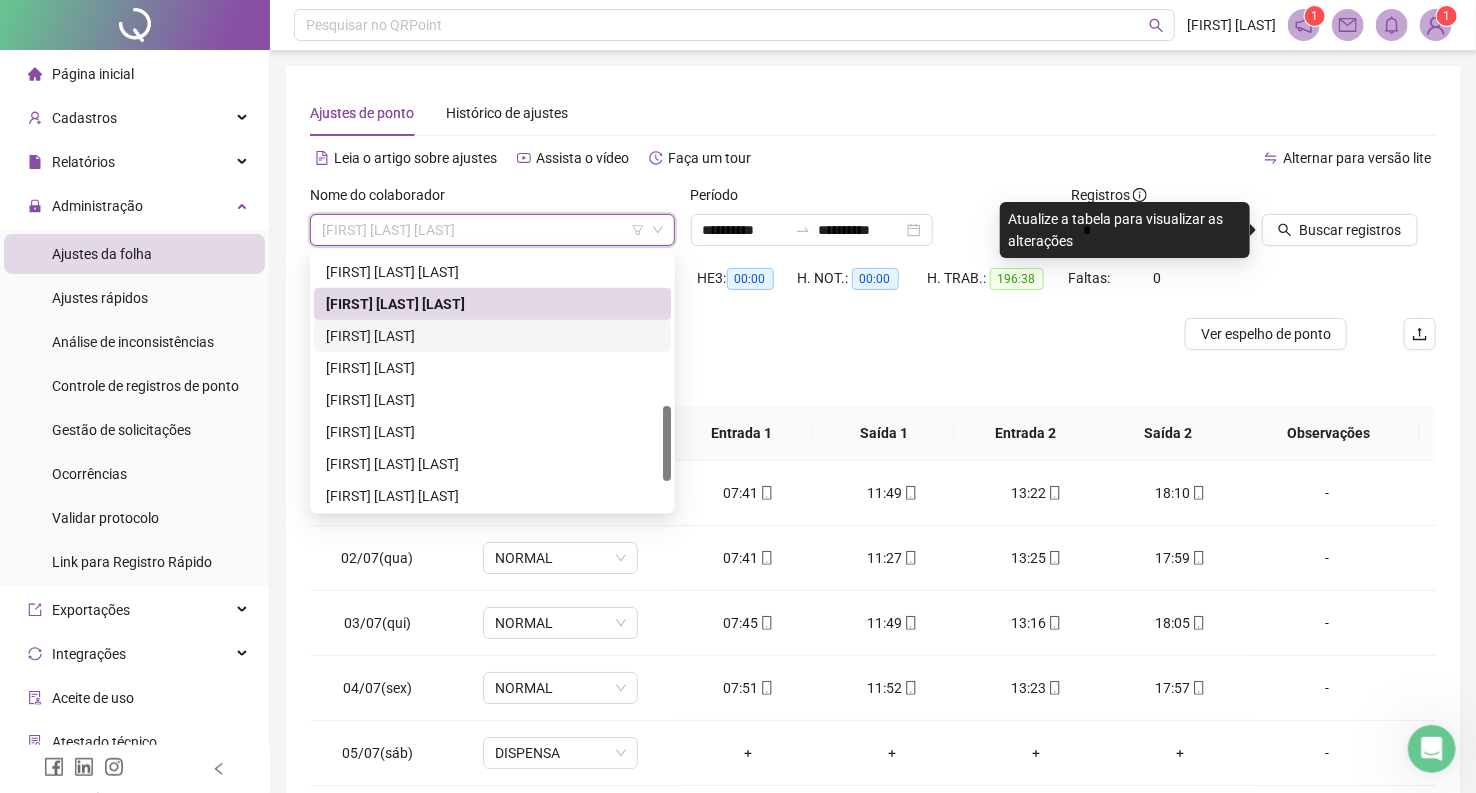 click on "[FIRST] [LAST]" at bounding box center (492, 336) 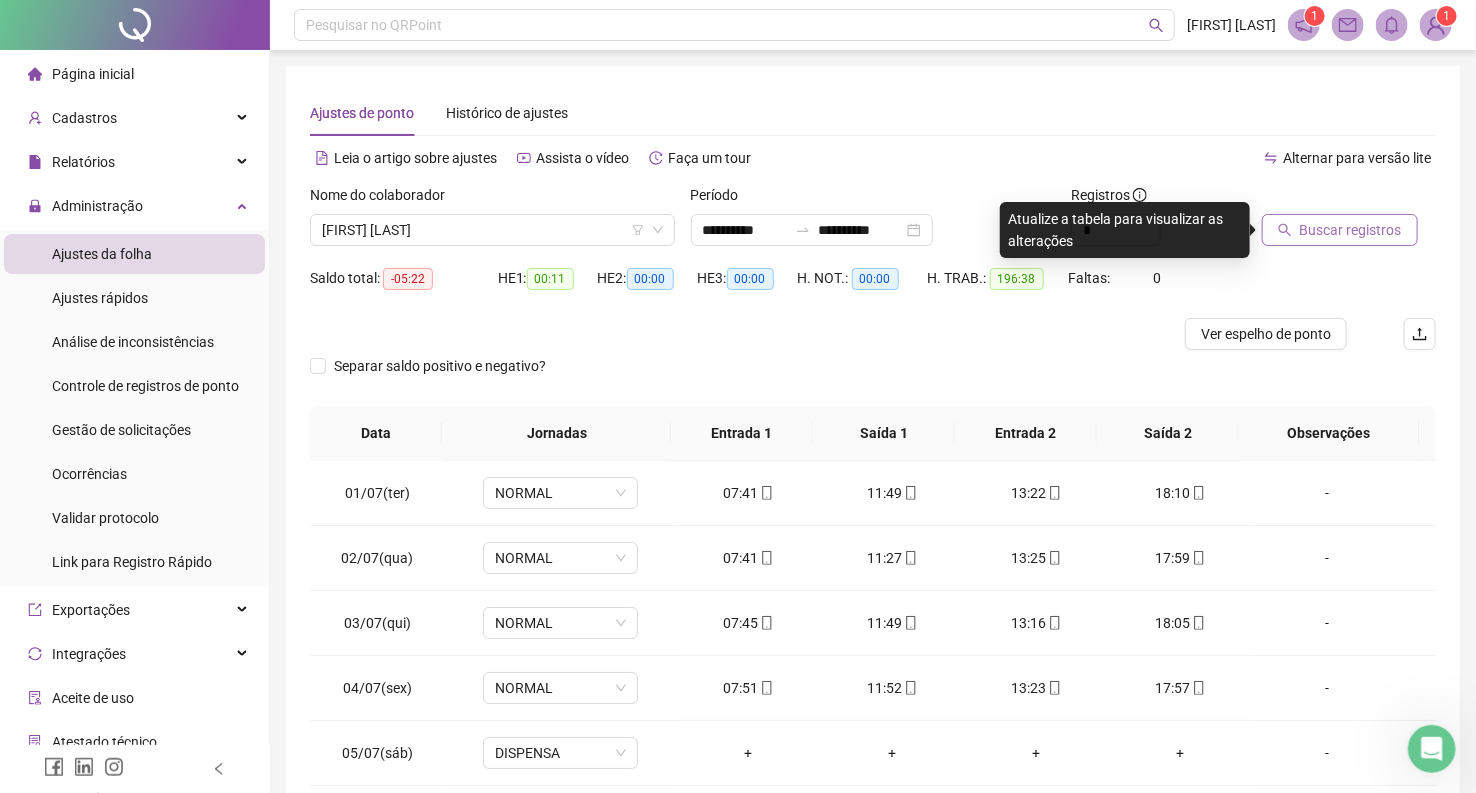 click on "Buscar registros" at bounding box center (1351, 230) 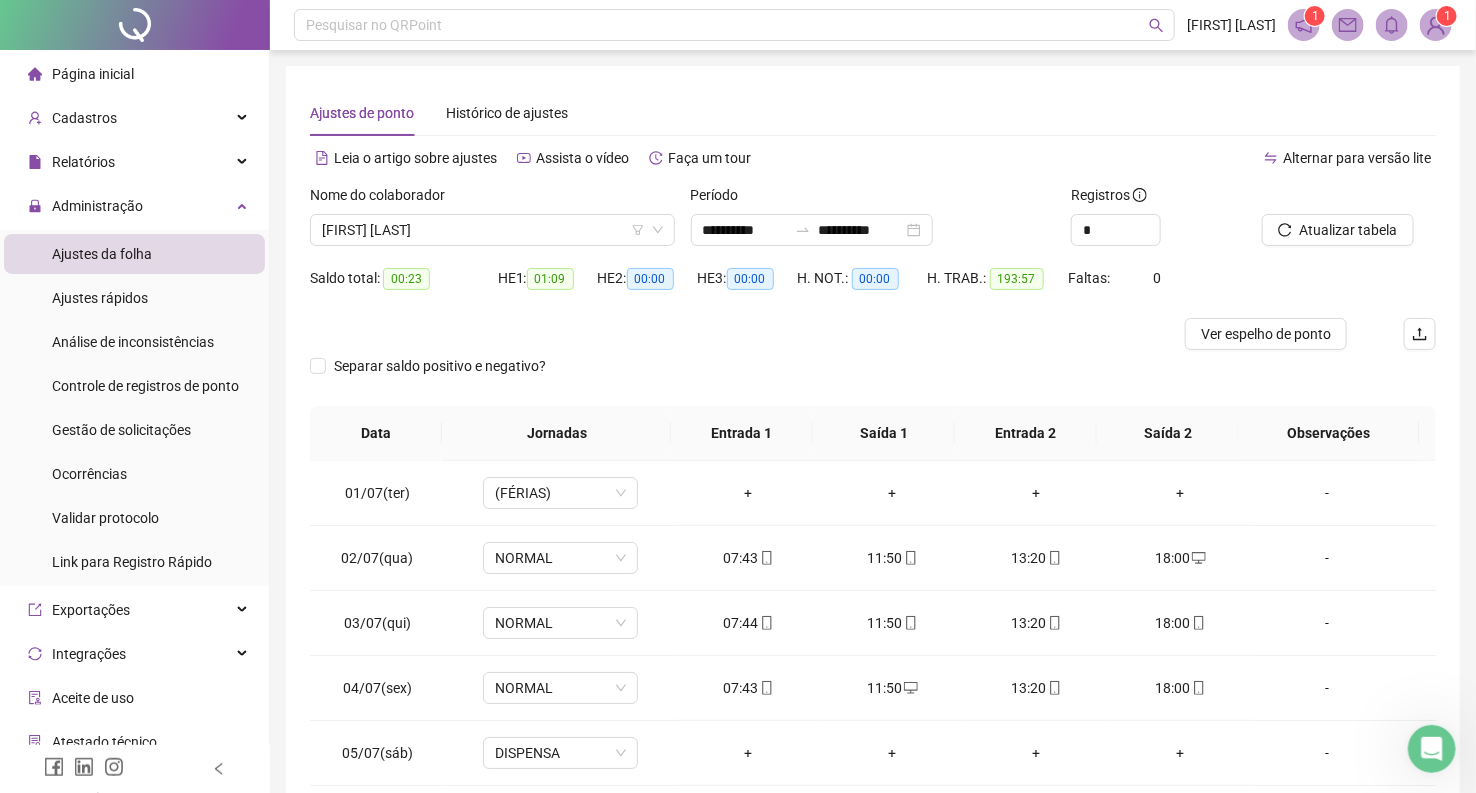 scroll, scrollTop: 205, scrollLeft: 0, axis: vertical 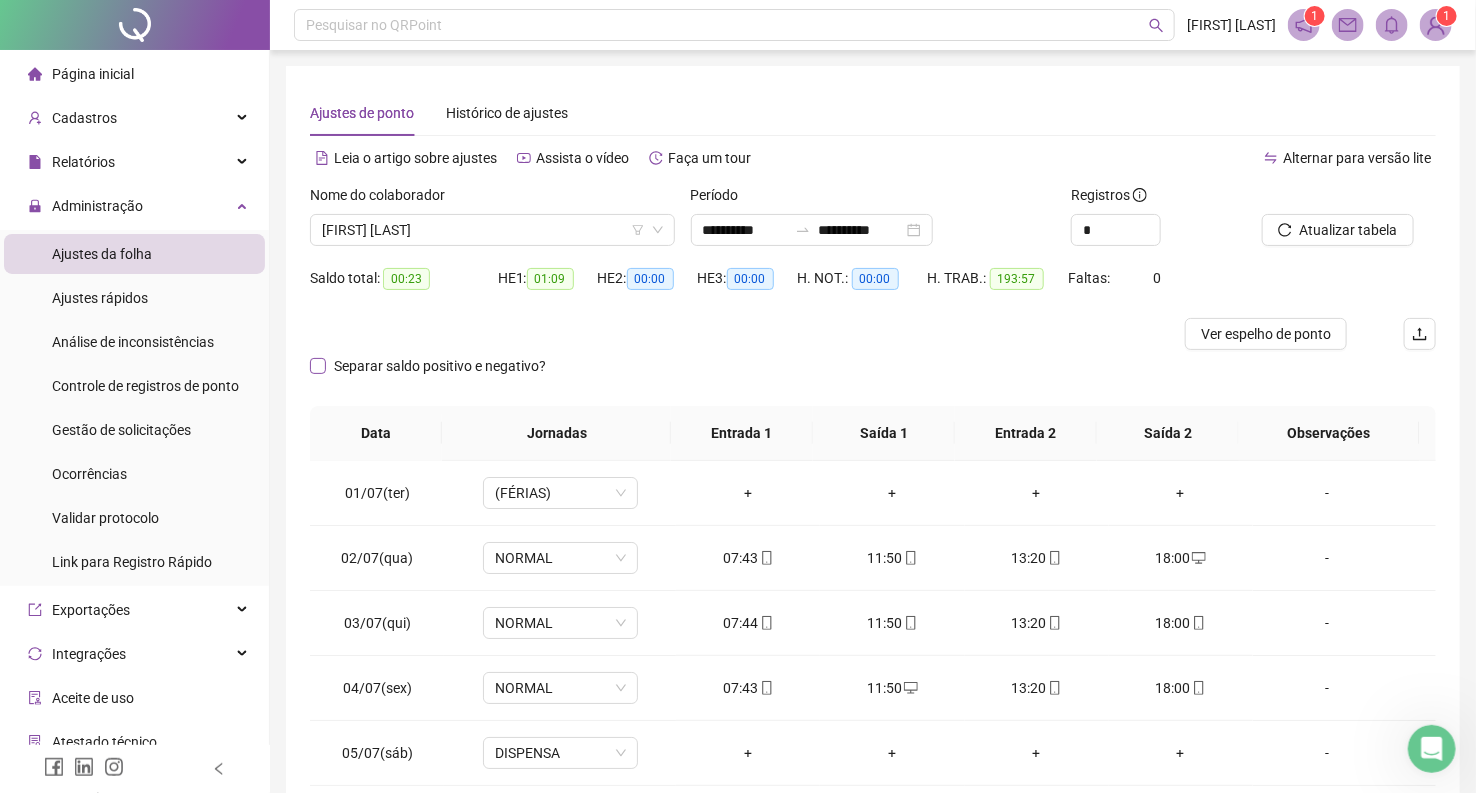 click on "Separar saldo positivo e negativo?" at bounding box center (440, 366) 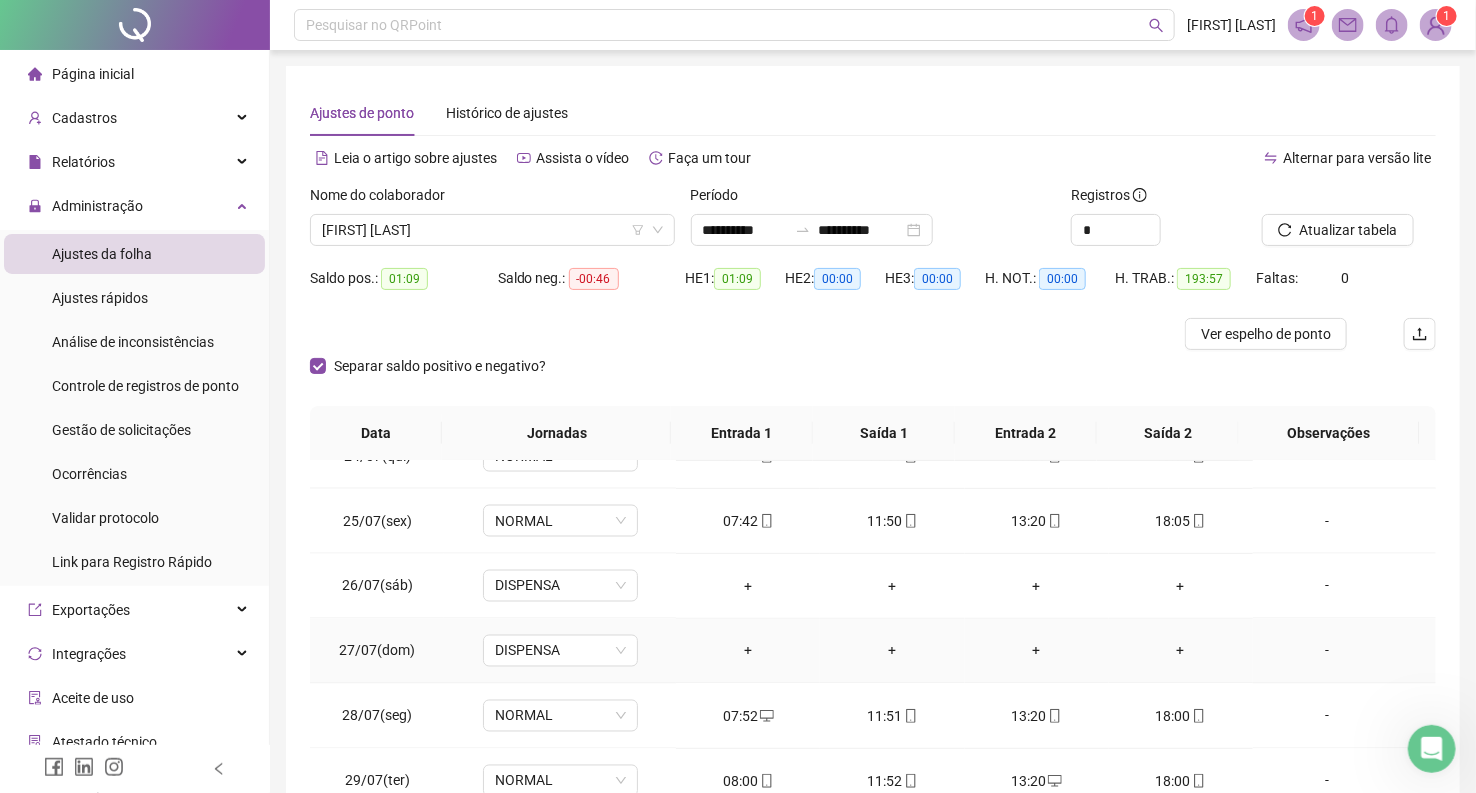 scroll, scrollTop: 1584, scrollLeft: 0, axis: vertical 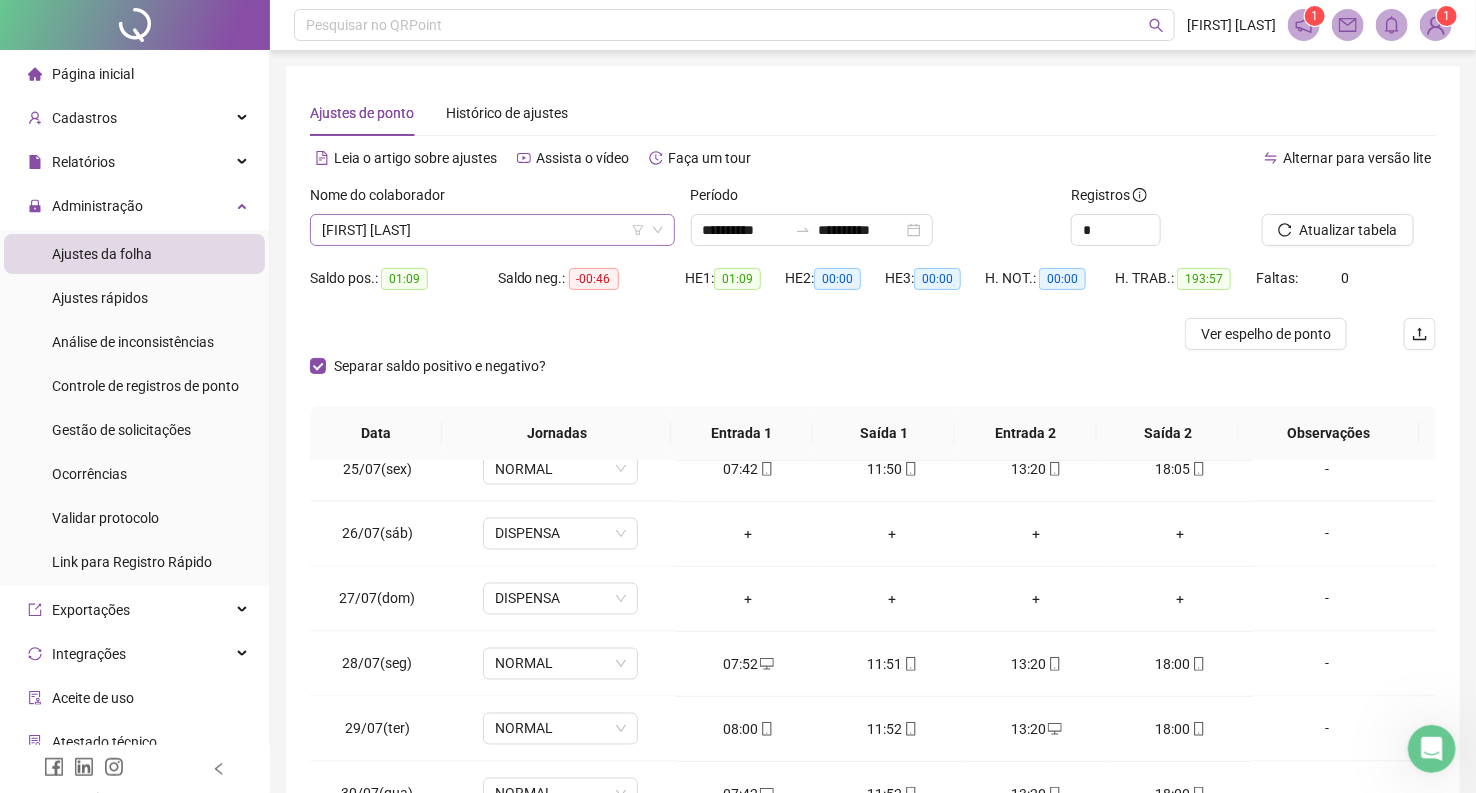 click on "[FIRST] [LAST]" at bounding box center (492, 230) 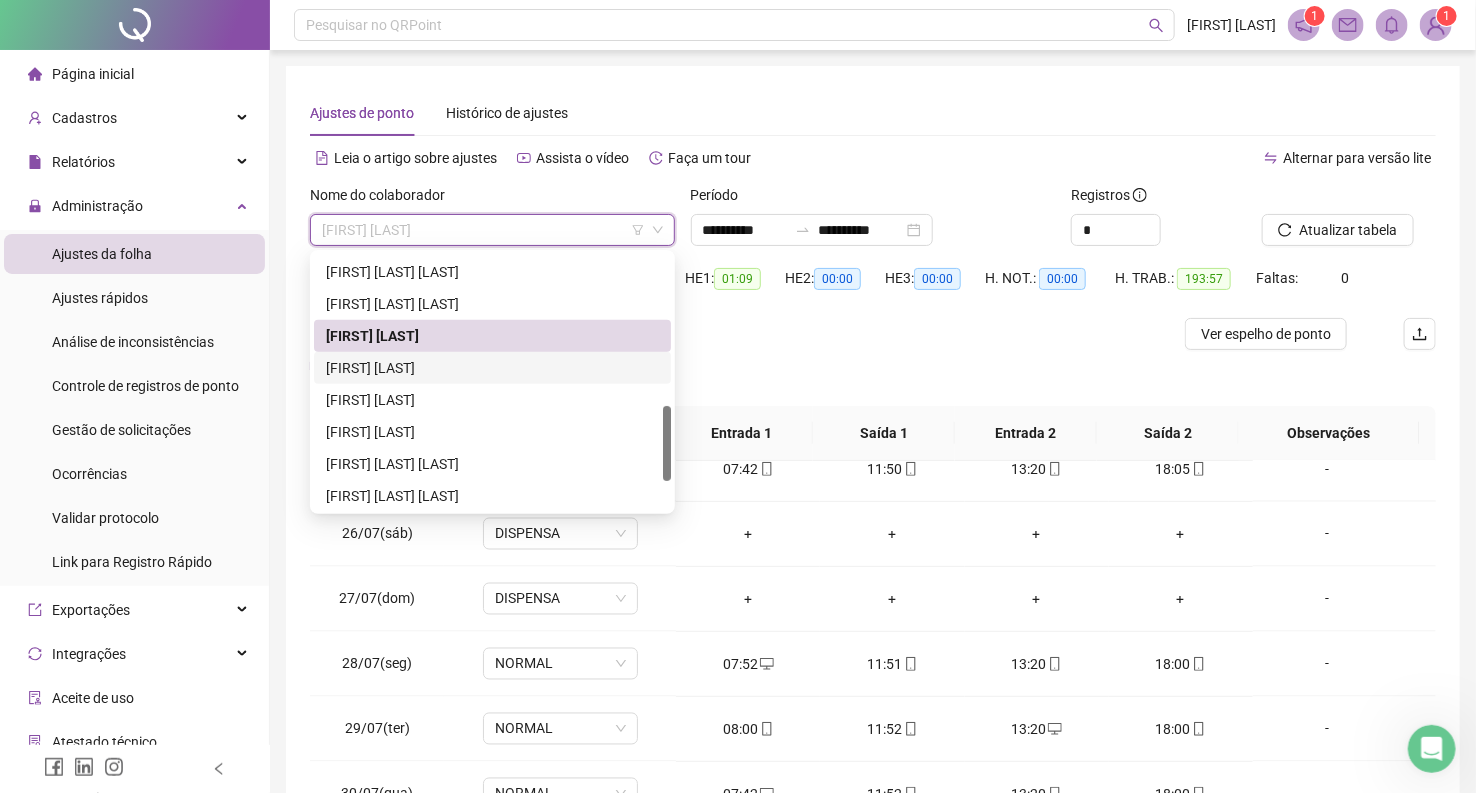 click on "[FIRST] [LAST]" at bounding box center [492, 368] 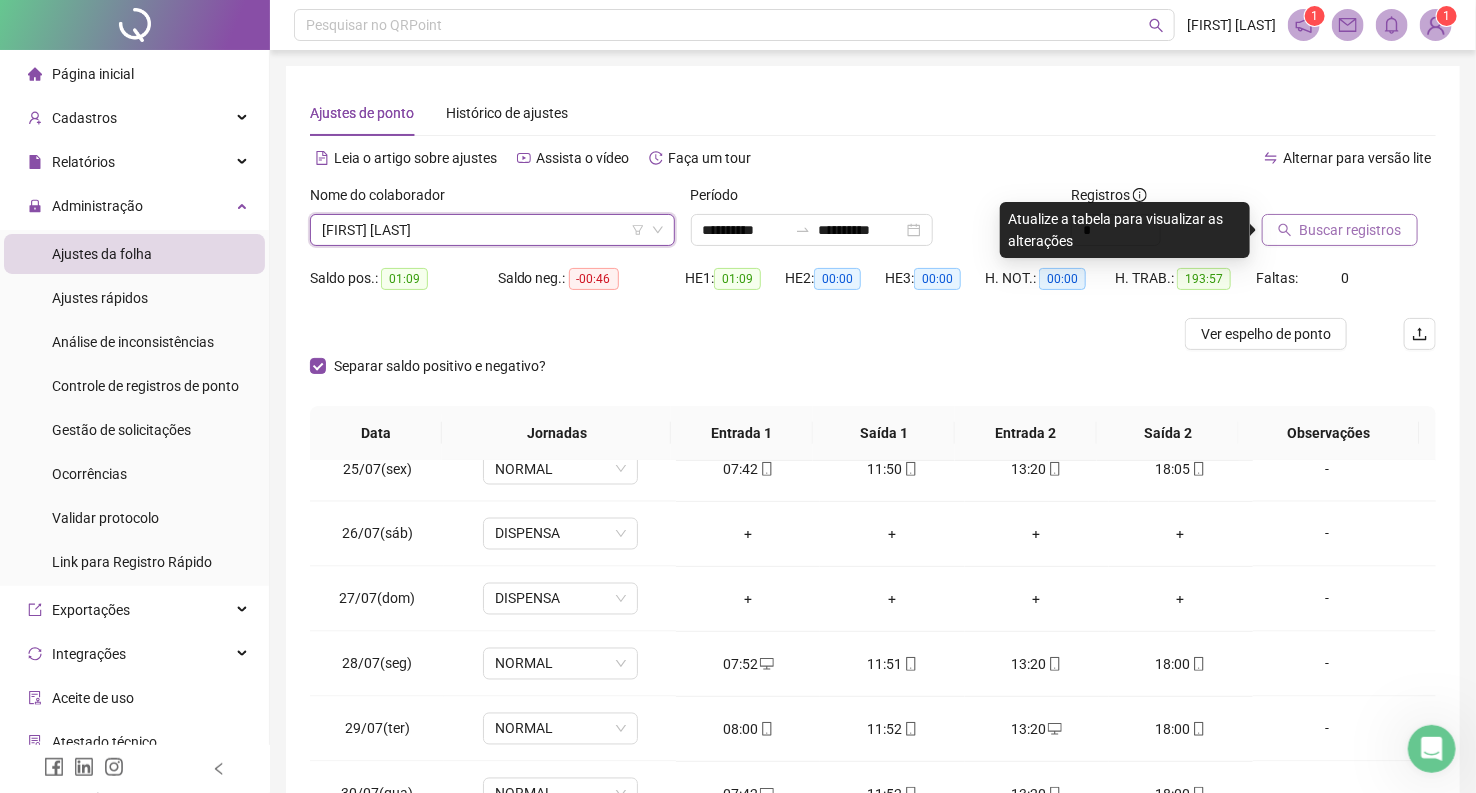 click 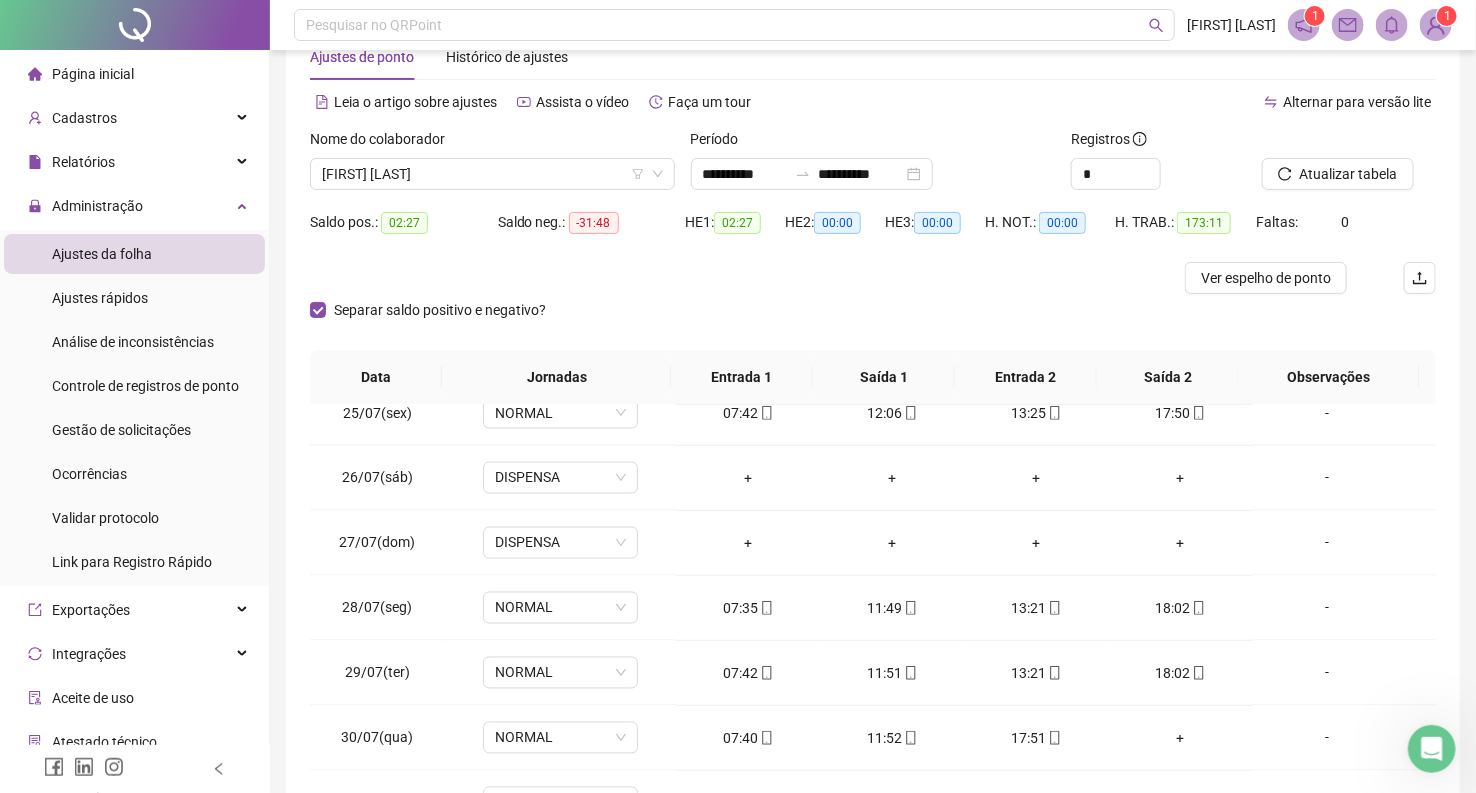 scroll, scrollTop: 205, scrollLeft: 0, axis: vertical 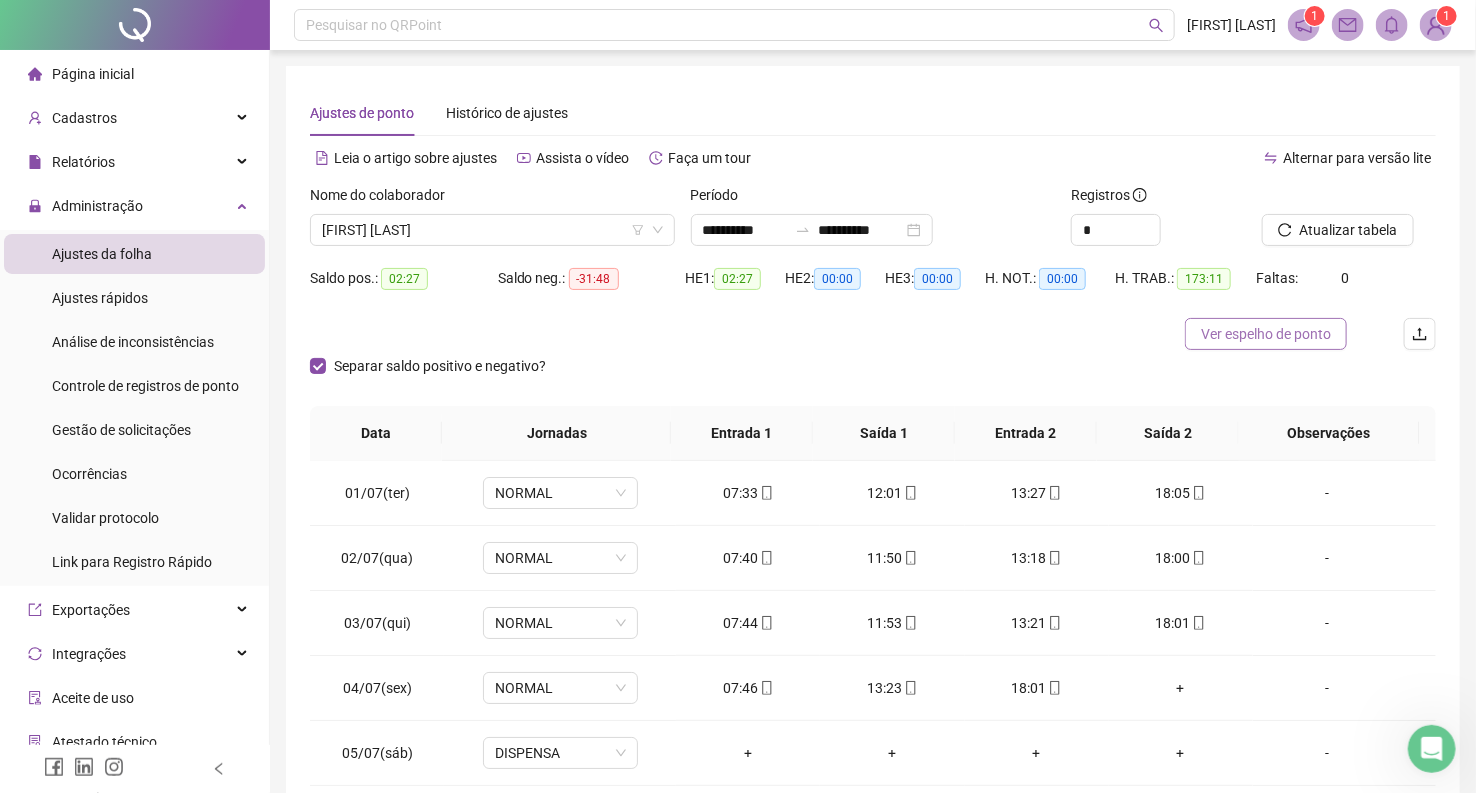 click on "Ver espelho de ponto" at bounding box center [1266, 334] 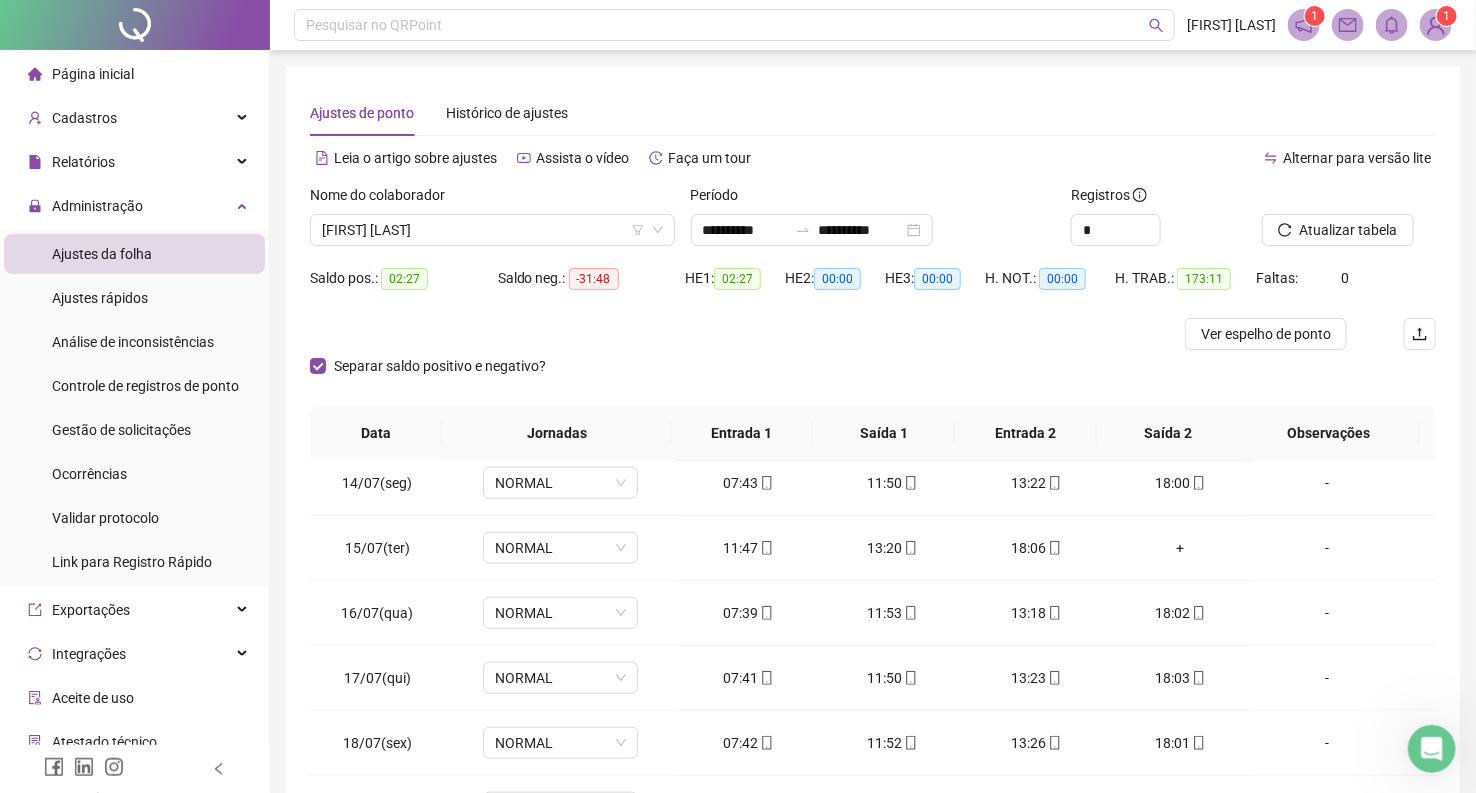 scroll, scrollTop: 1000, scrollLeft: 0, axis: vertical 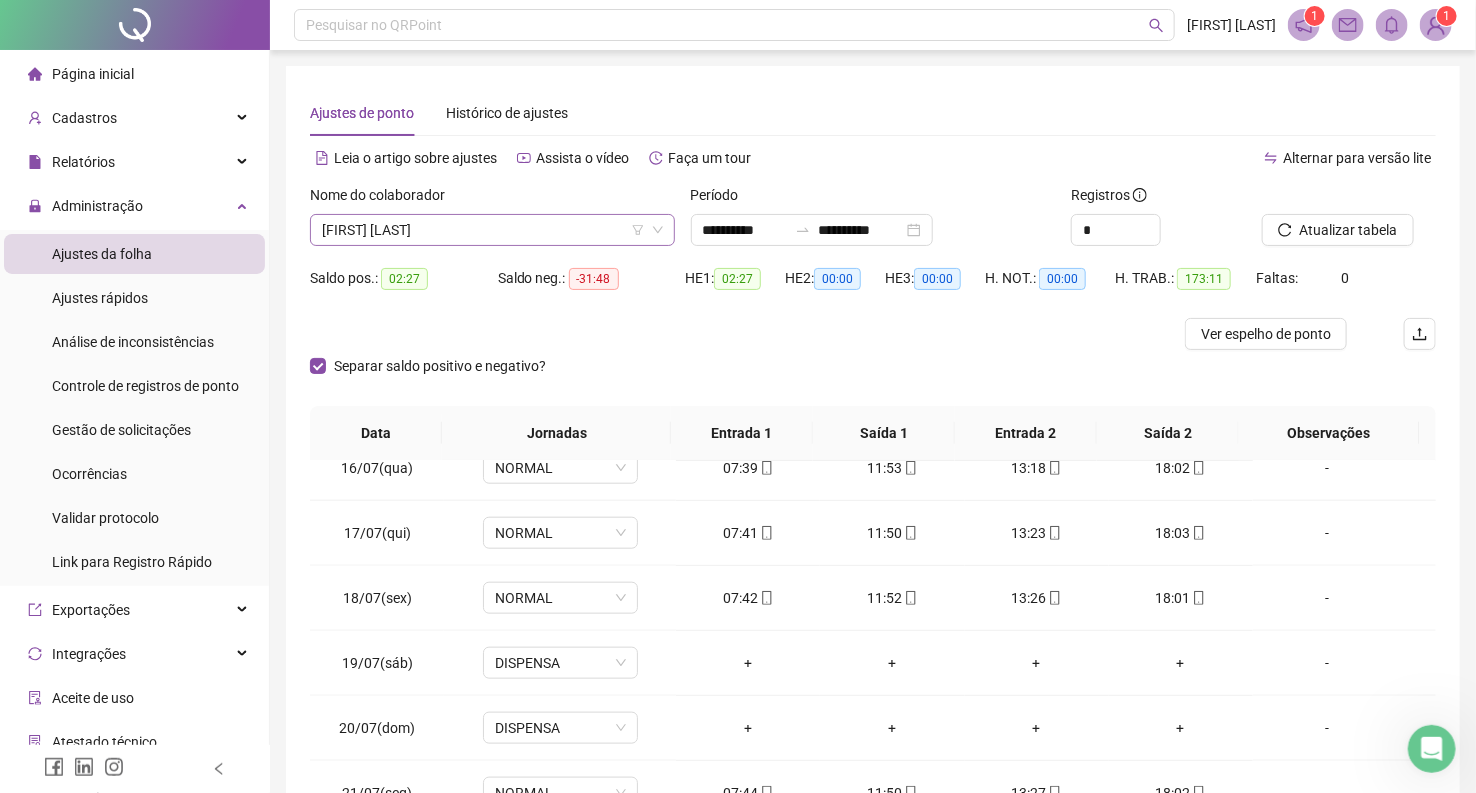 click on "[FIRST] [LAST]" at bounding box center [492, 230] 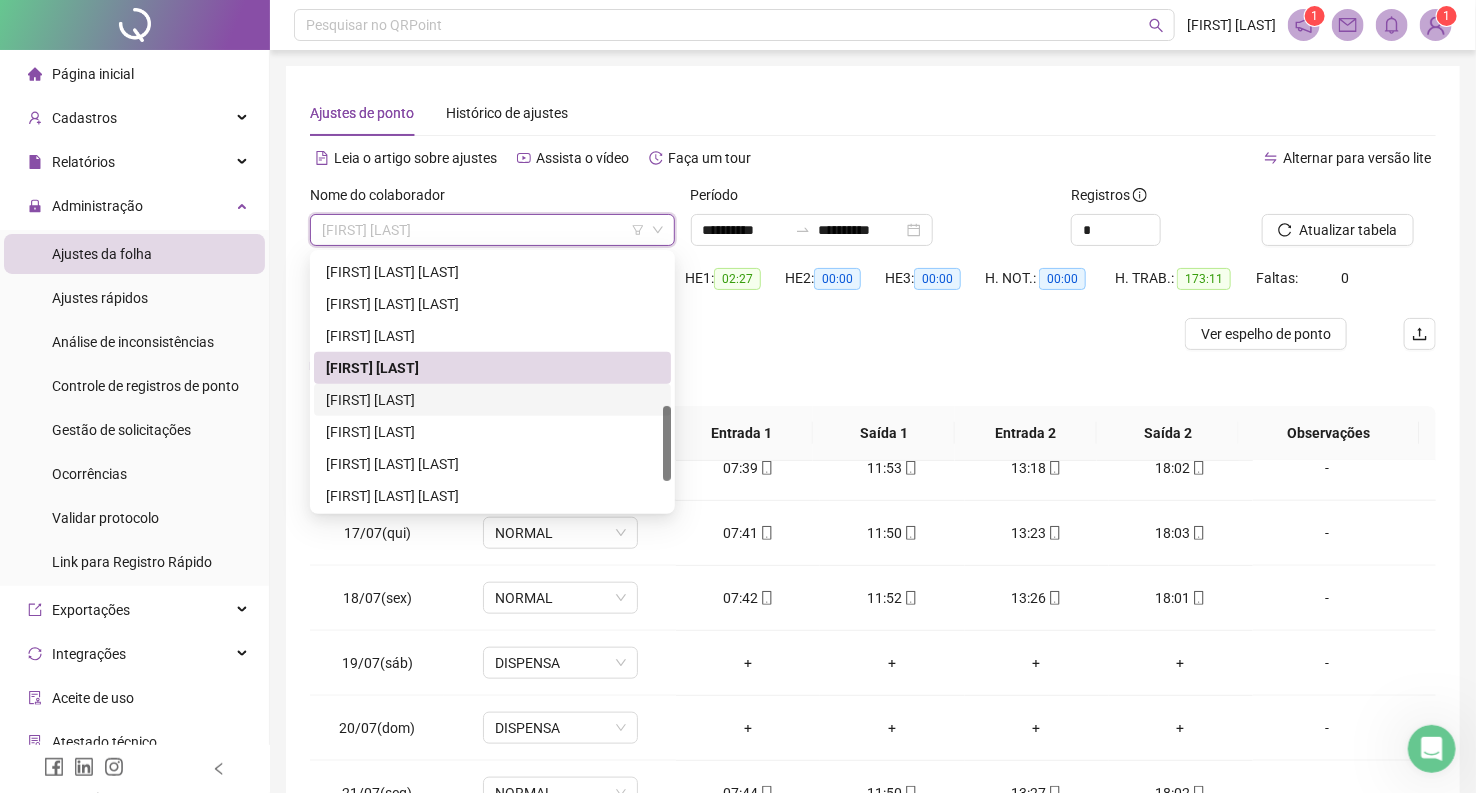 click on "[FIRST] [LAST]" at bounding box center [492, 400] 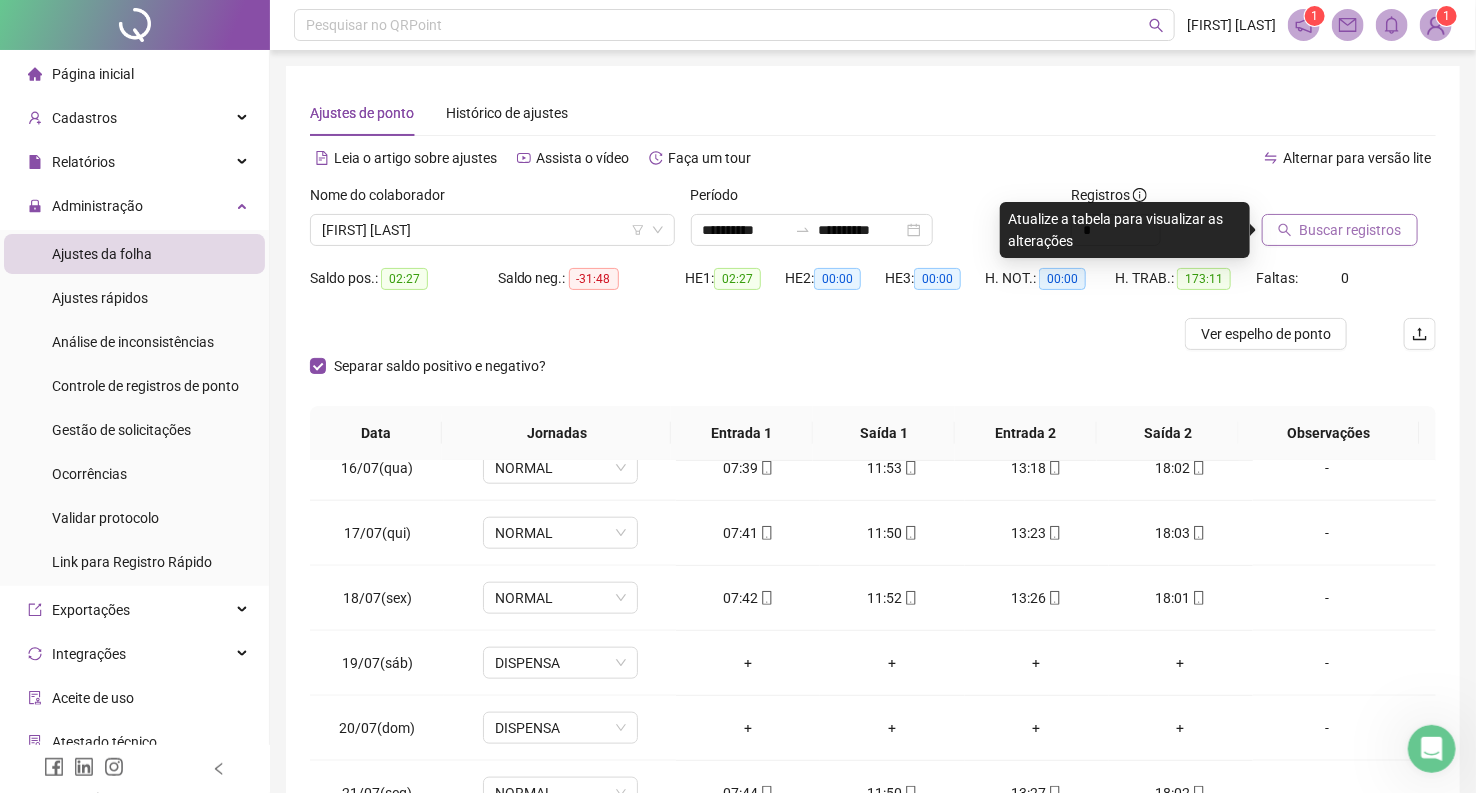 click on "Buscar registros" at bounding box center [1351, 230] 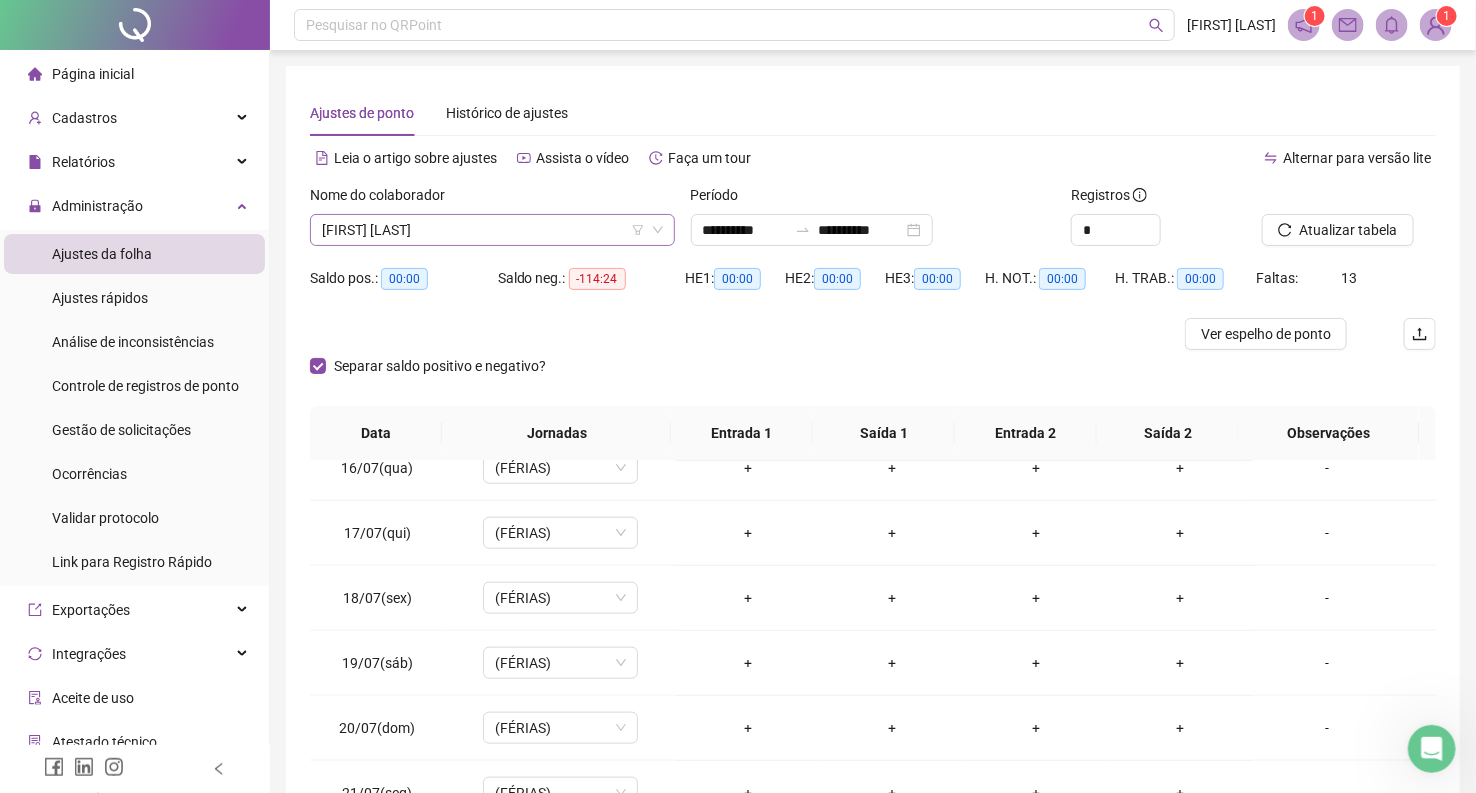 click on "[FIRST] [LAST]" at bounding box center (492, 230) 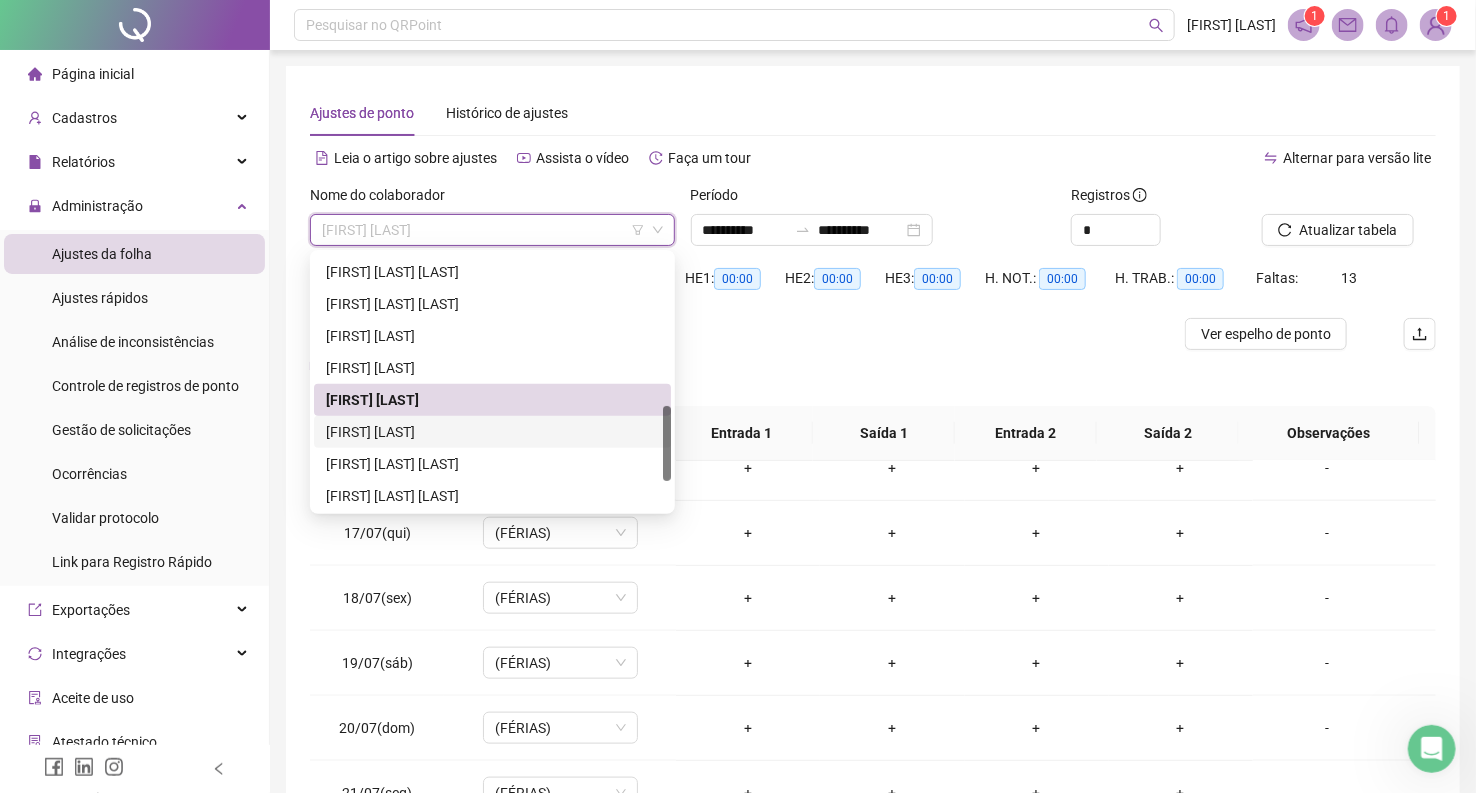 click on "[FIRST] [LAST]" at bounding box center (492, 432) 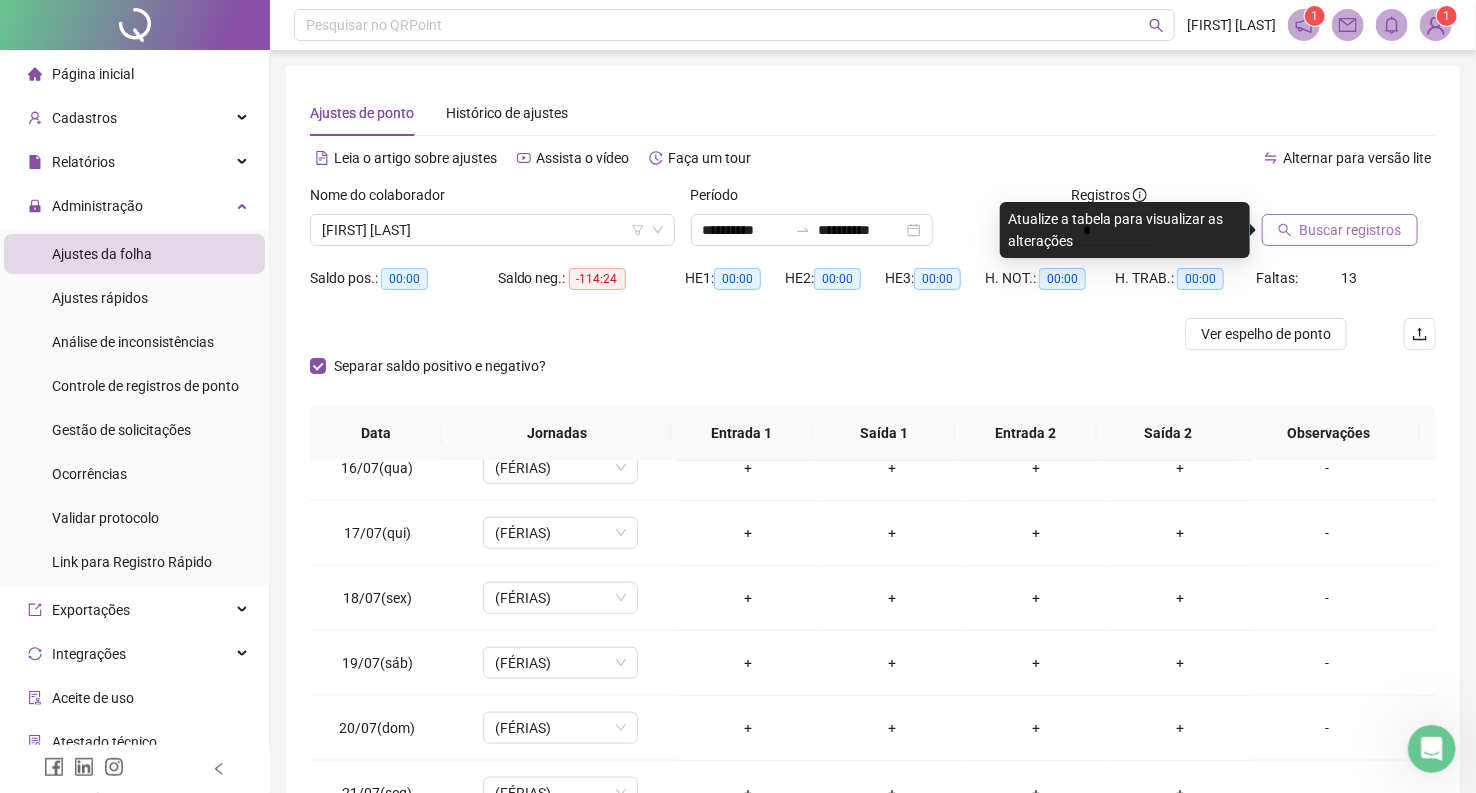 click on "Buscar registros" at bounding box center [1351, 230] 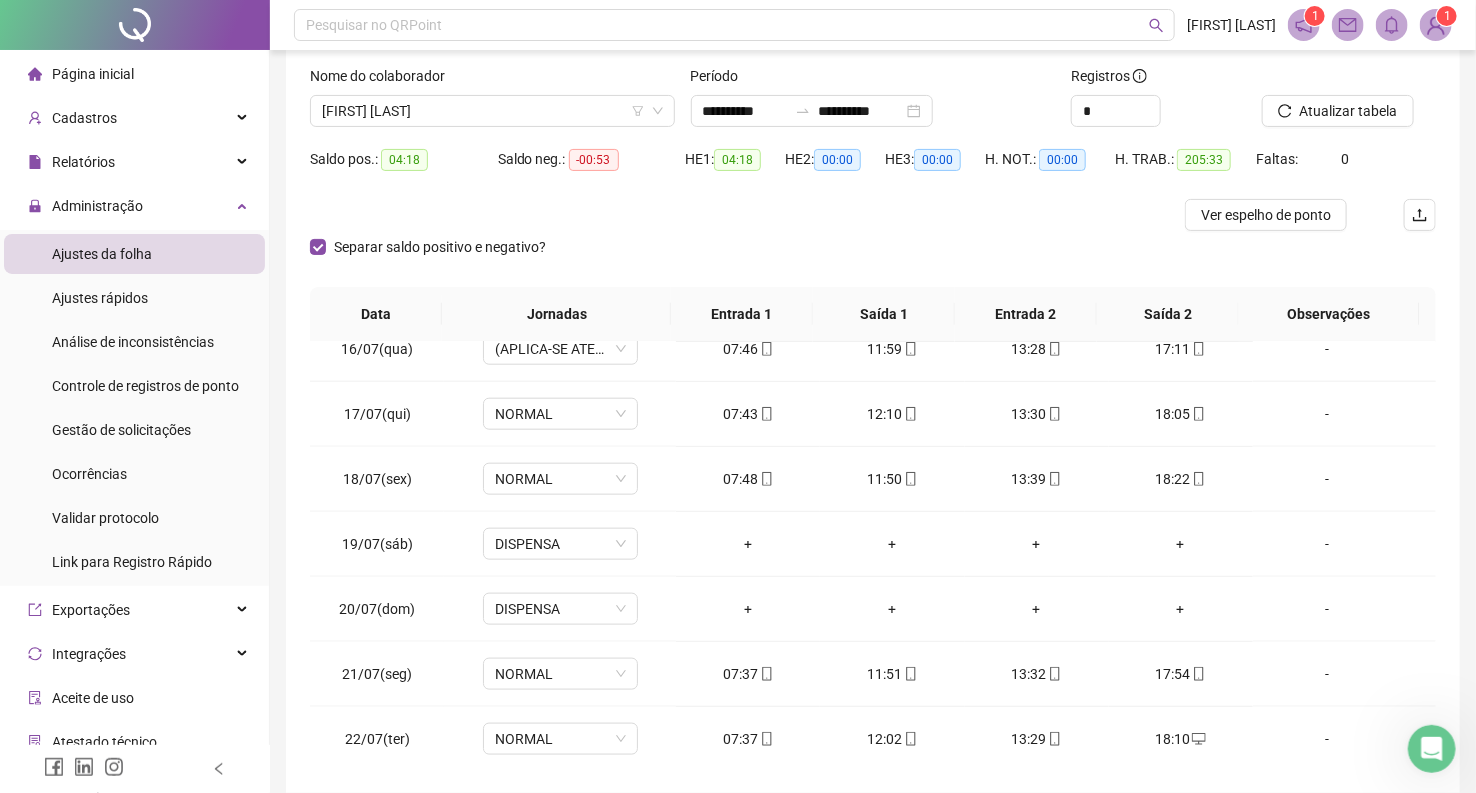 scroll, scrollTop: 0, scrollLeft: 0, axis: both 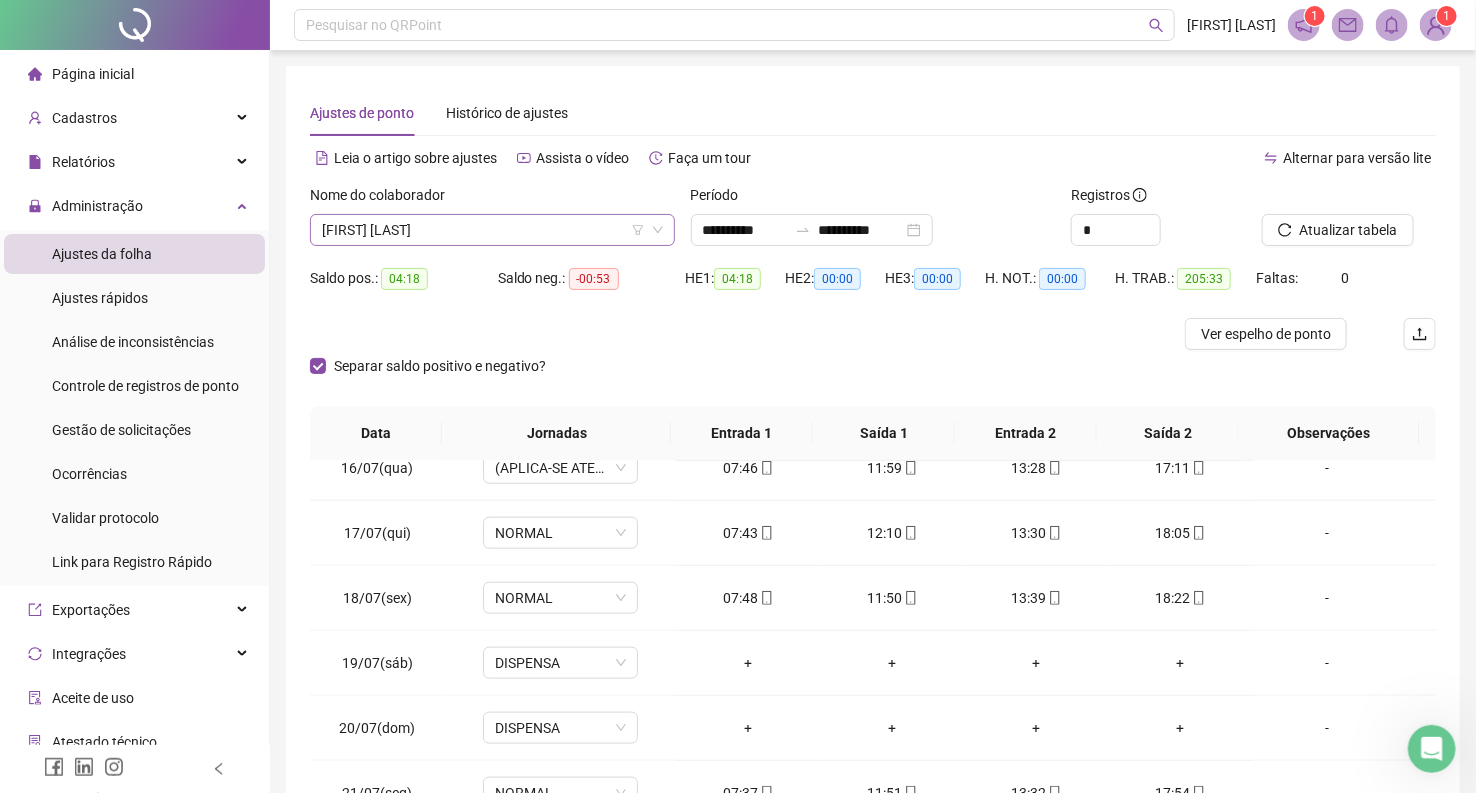 click on "[FIRST] [LAST]" at bounding box center (492, 230) 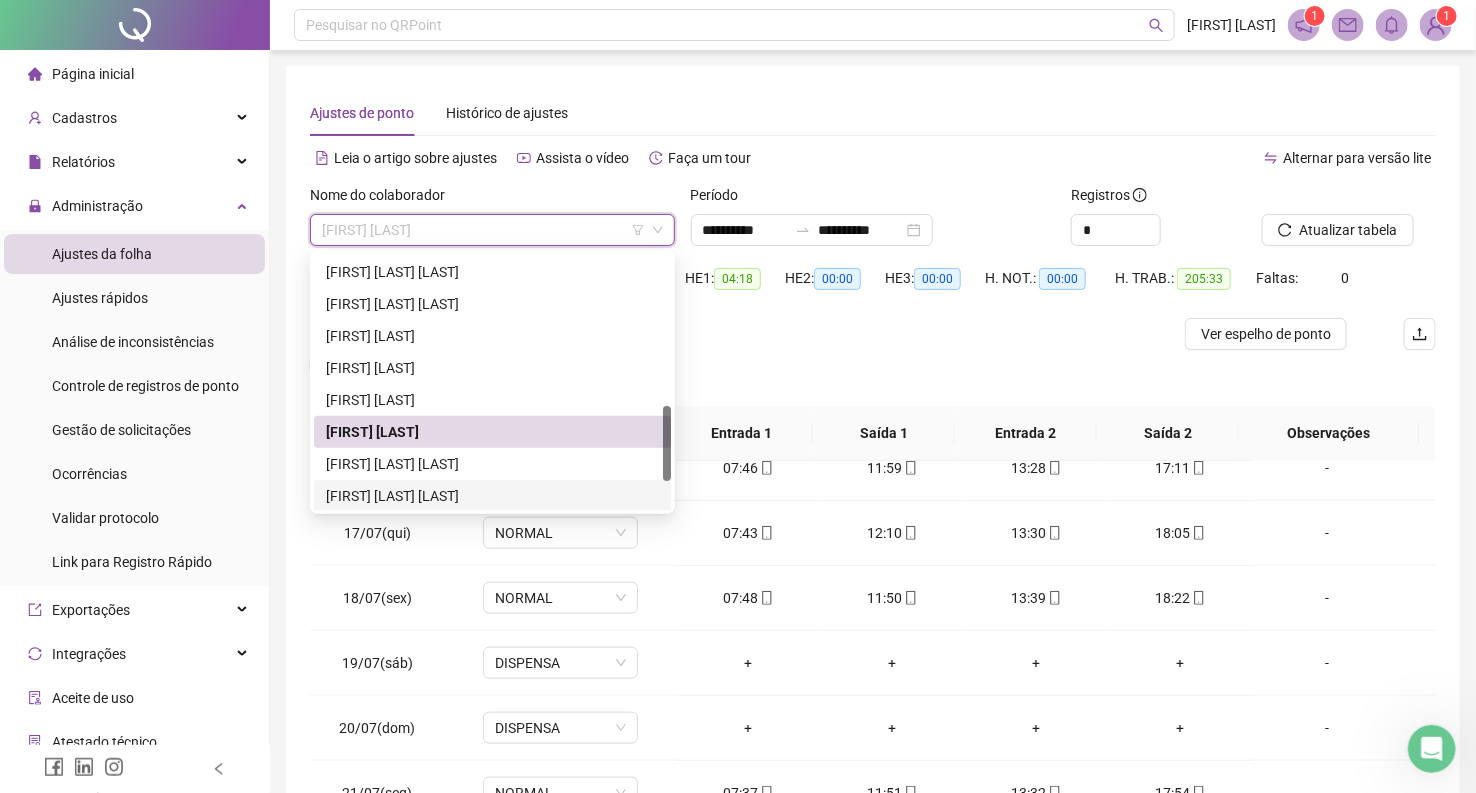 click on "[FIRST] [LAST] [LAST]" at bounding box center (492, 496) 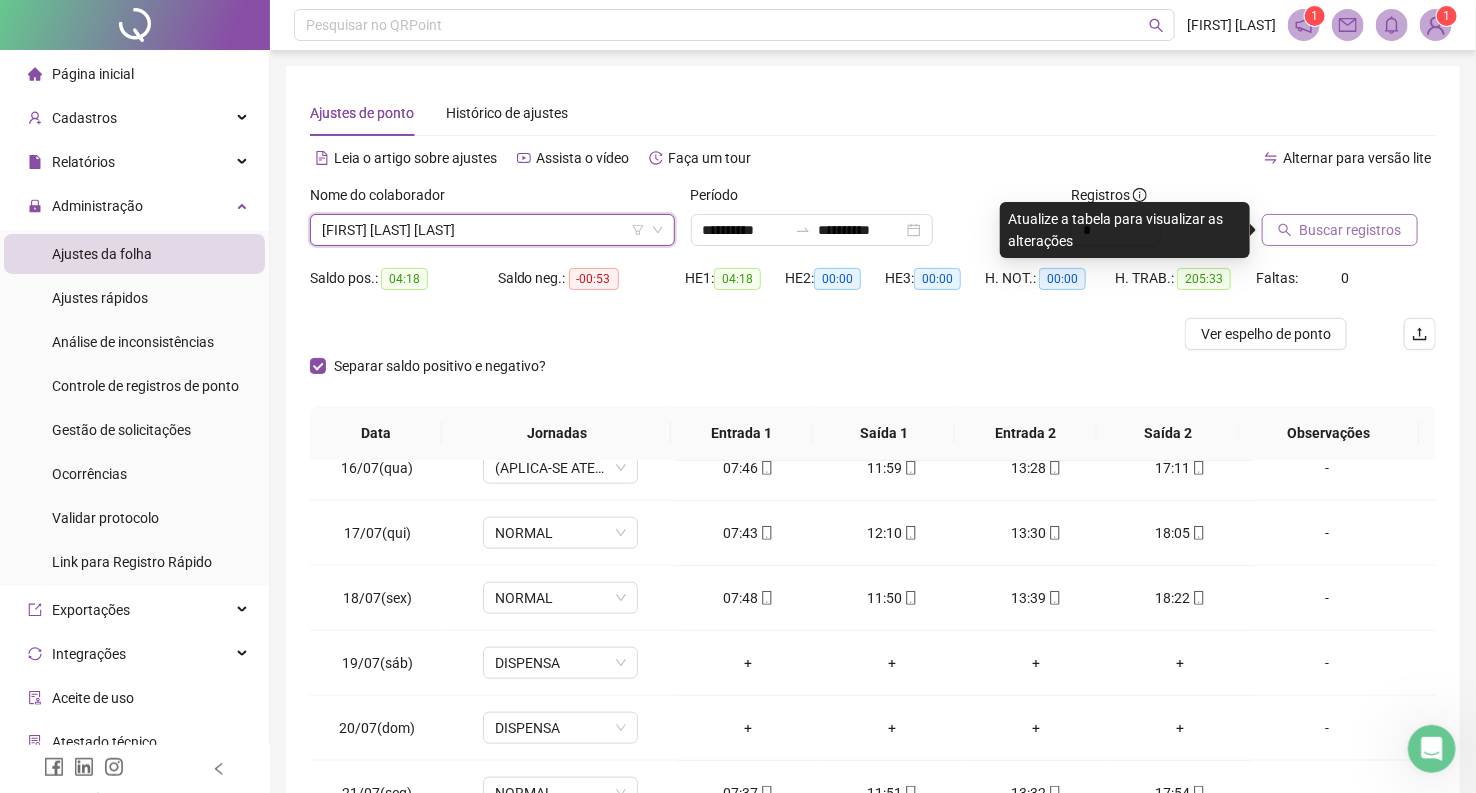 click on "Buscar registros" at bounding box center [1351, 230] 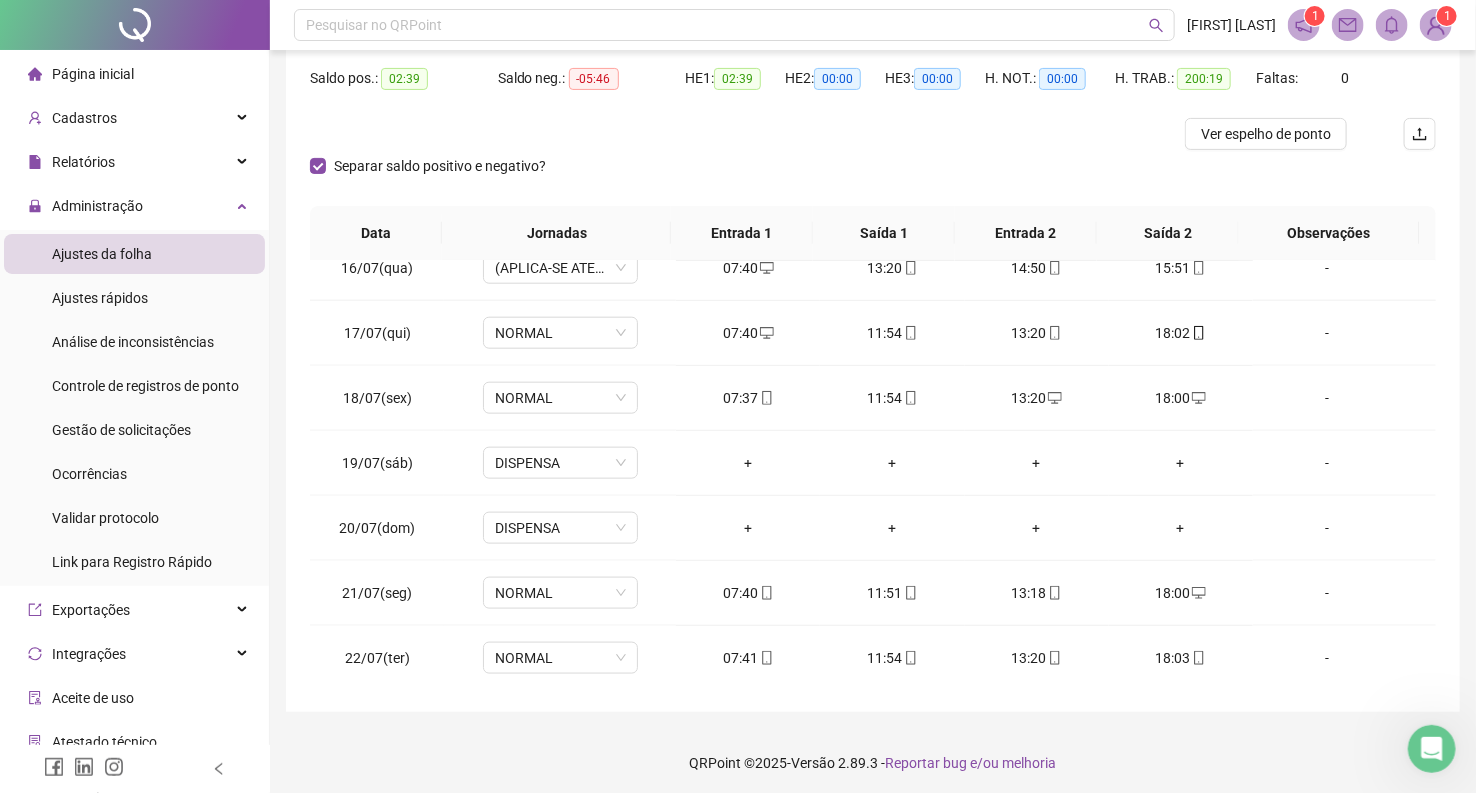 scroll, scrollTop: 205, scrollLeft: 0, axis: vertical 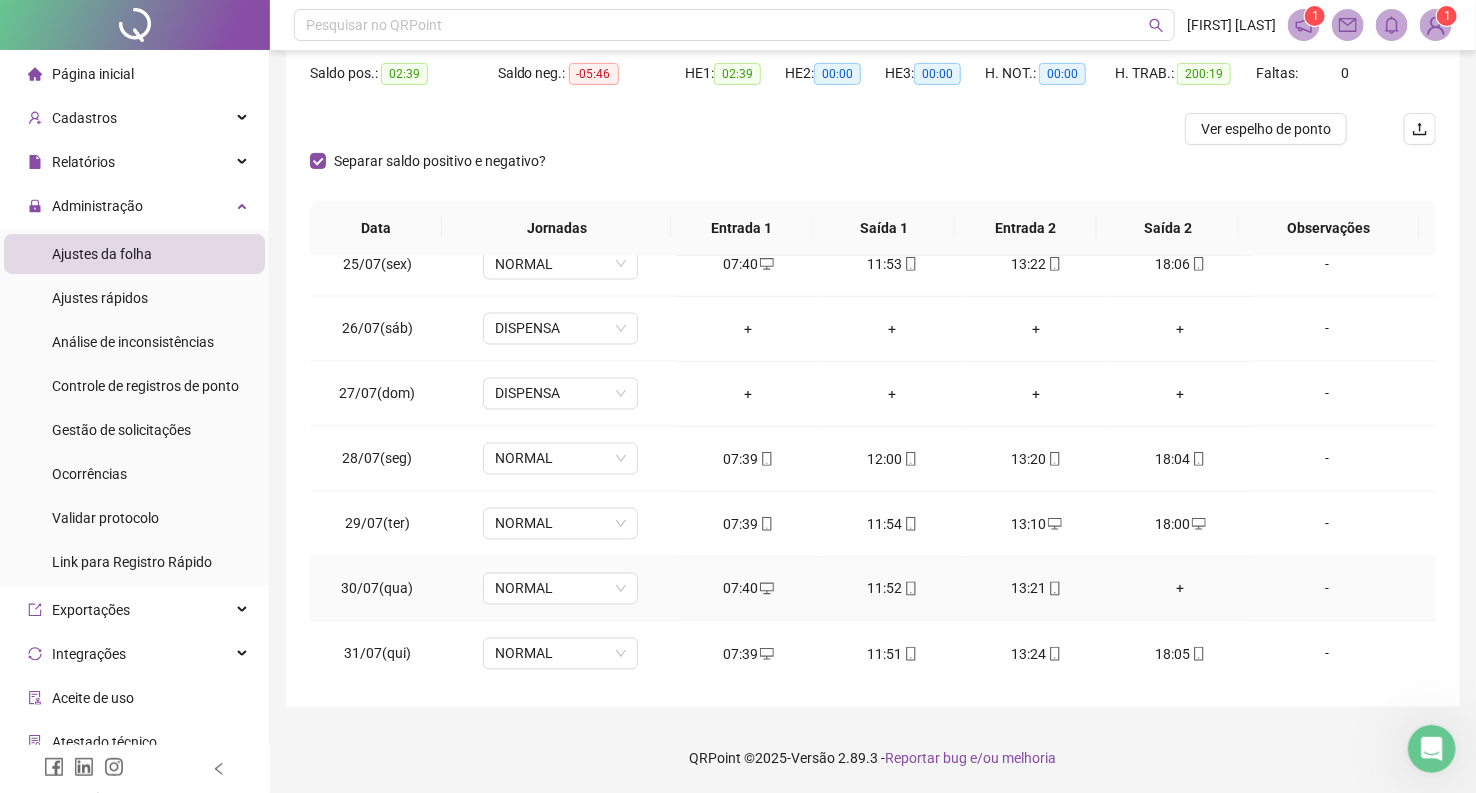 click on "+" at bounding box center [1181, 589] 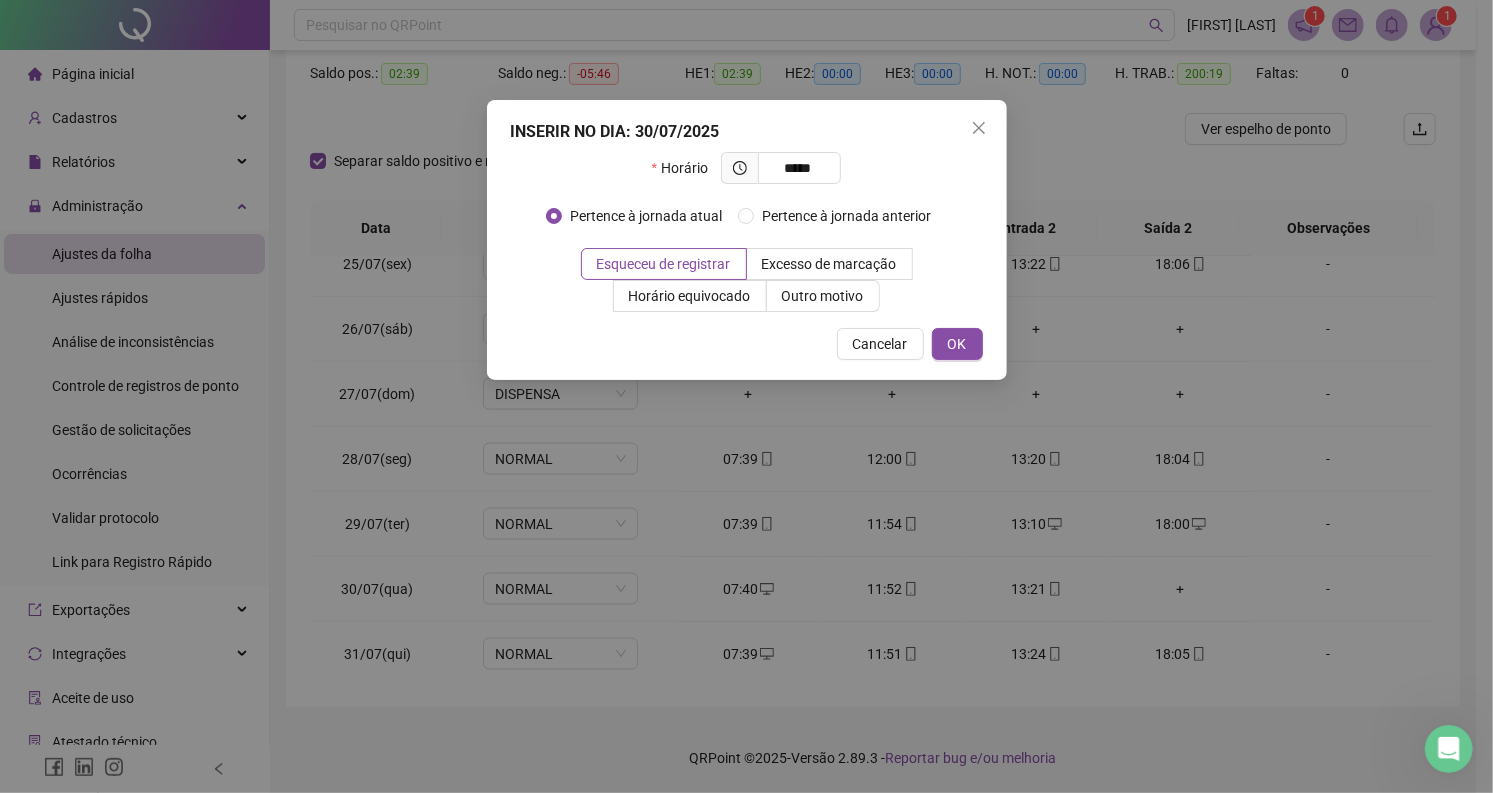 type on "*****" 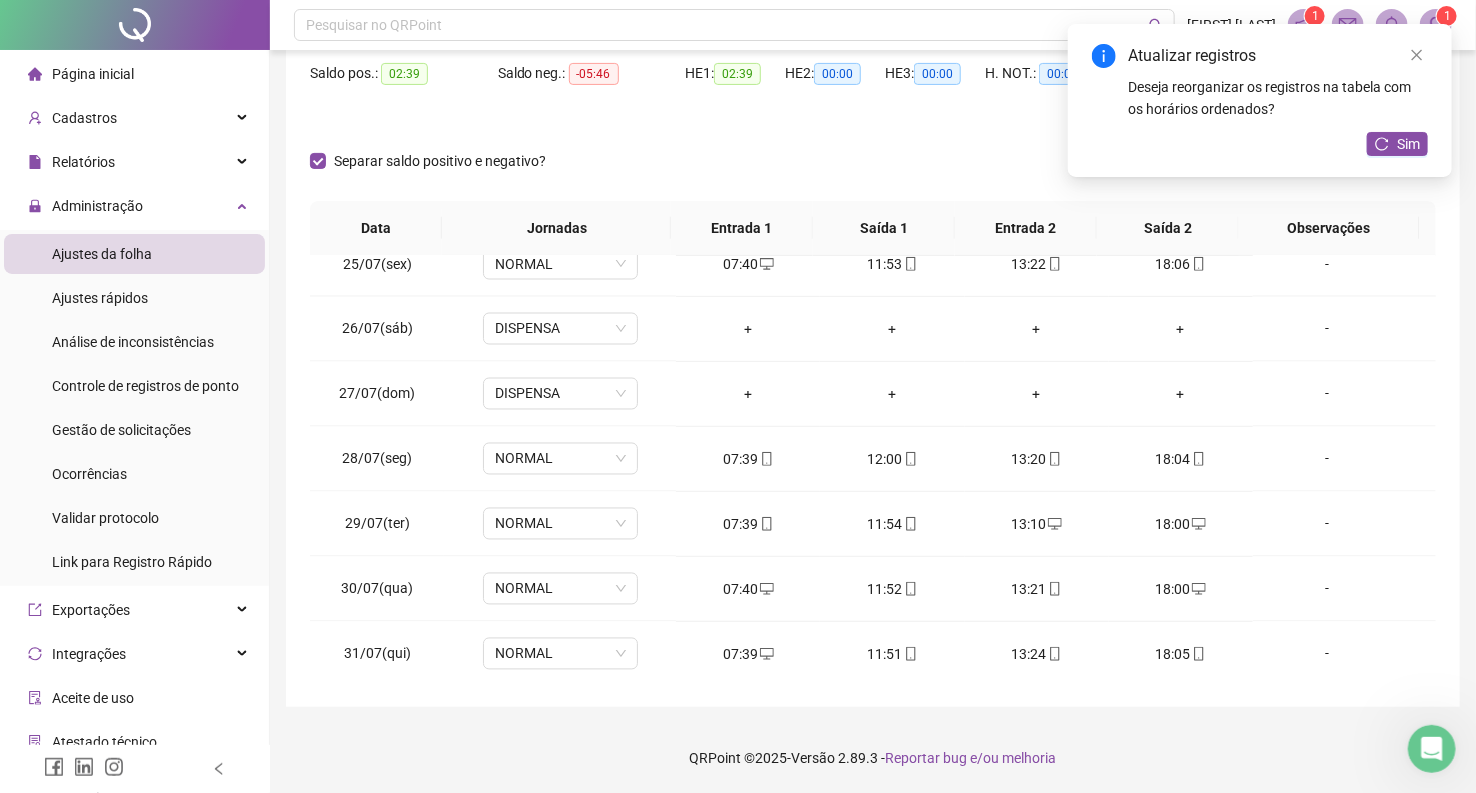 click on "Atualizar registros Deseja reorganizar os registros na tabela com os horários ordenados? Sim" at bounding box center (1260, 100) 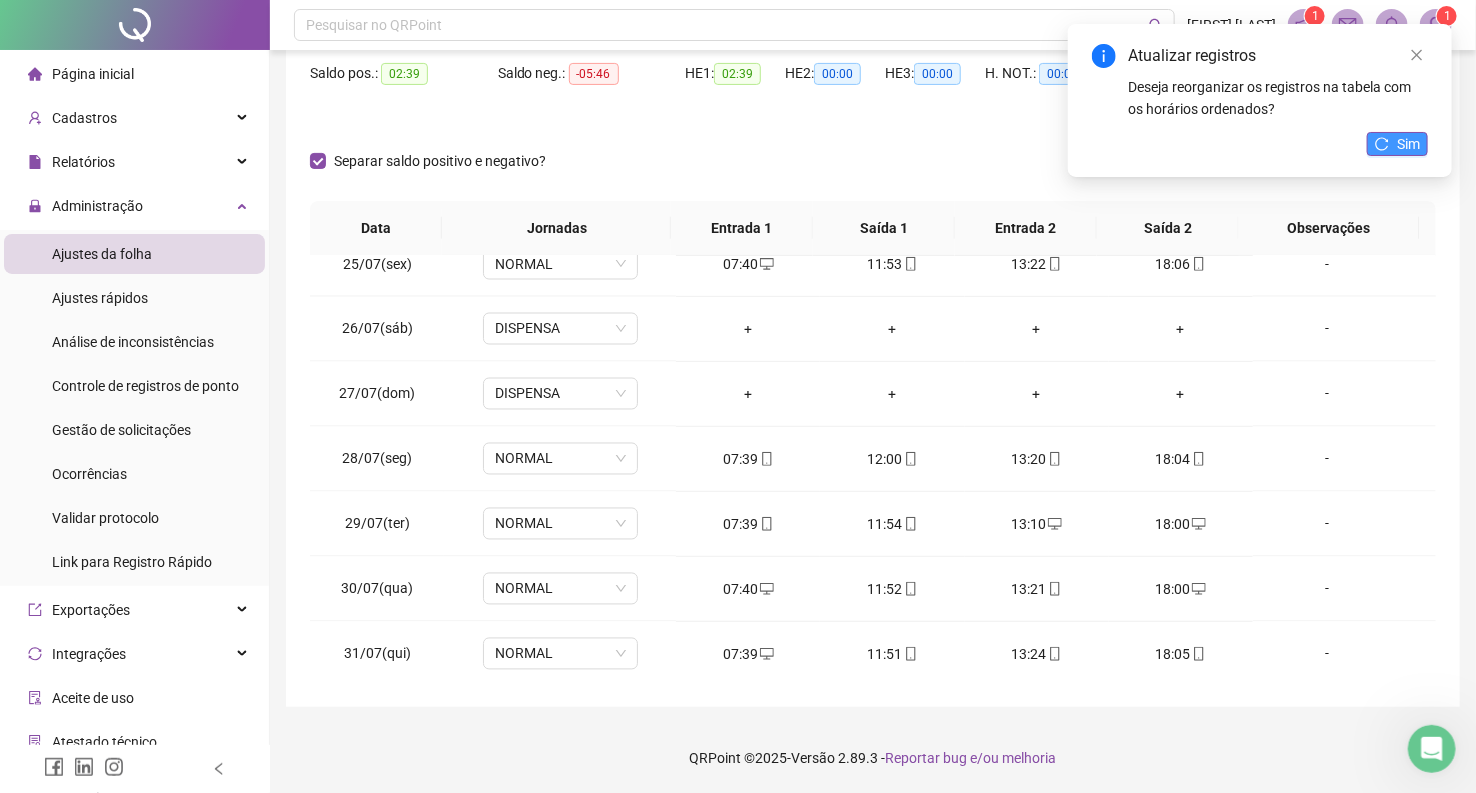 click 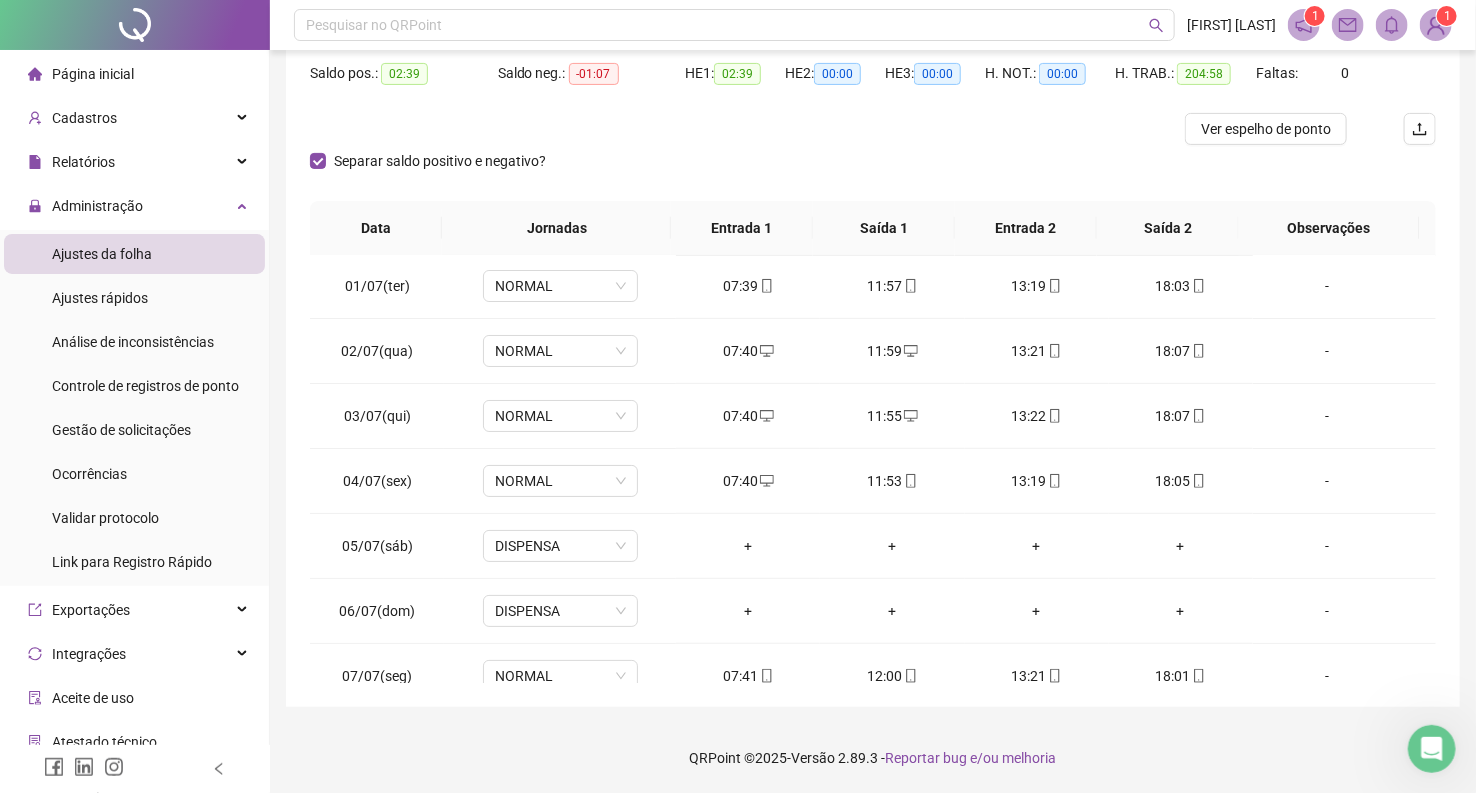 scroll, scrollTop: 0, scrollLeft: 0, axis: both 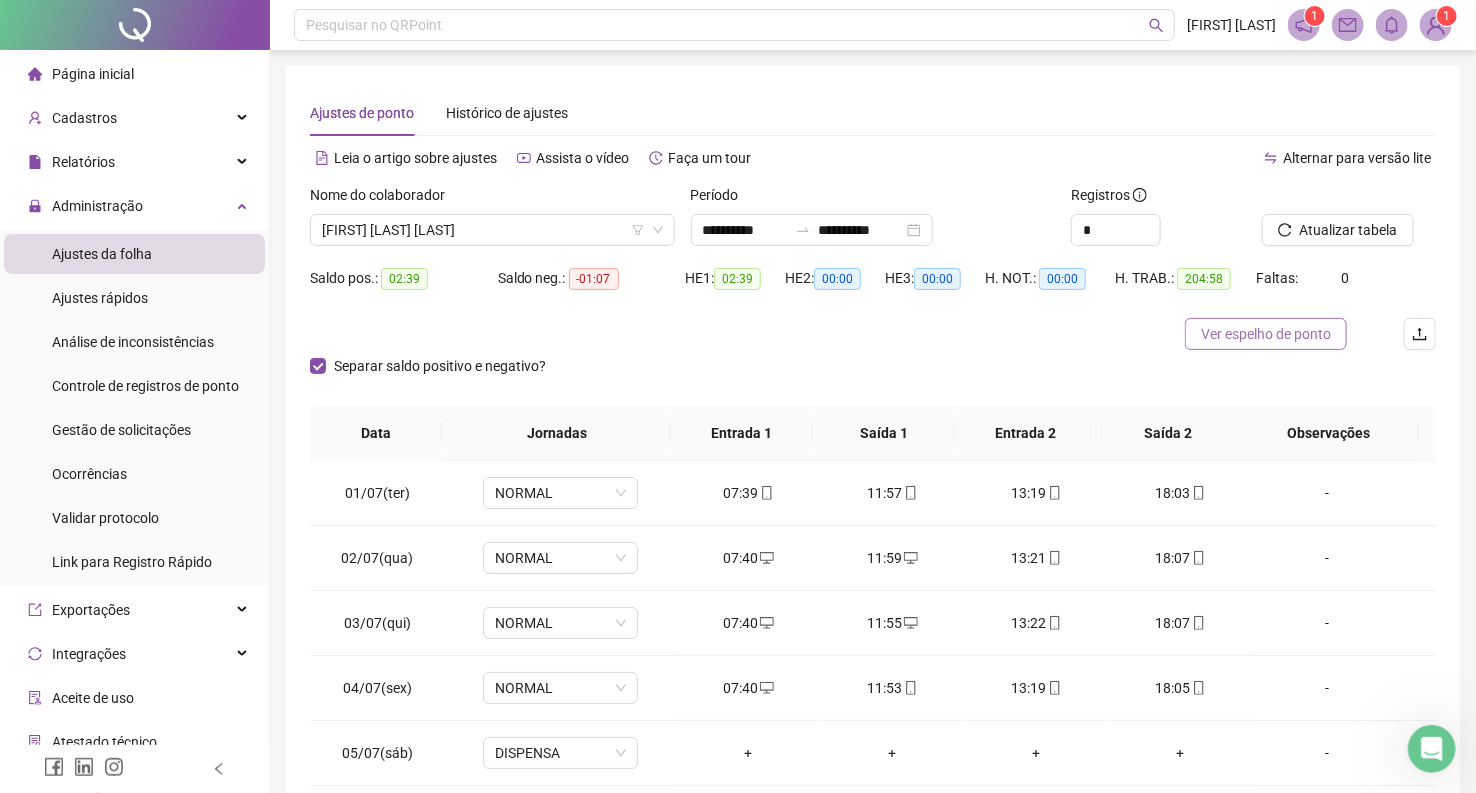drag, startPoint x: 1276, startPoint y: 330, endPoint x: 1257, endPoint y: 338, distance: 20.615528 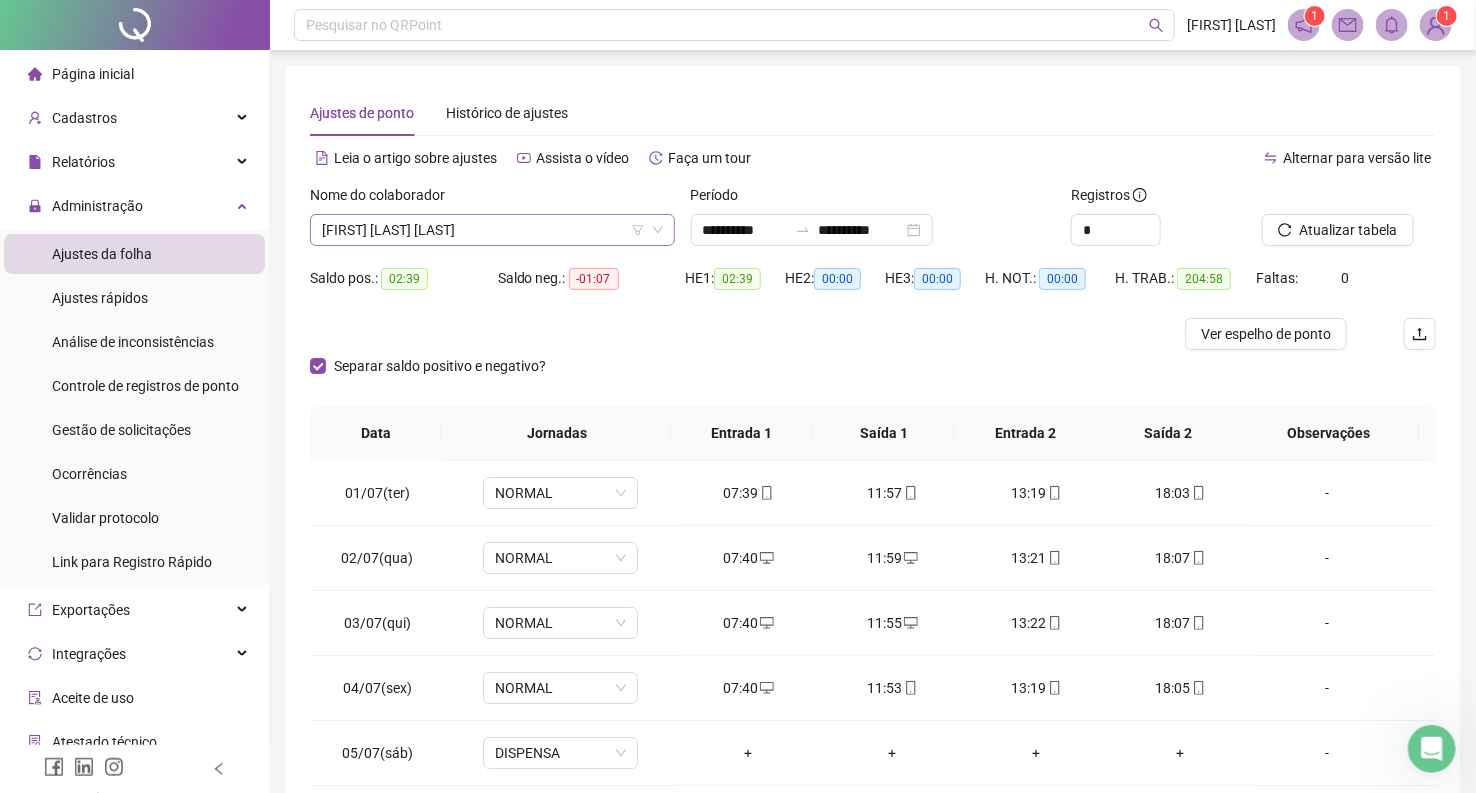 click on "[FIRST] [LAST] [LAST]" at bounding box center (492, 230) 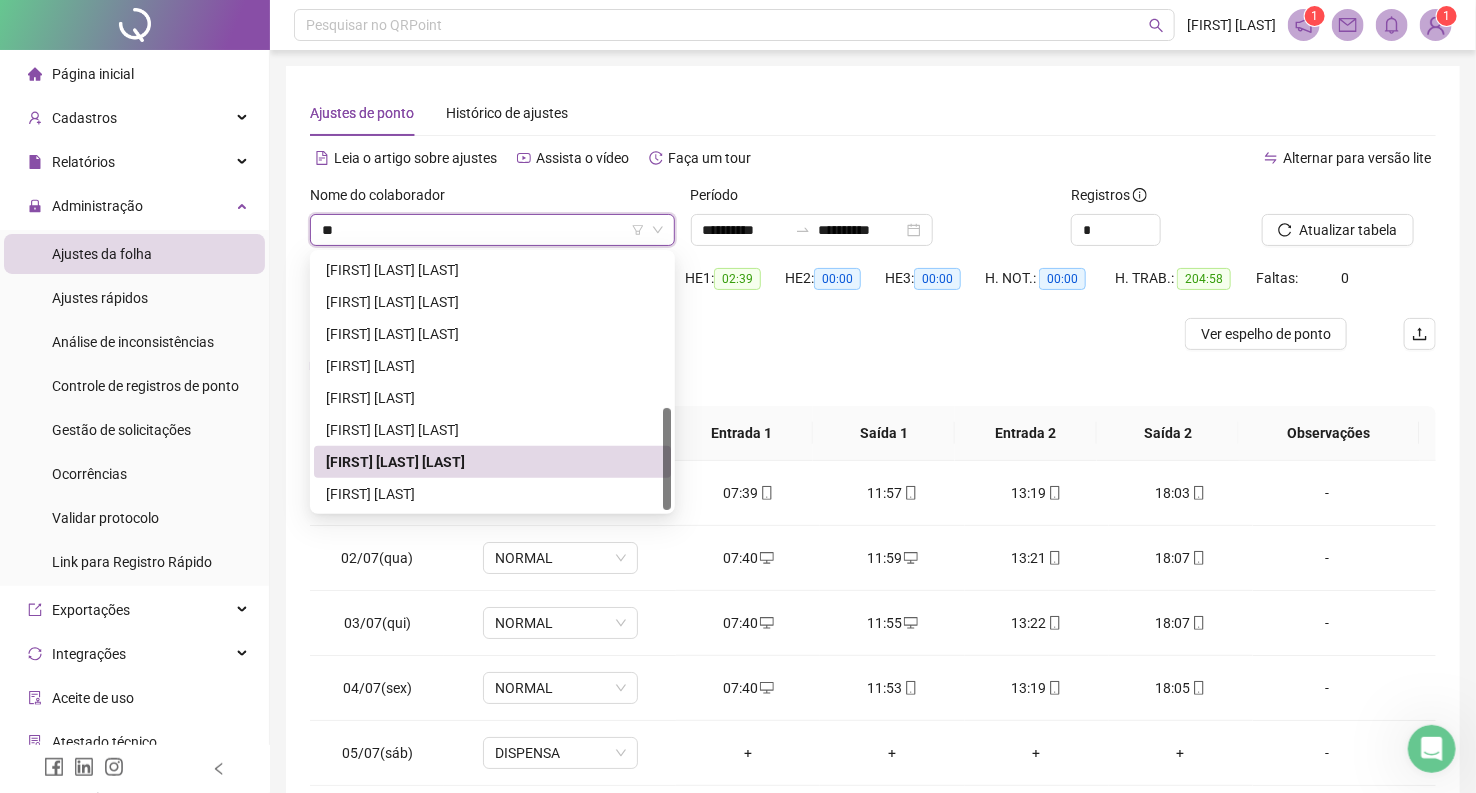 scroll, scrollTop: 0, scrollLeft: 0, axis: both 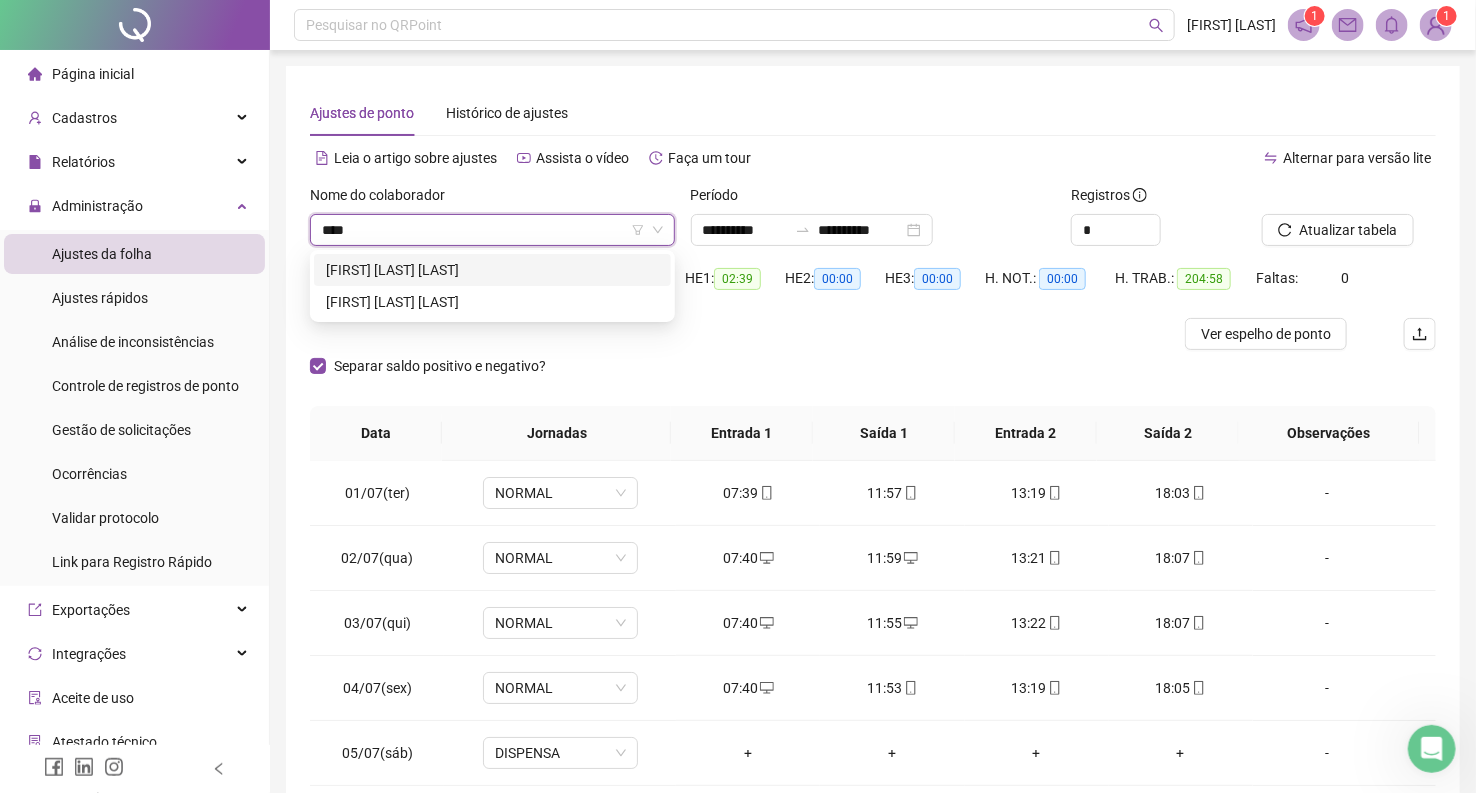 type on "*****" 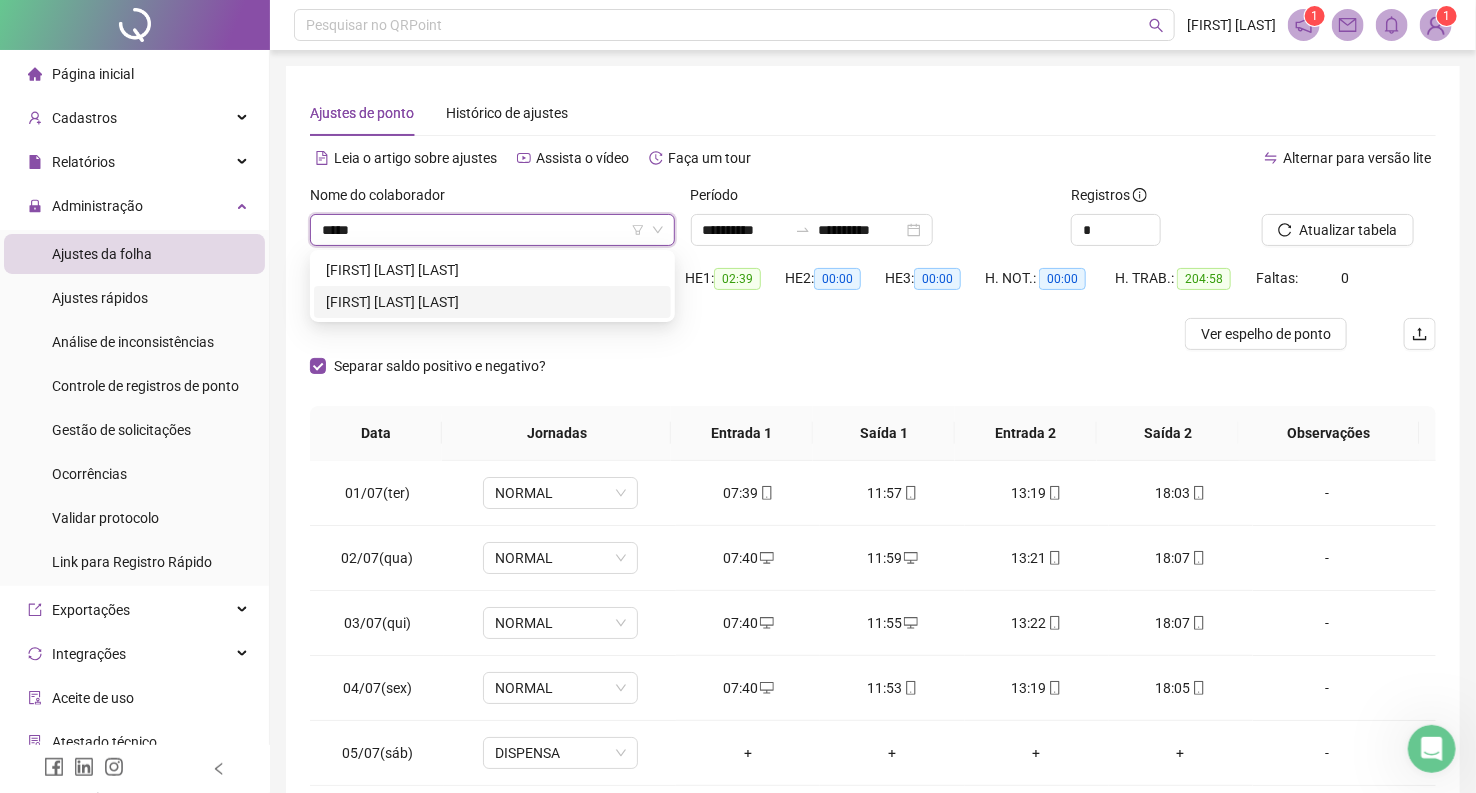 click on "[FIRST] [LAST] [LAST]" at bounding box center (492, 302) 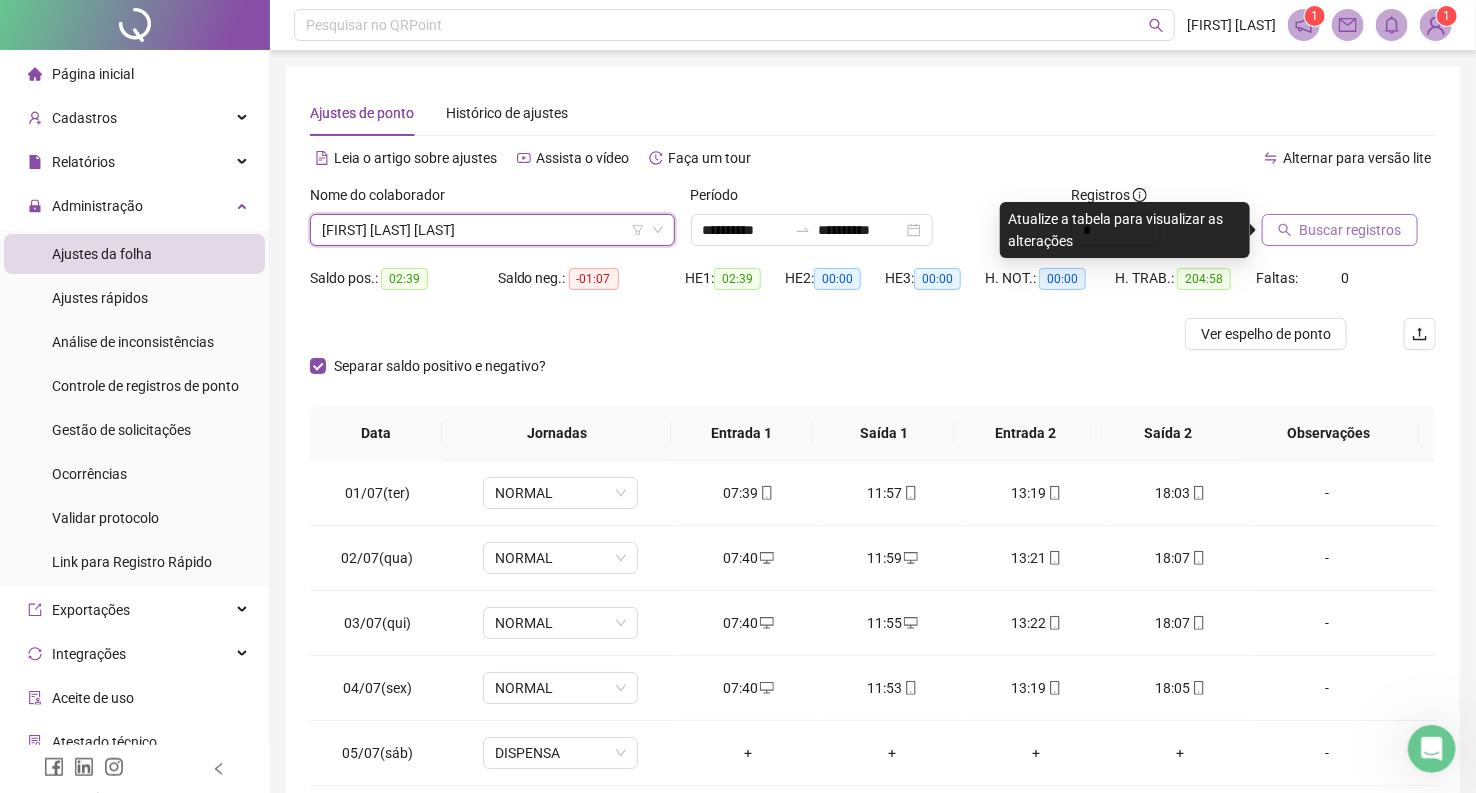 click on "Buscar registros" at bounding box center [1351, 230] 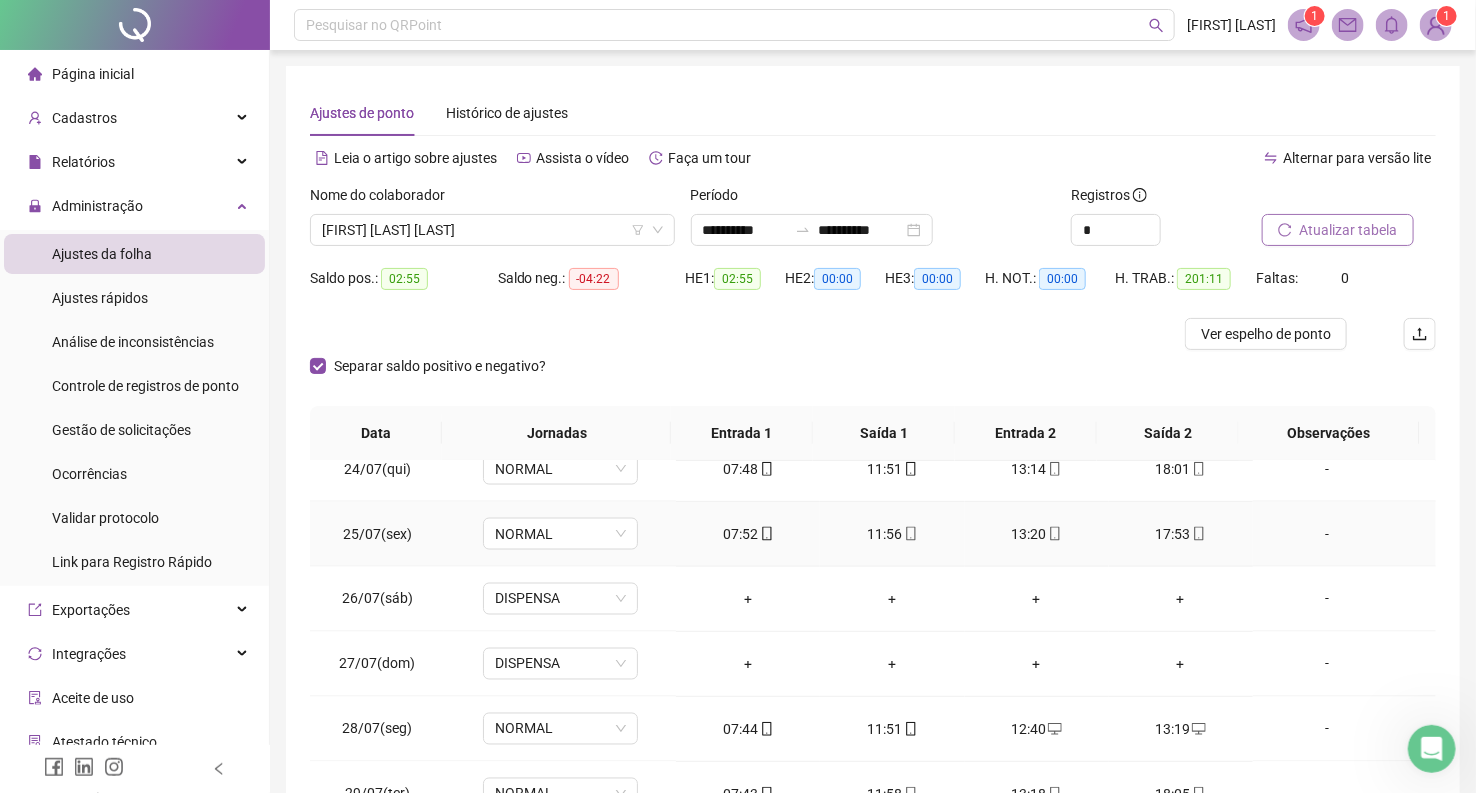 scroll, scrollTop: 1584, scrollLeft: 0, axis: vertical 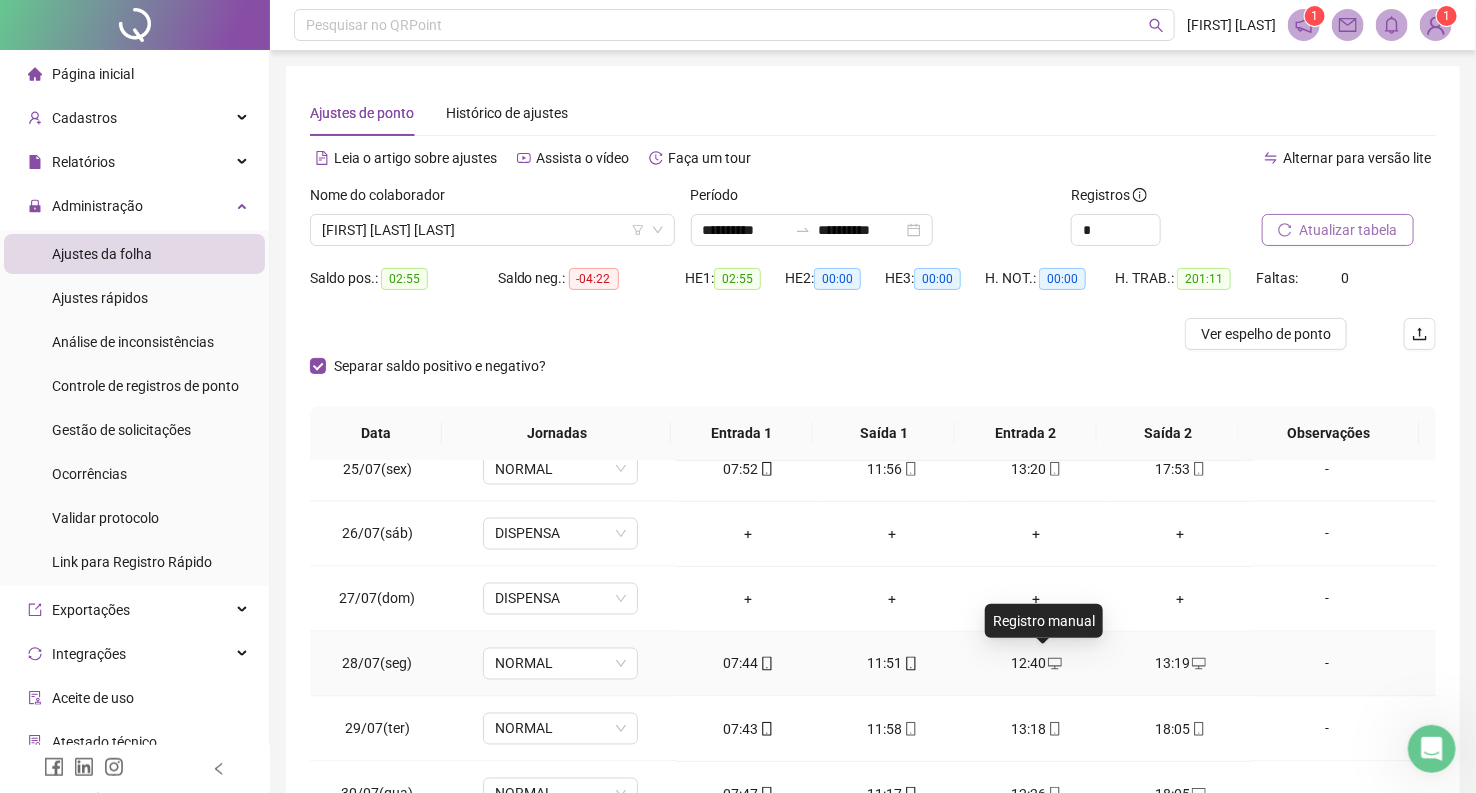 click 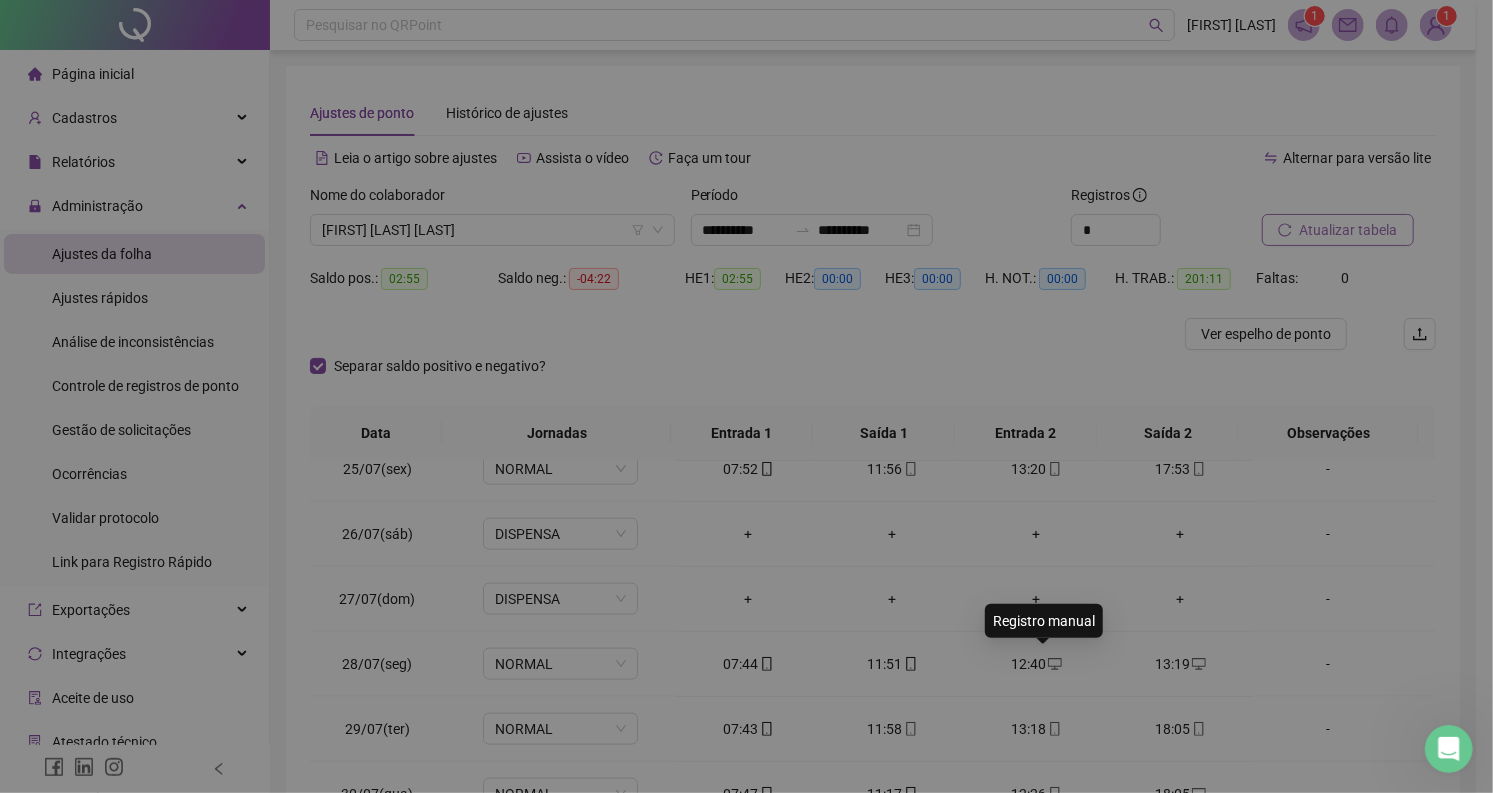 type on "**********" 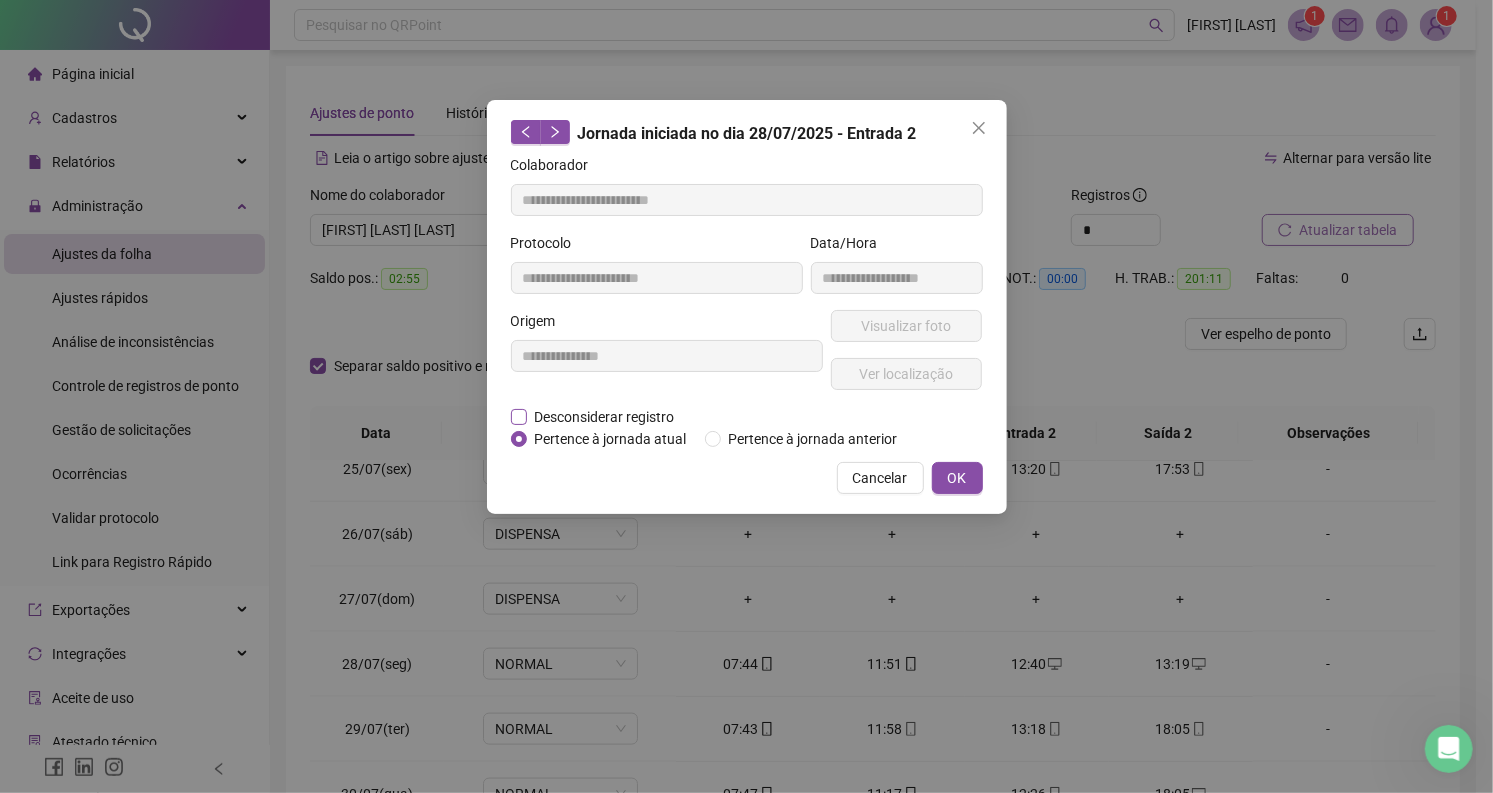 click on "Desconsiderar registro" at bounding box center (605, 417) 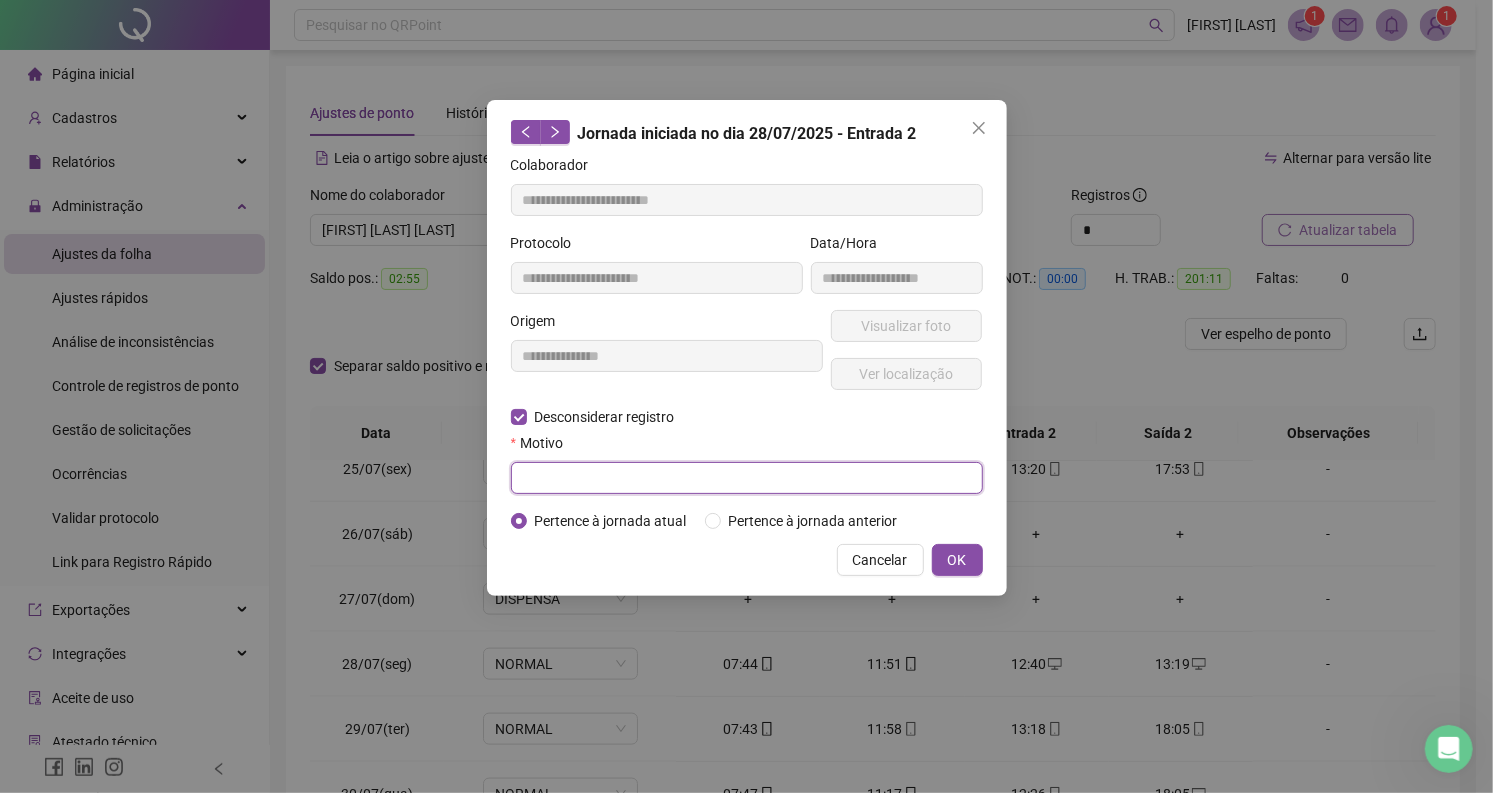 click at bounding box center (747, 478) 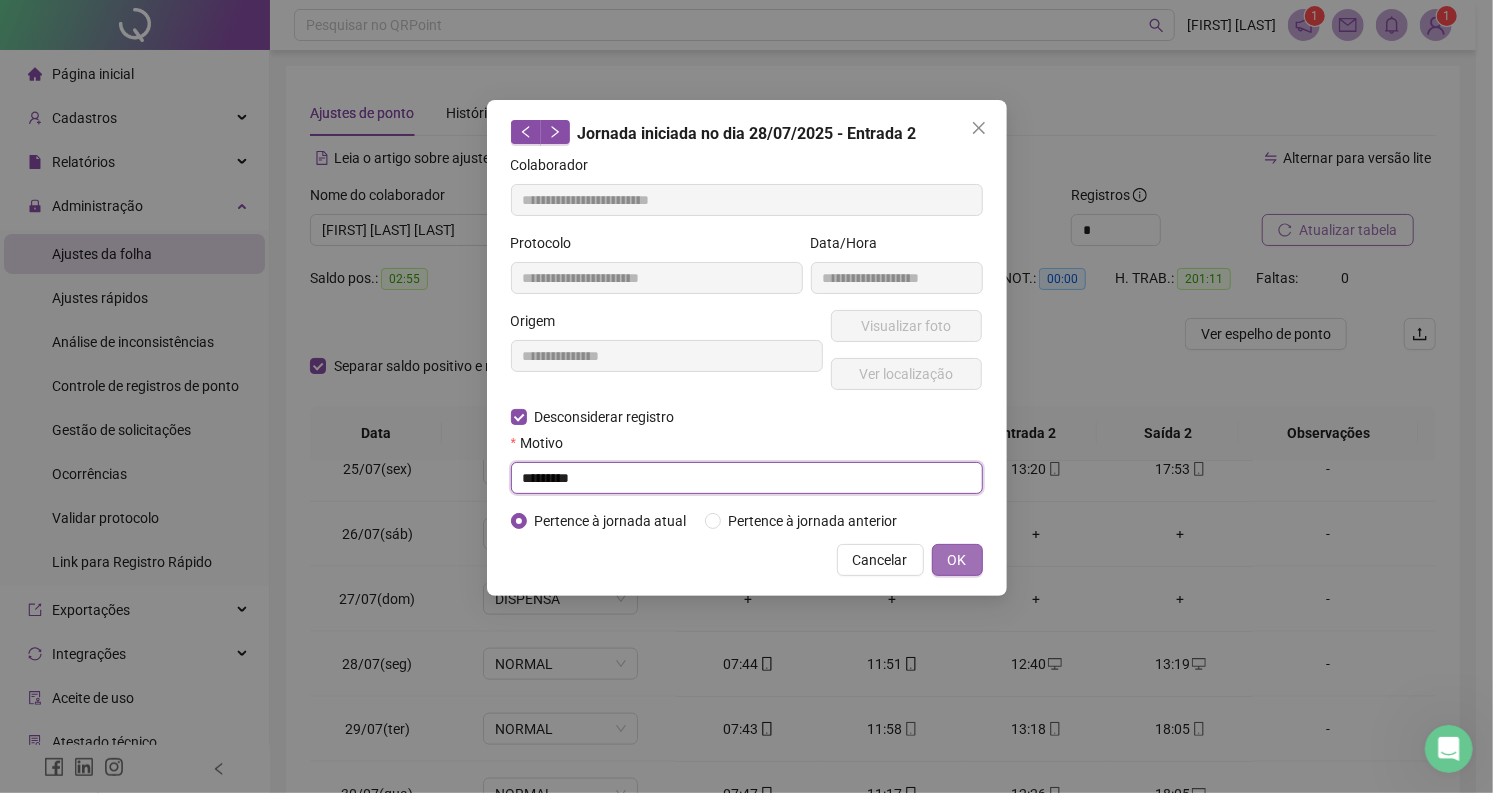 type on "*********" 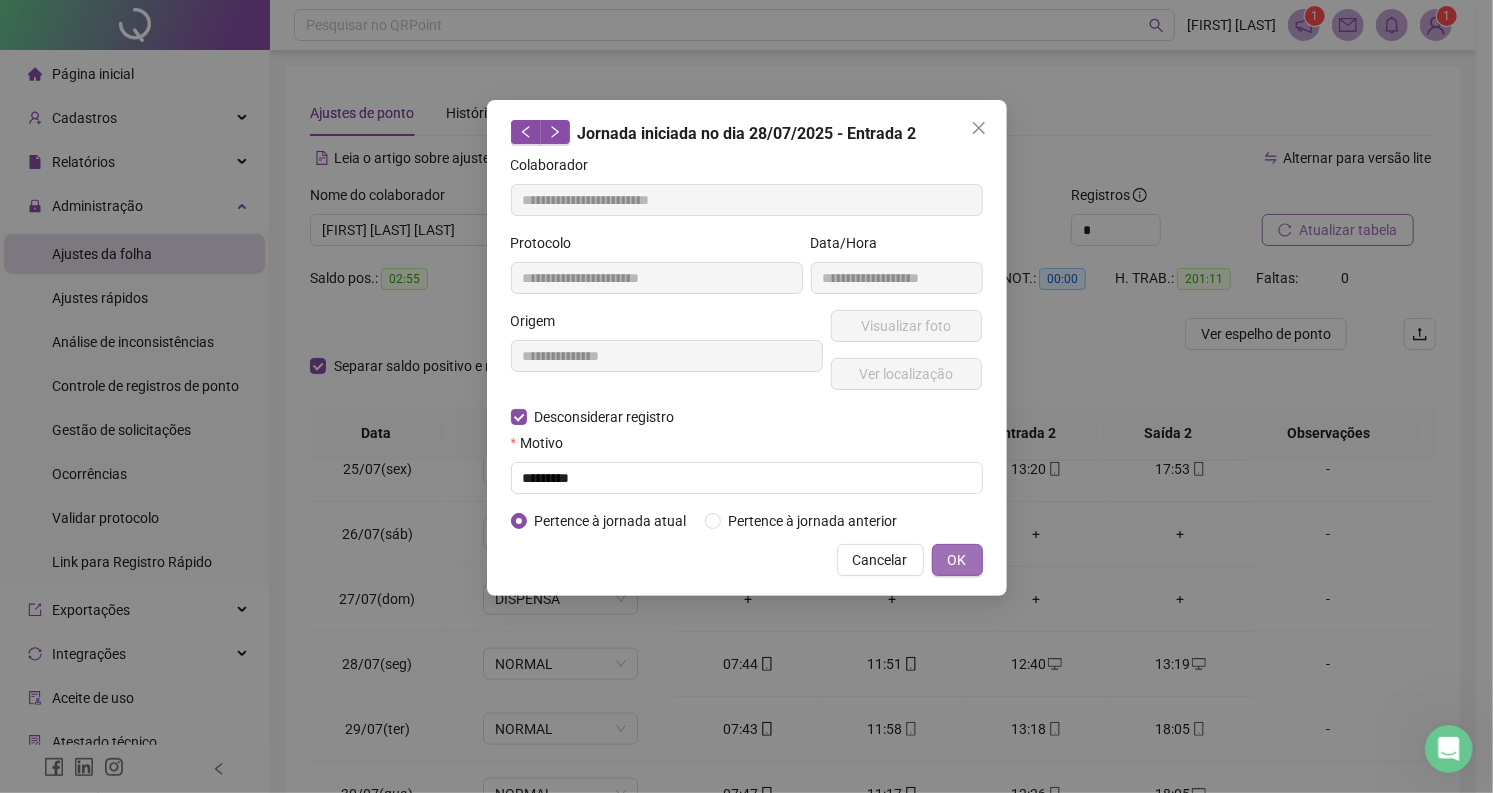 click on "OK" at bounding box center (957, 560) 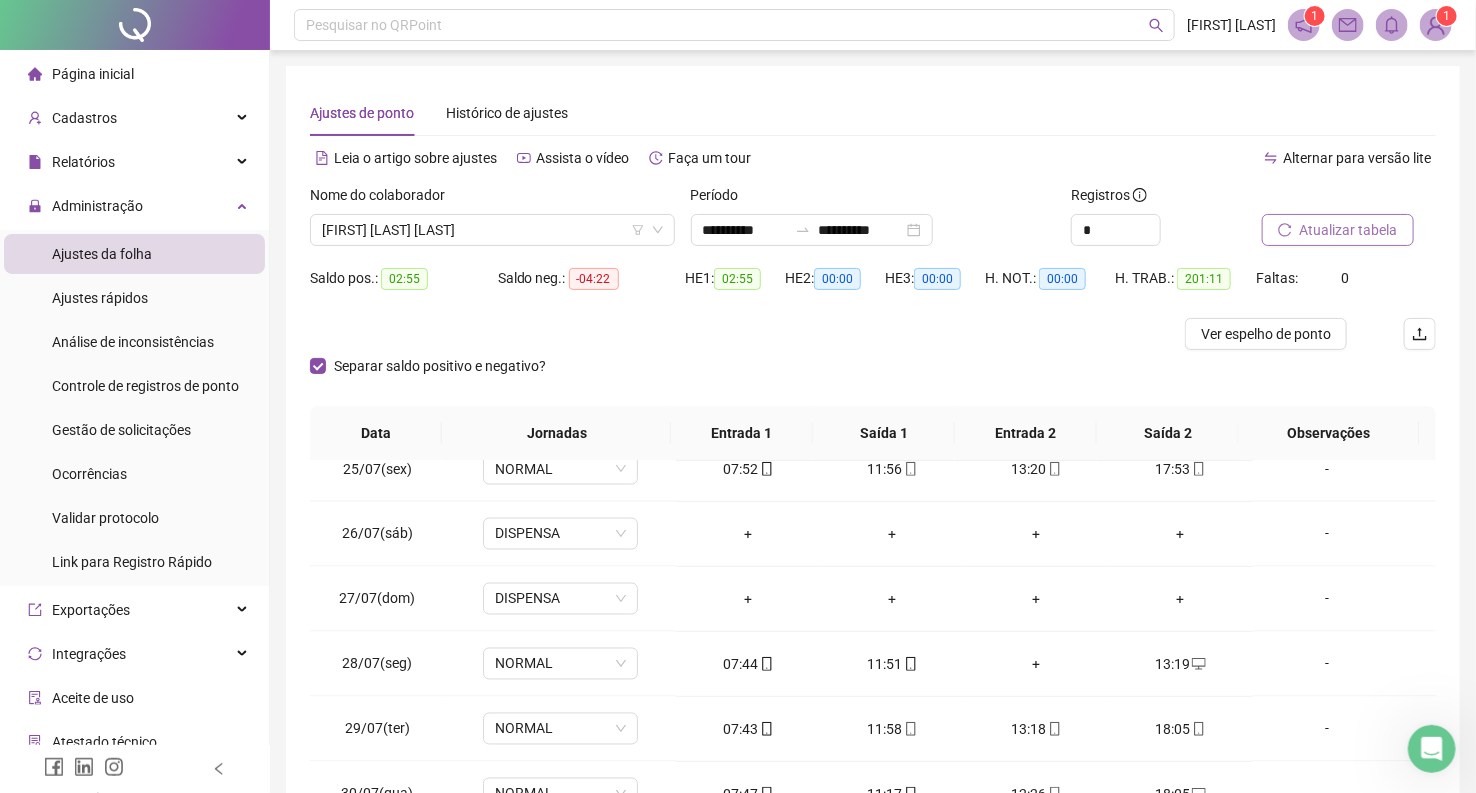 click on "Atualizar tabela" at bounding box center [1349, 230] 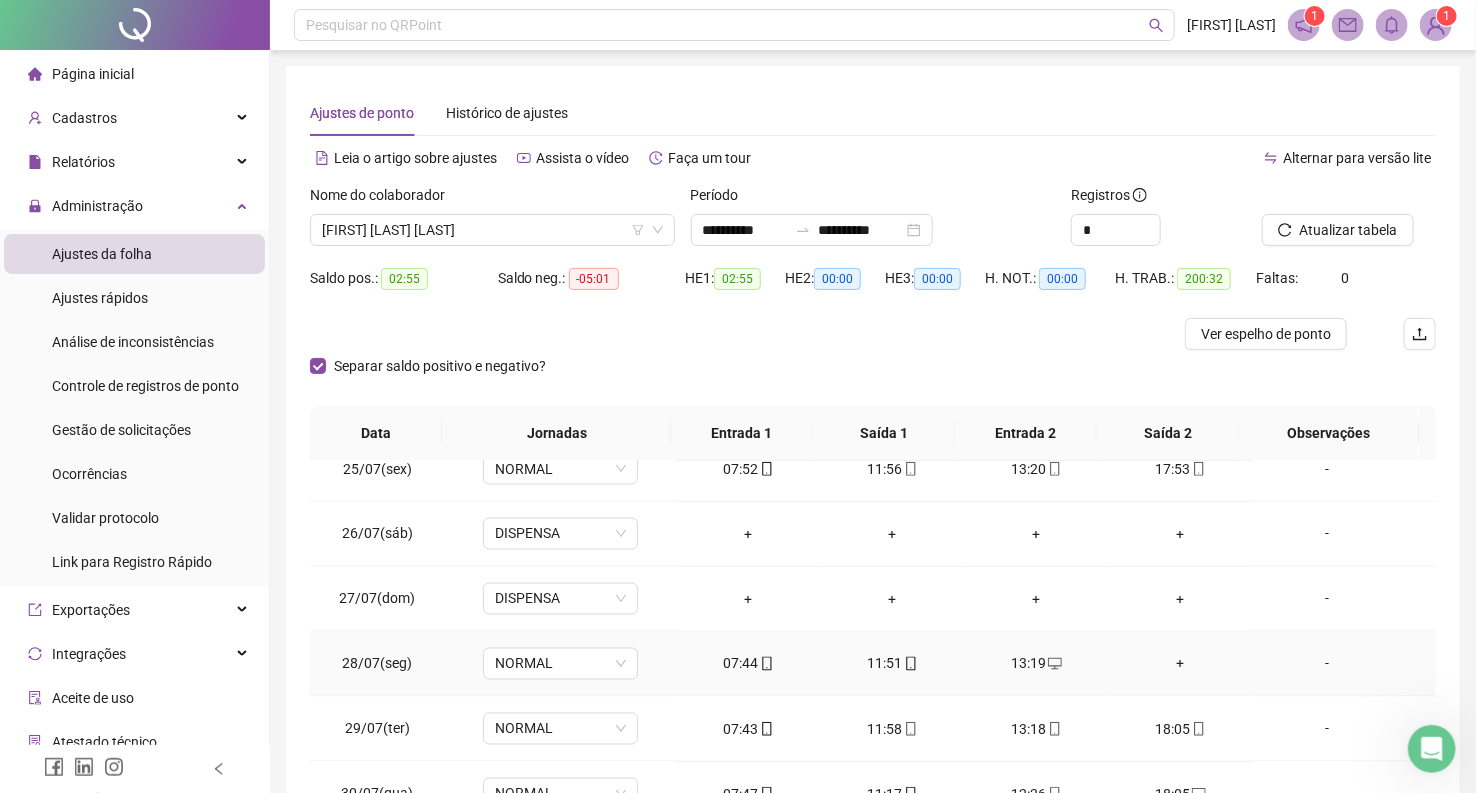 click on "+" at bounding box center [1181, 664] 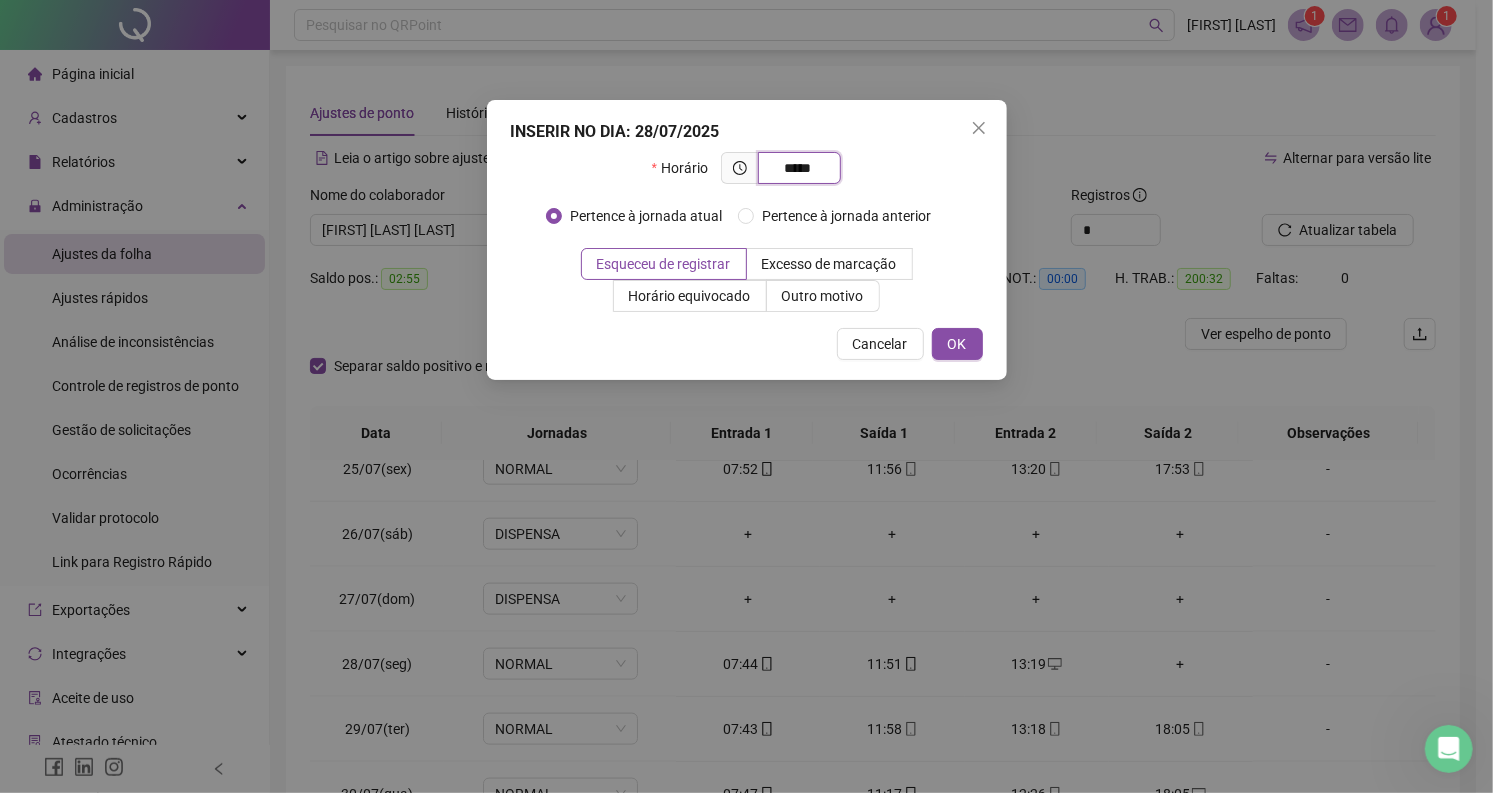 type on "*****" 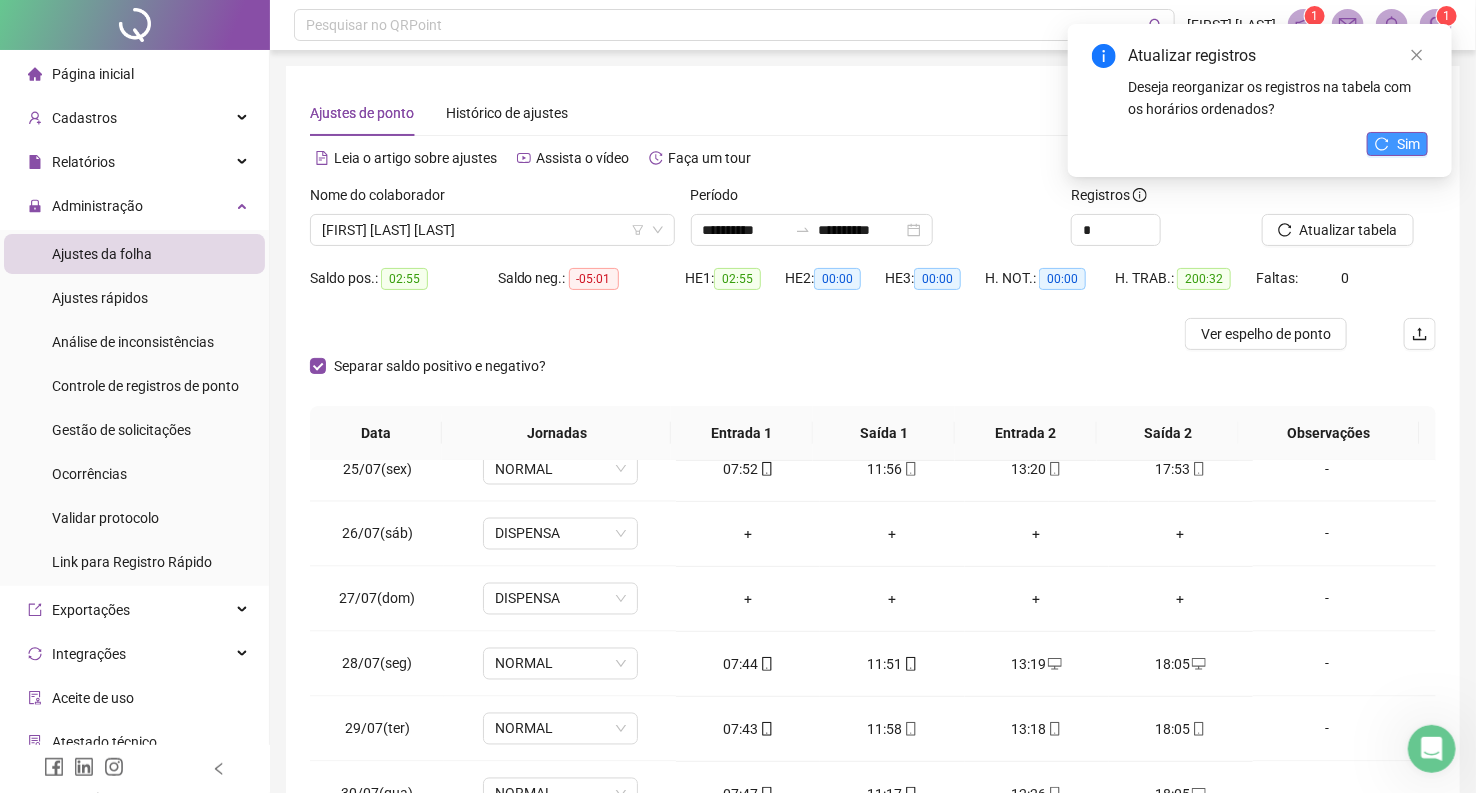 click 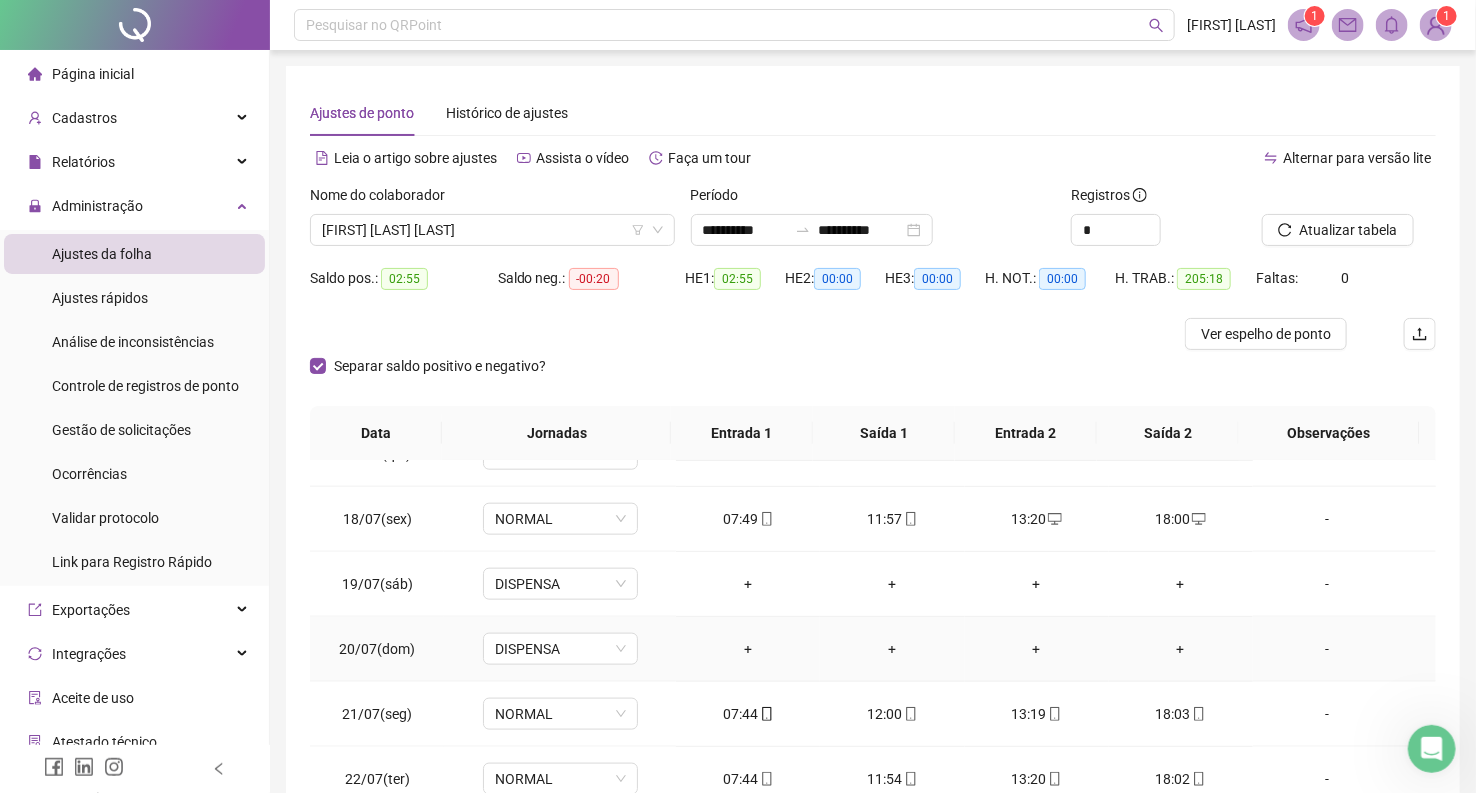 scroll, scrollTop: 1029, scrollLeft: 0, axis: vertical 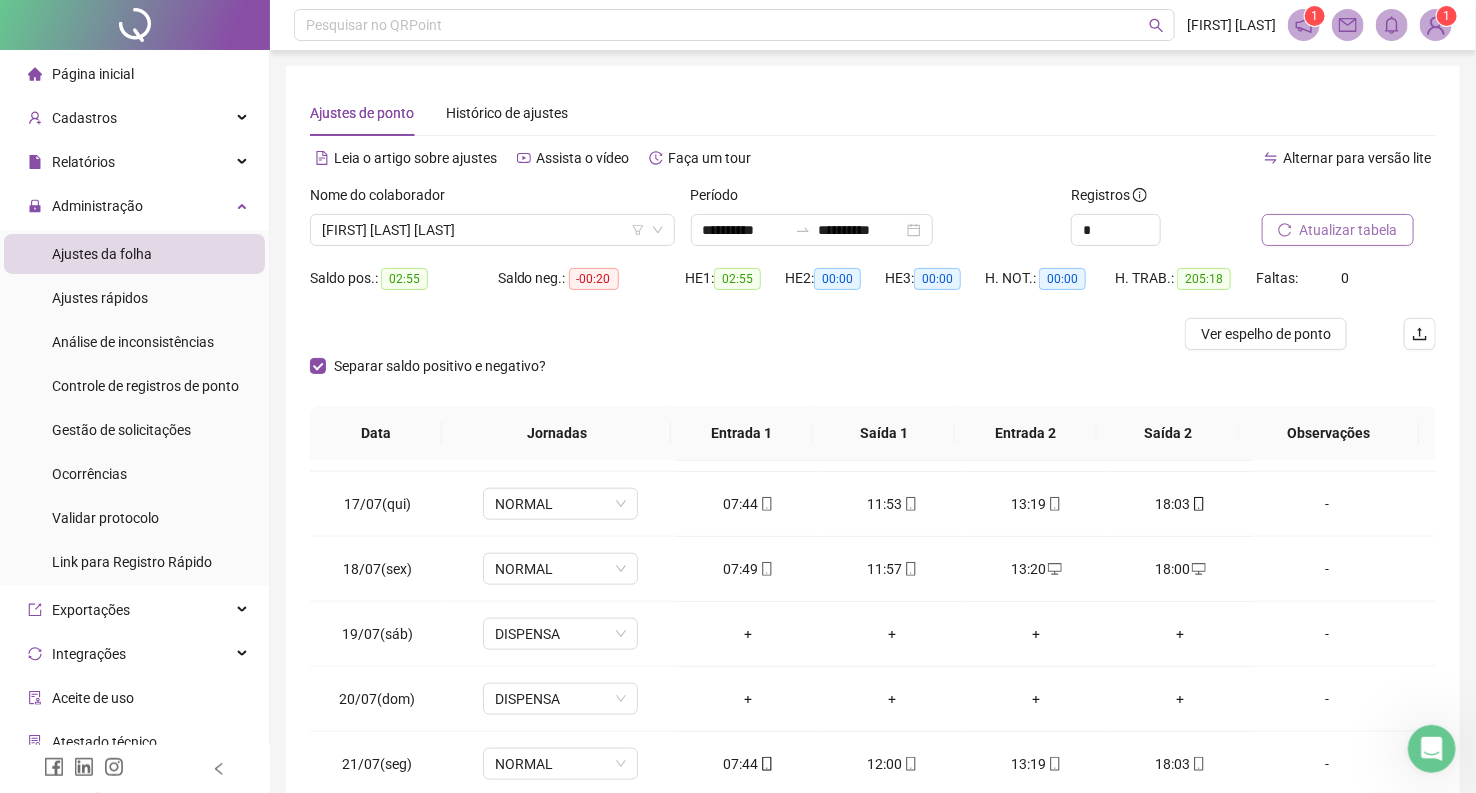 click on "Atualizar tabela" at bounding box center [1349, 230] 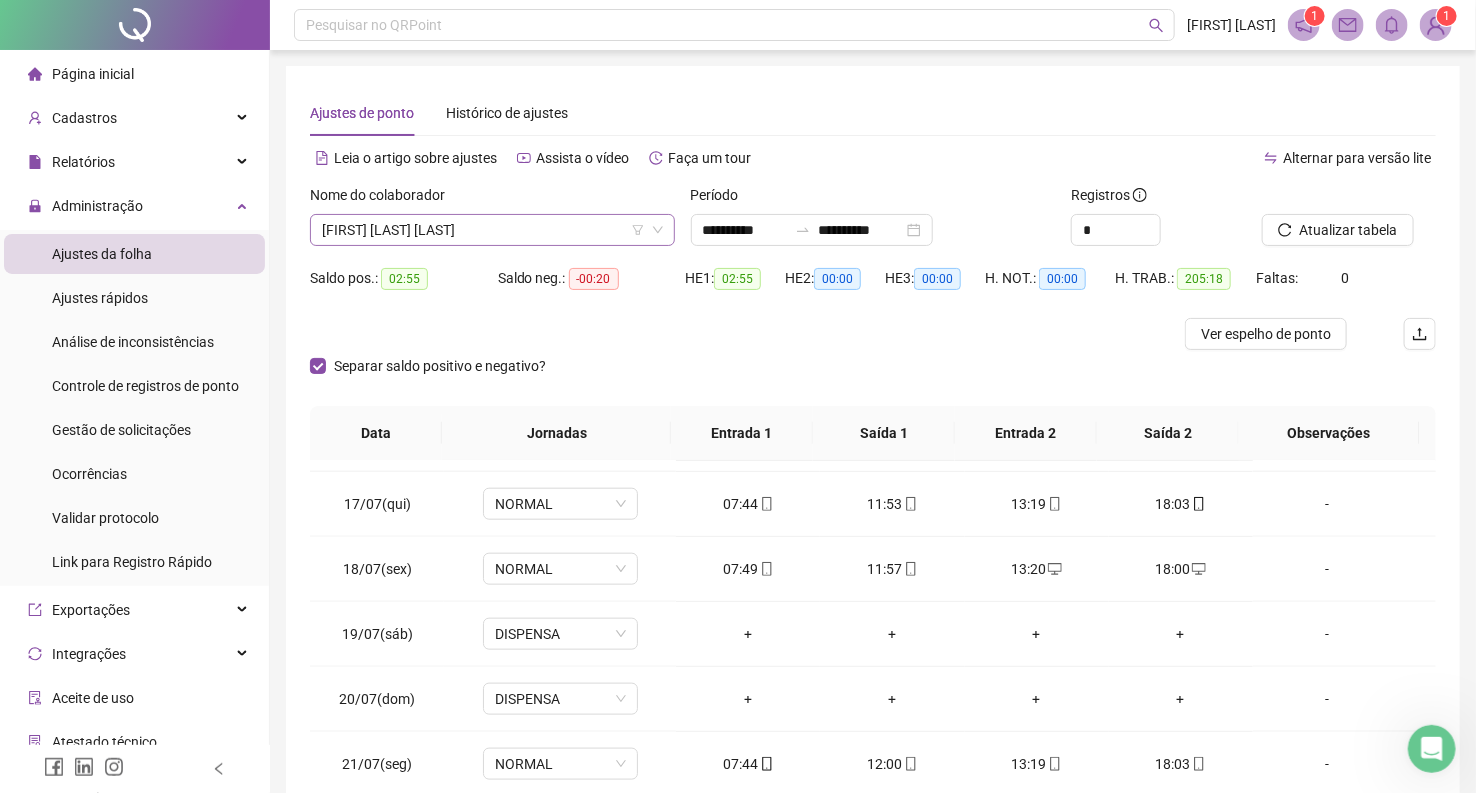 click on "[FIRST] [LAST] [LAST]" at bounding box center [492, 230] 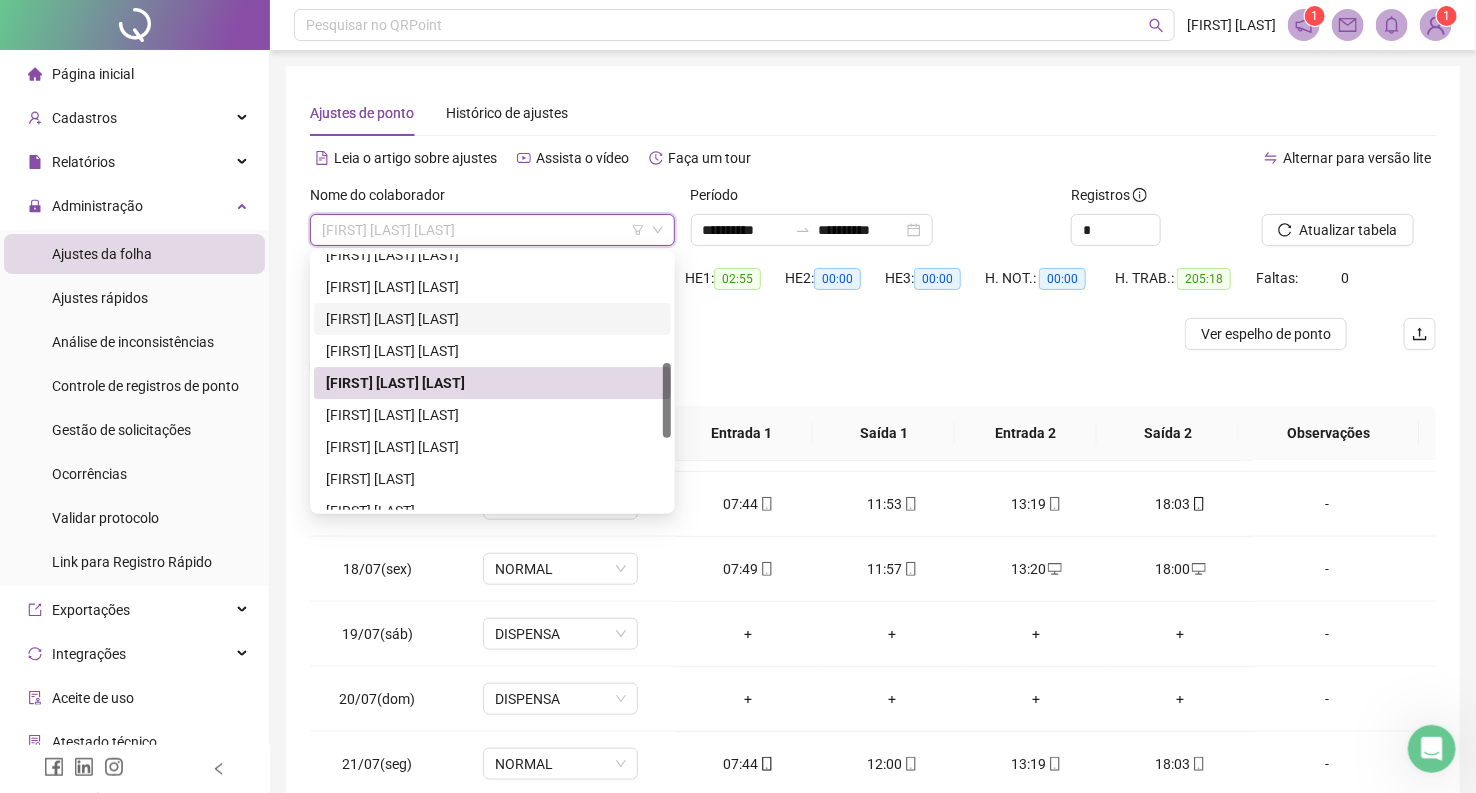 scroll, scrollTop: 589, scrollLeft: 0, axis: vertical 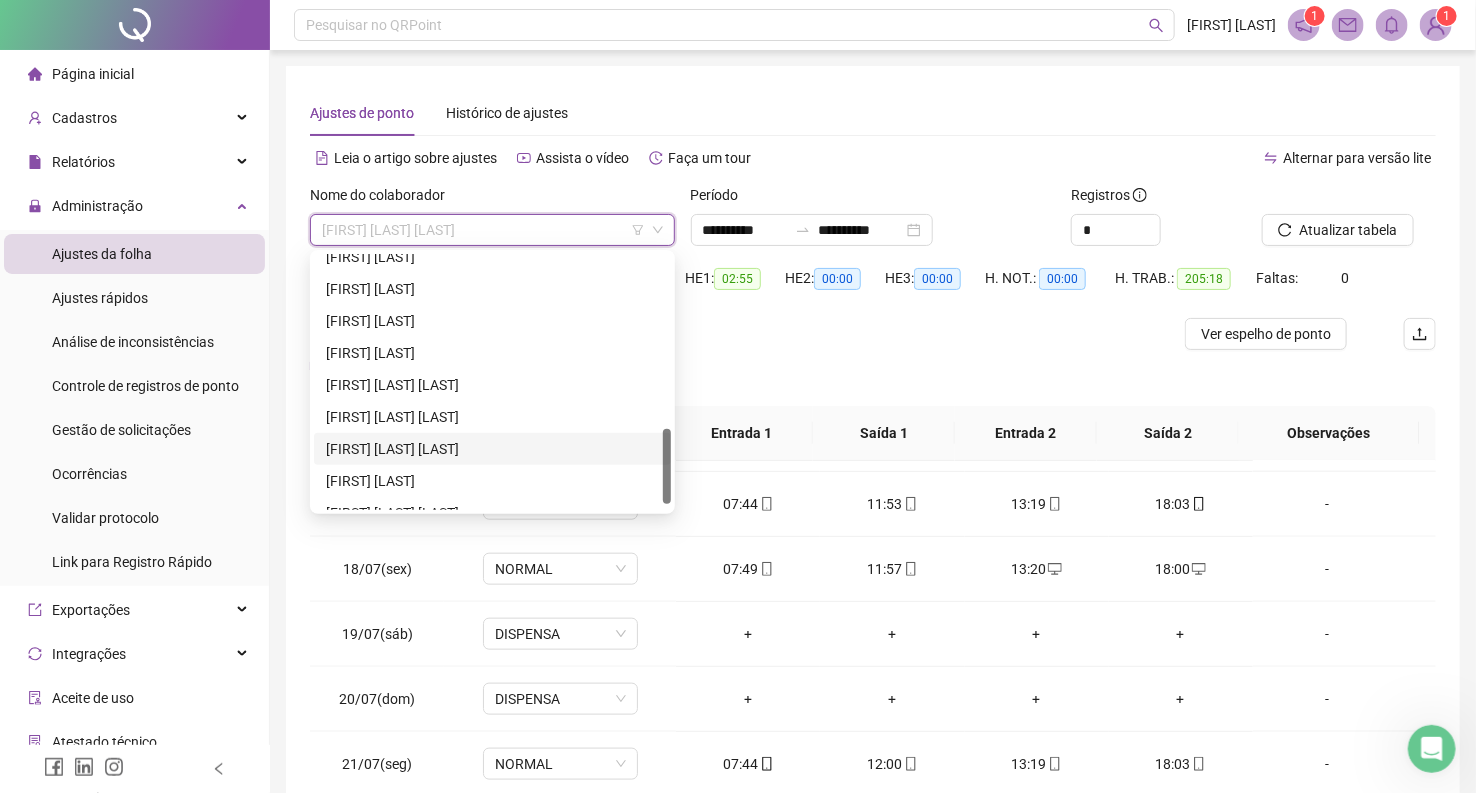 click on "[FIRST] [LAST] [LAST]" at bounding box center (492, 449) 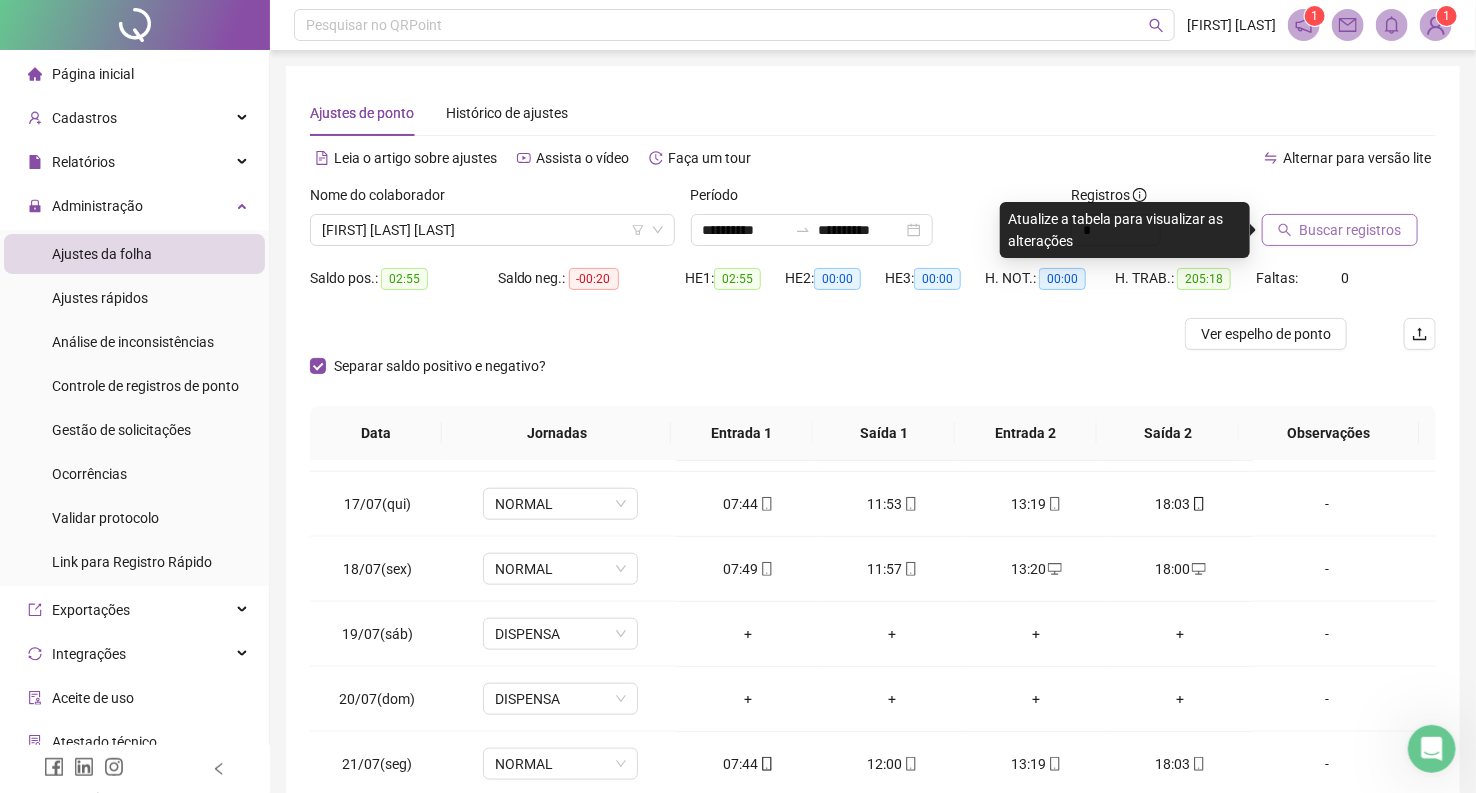 click on "Buscar registros" at bounding box center [1351, 230] 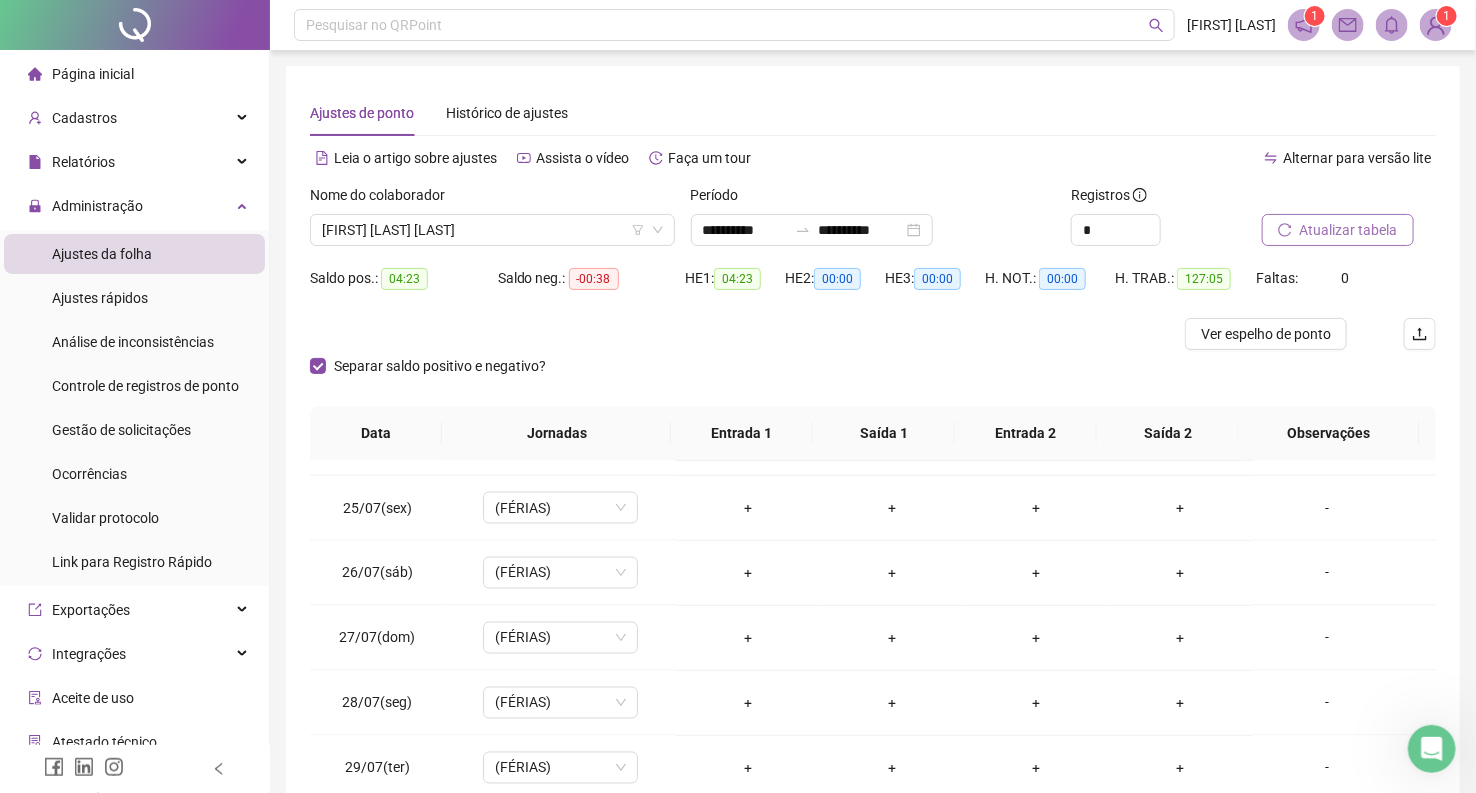 scroll, scrollTop: 1584, scrollLeft: 0, axis: vertical 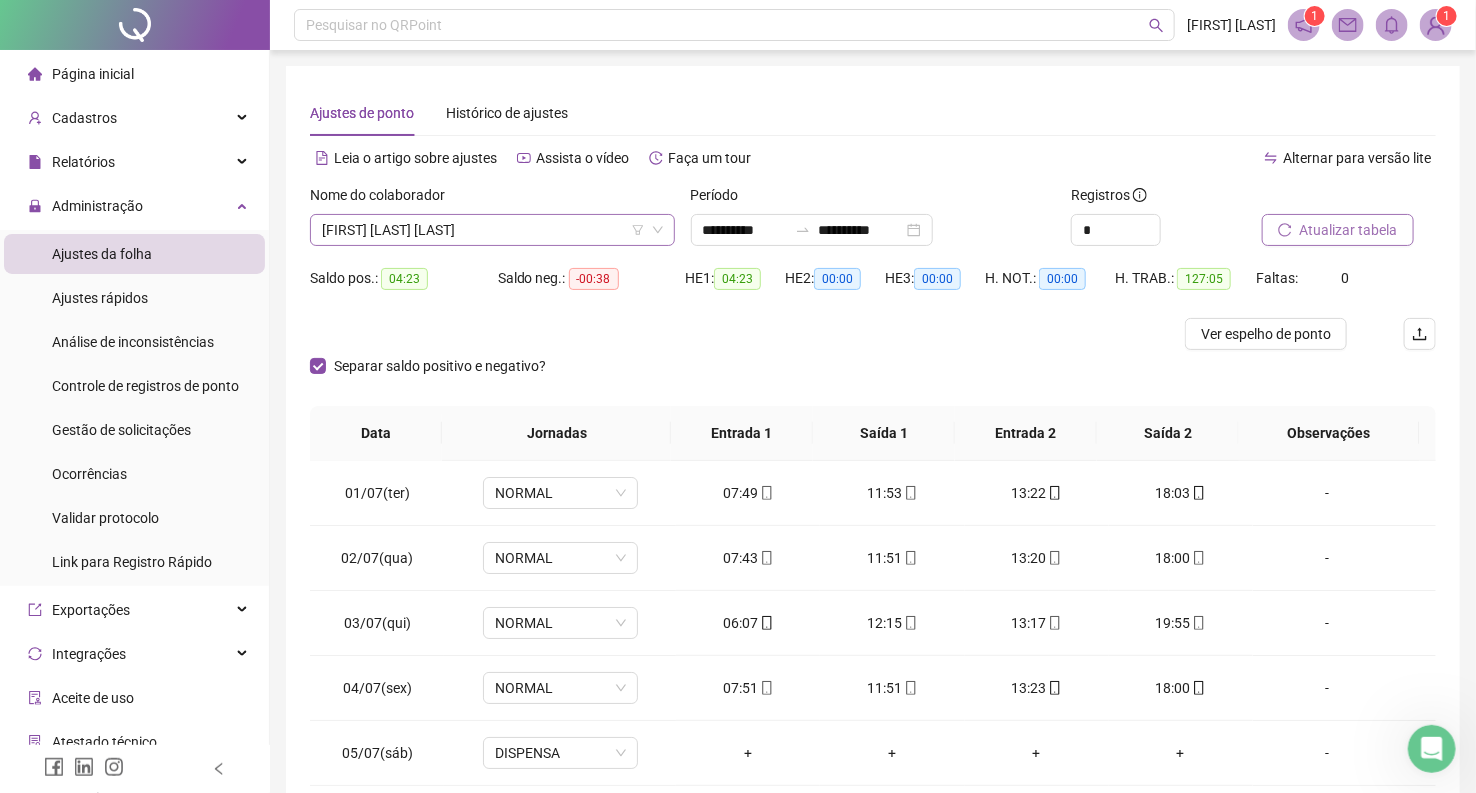 click on "[FIRST] [LAST] [LAST]" at bounding box center (492, 230) 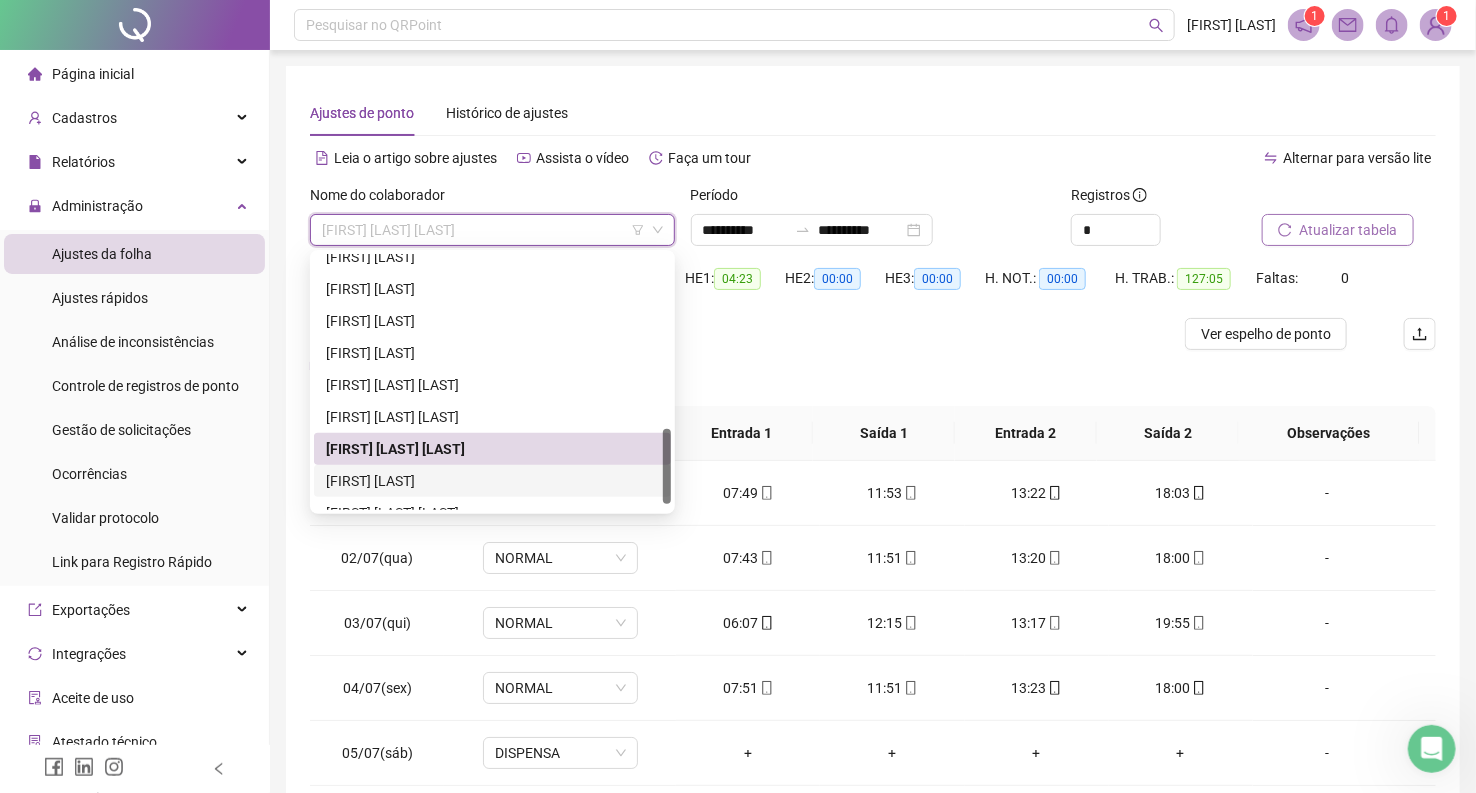 click on "[FIRST] [LAST]" at bounding box center (492, 481) 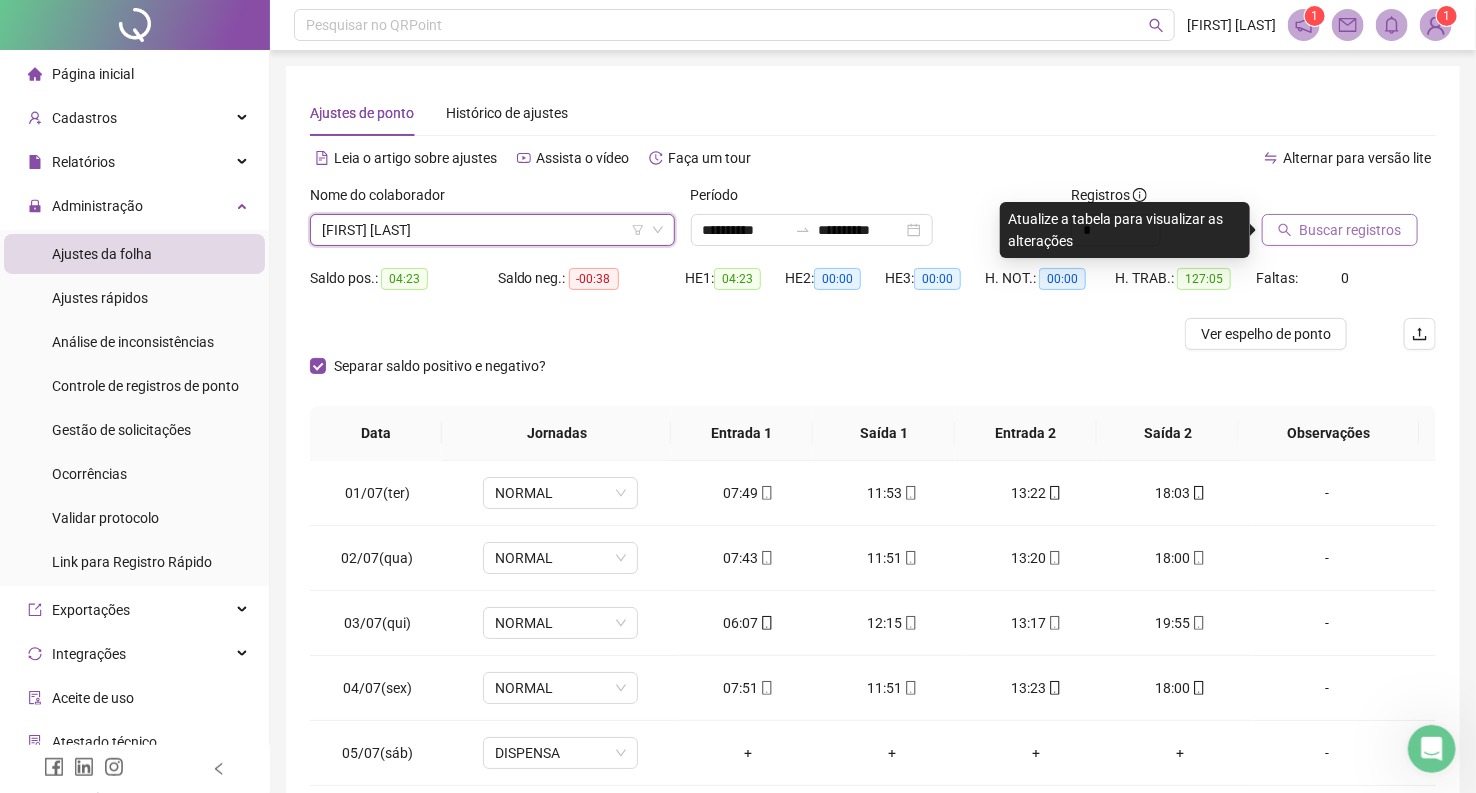 click on "Buscar registros" at bounding box center [1351, 230] 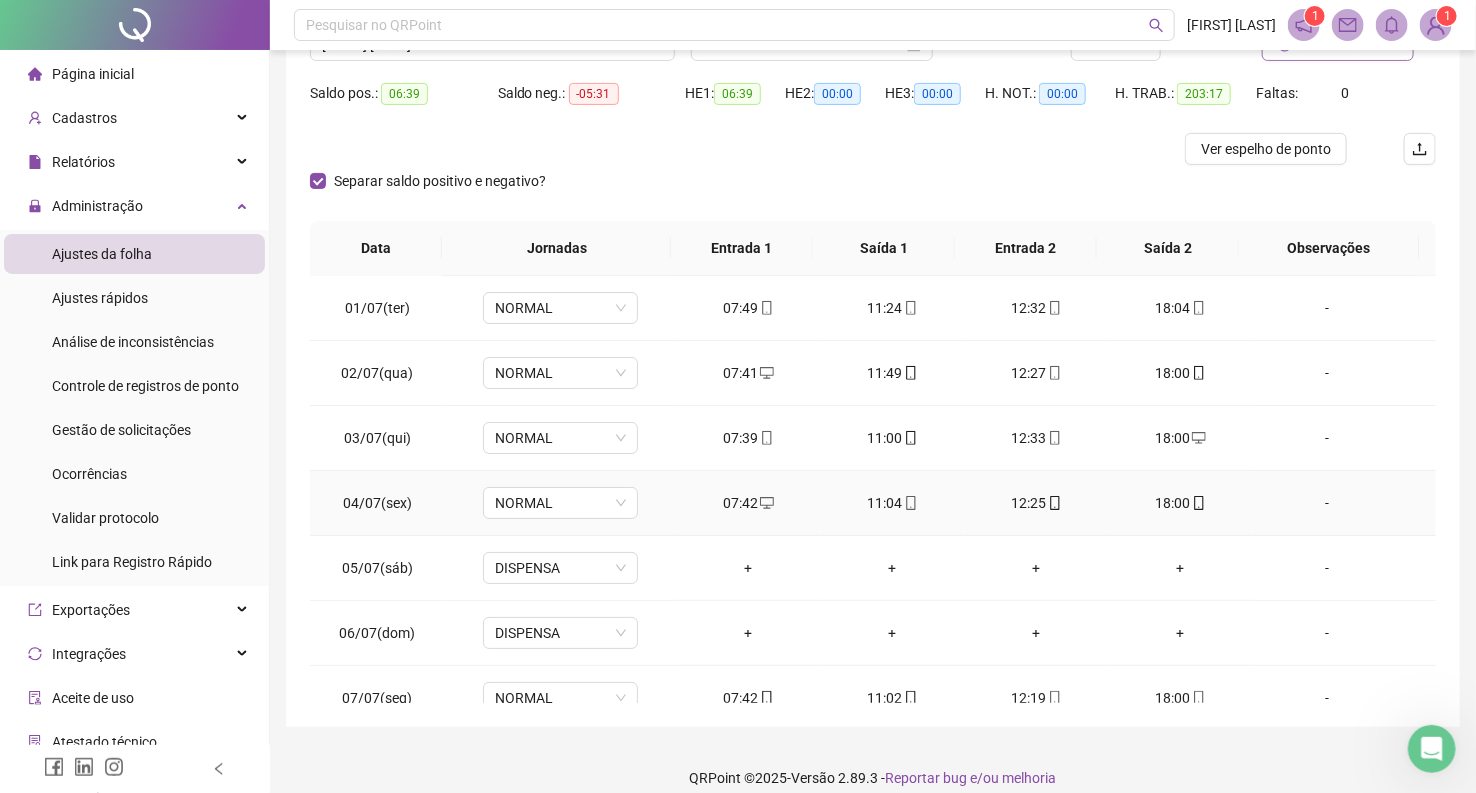 scroll, scrollTop: 205, scrollLeft: 0, axis: vertical 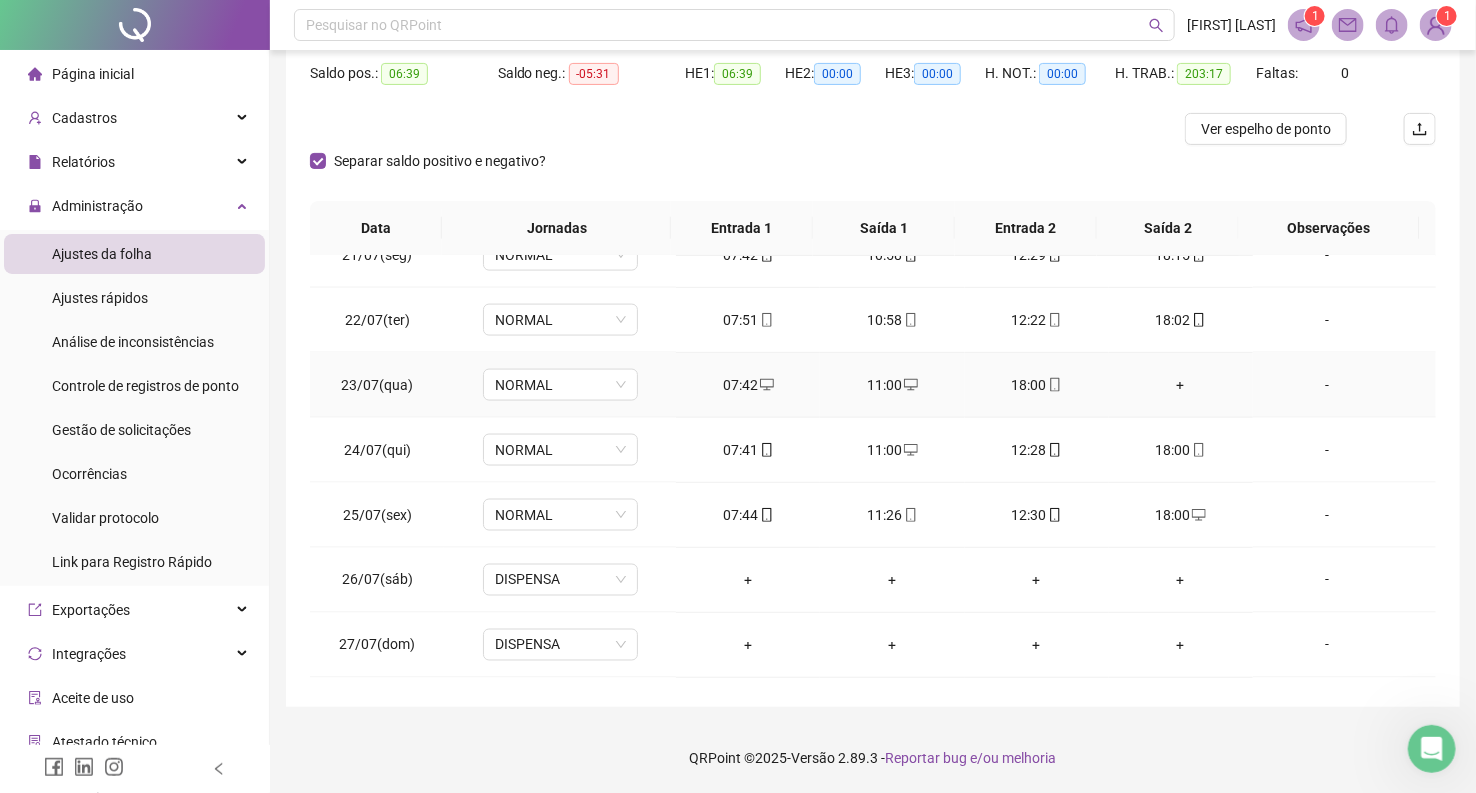 click on "+" at bounding box center [1181, 385] 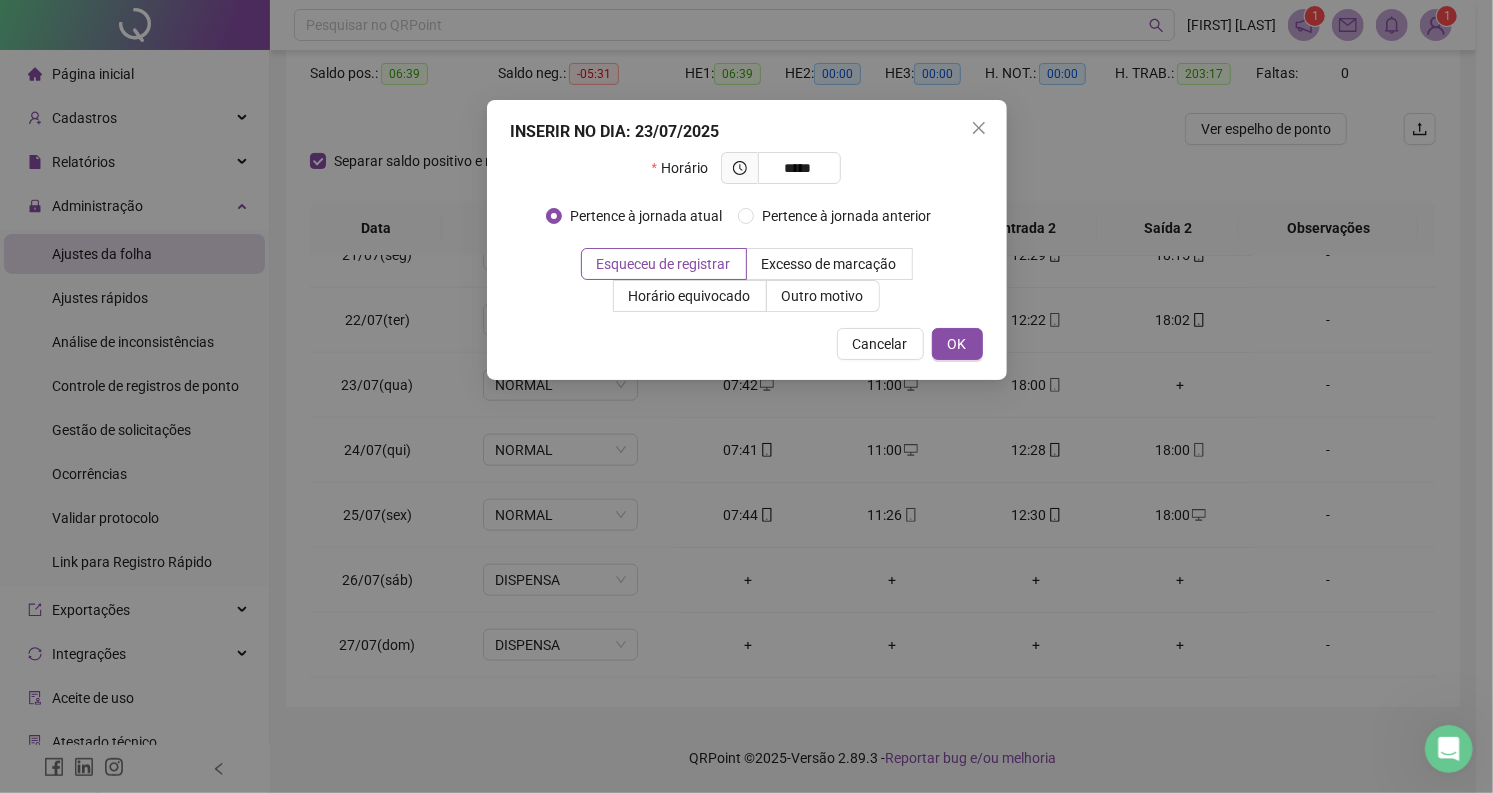 type on "*****" 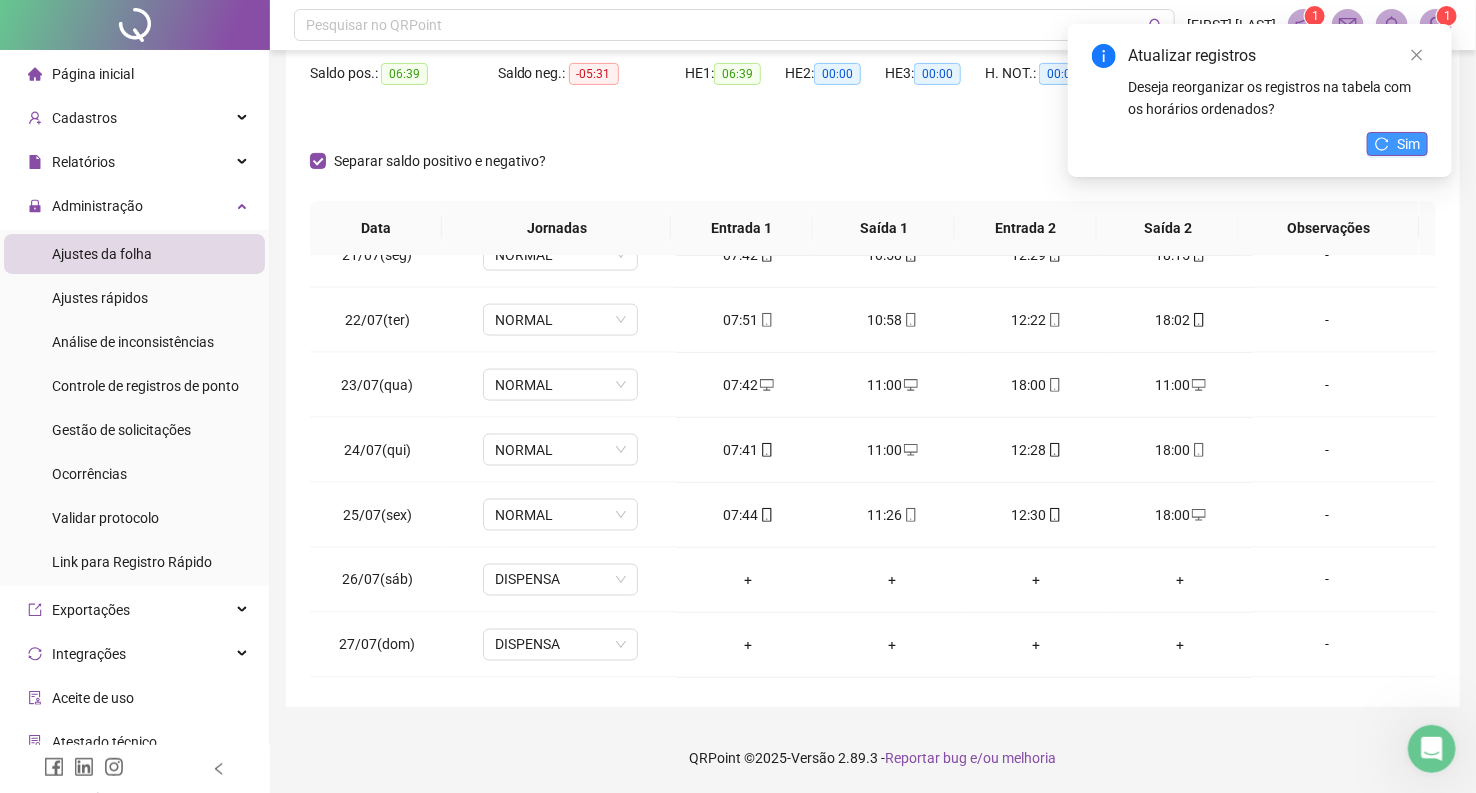 click on "Sim" at bounding box center (1408, 144) 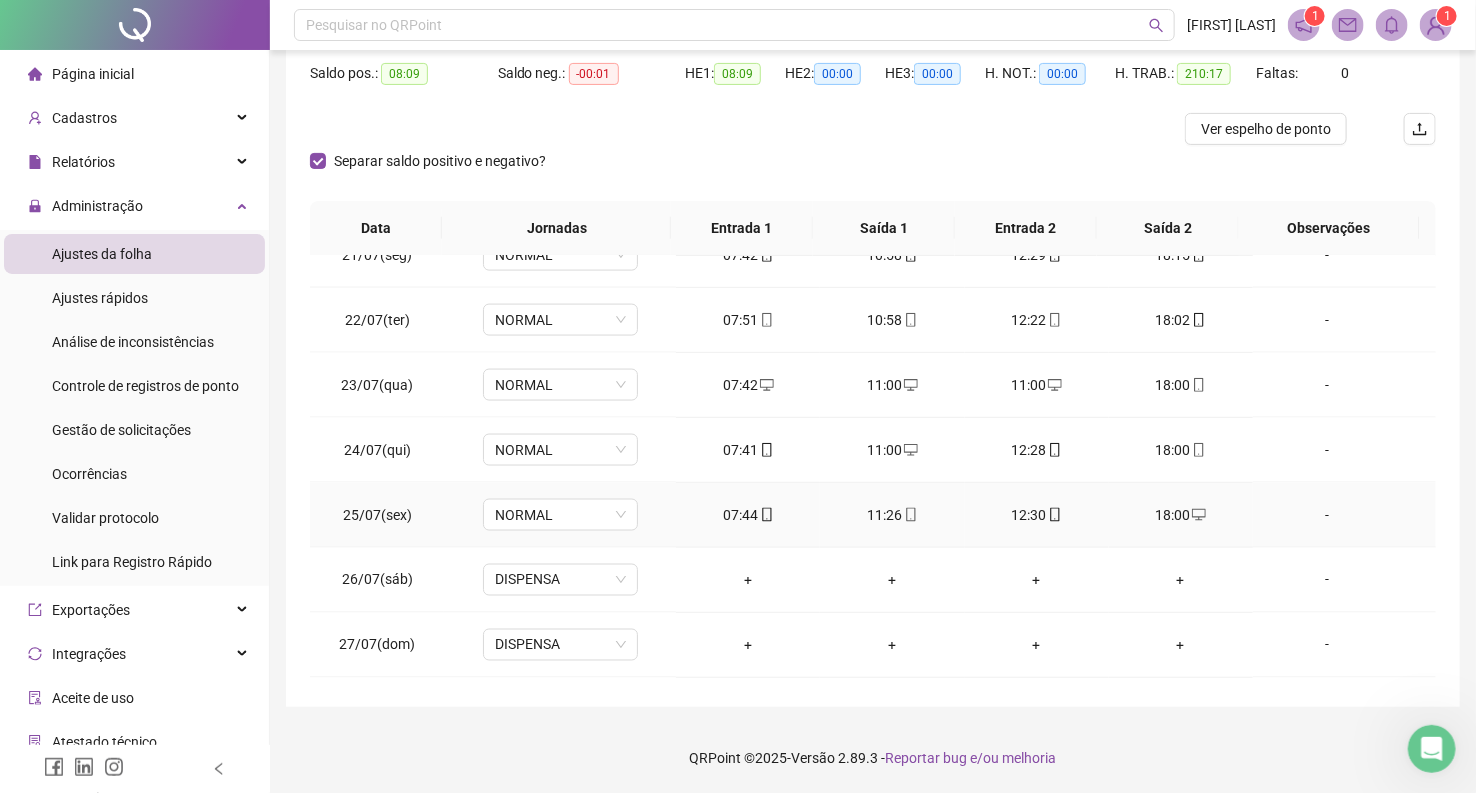 scroll, scrollTop: 1111, scrollLeft: 0, axis: vertical 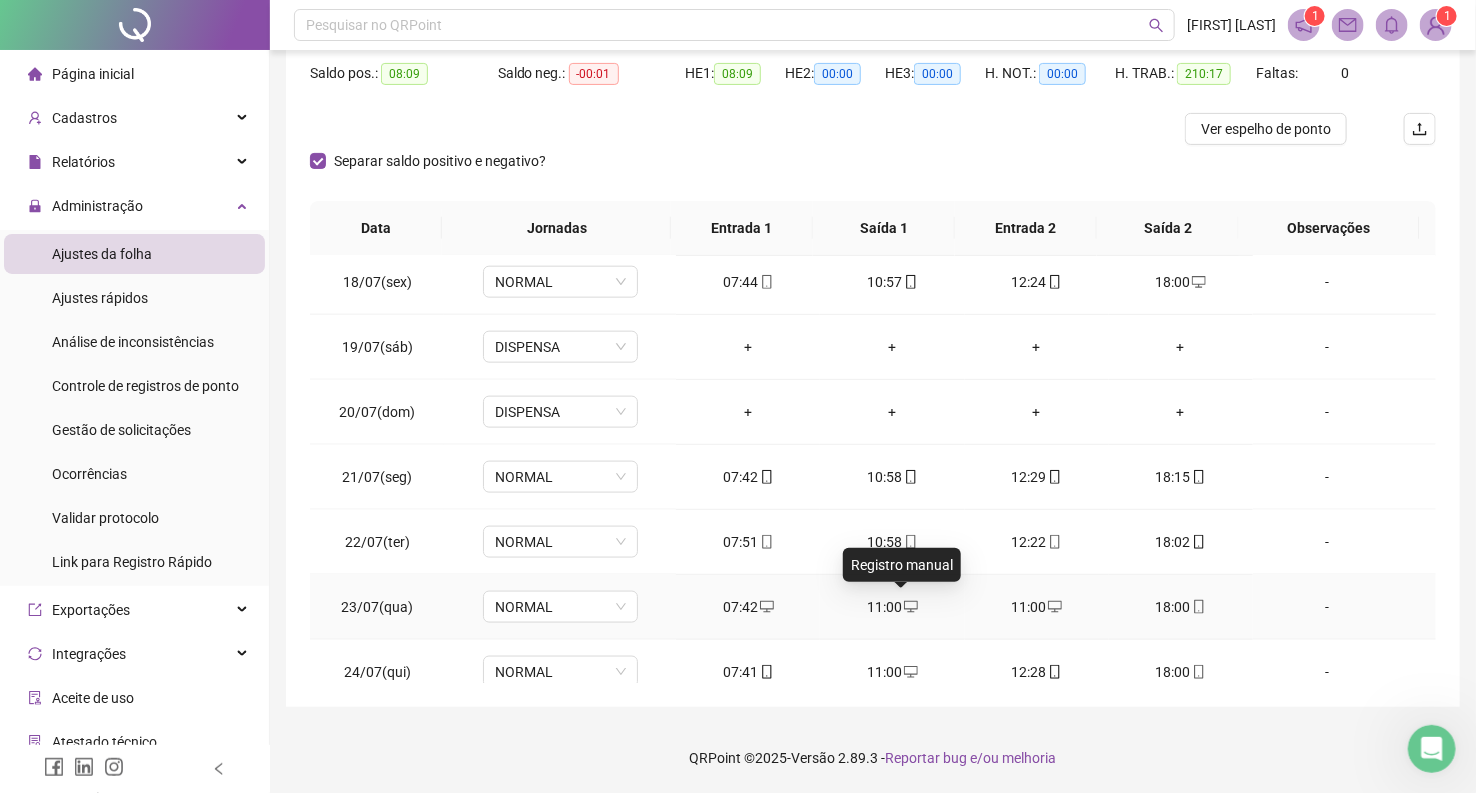 click 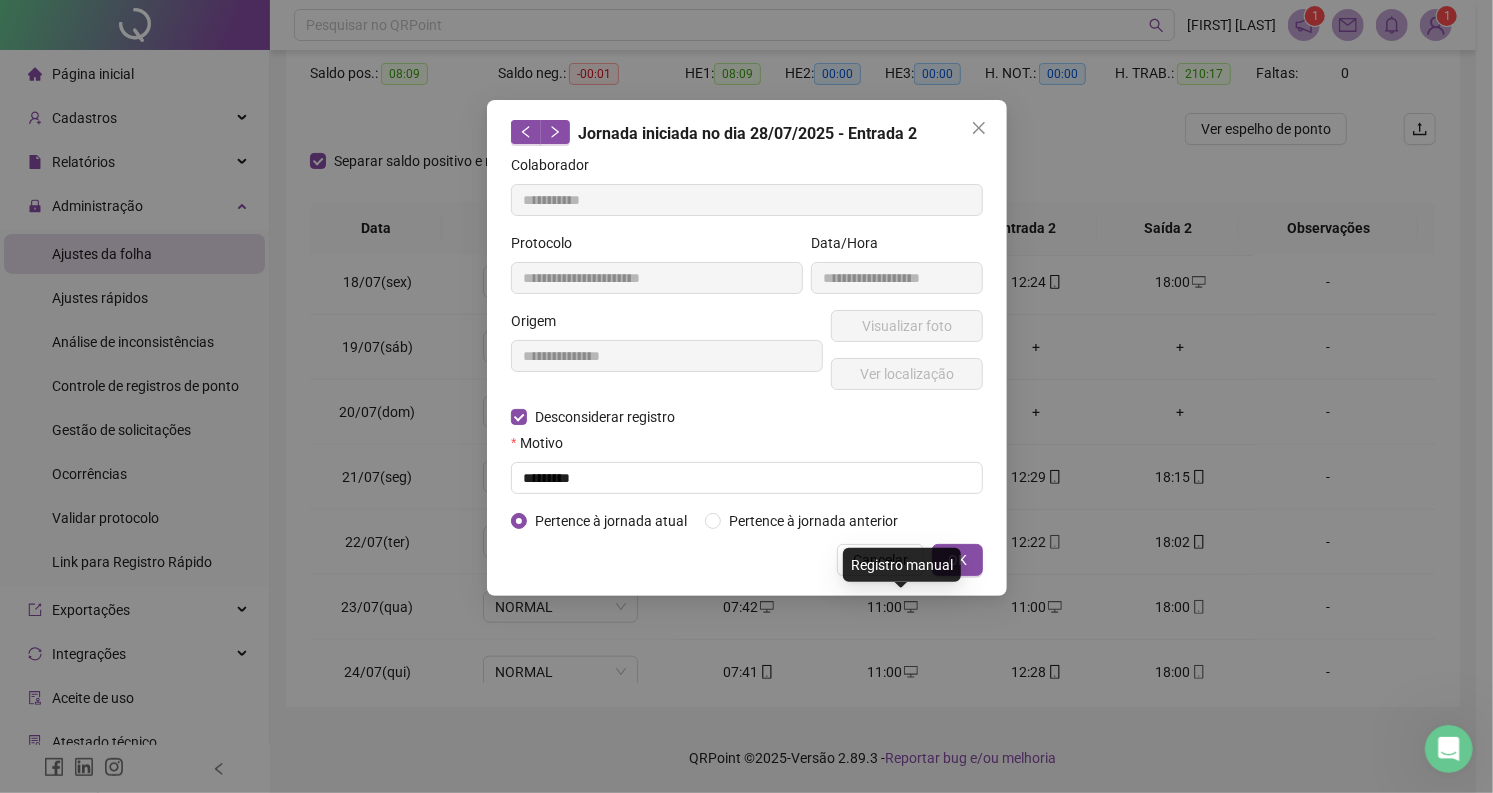 type on "**********" 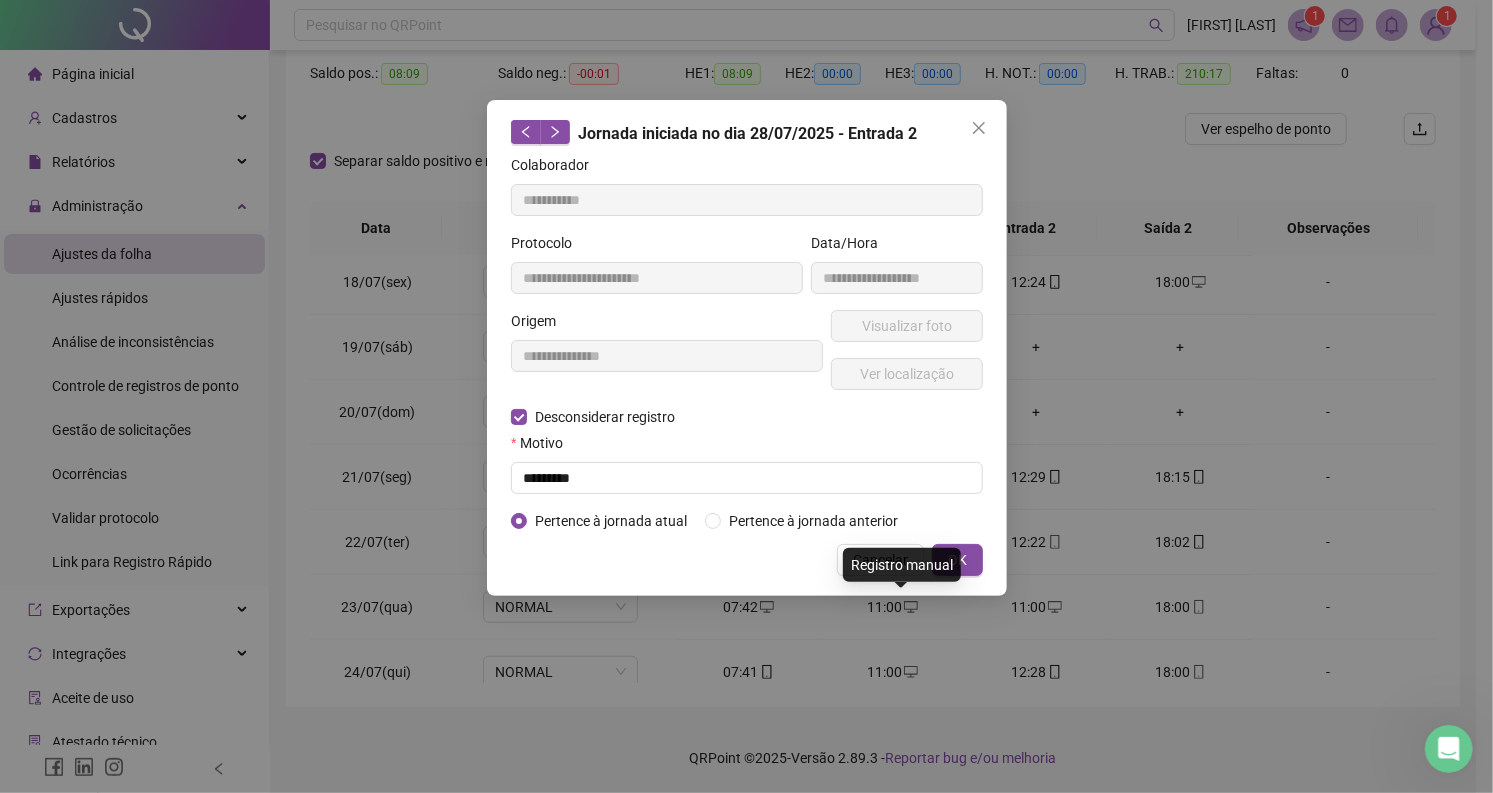 type on "**********" 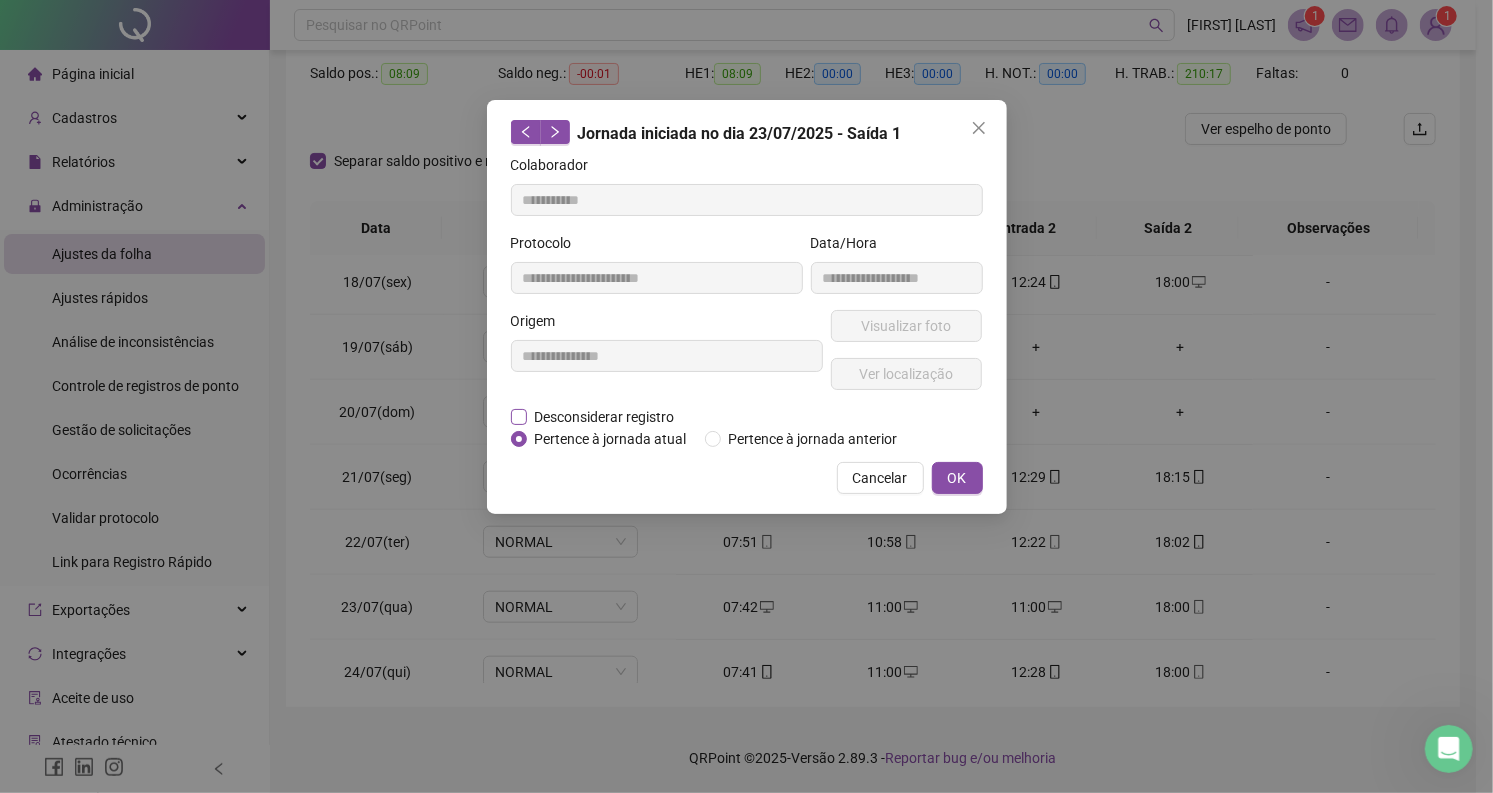 click on "Desconsiderar registro" at bounding box center [605, 417] 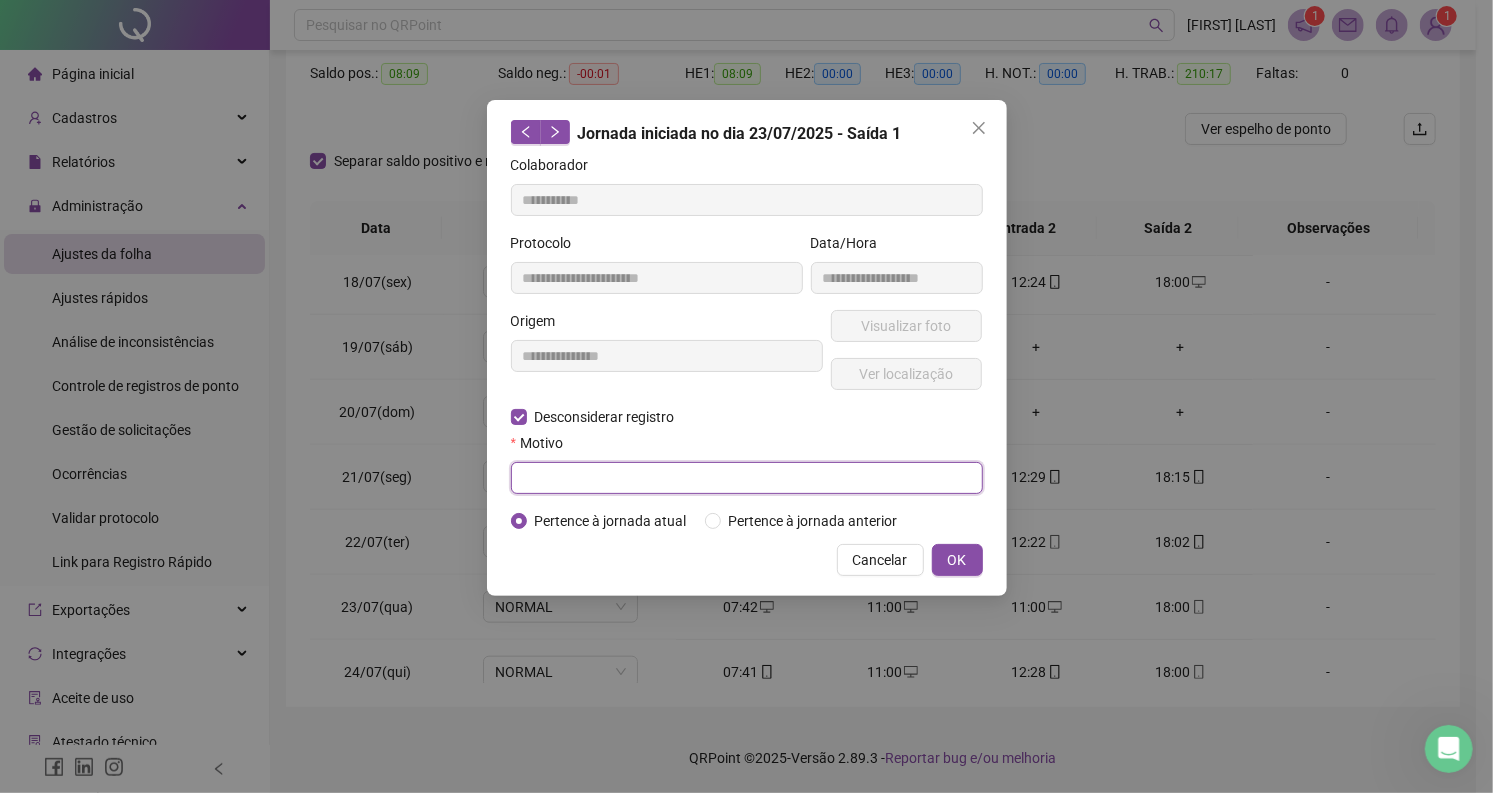 click at bounding box center (747, 478) 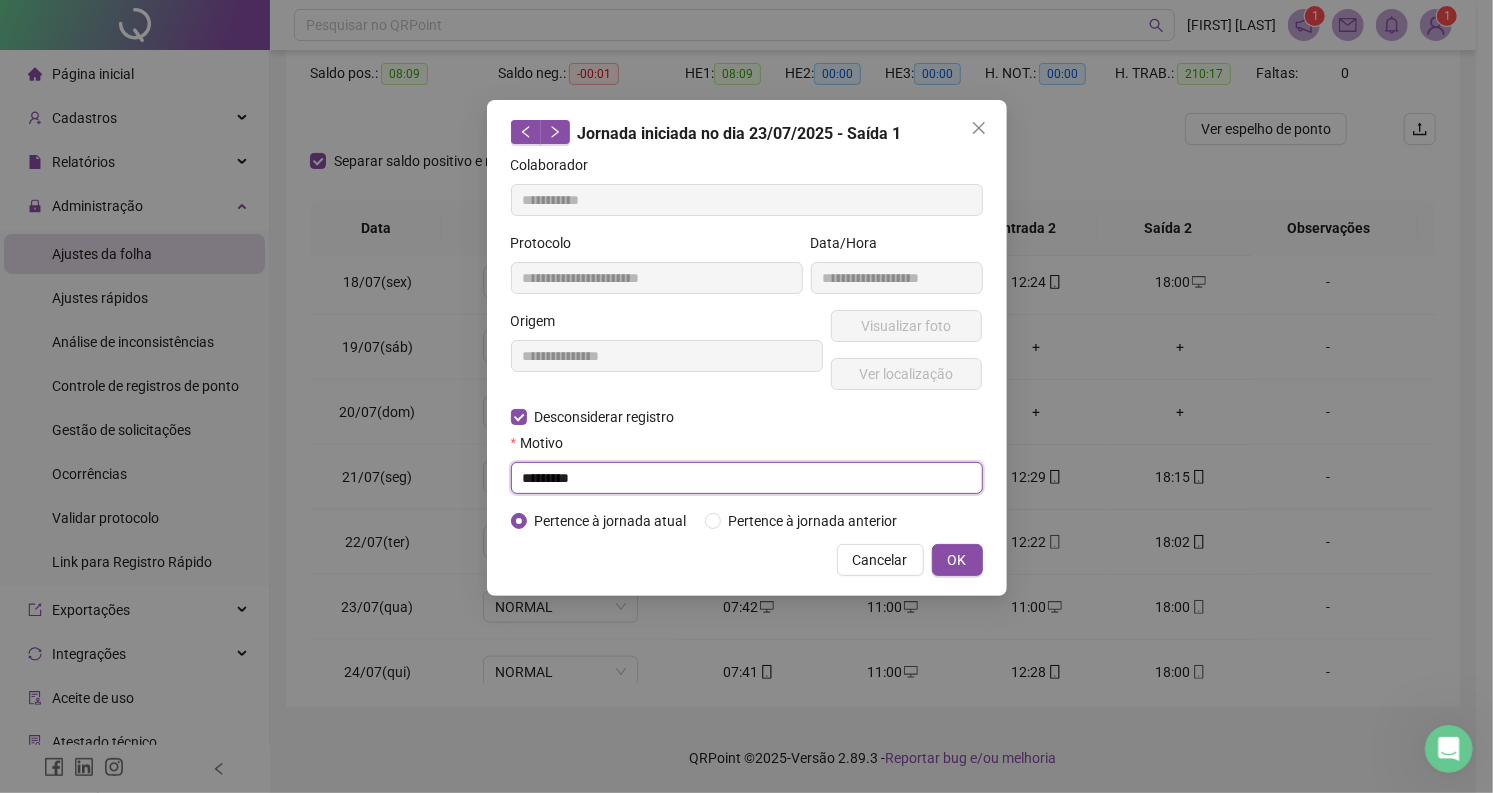 type on "*********" 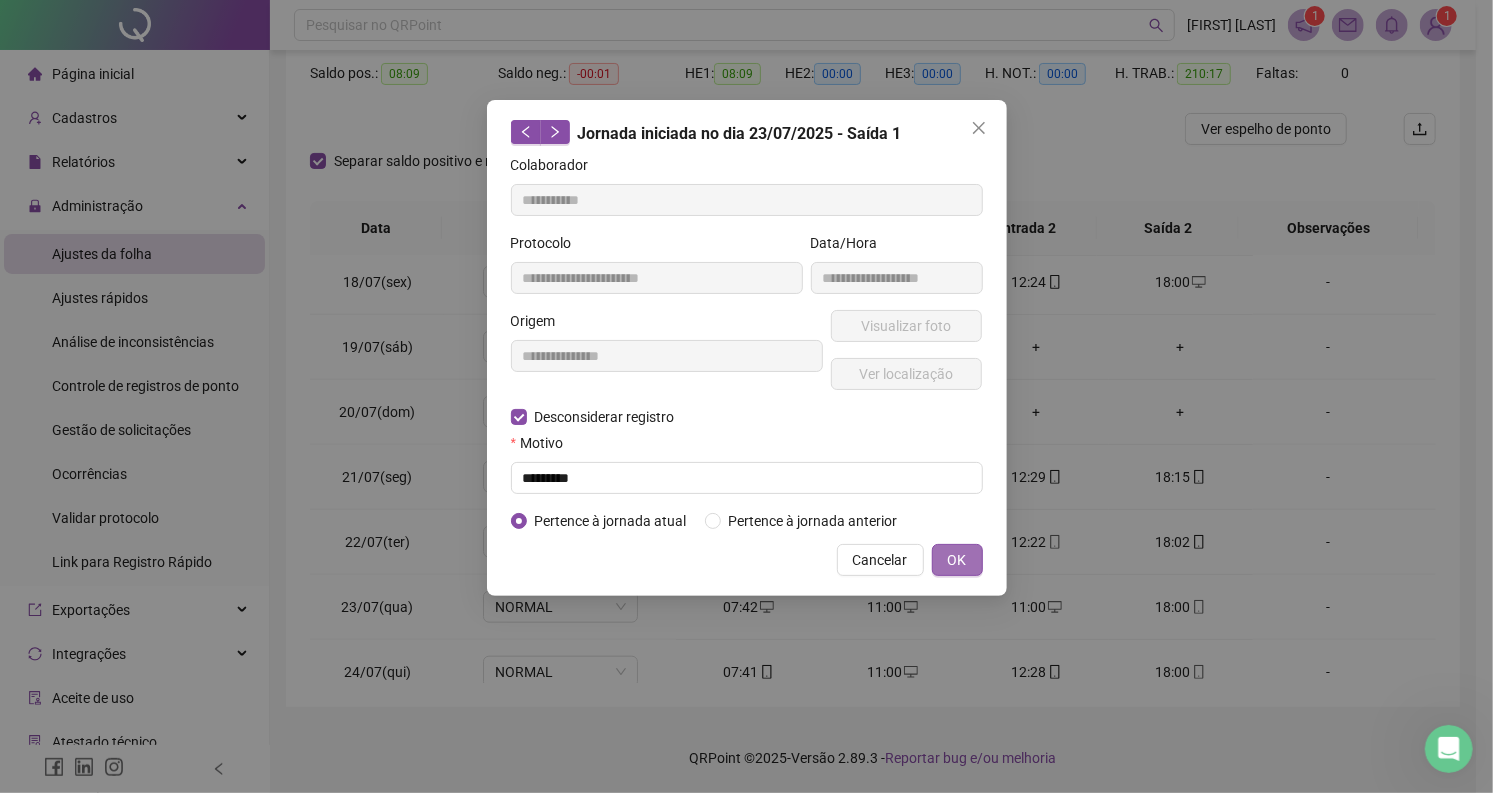 click on "OK" at bounding box center (957, 560) 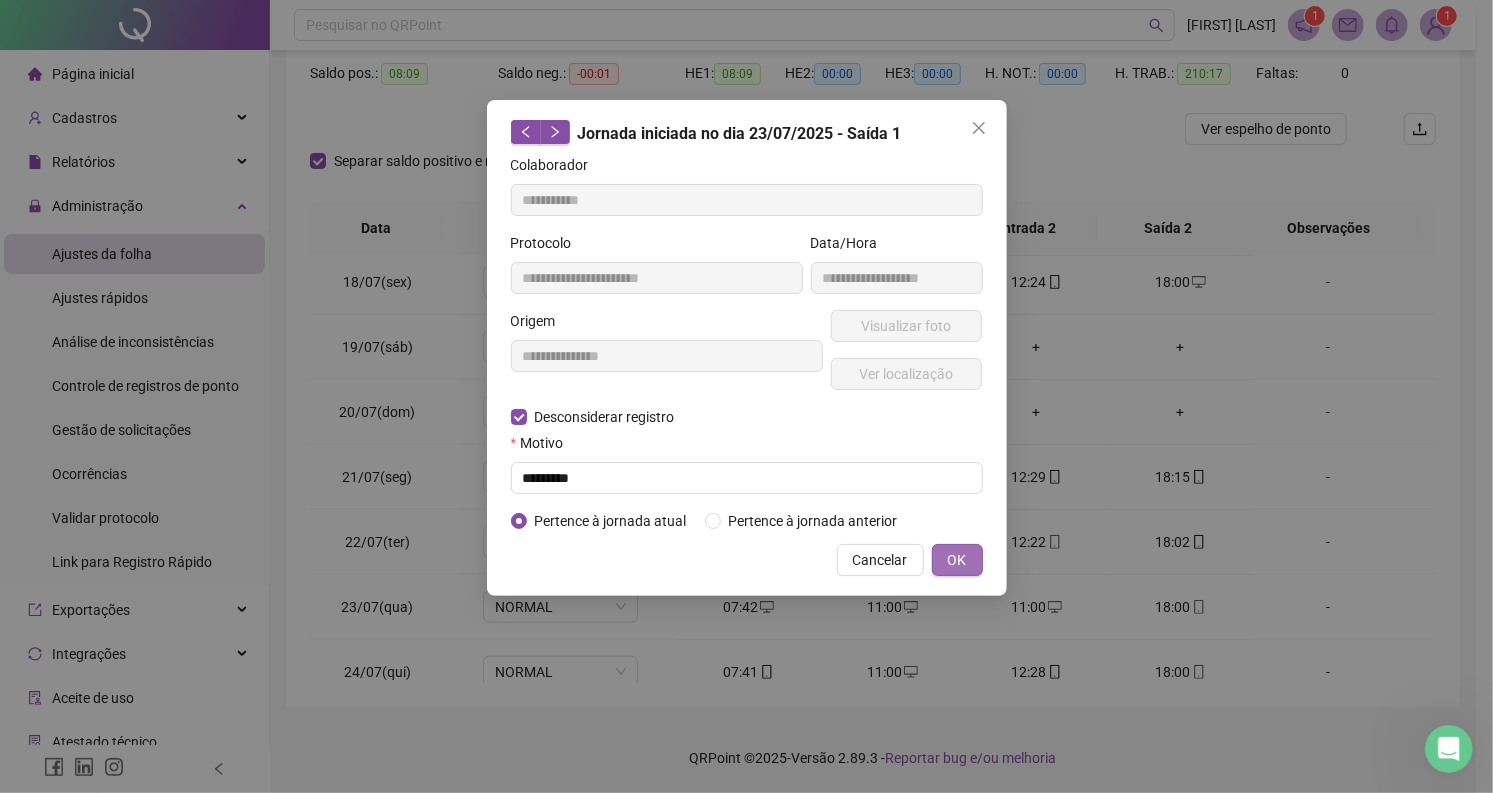 click on "OK" at bounding box center (957, 560) 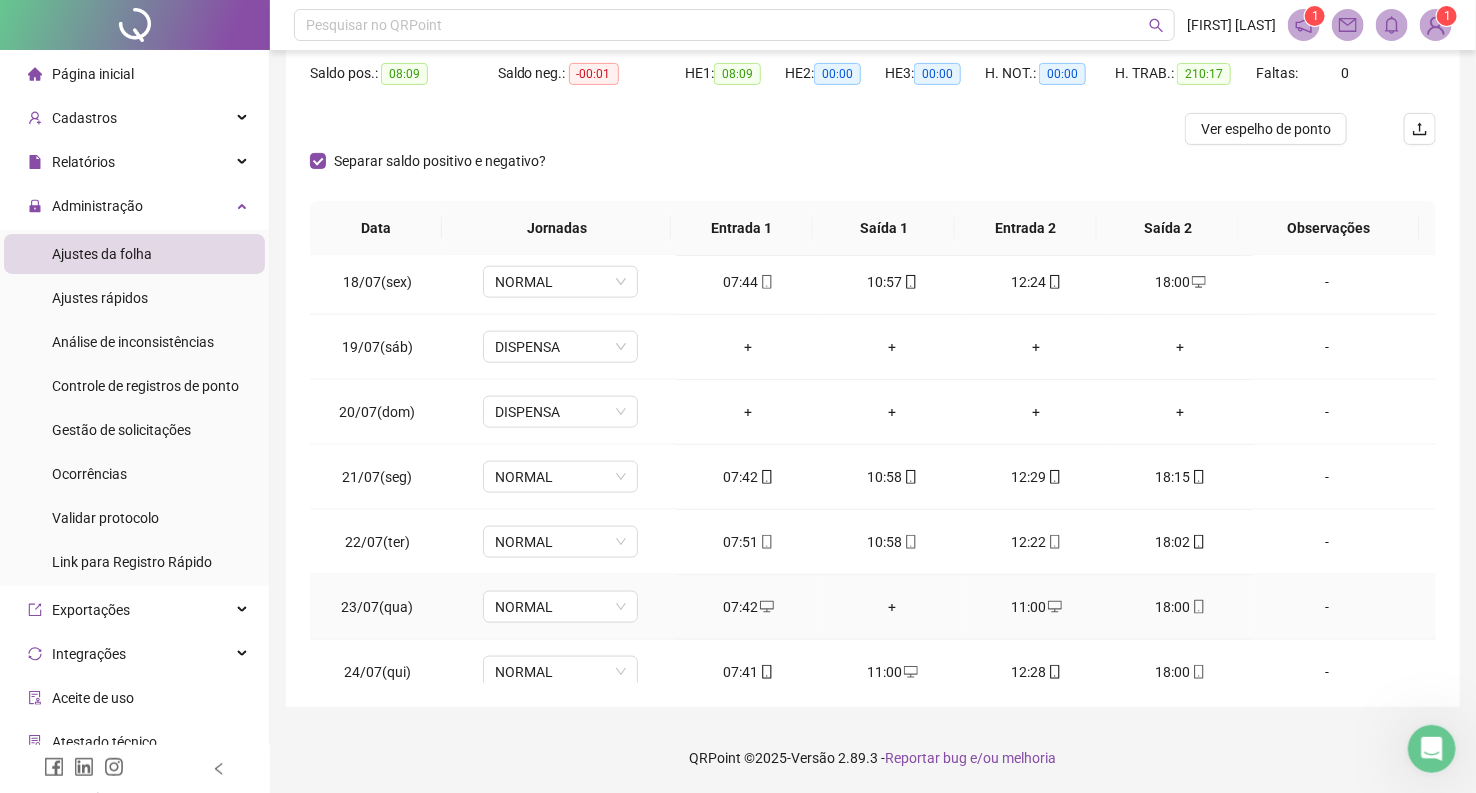 click on "+" at bounding box center [892, 607] 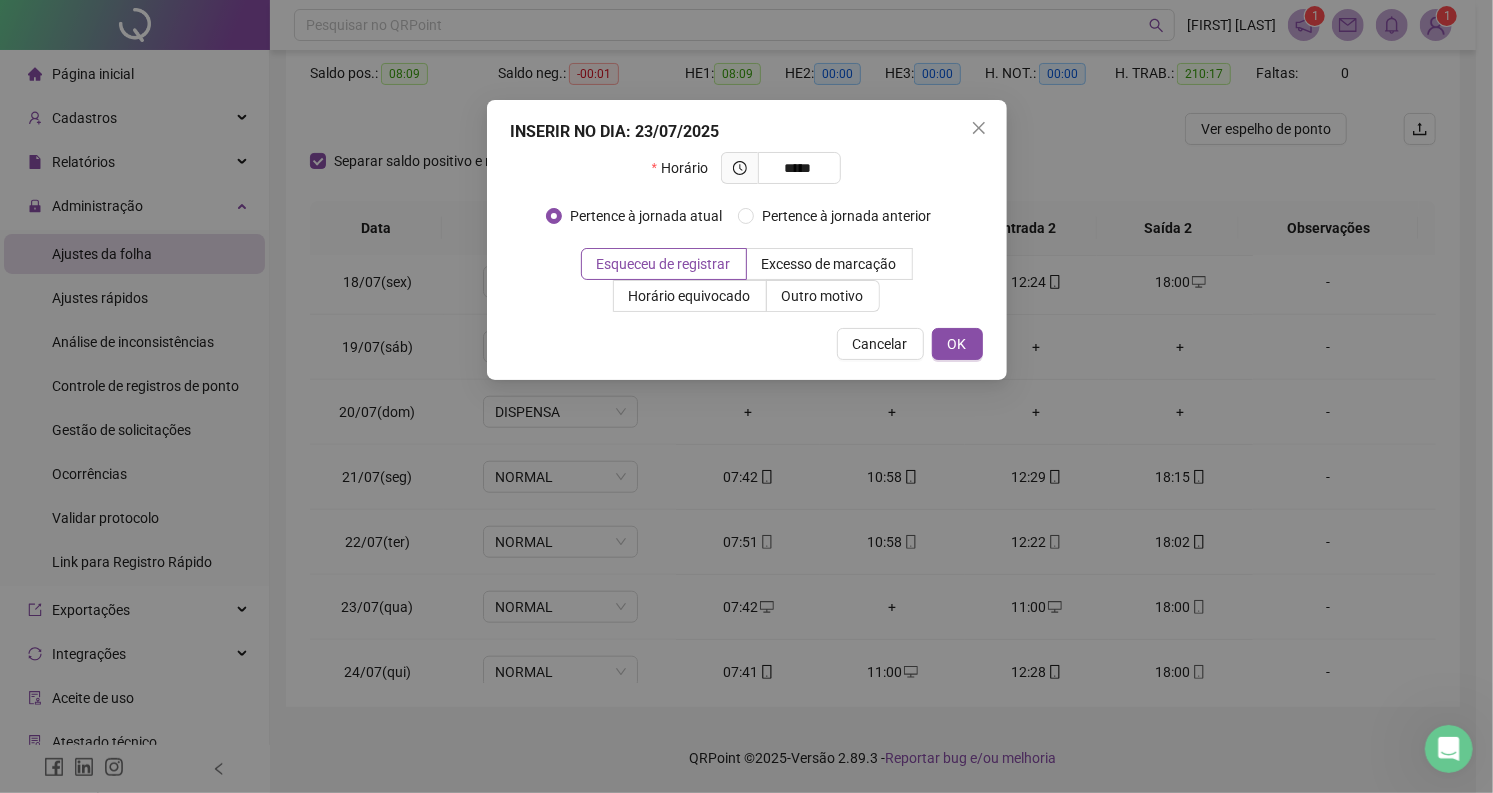 type on "*****" 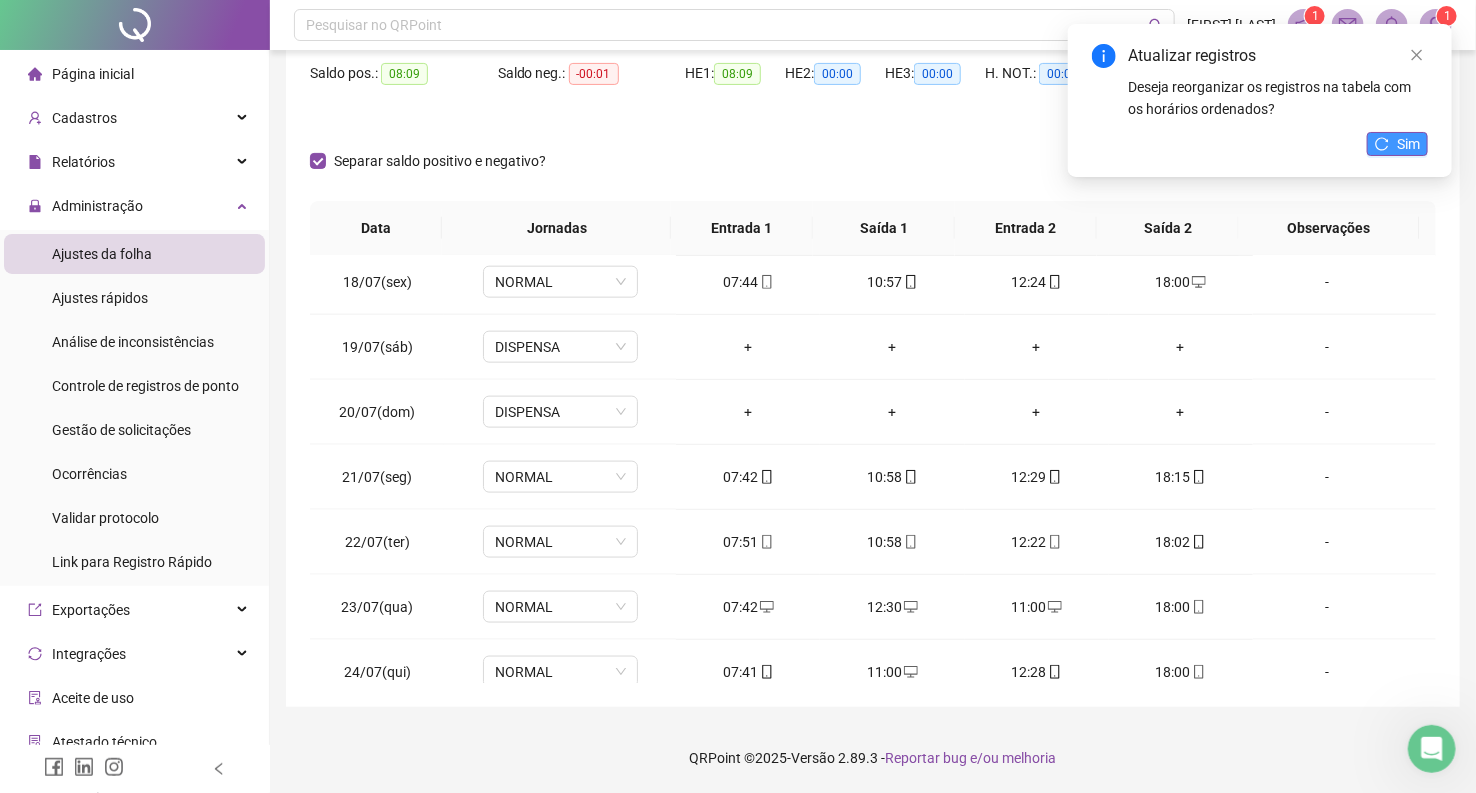 click on "Sim" at bounding box center [1397, 144] 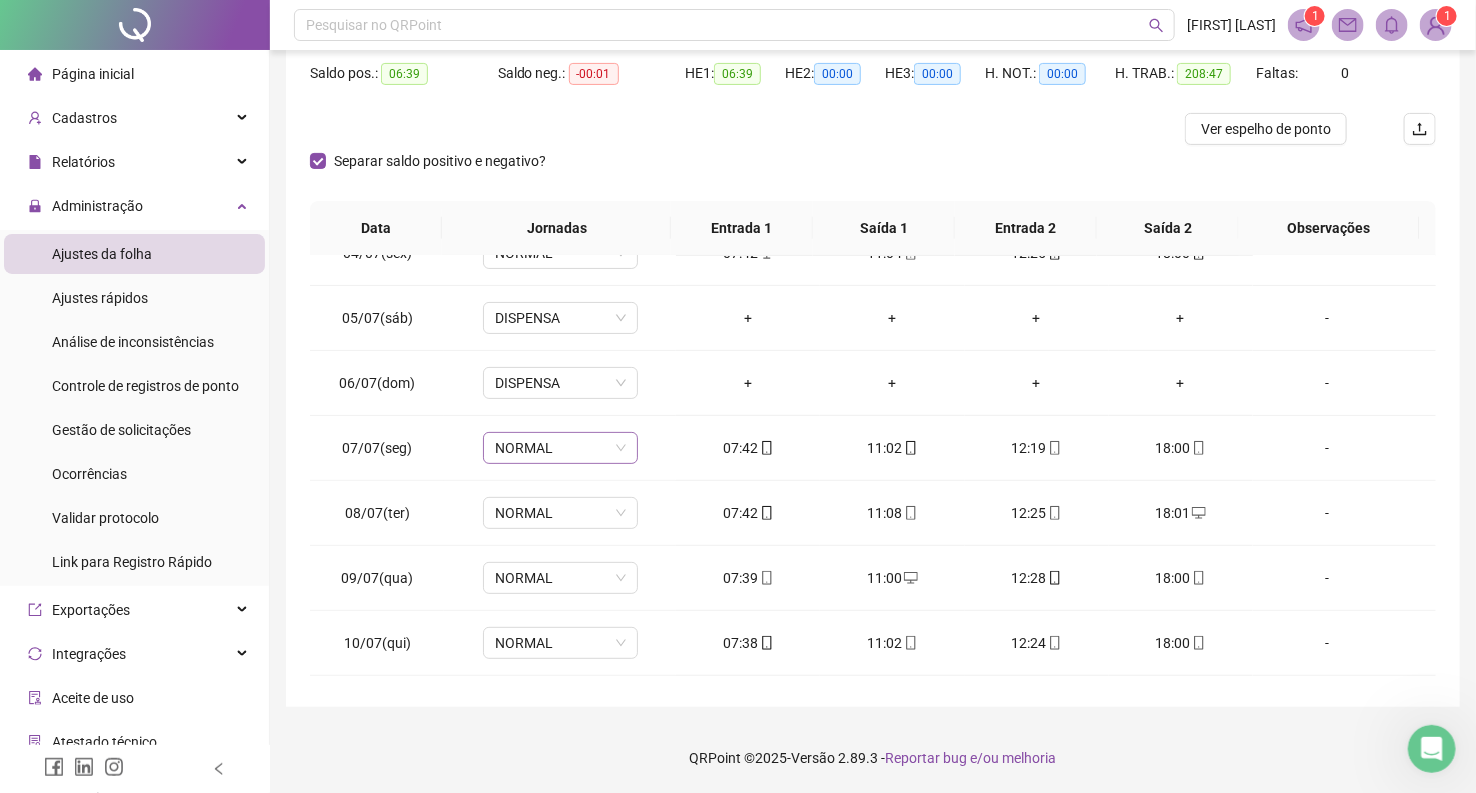 scroll, scrollTop: 0, scrollLeft: 0, axis: both 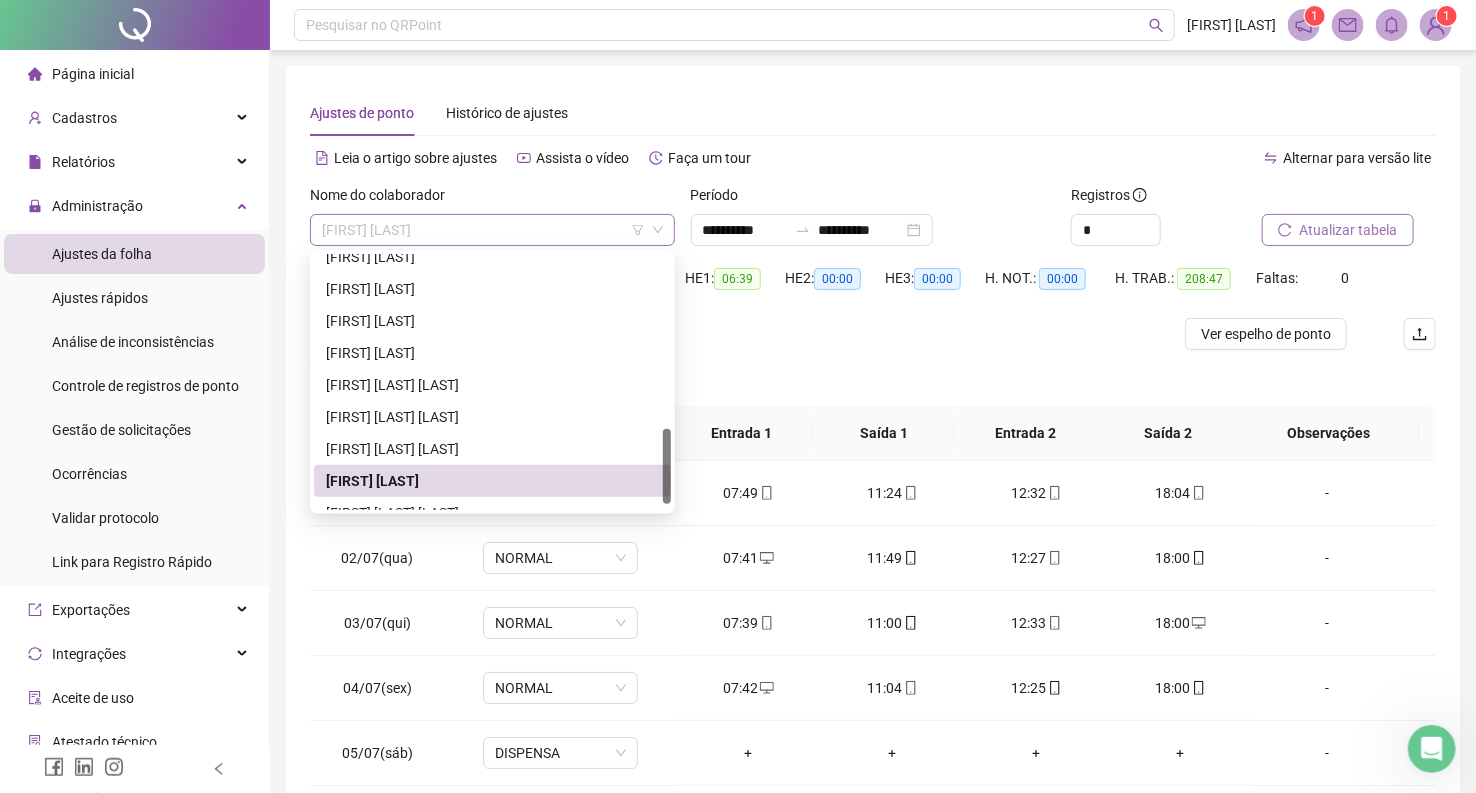 click on "[FIRST] [LAST]" at bounding box center (492, 230) 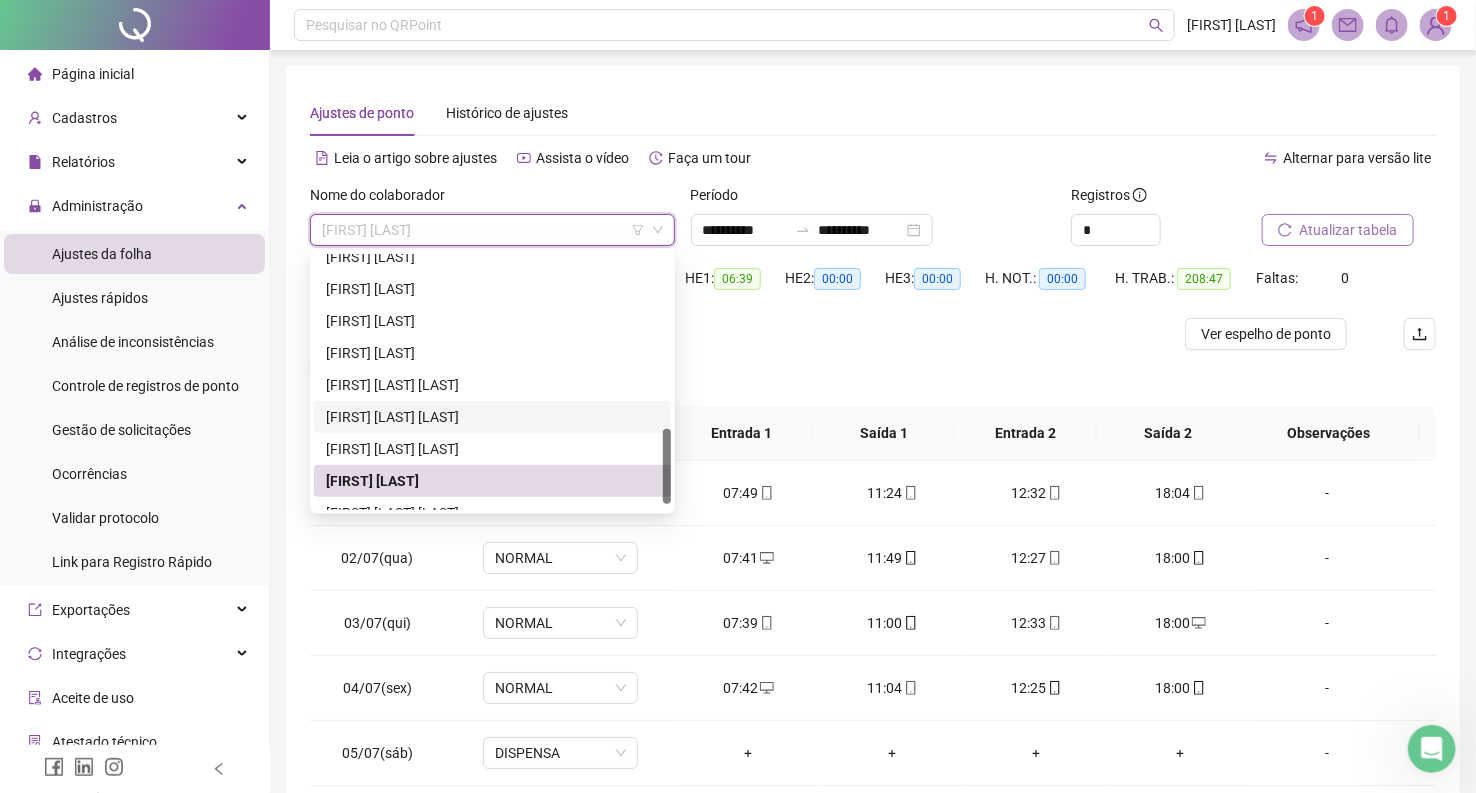 click on "[FIRST] [LAST] [LAST]" at bounding box center [492, 417] 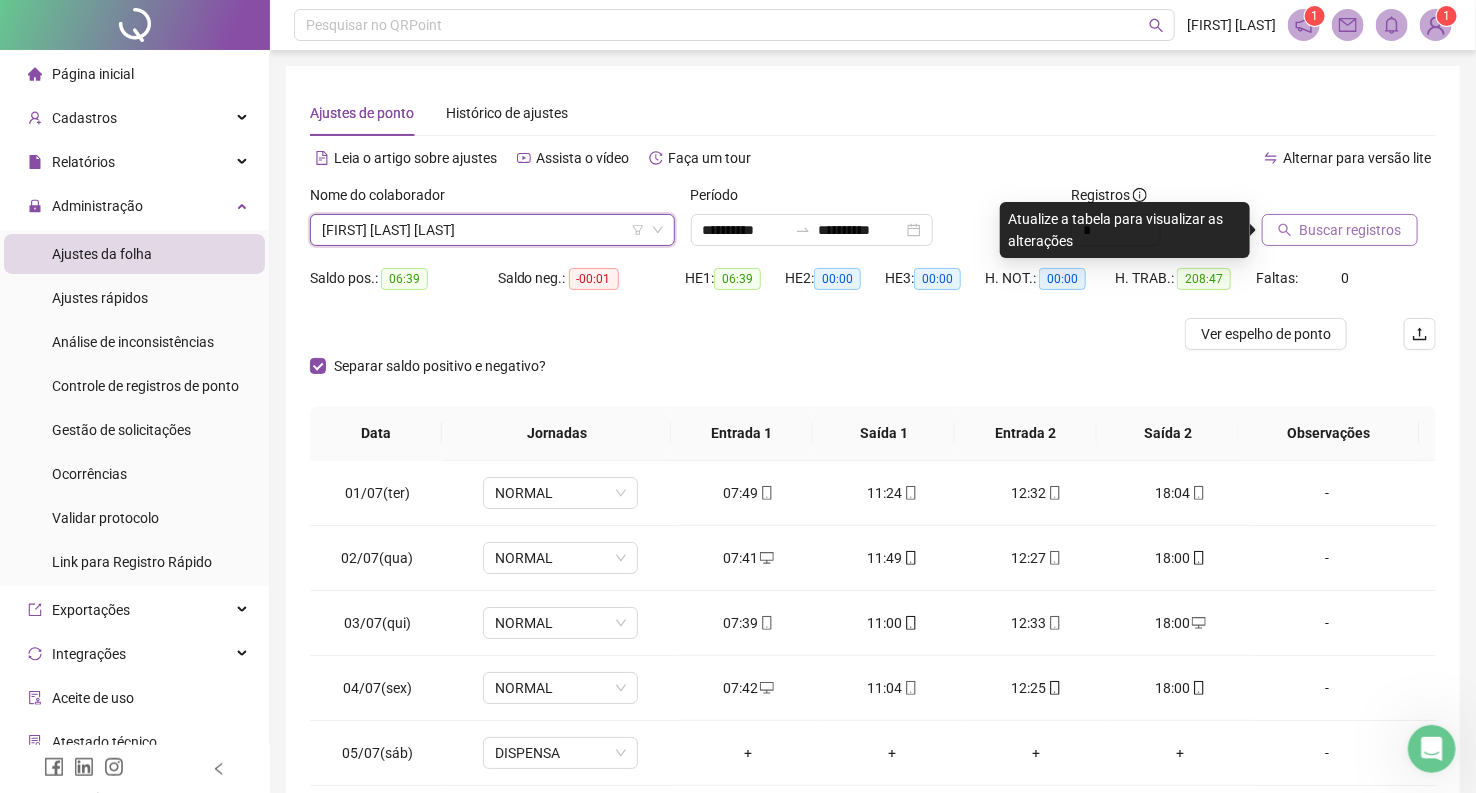 click on "Buscar registros" at bounding box center [1351, 230] 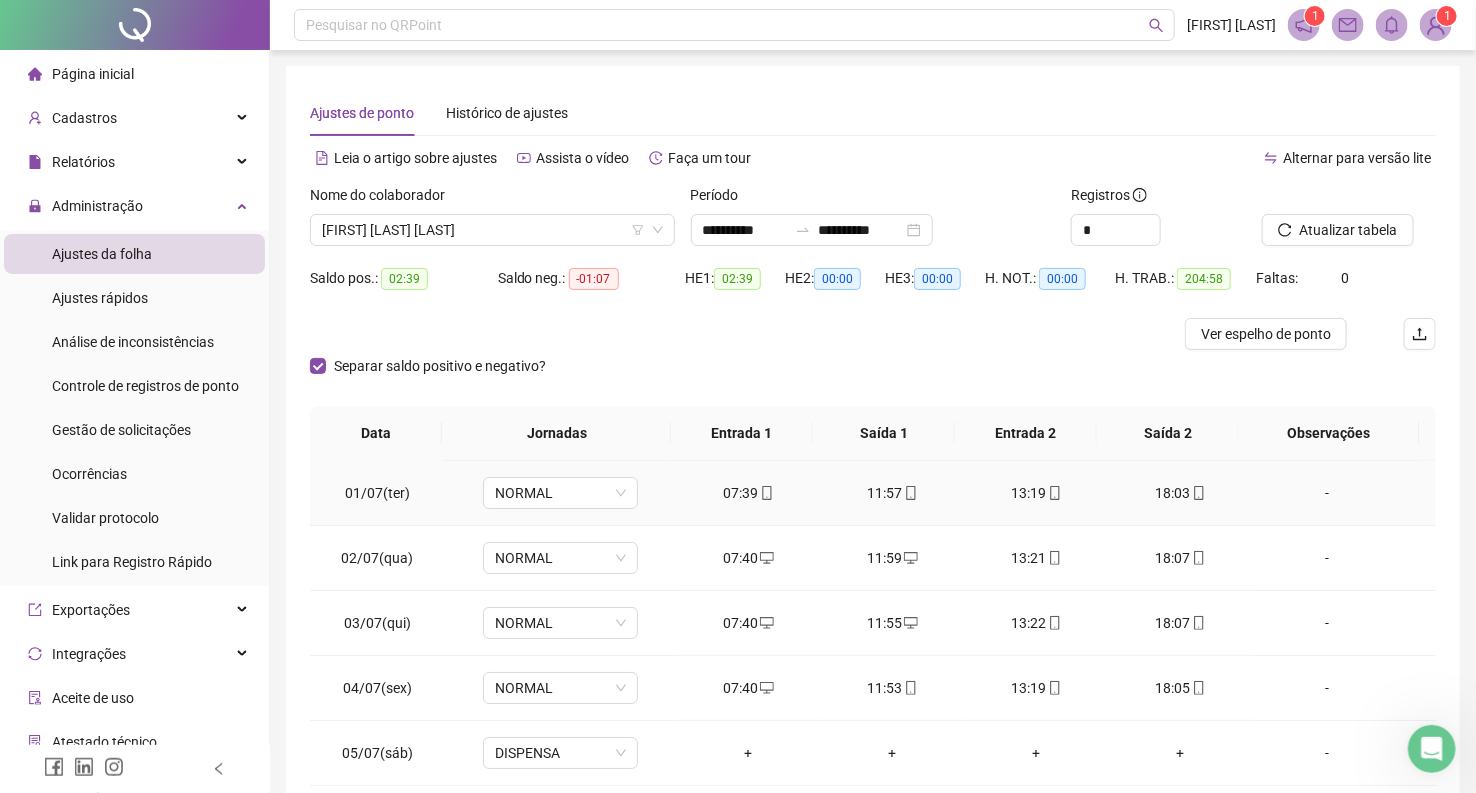 scroll, scrollTop: 205, scrollLeft: 0, axis: vertical 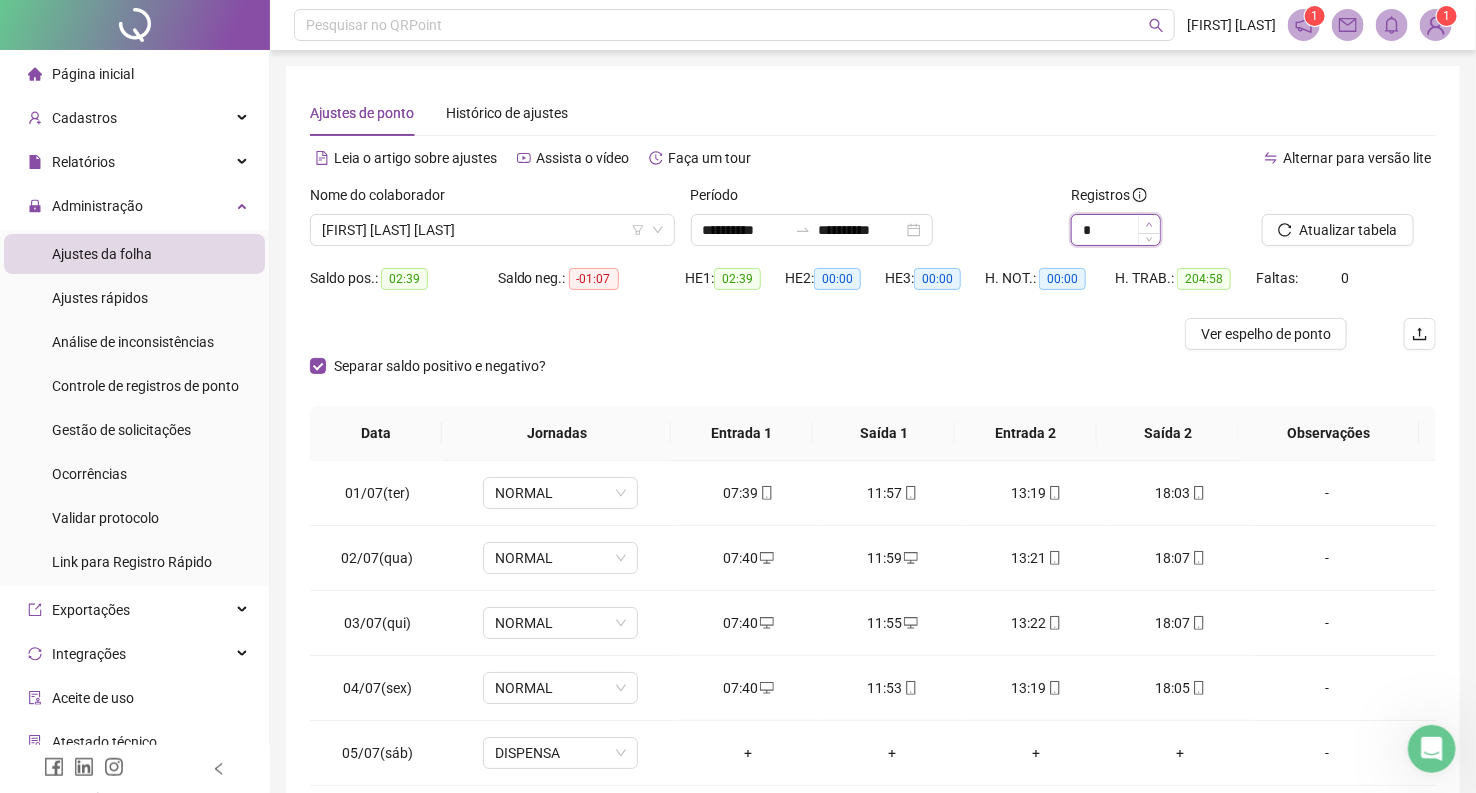 click 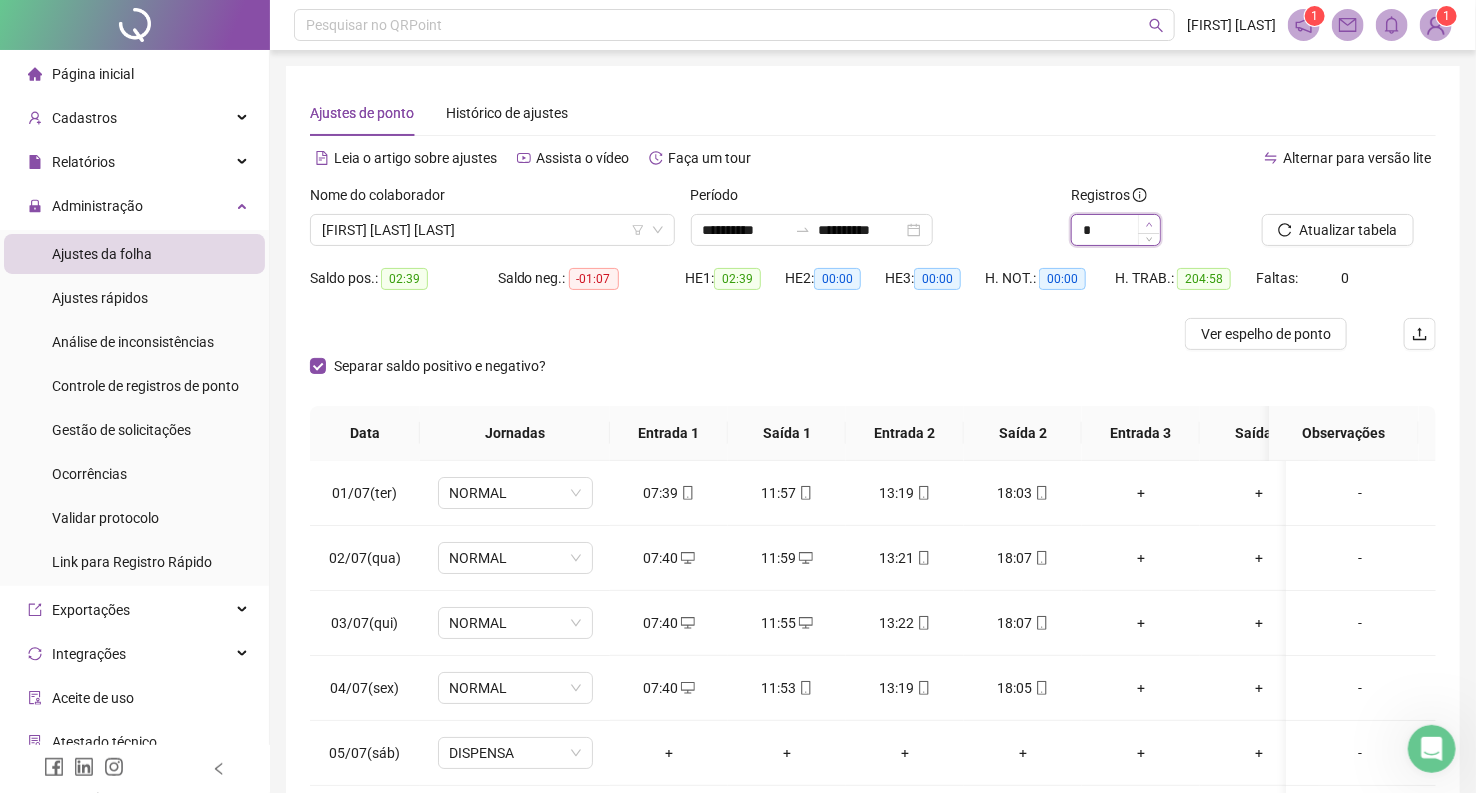 click 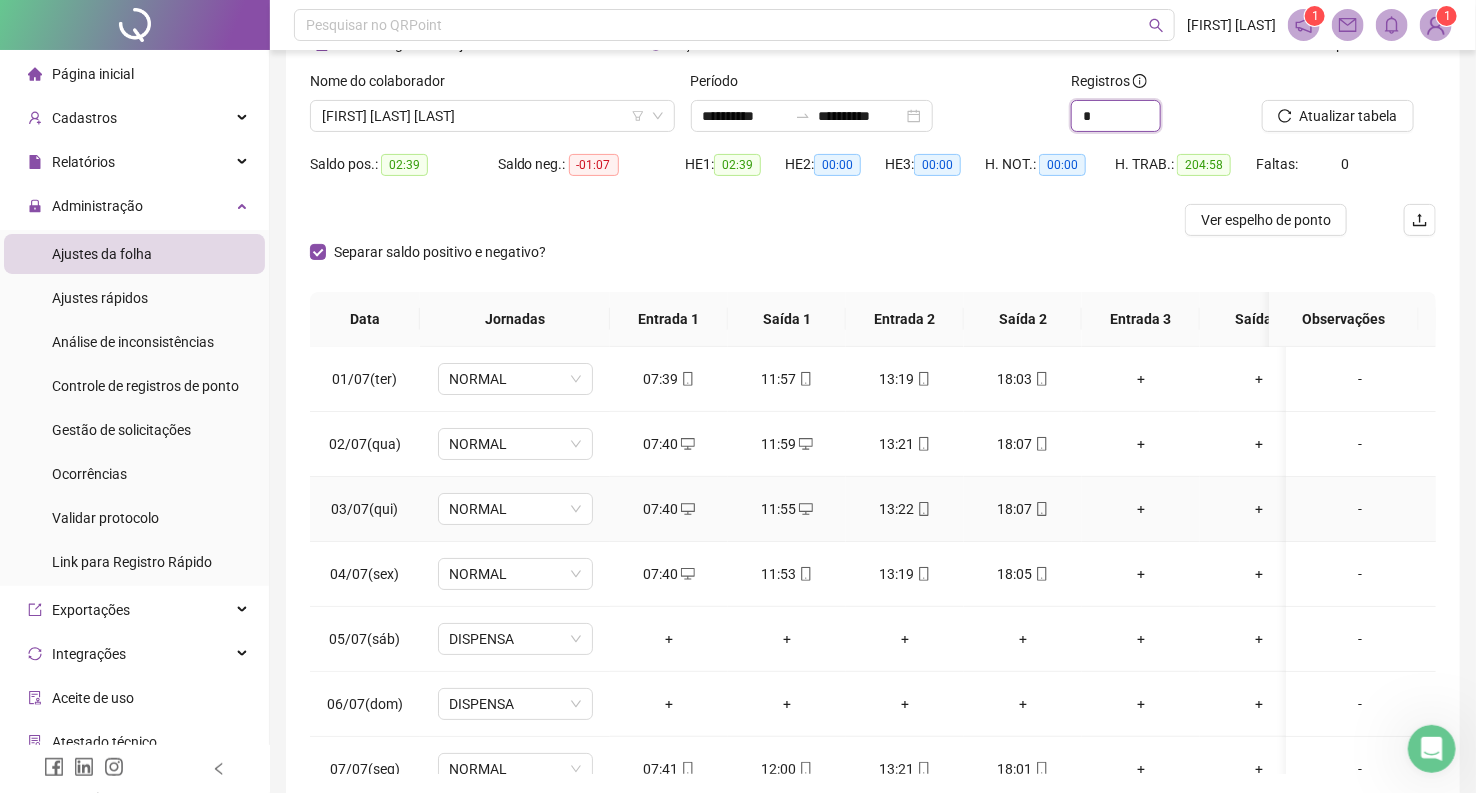 scroll, scrollTop: 205, scrollLeft: 0, axis: vertical 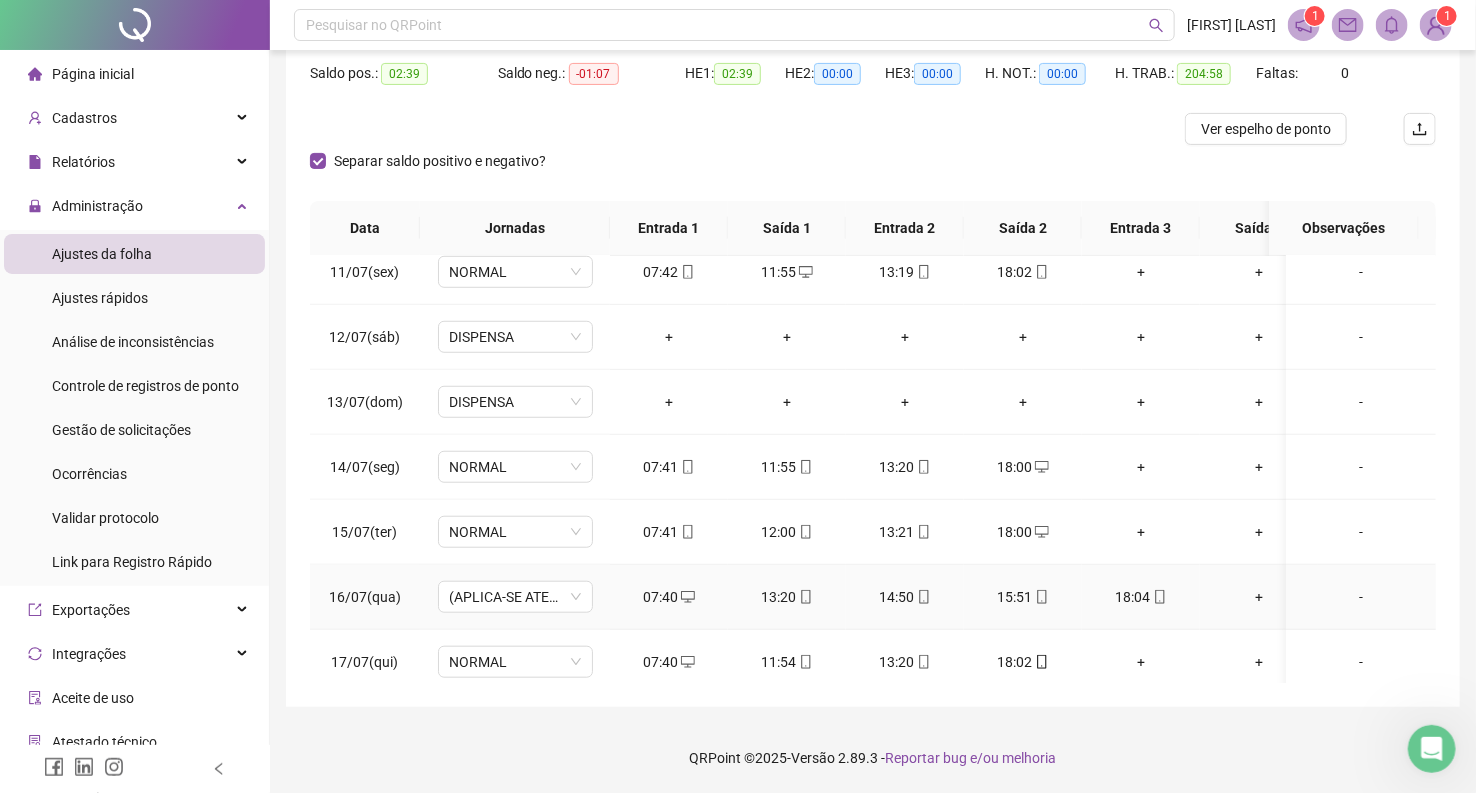 click on "+" at bounding box center (1259, 597) 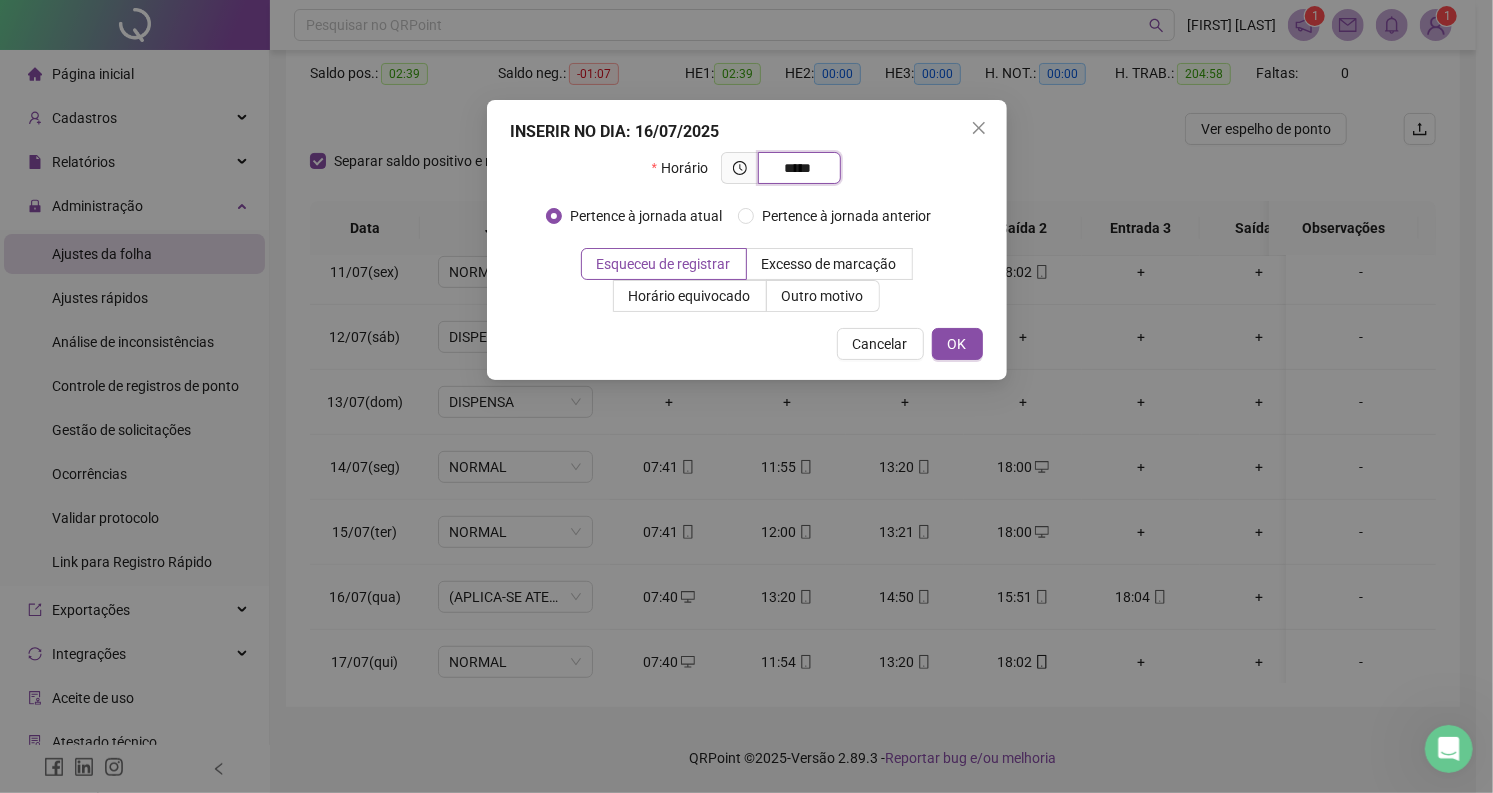 type on "*****" 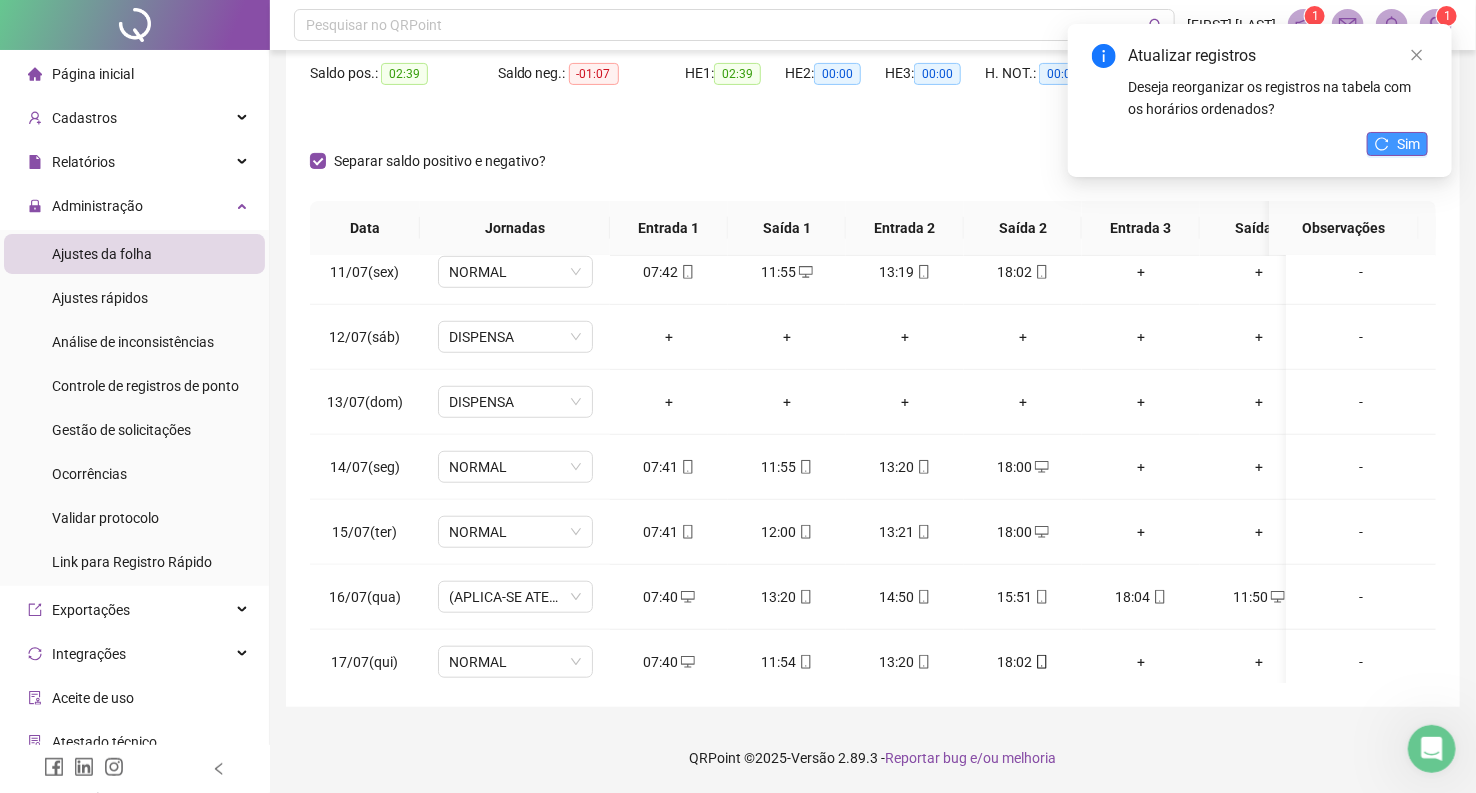 click on "Sim" at bounding box center [1408, 144] 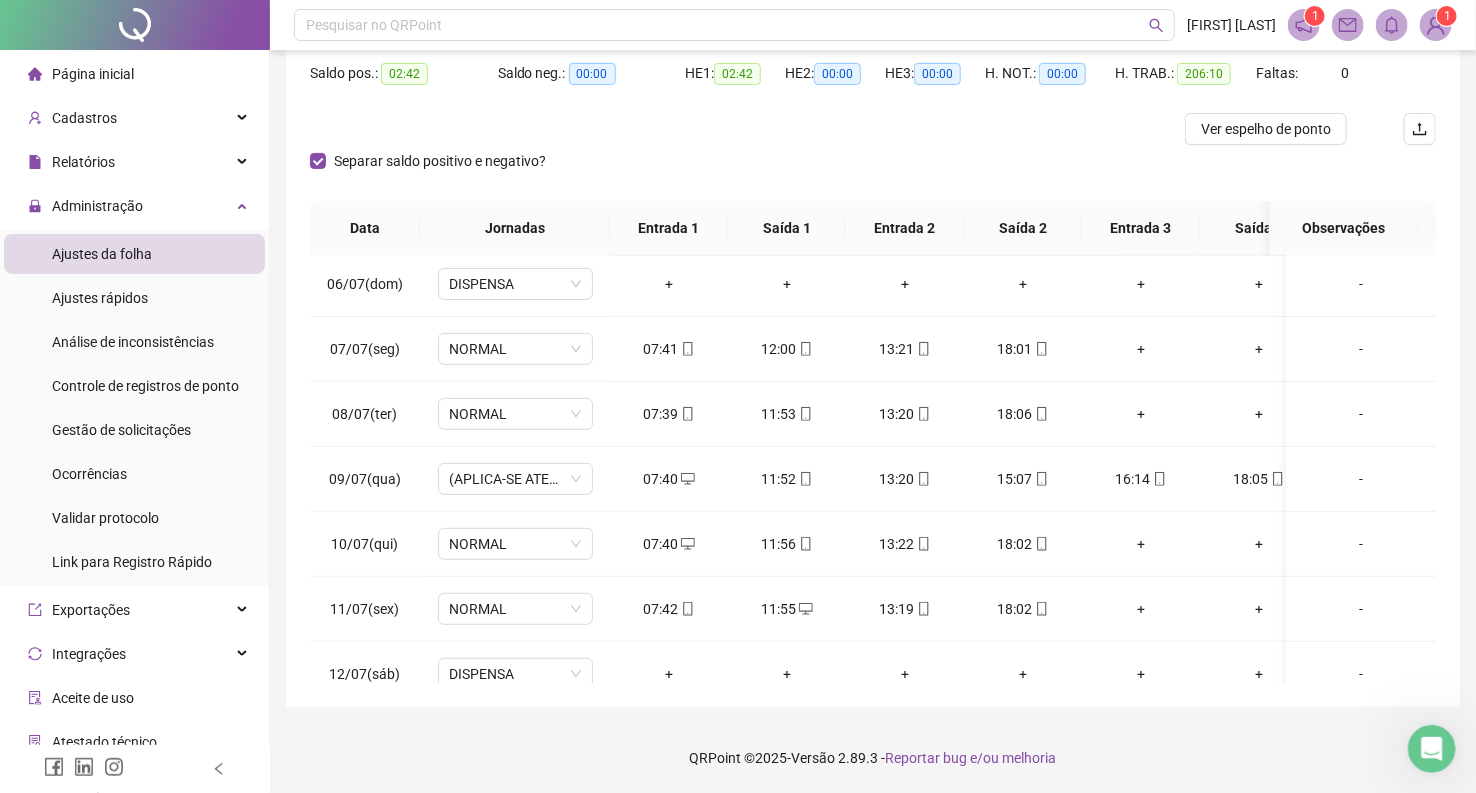 scroll, scrollTop: 0, scrollLeft: 0, axis: both 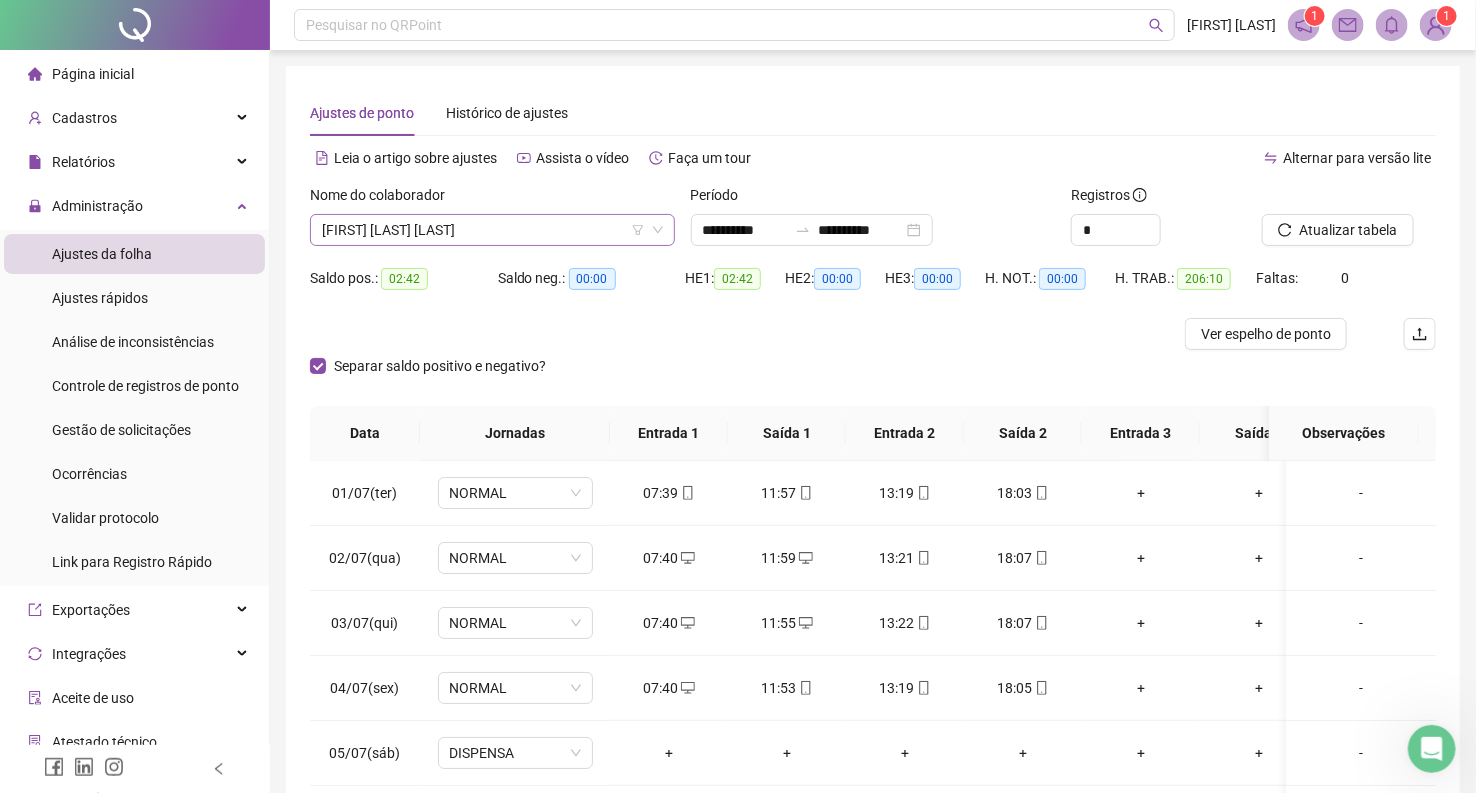 click on "[FIRST] [LAST] [LAST]" at bounding box center (492, 230) 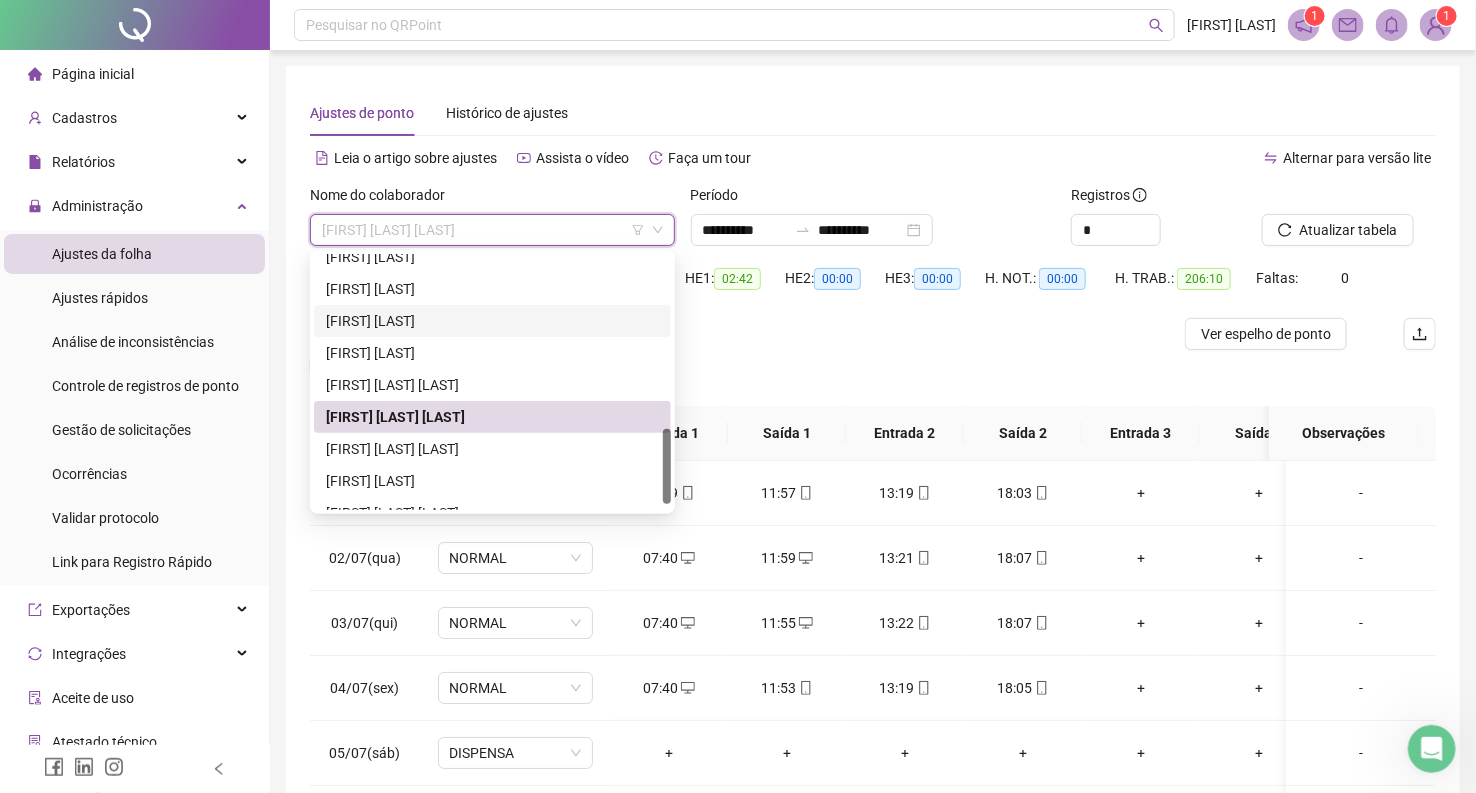 scroll, scrollTop: 608, scrollLeft: 0, axis: vertical 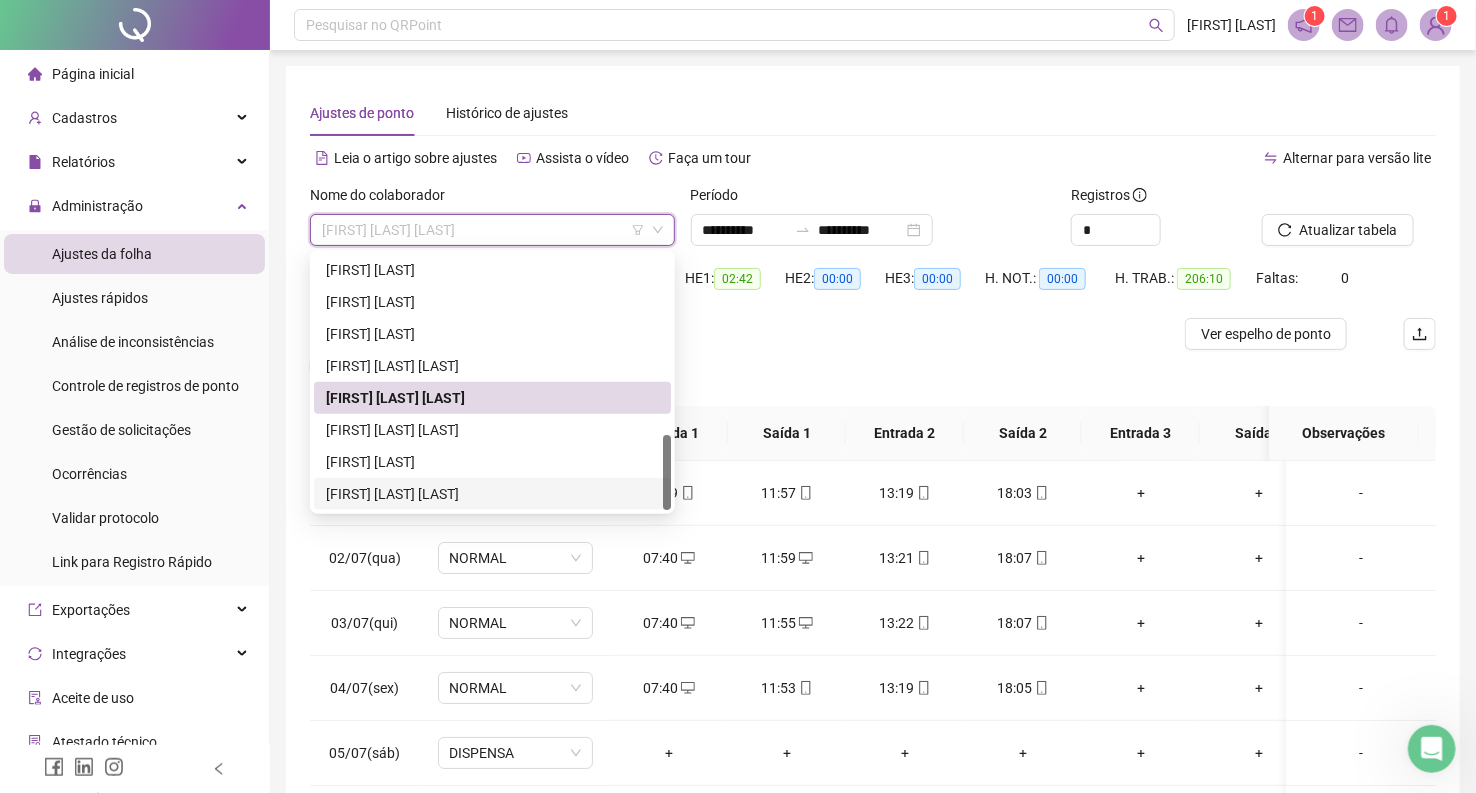 click on "[FIRST] [LAST] [LAST]" at bounding box center [492, 494] 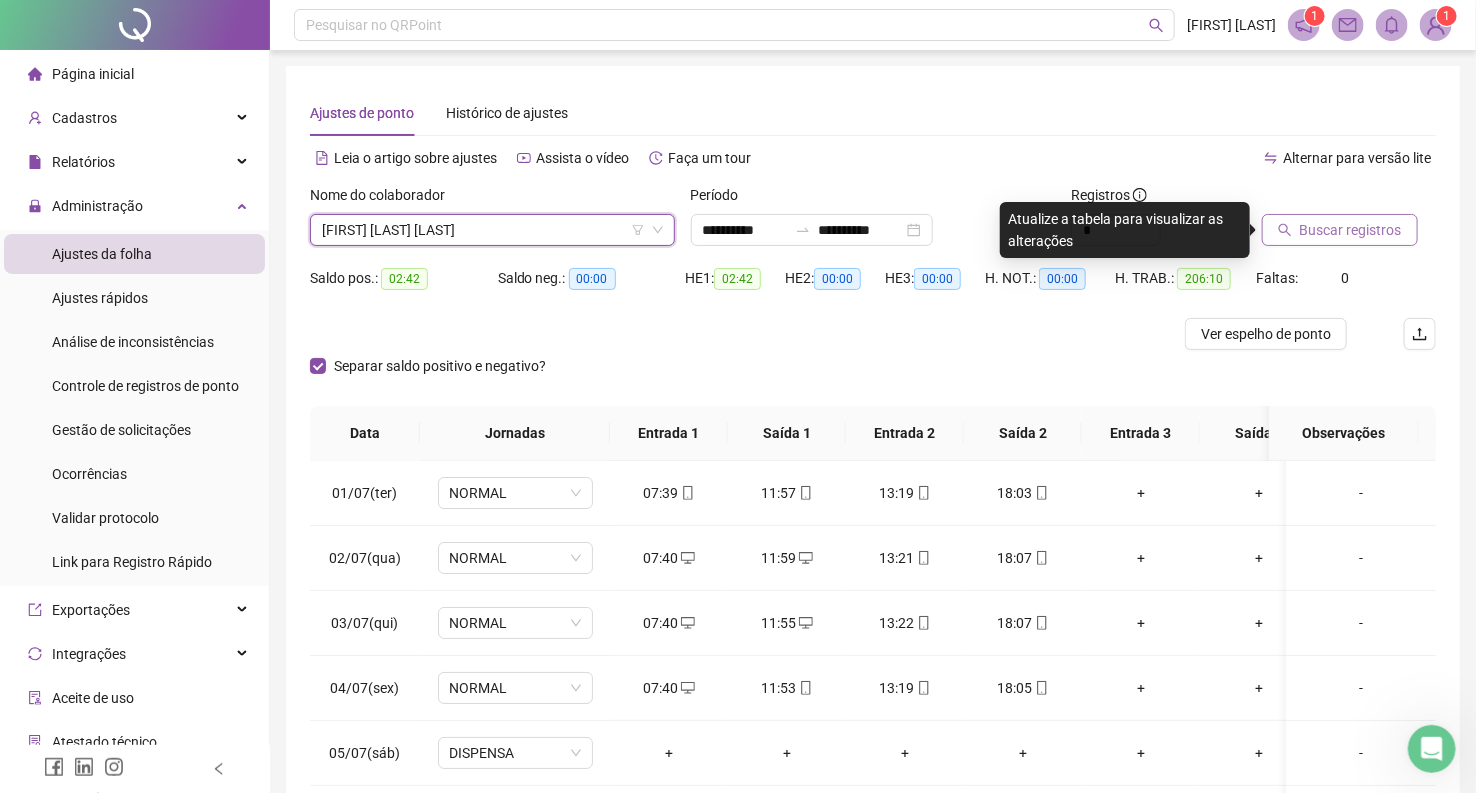 click on "Buscar registros" at bounding box center [1351, 230] 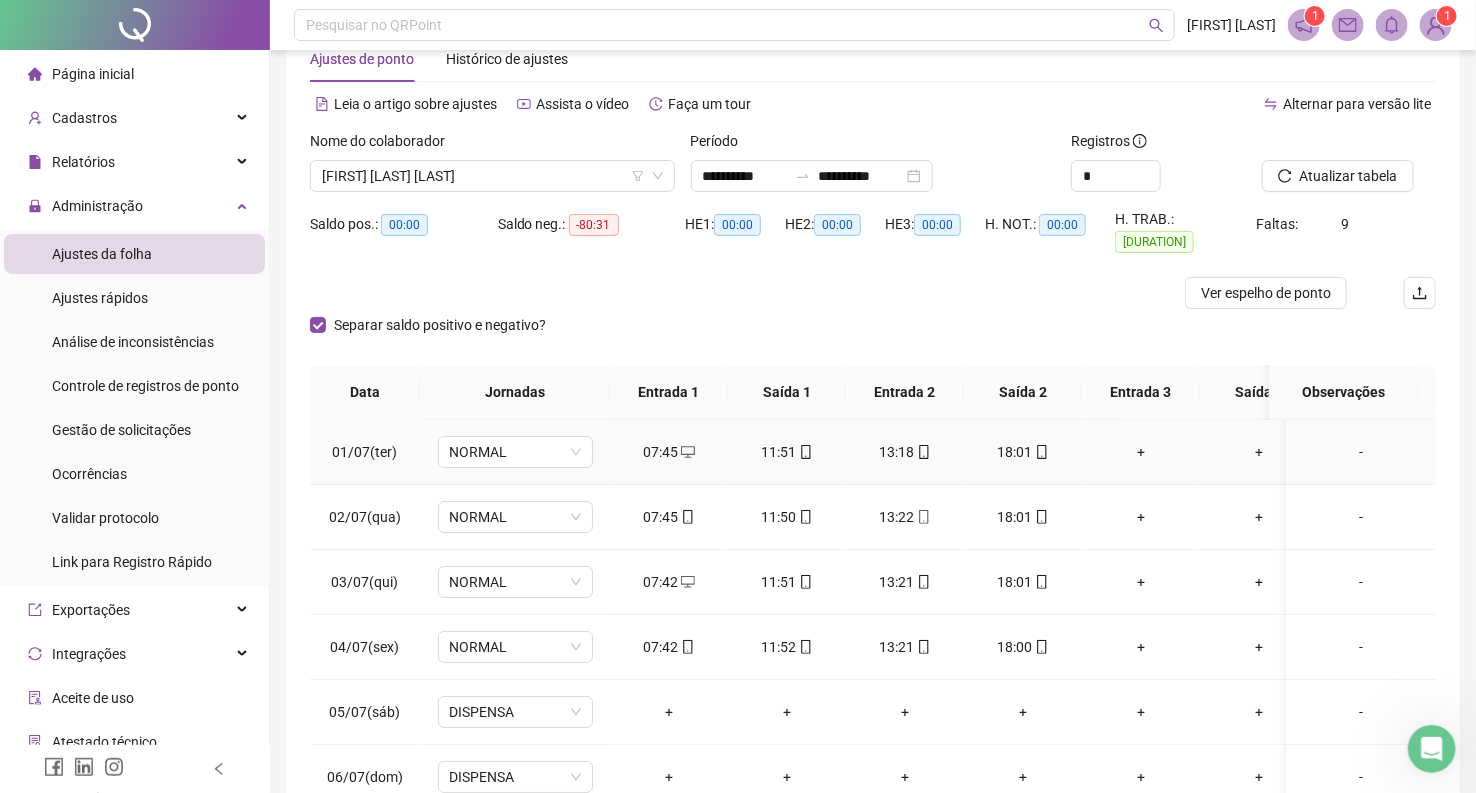 scroll, scrollTop: 0, scrollLeft: 0, axis: both 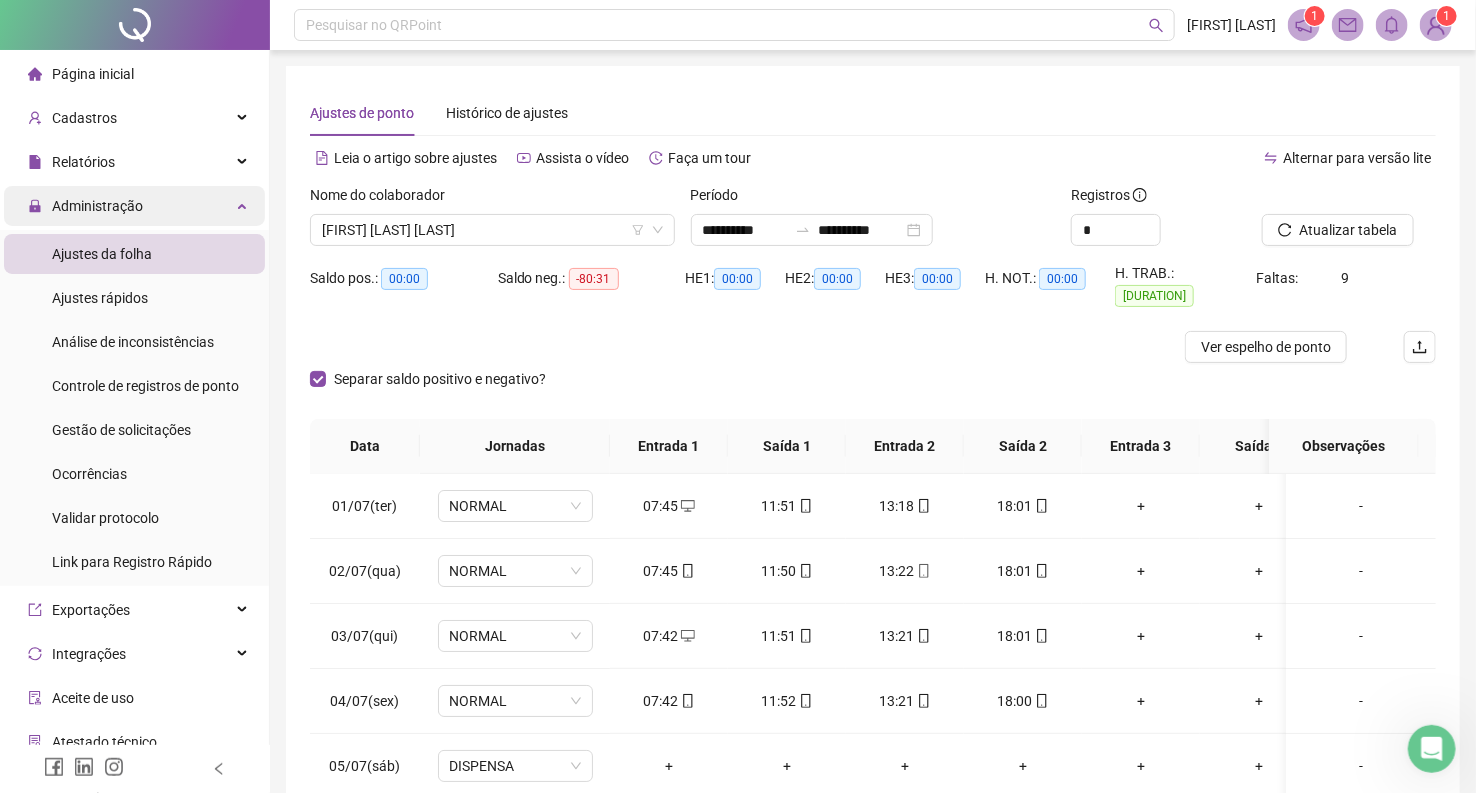 click on "Administração" at bounding box center [97, 206] 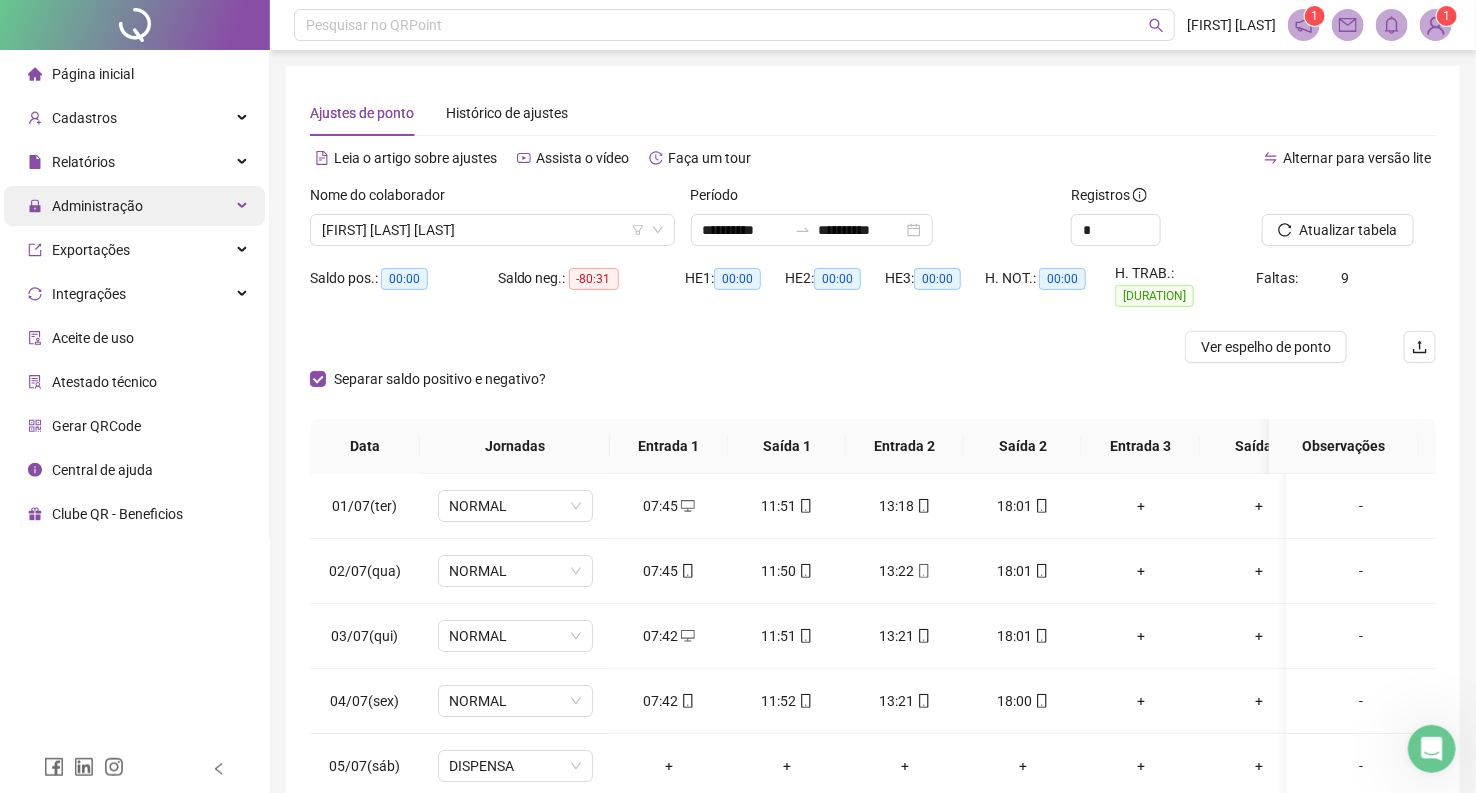 click on "Administração" at bounding box center [97, 206] 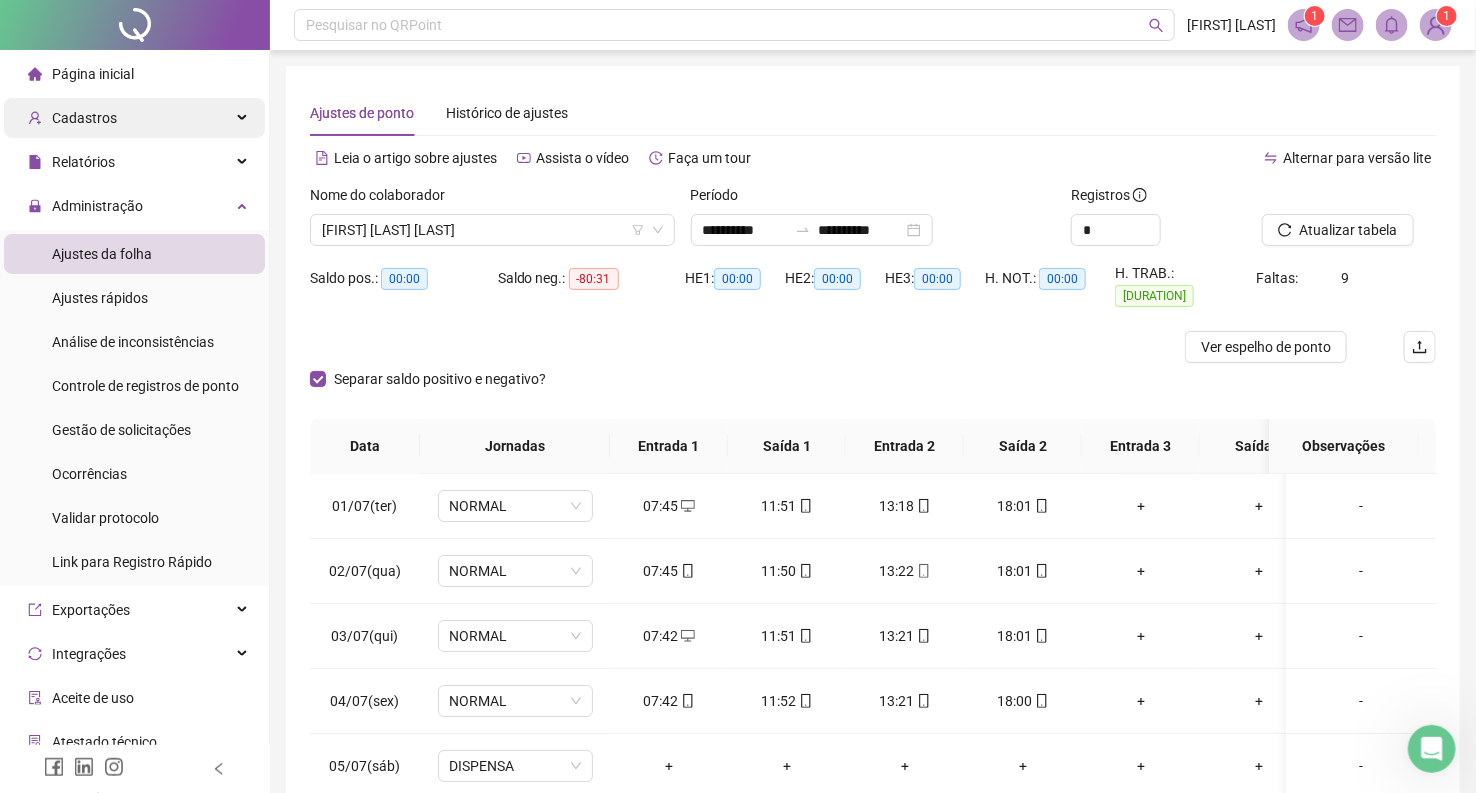 click on "Cadastros" at bounding box center [134, 118] 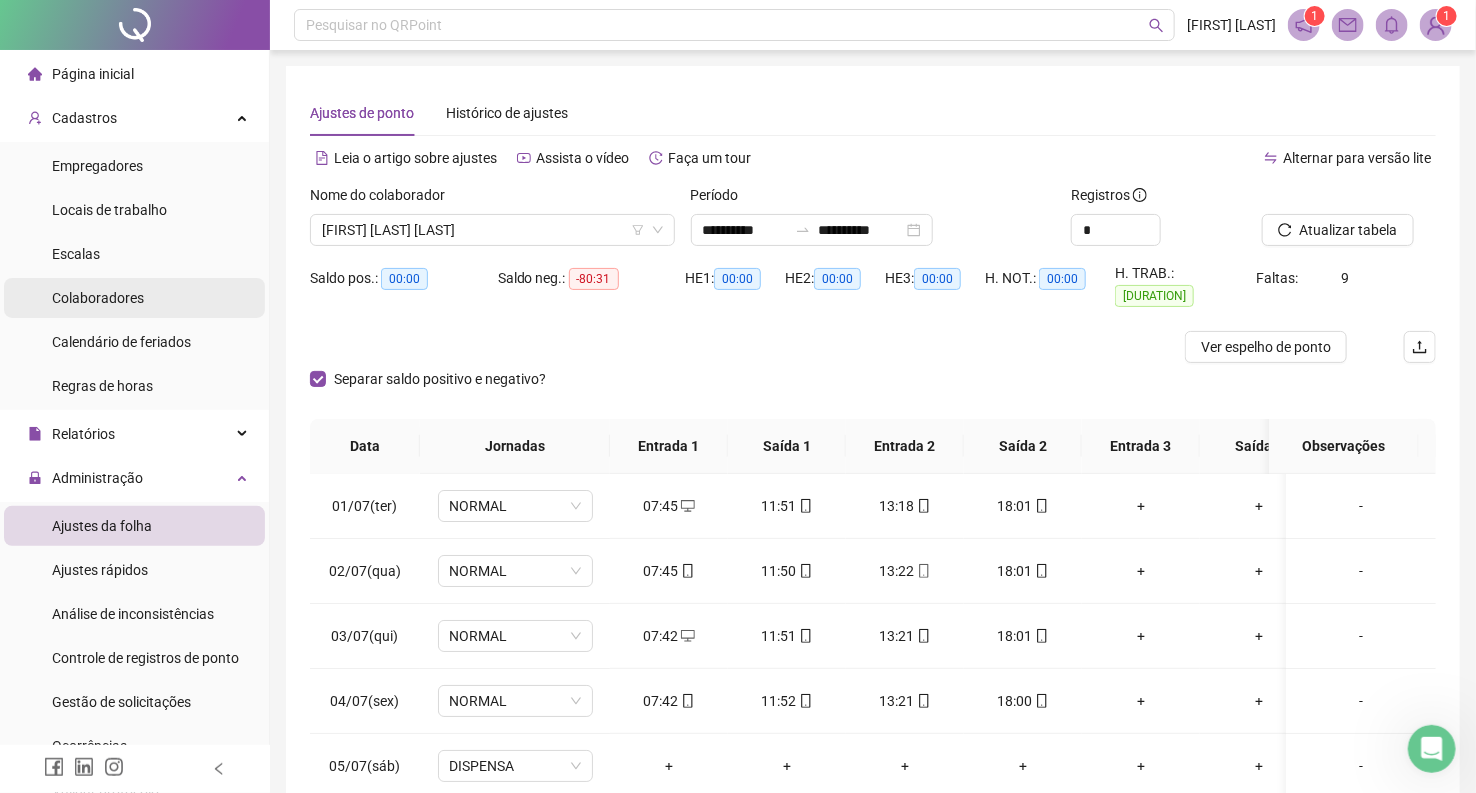 click on "Colaboradores" at bounding box center [98, 298] 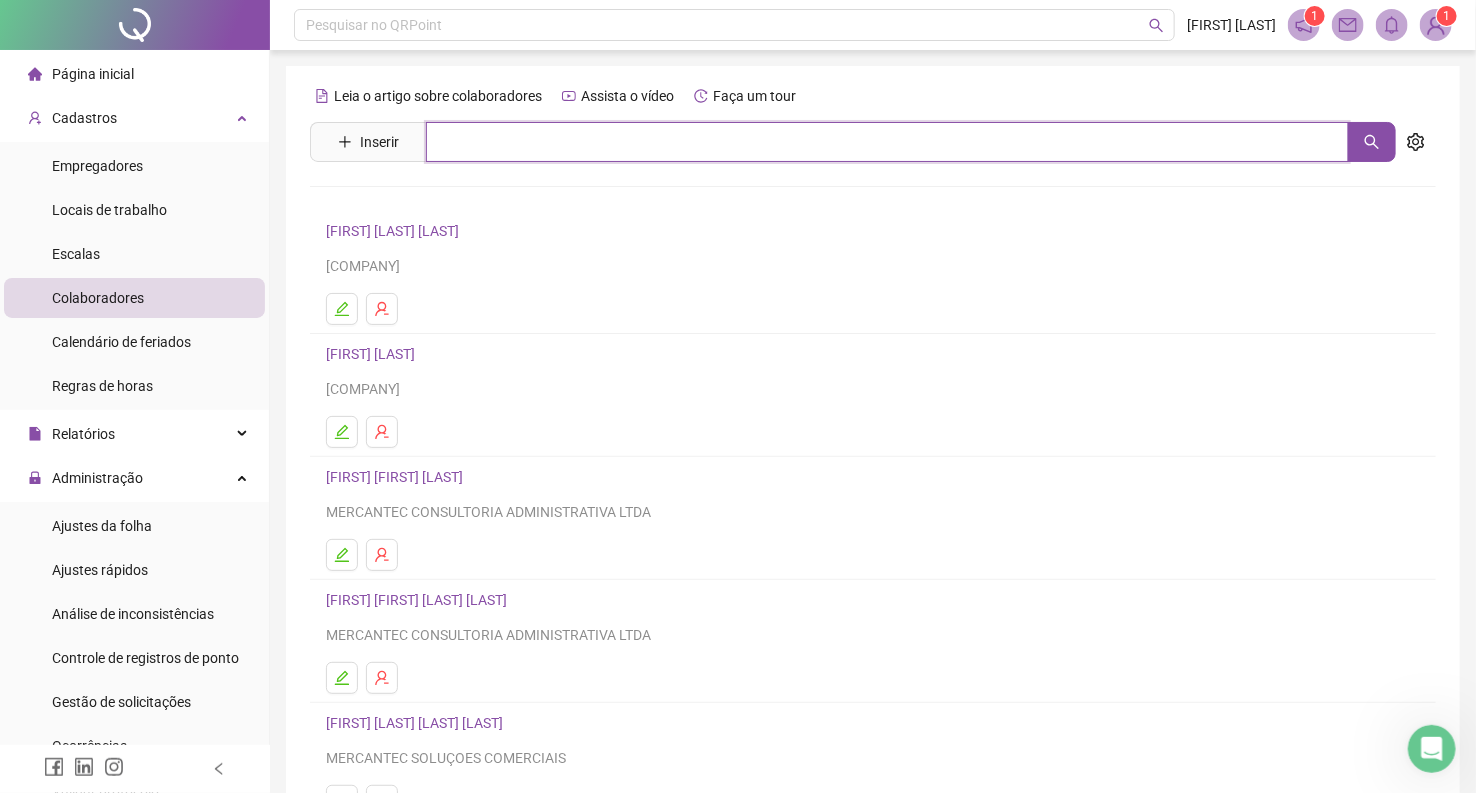 click at bounding box center (887, 142) 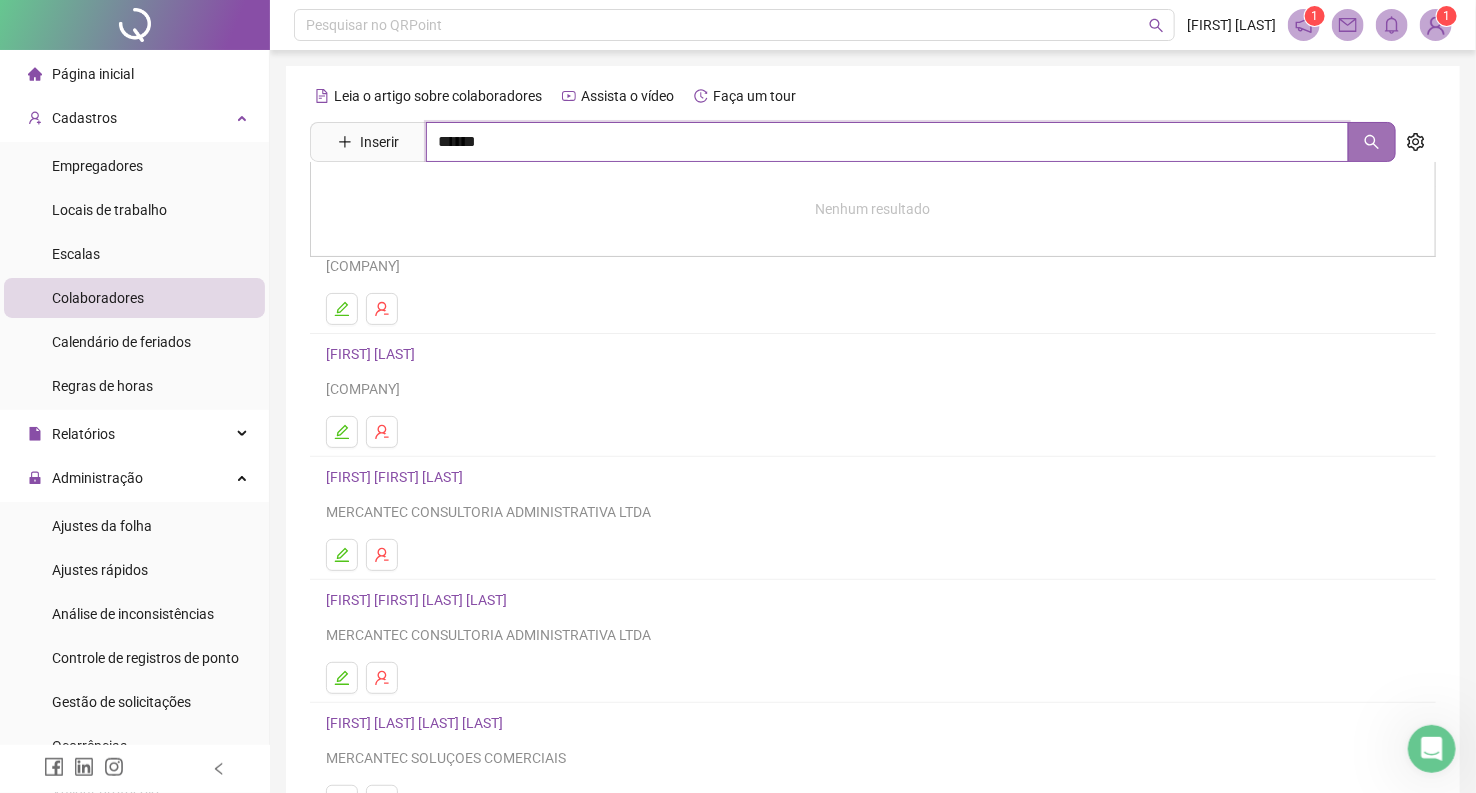 click 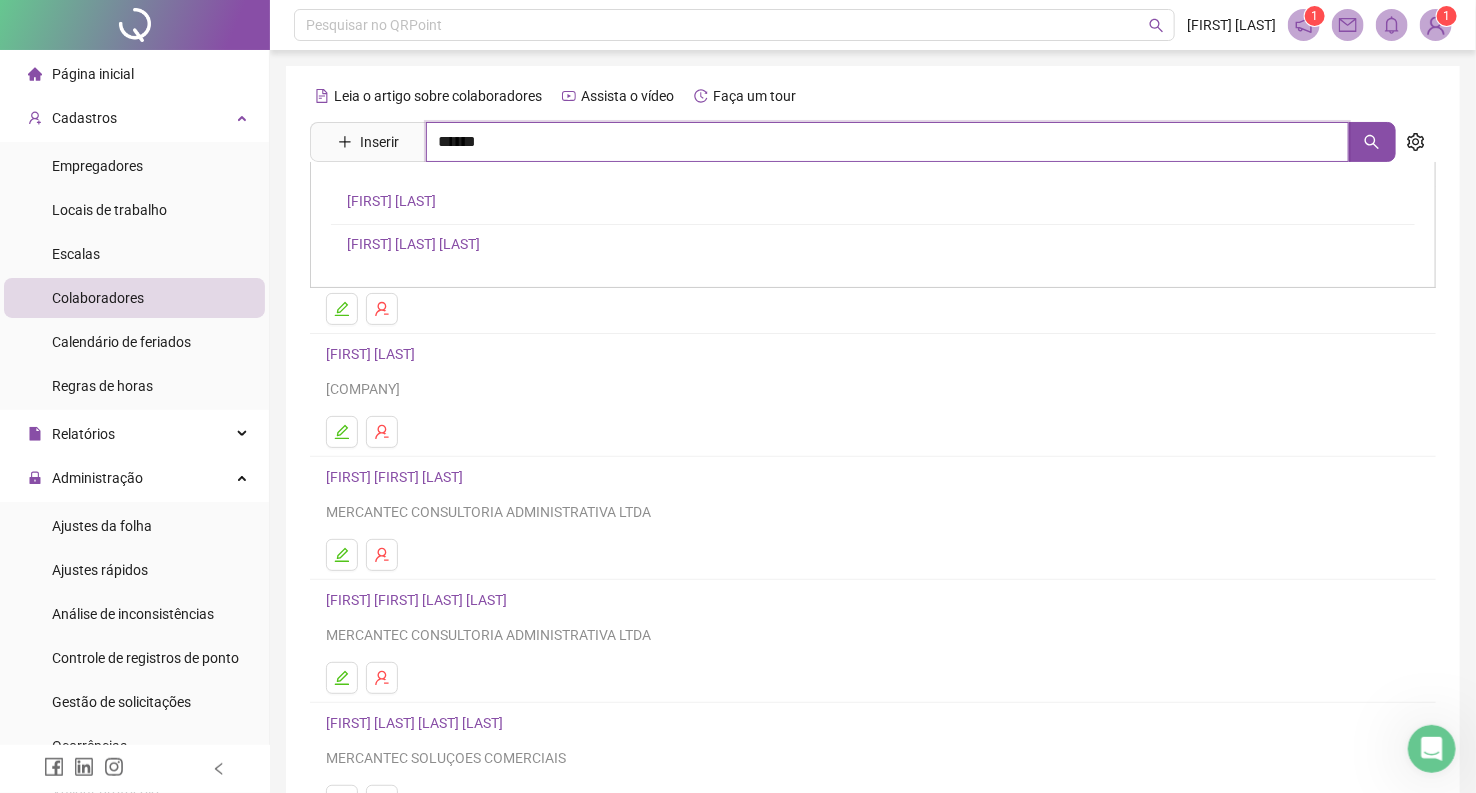 type on "*****" 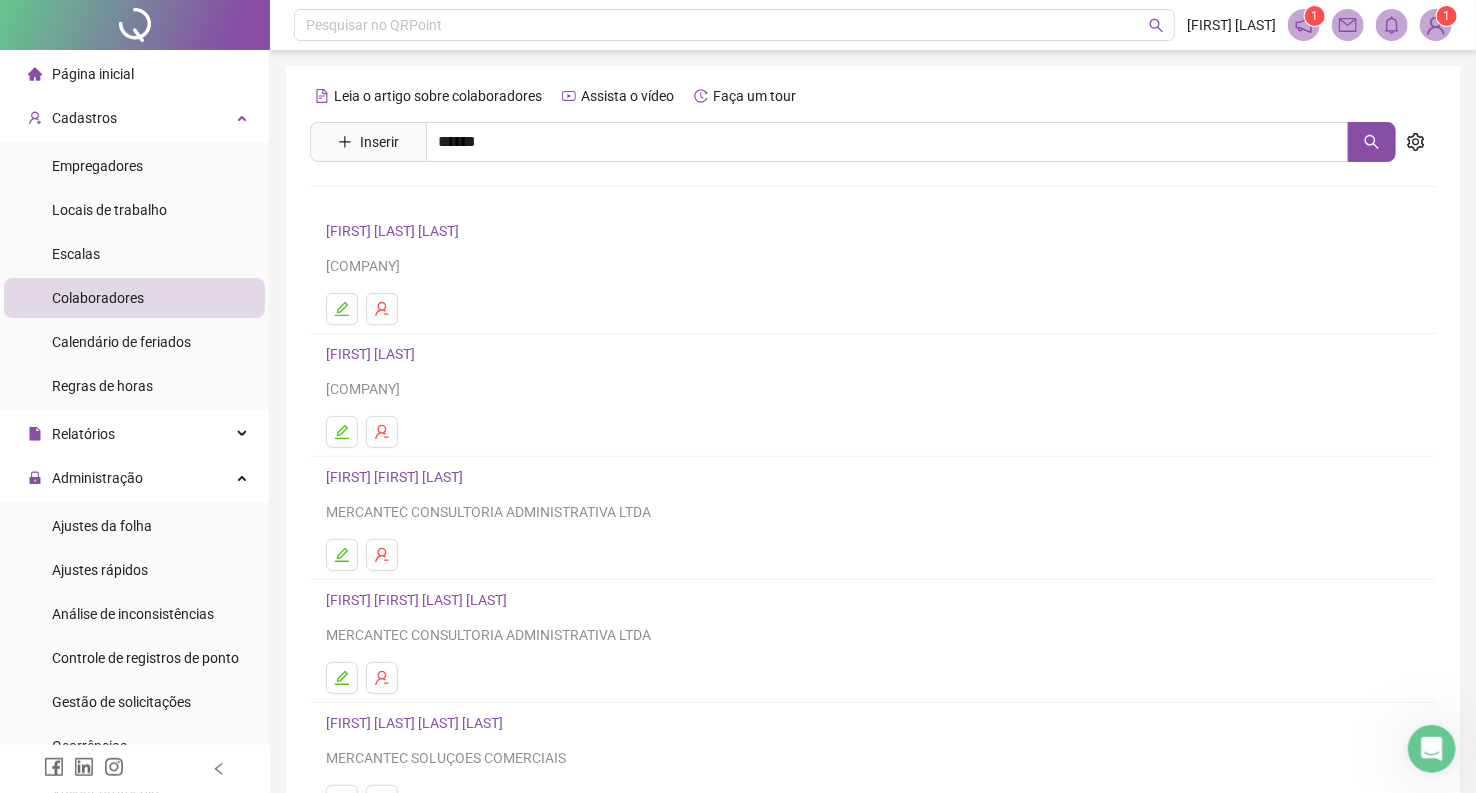 click on "[FIRST] [LAST] [LAST]" at bounding box center (413, 244) 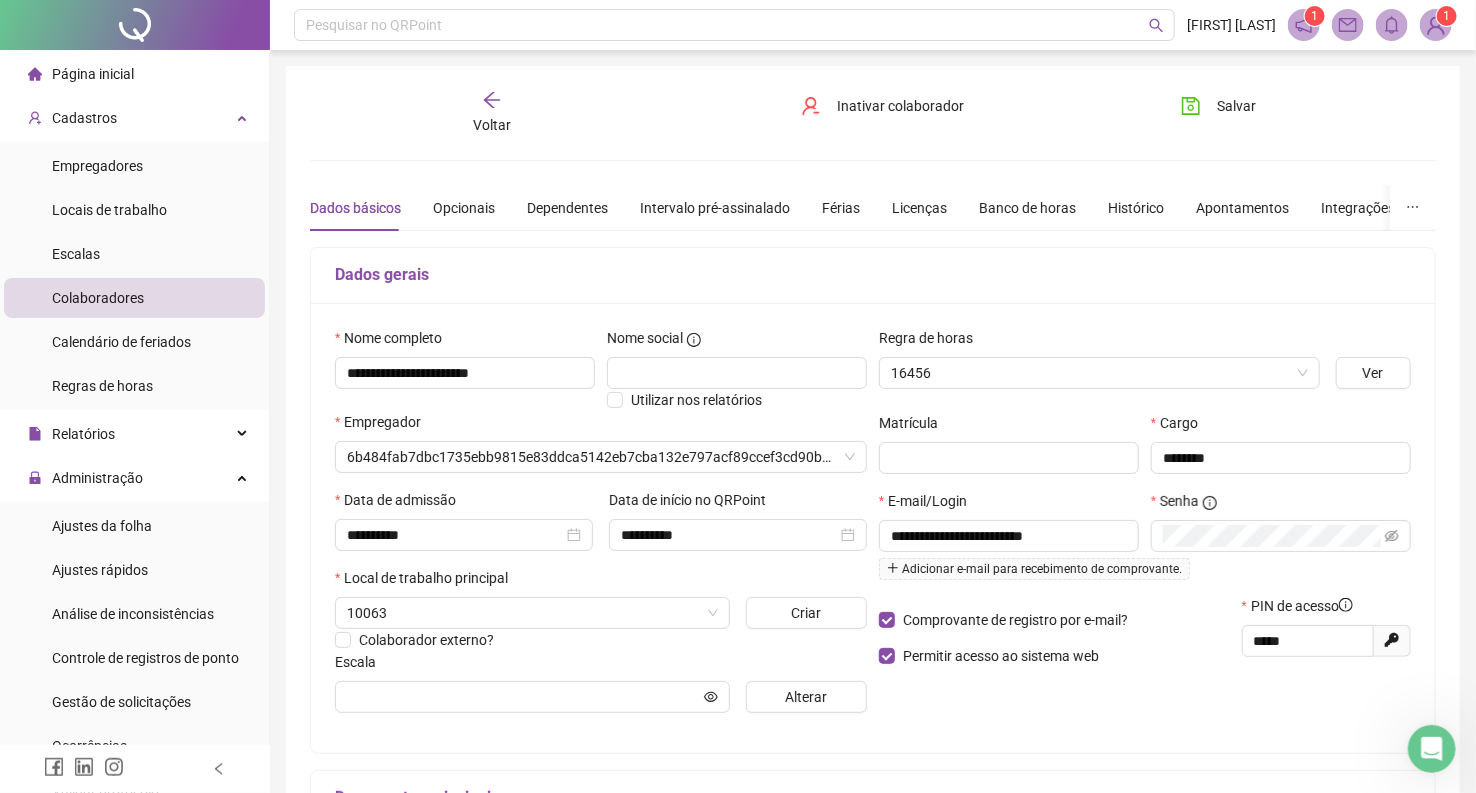 type on "******" 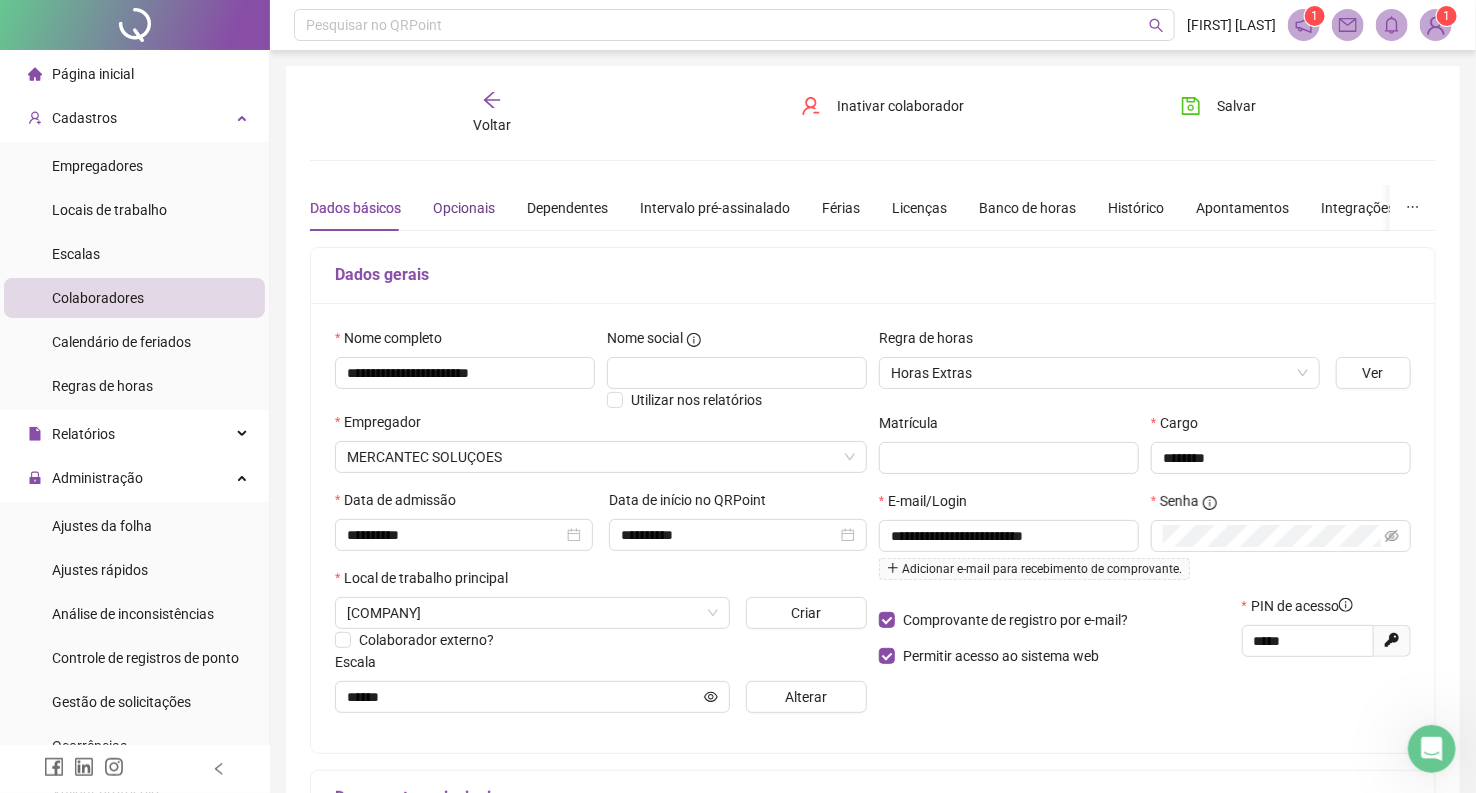 click on "Opcionais" at bounding box center (464, 208) 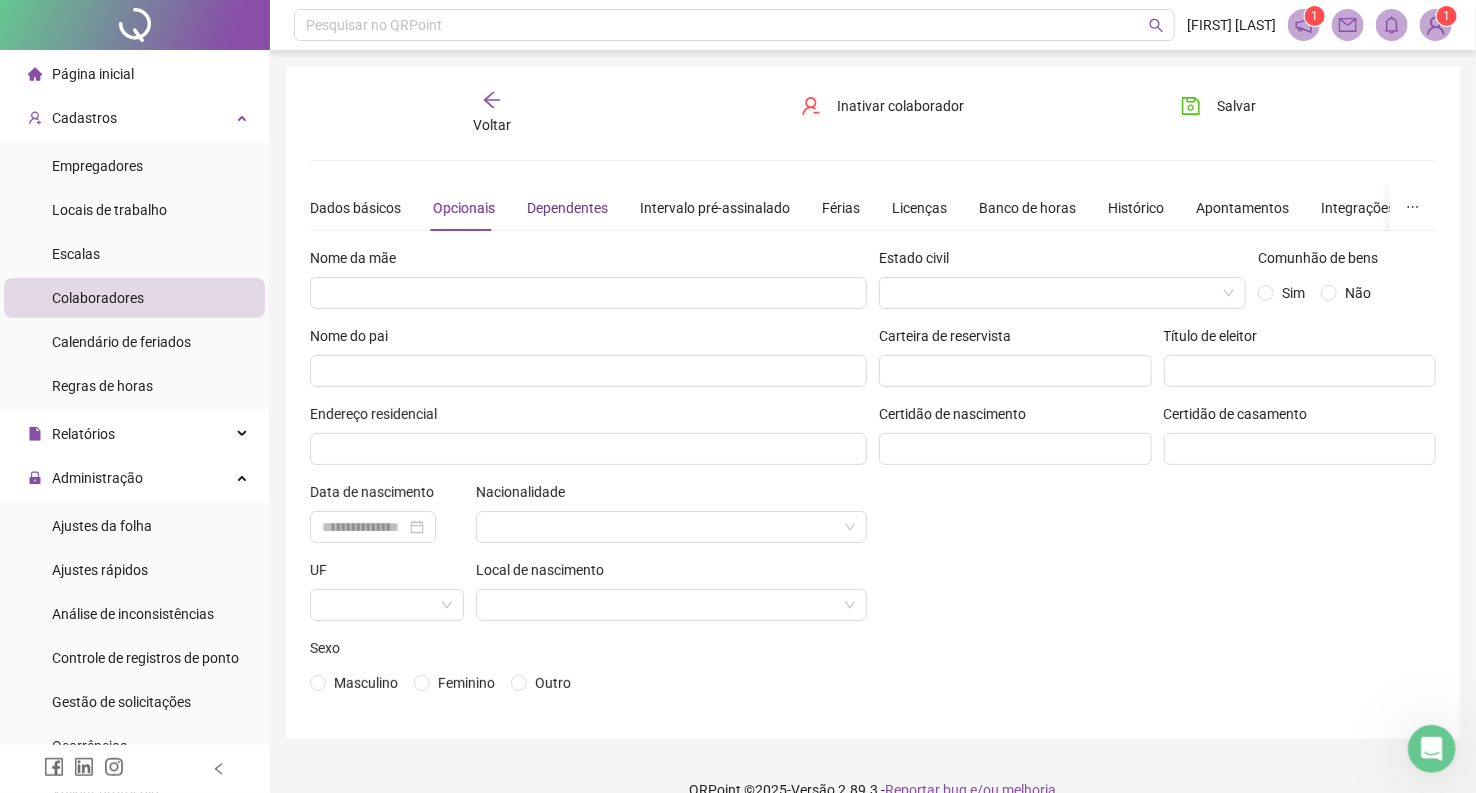 click on "Dependentes" at bounding box center [567, 208] 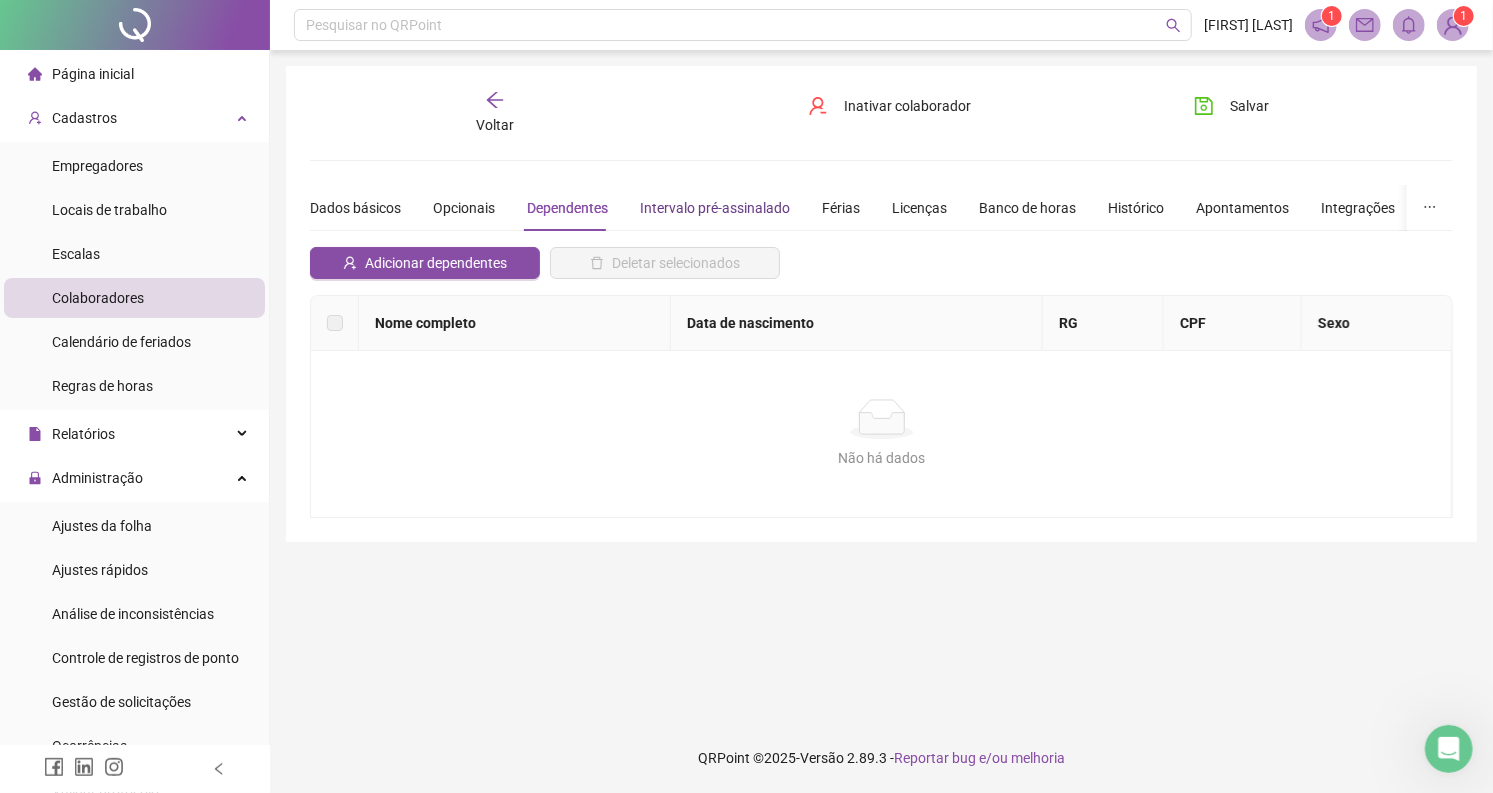 click on "Intervalo pré-assinalado" at bounding box center [715, 208] 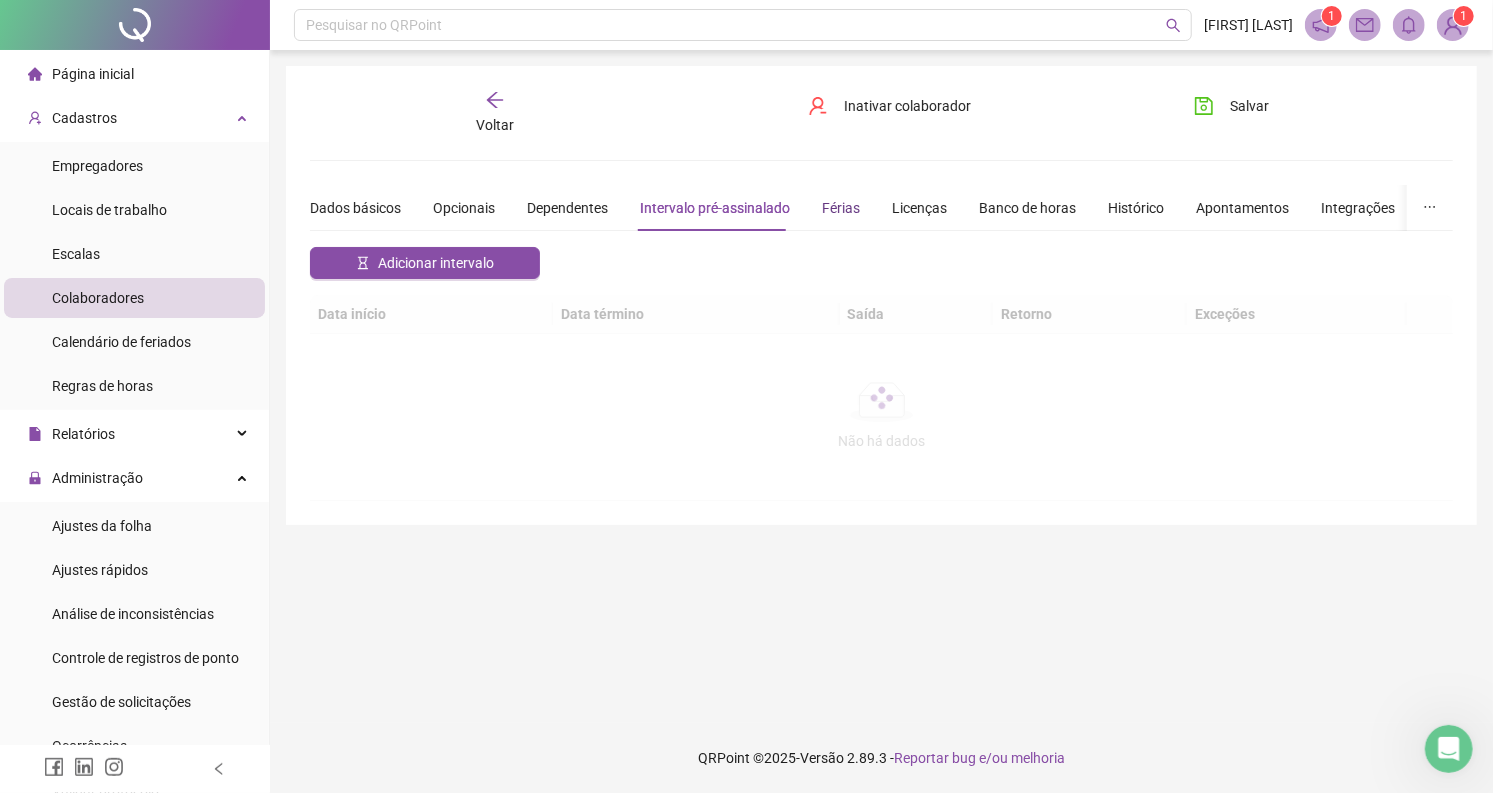 click on "Férias" at bounding box center [841, 208] 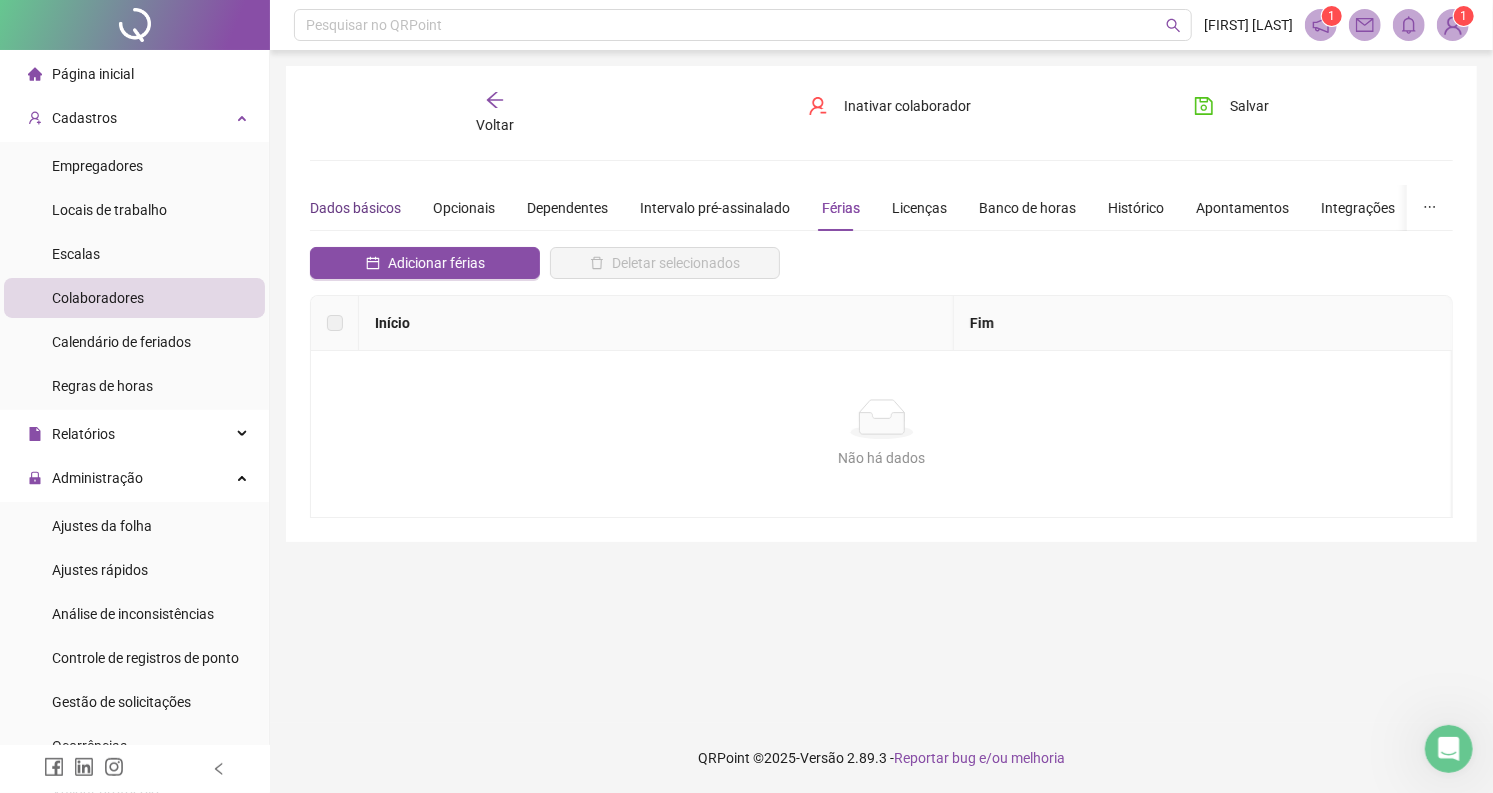 click on "Dados básicos" at bounding box center [355, 208] 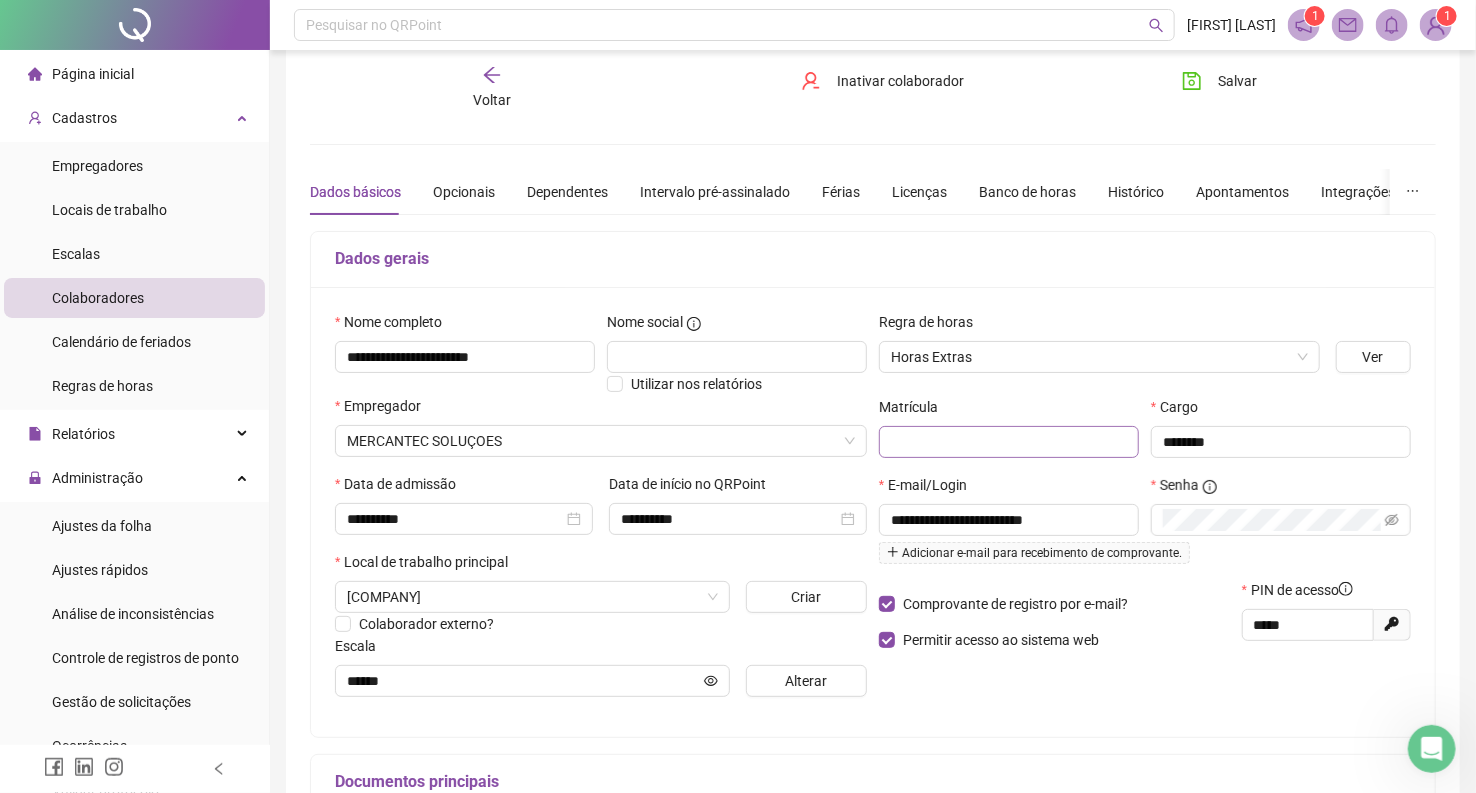 scroll, scrollTop: 0, scrollLeft: 0, axis: both 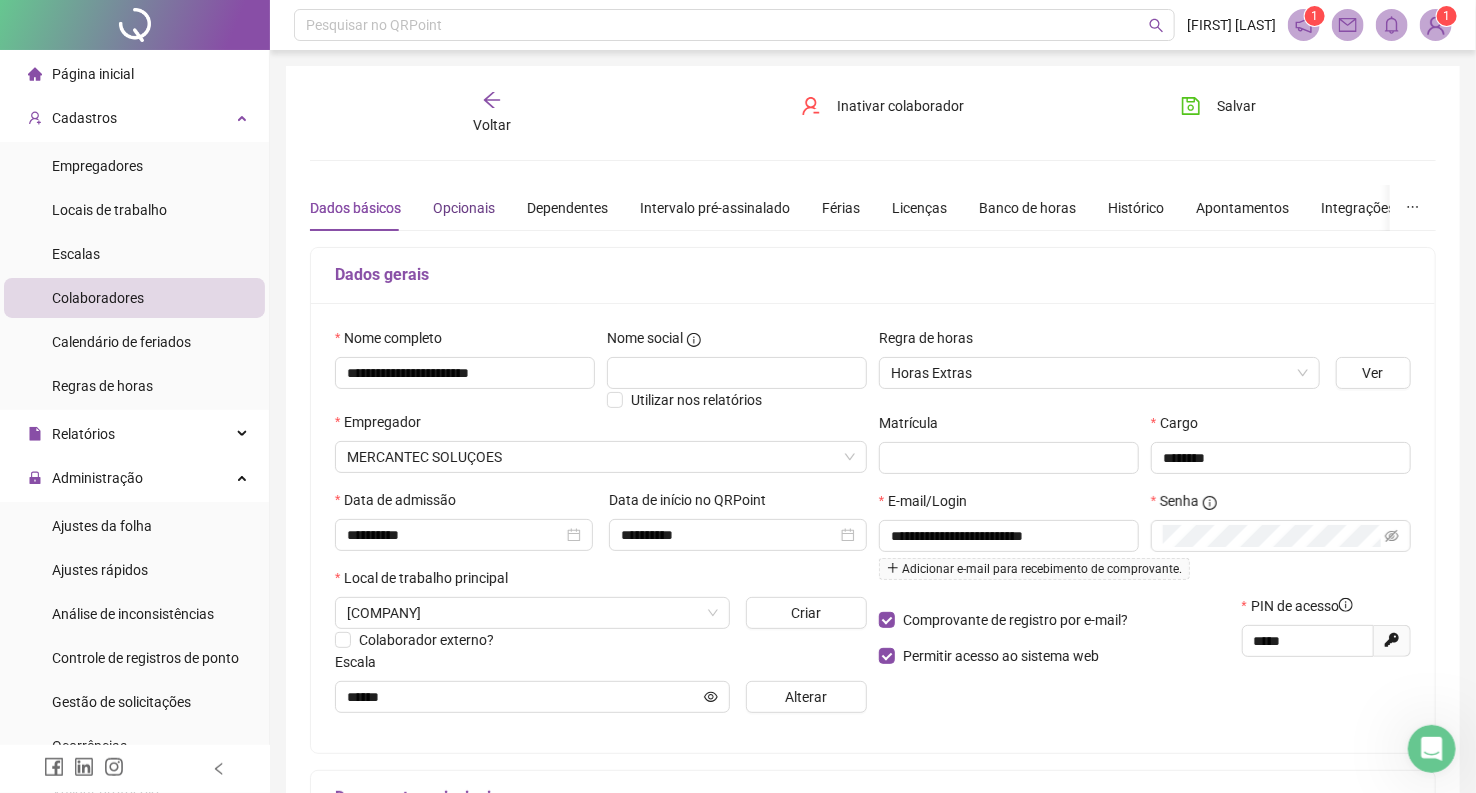click on "Opcionais" at bounding box center [464, 208] 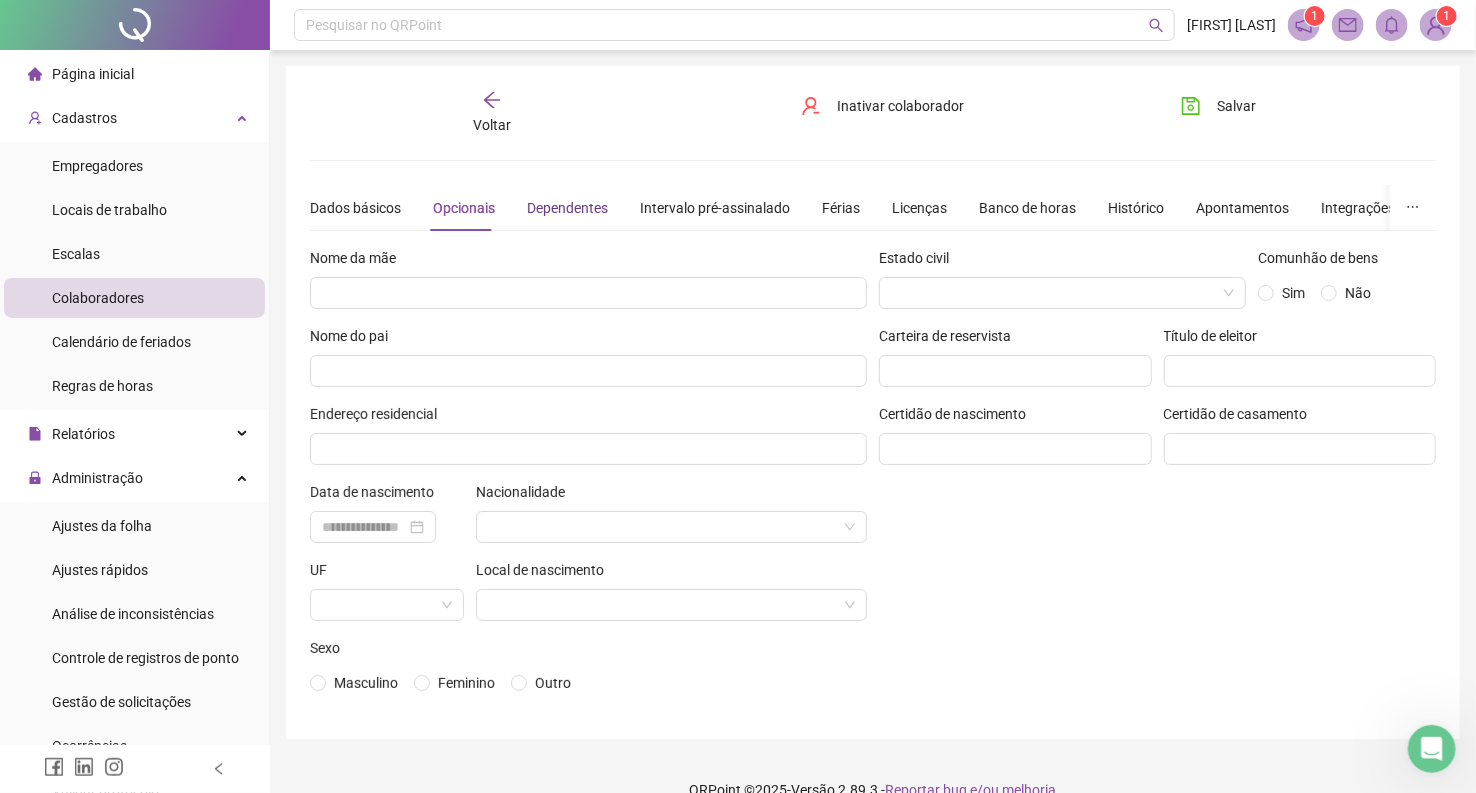 click on "Dependentes" at bounding box center (567, 208) 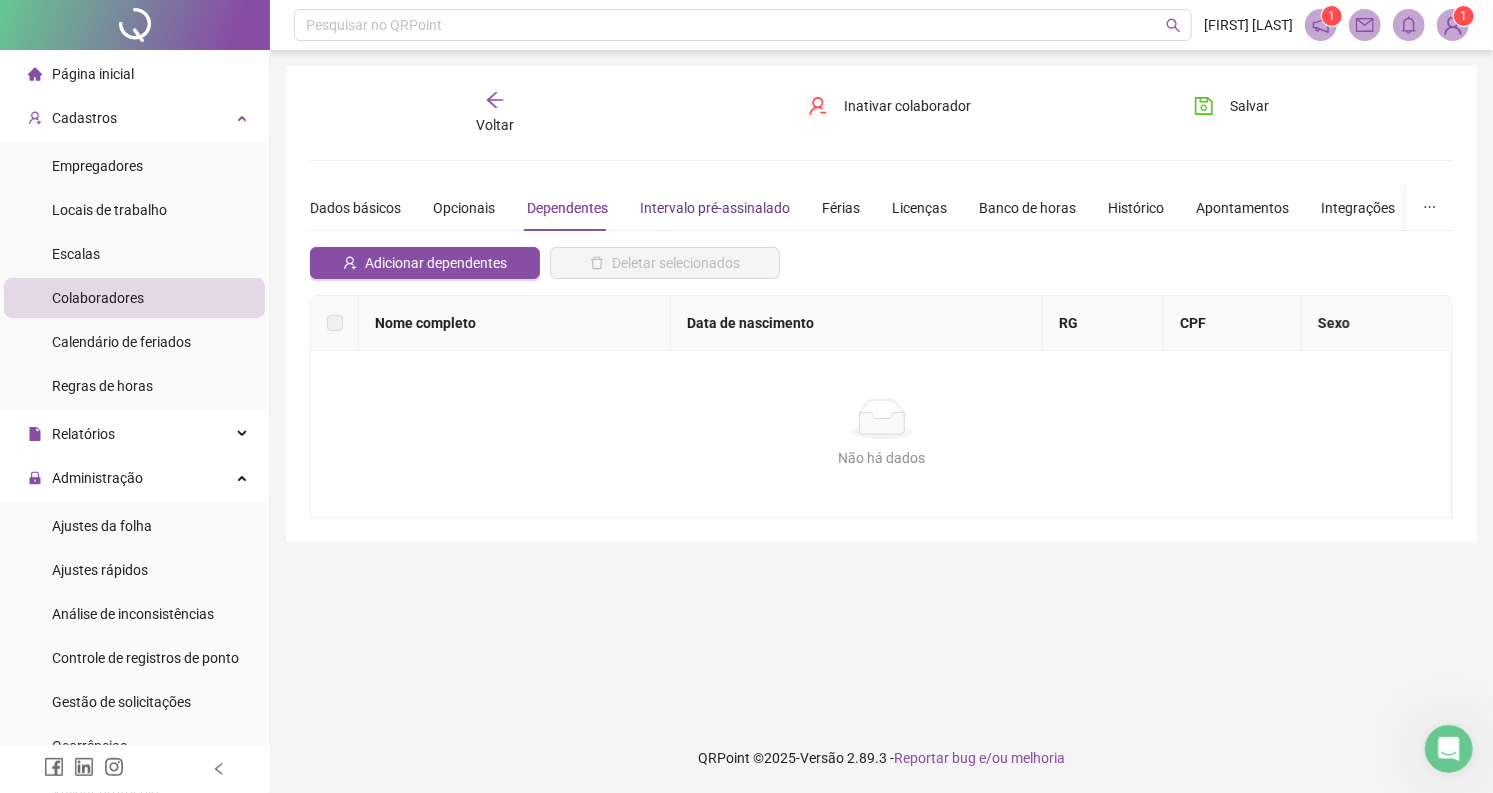 click on "Intervalo pré-assinalado" at bounding box center (715, 208) 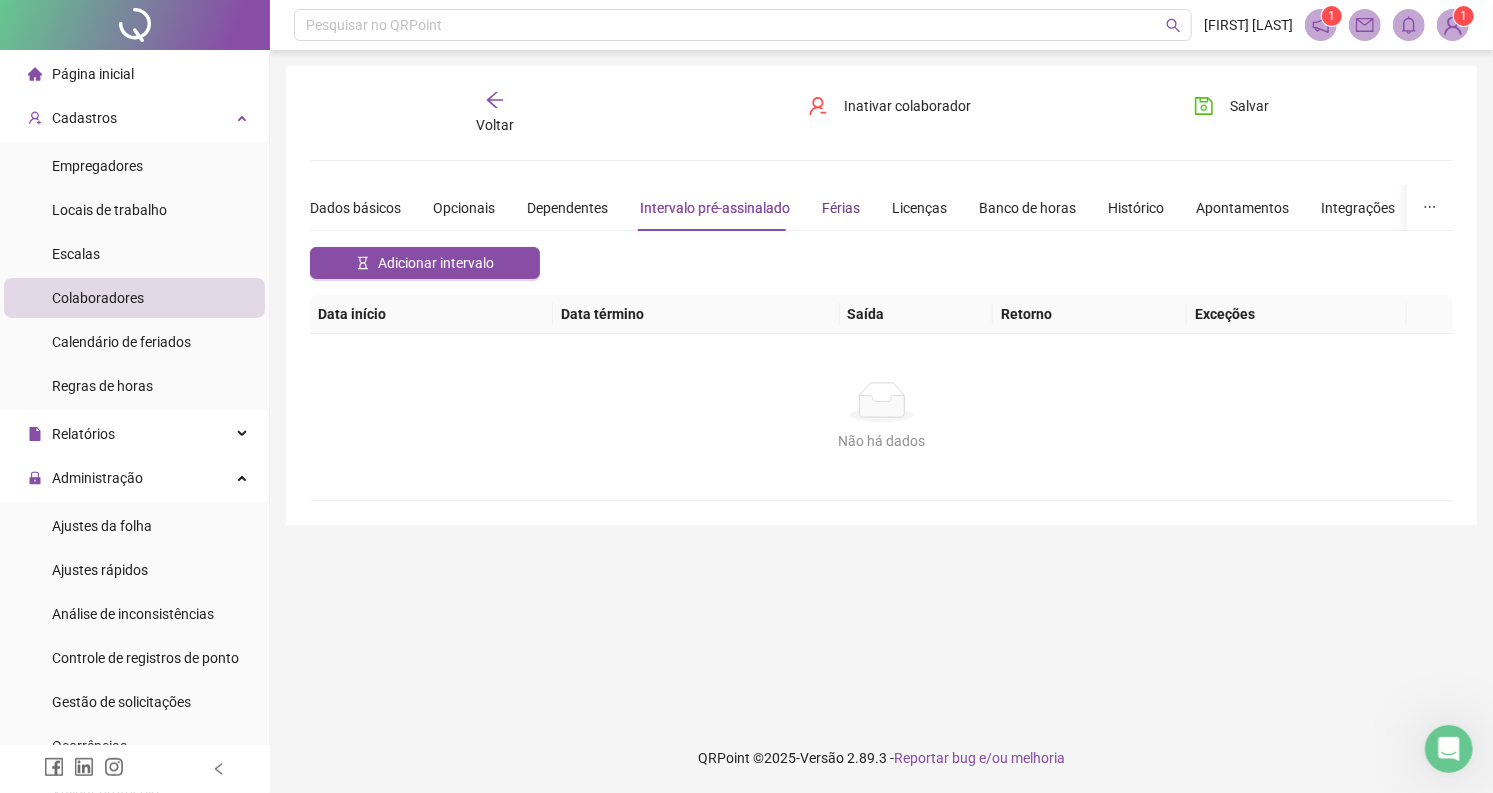 click on "Férias" at bounding box center [841, 208] 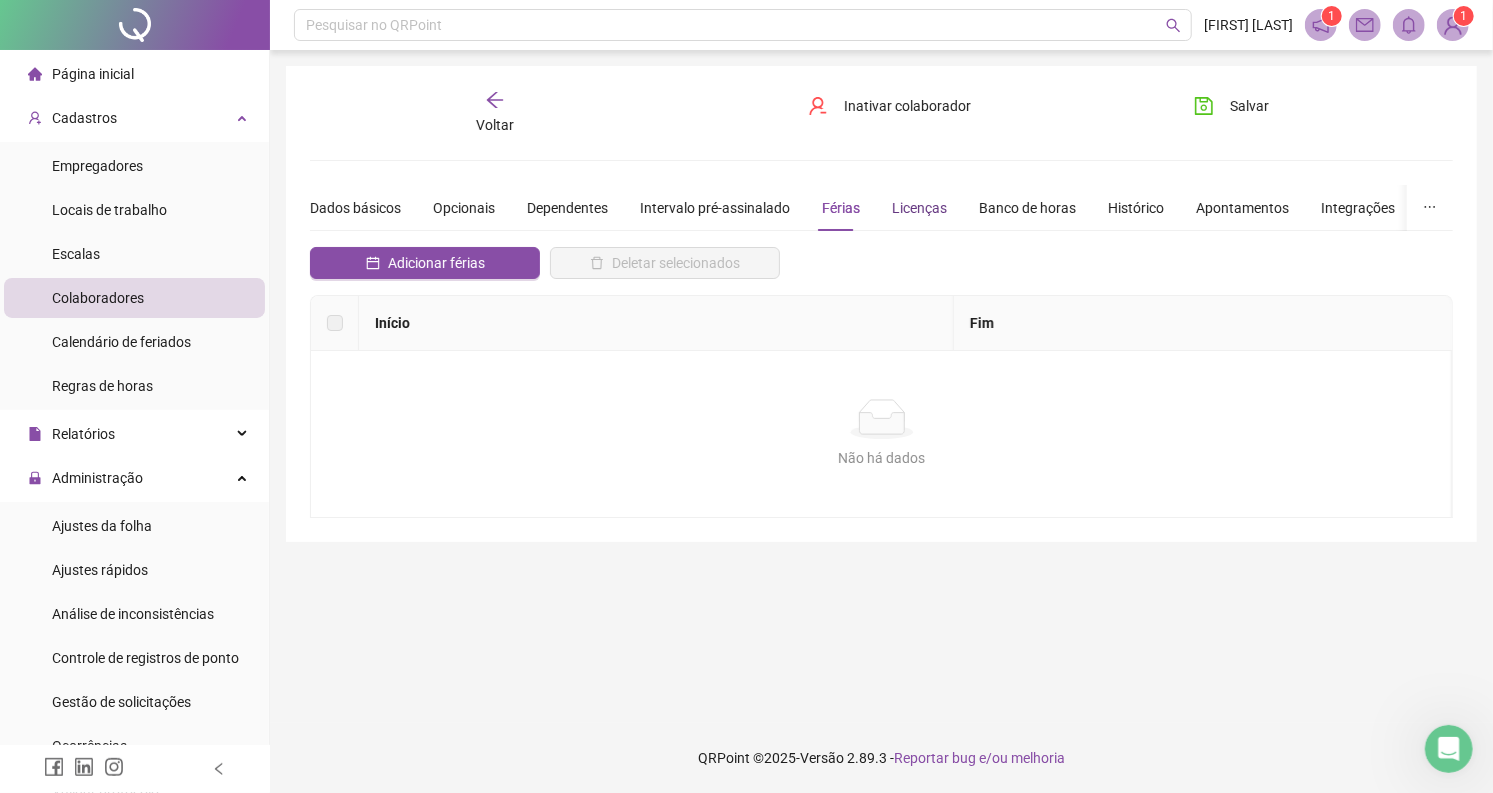 click on "Licenças" at bounding box center (919, 208) 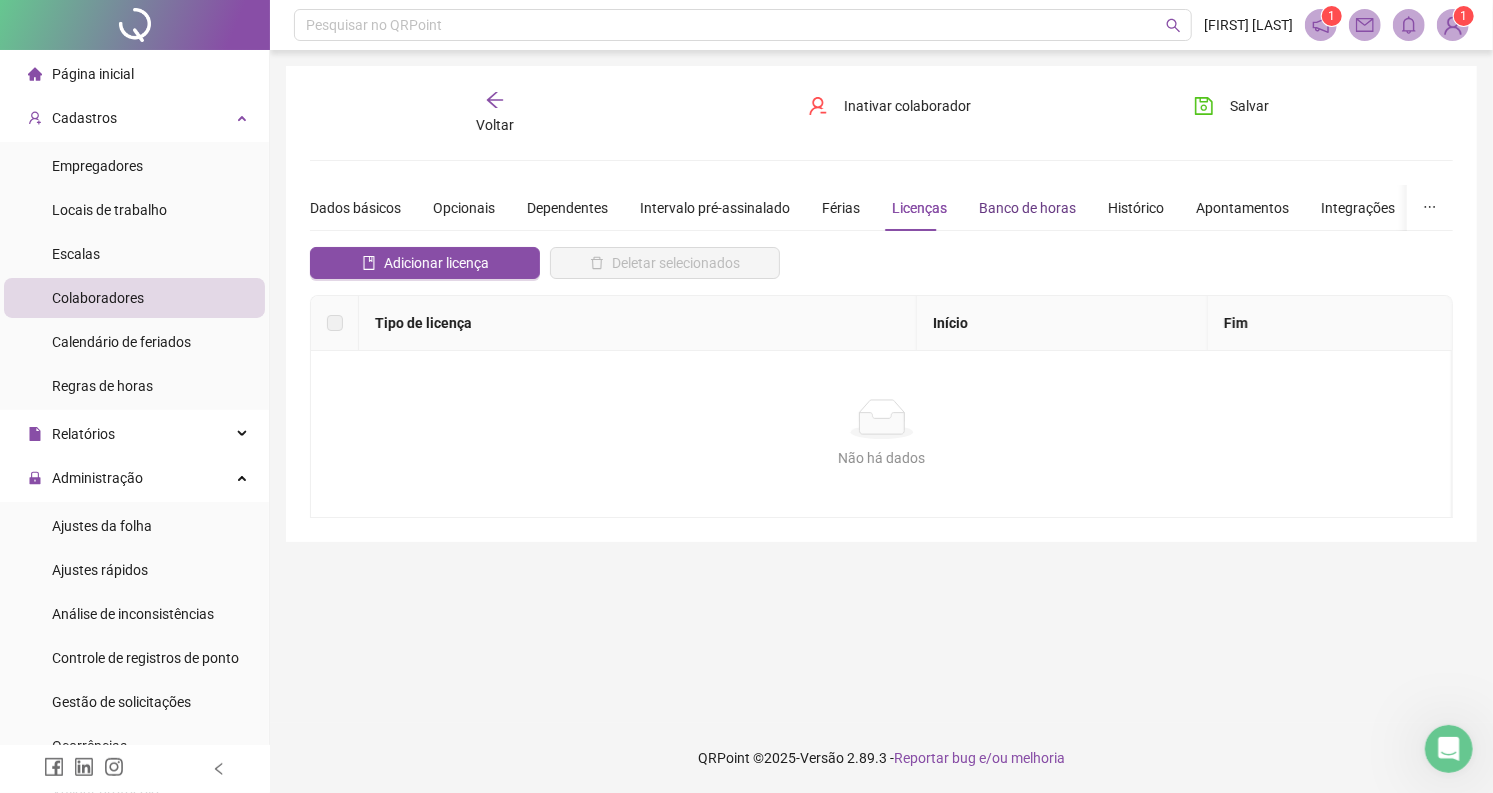 click on "Banco de horas" at bounding box center (1027, 208) 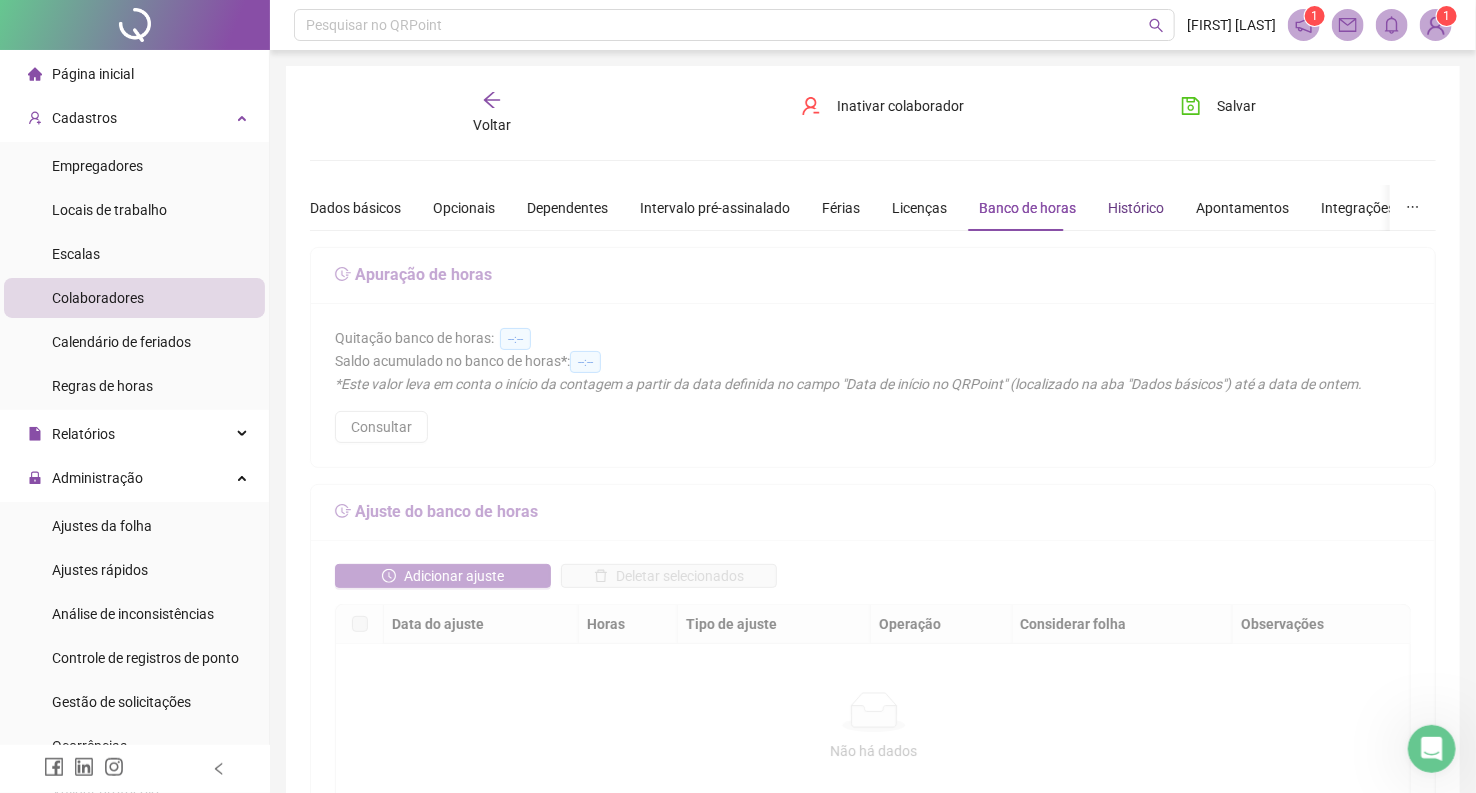 click on "Histórico" at bounding box center [1136, 208] 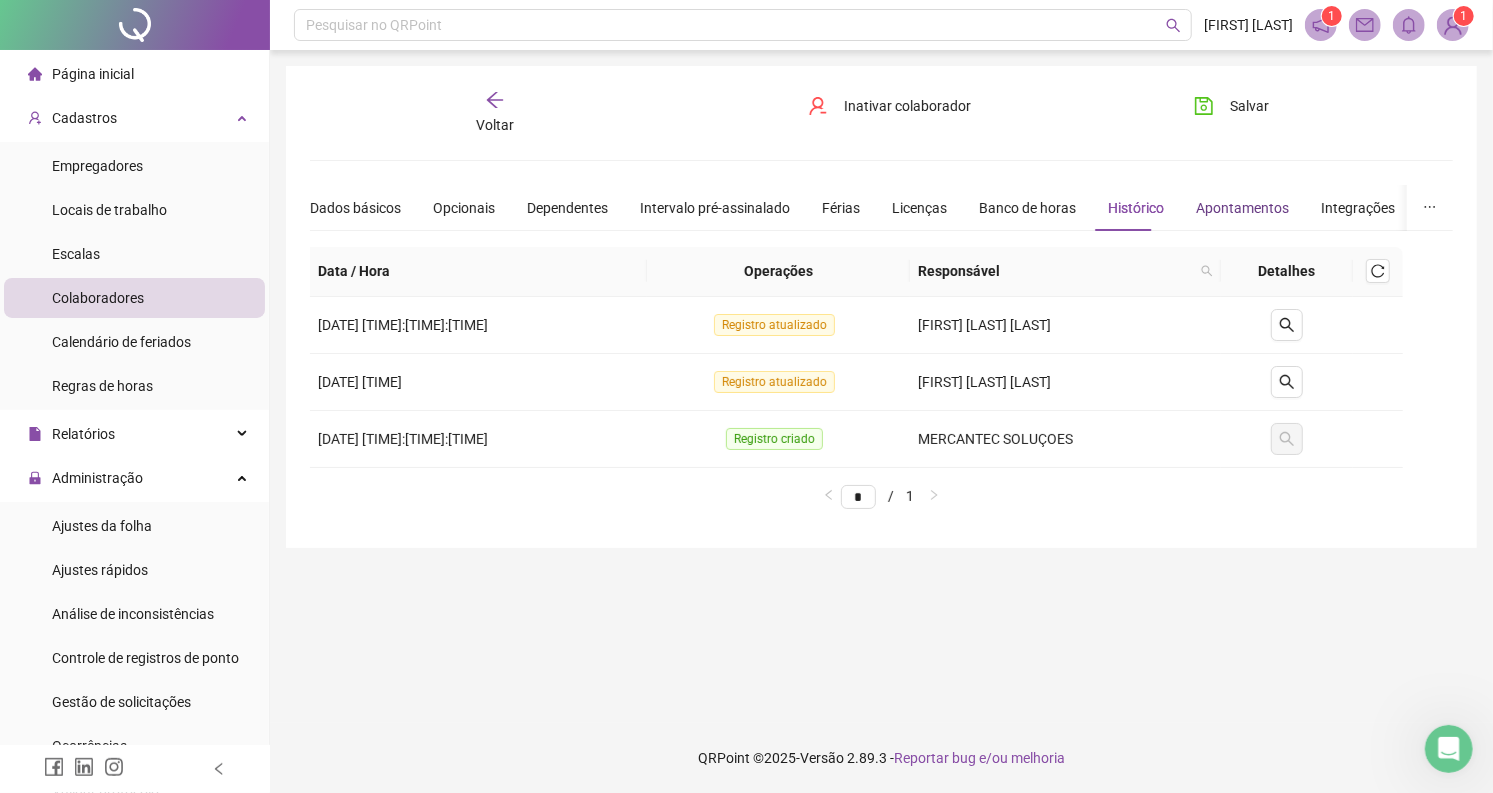 click on "Apontamentos" at bounding box center (1242, 208) 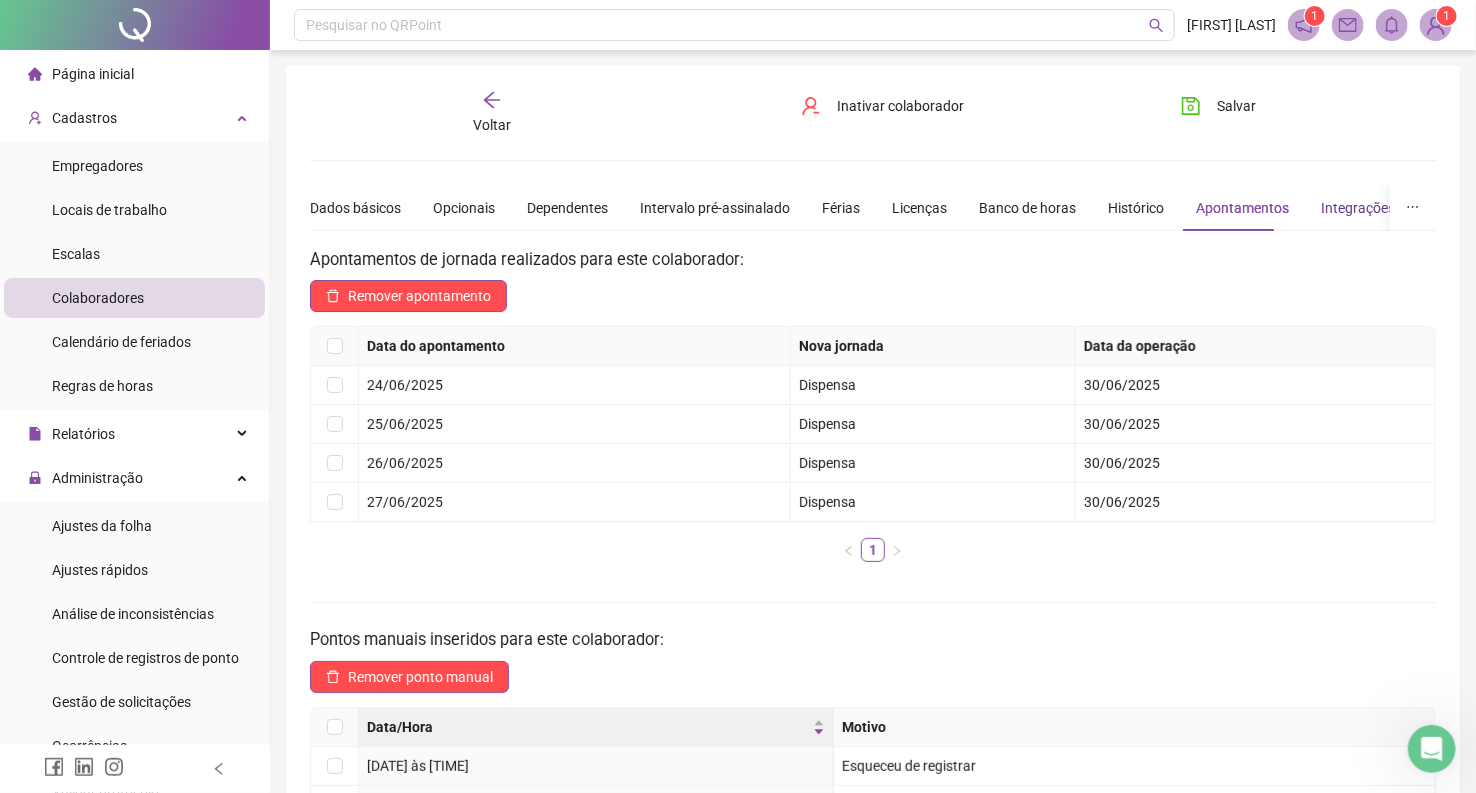 click on "Integrações" at bounding box center [1358, 208] 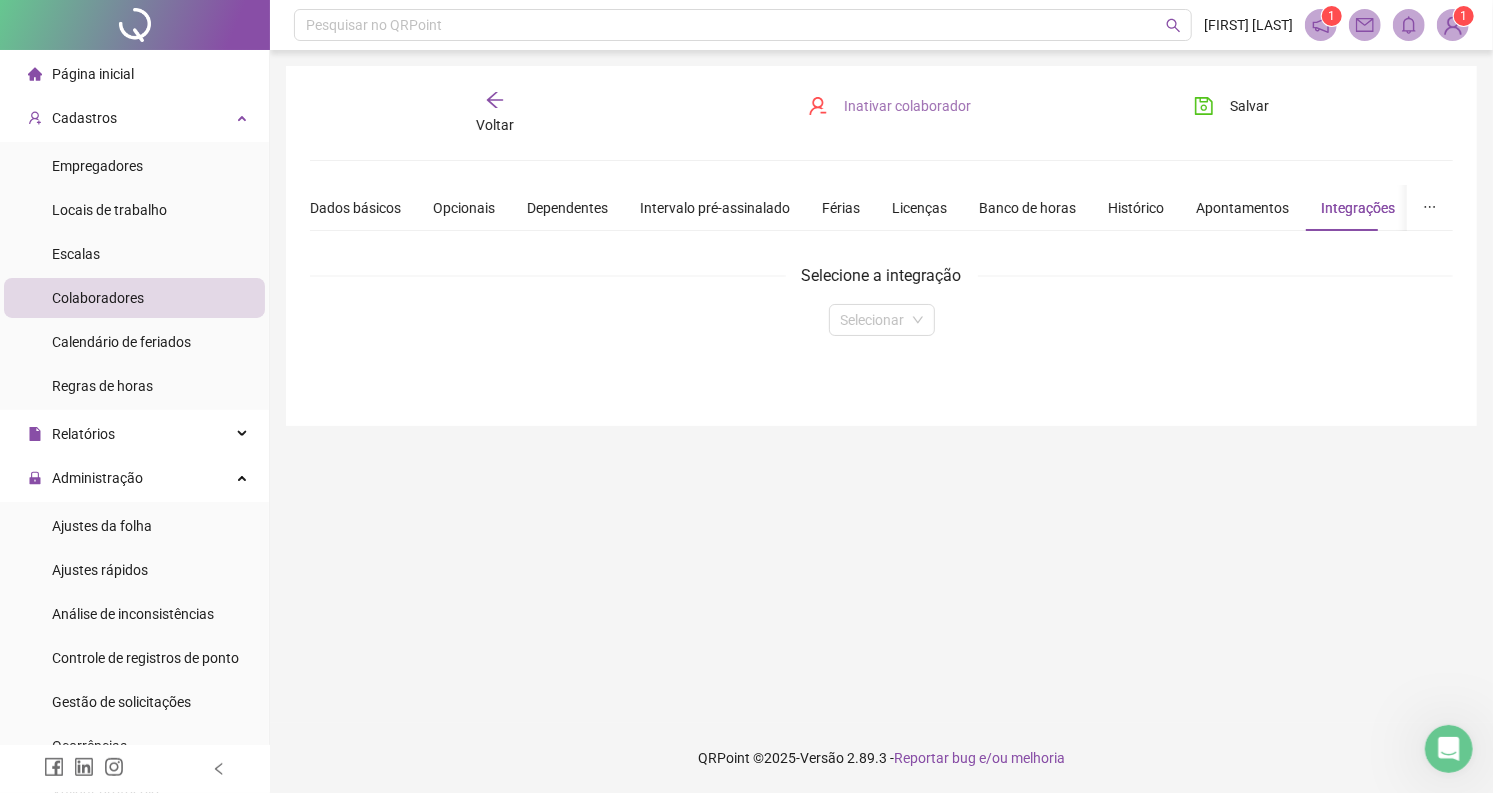 click on "Inativar colaborador" at bounding box center [907, 106] 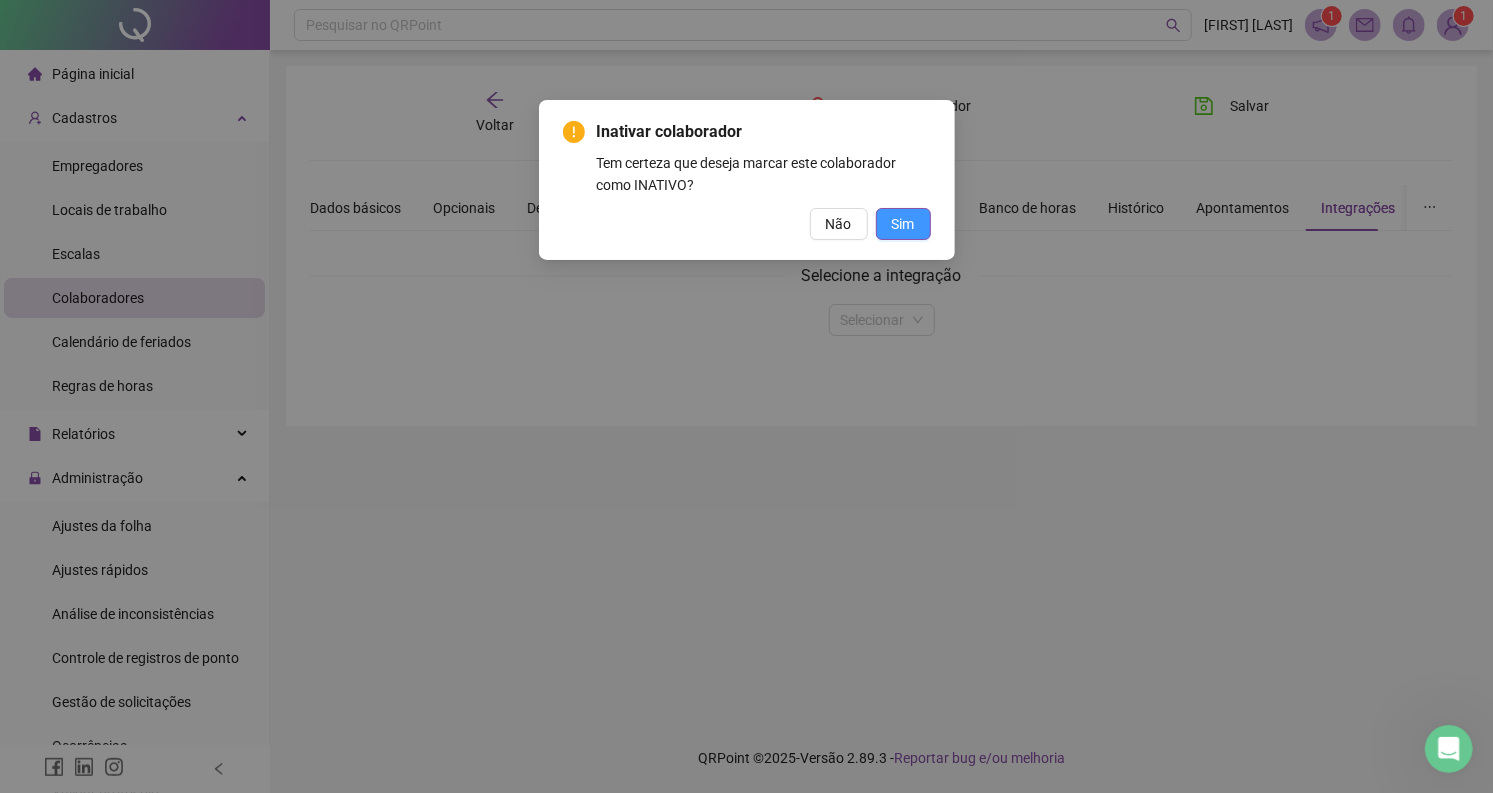 click on "Sim" at bounding box center (903, 224) 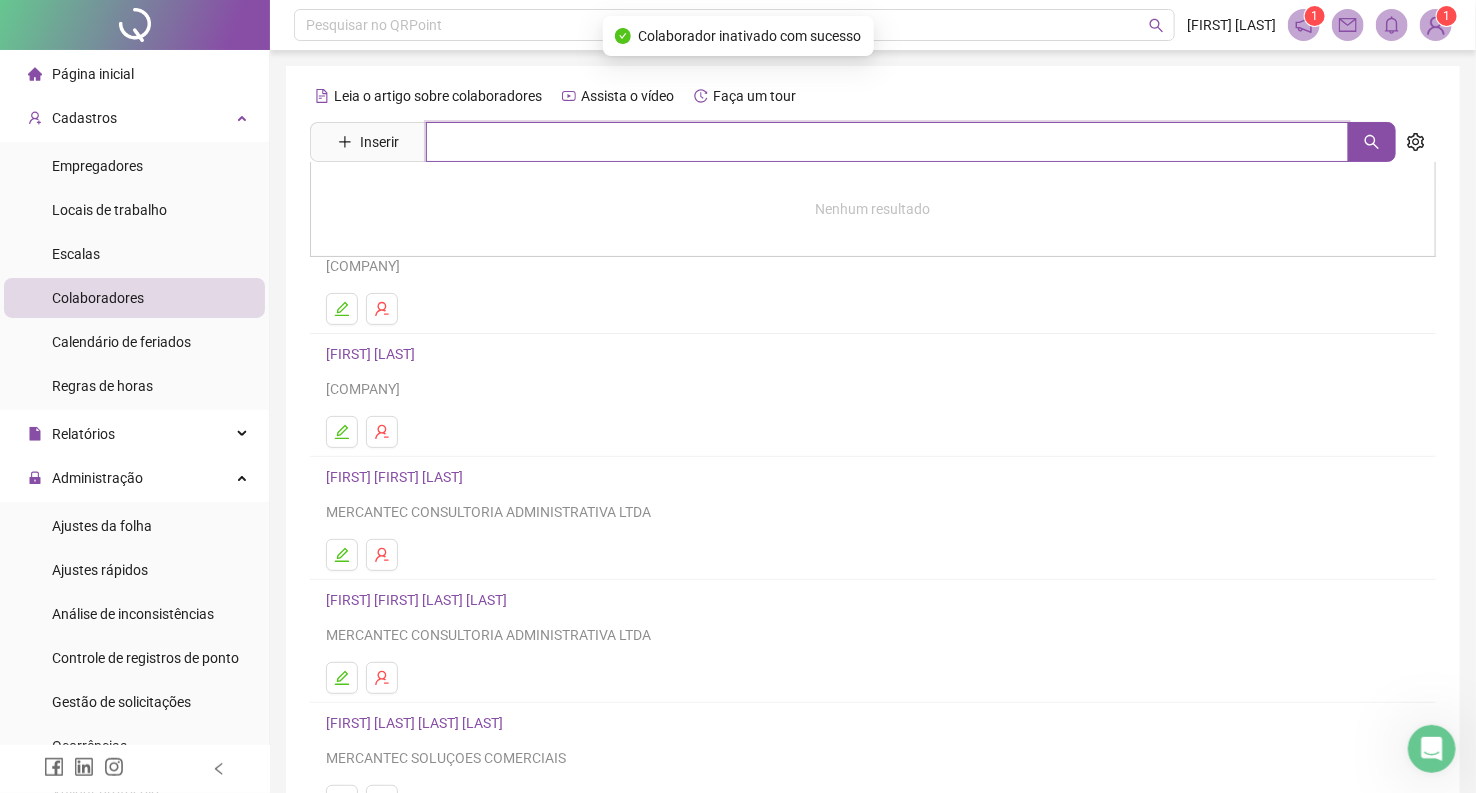 click at bounding box center (887, 142) 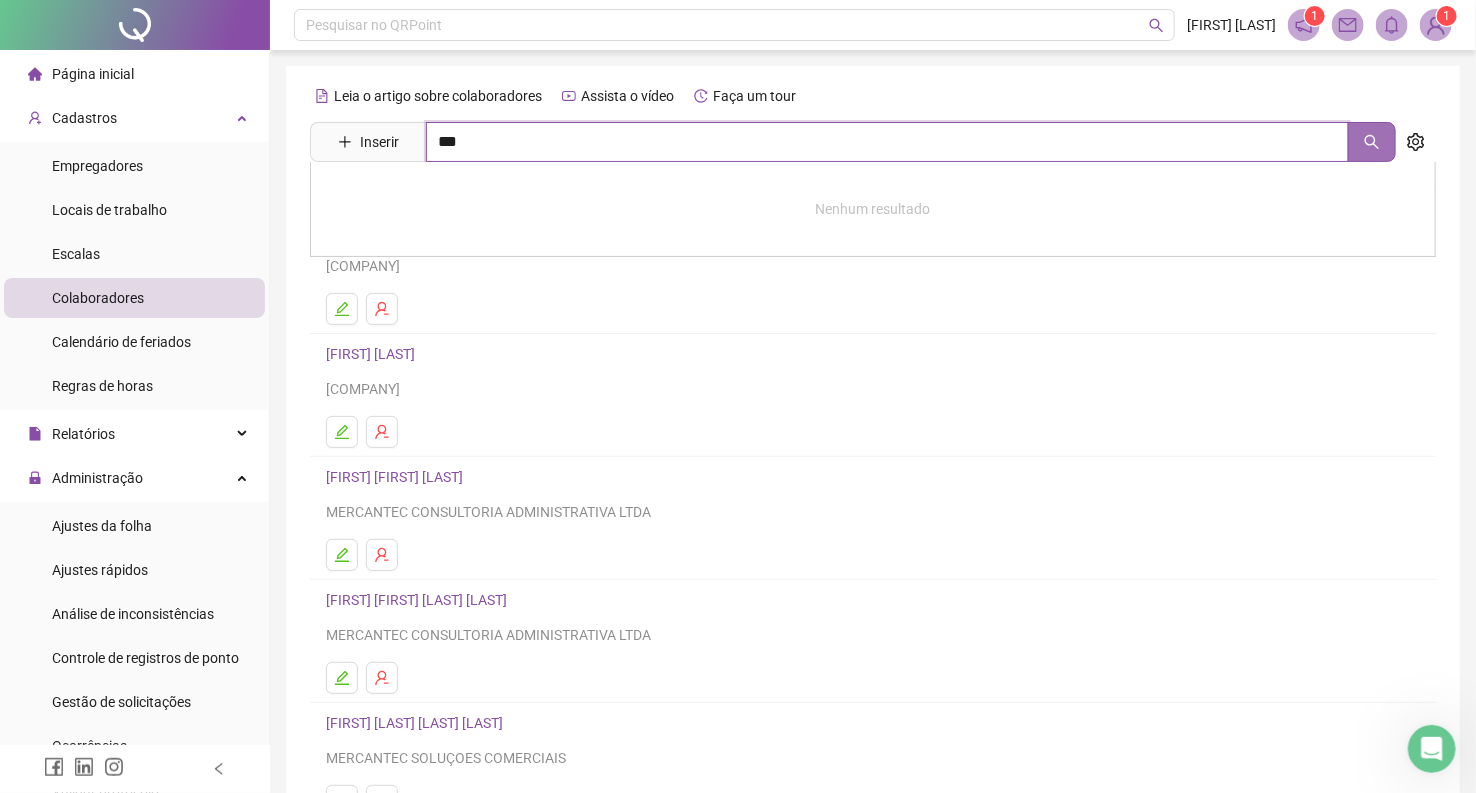 click 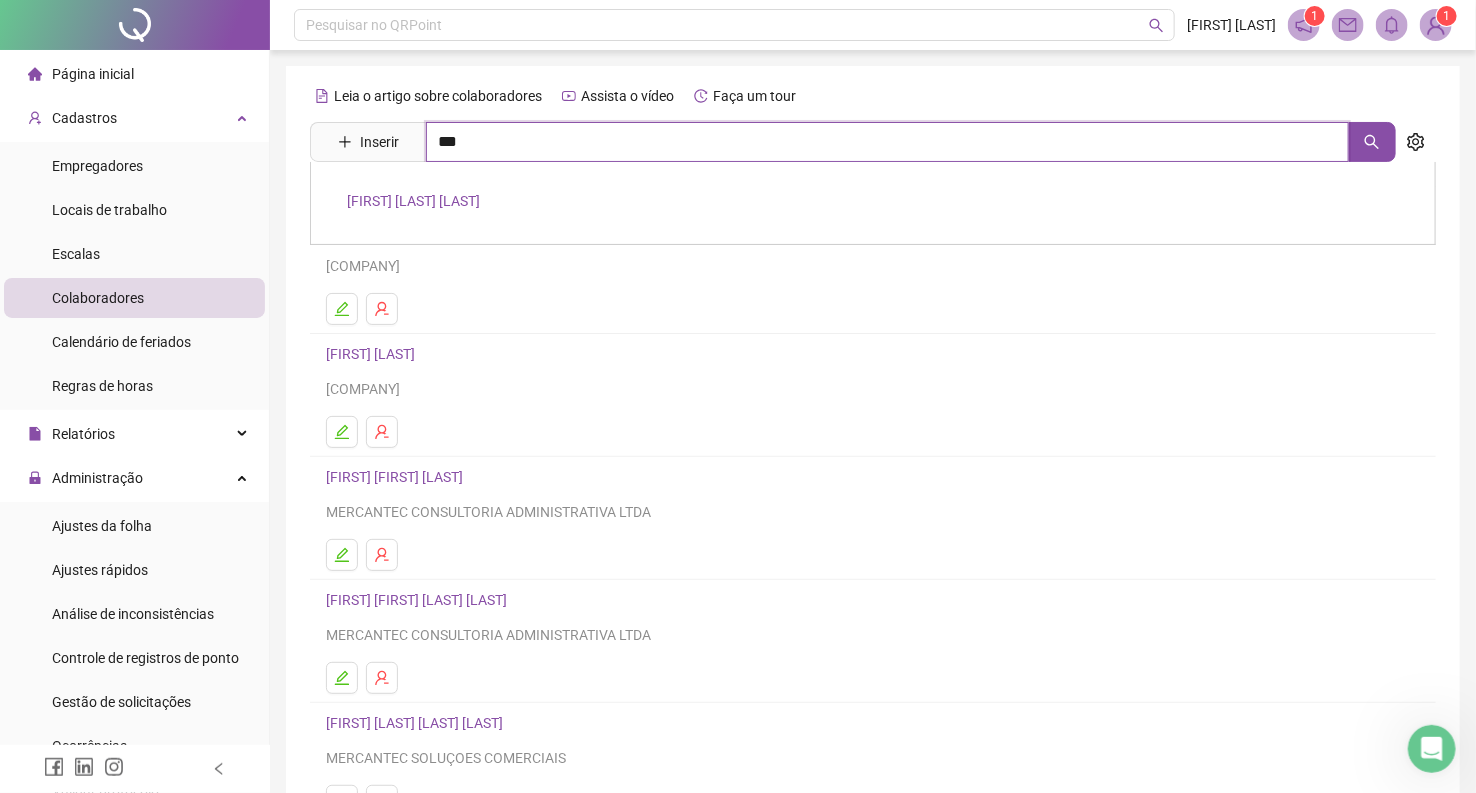 type on "***" 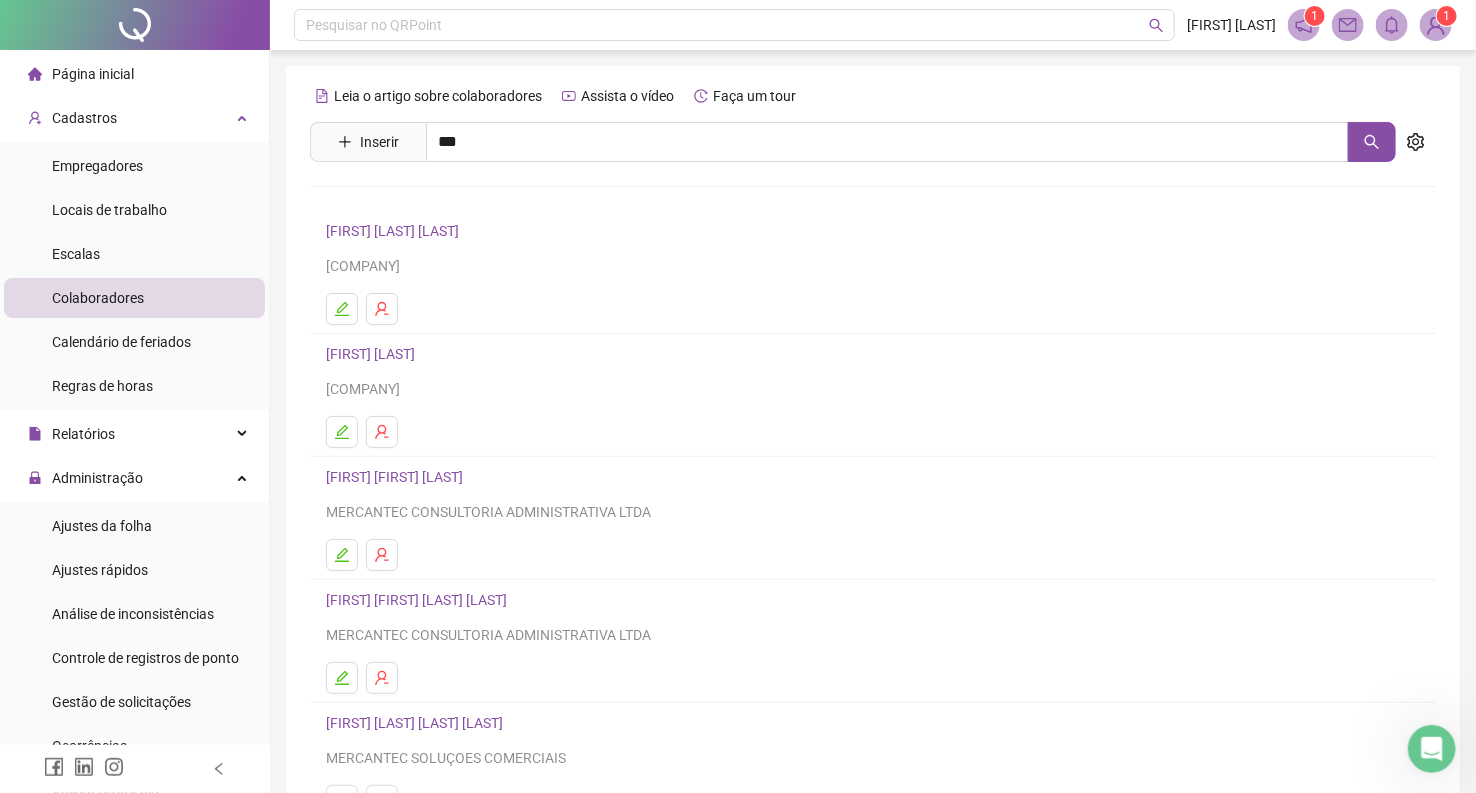 click on "[FIRST] [LAST] [LAST]" at bounding box center (413, 201) 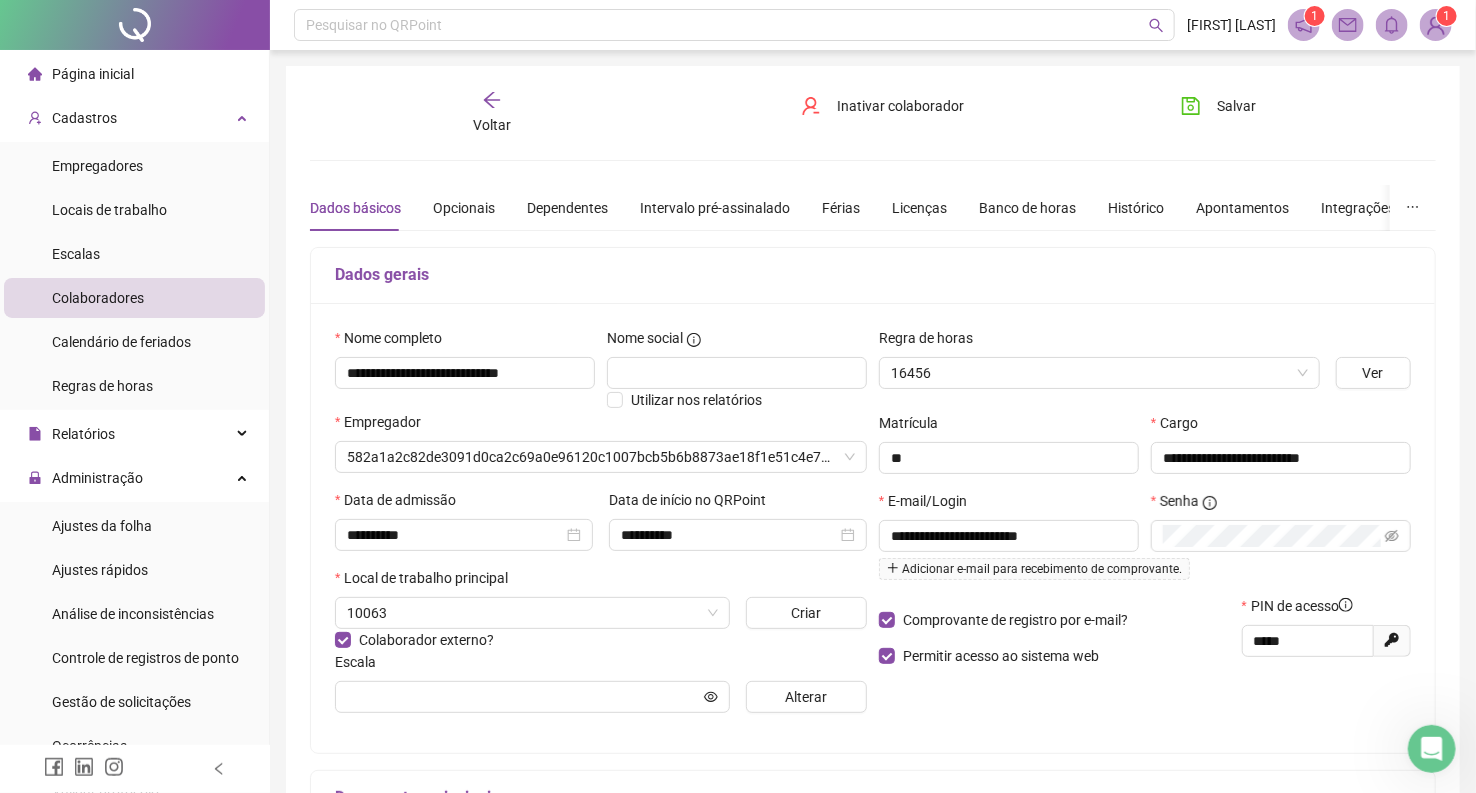 type on "******" 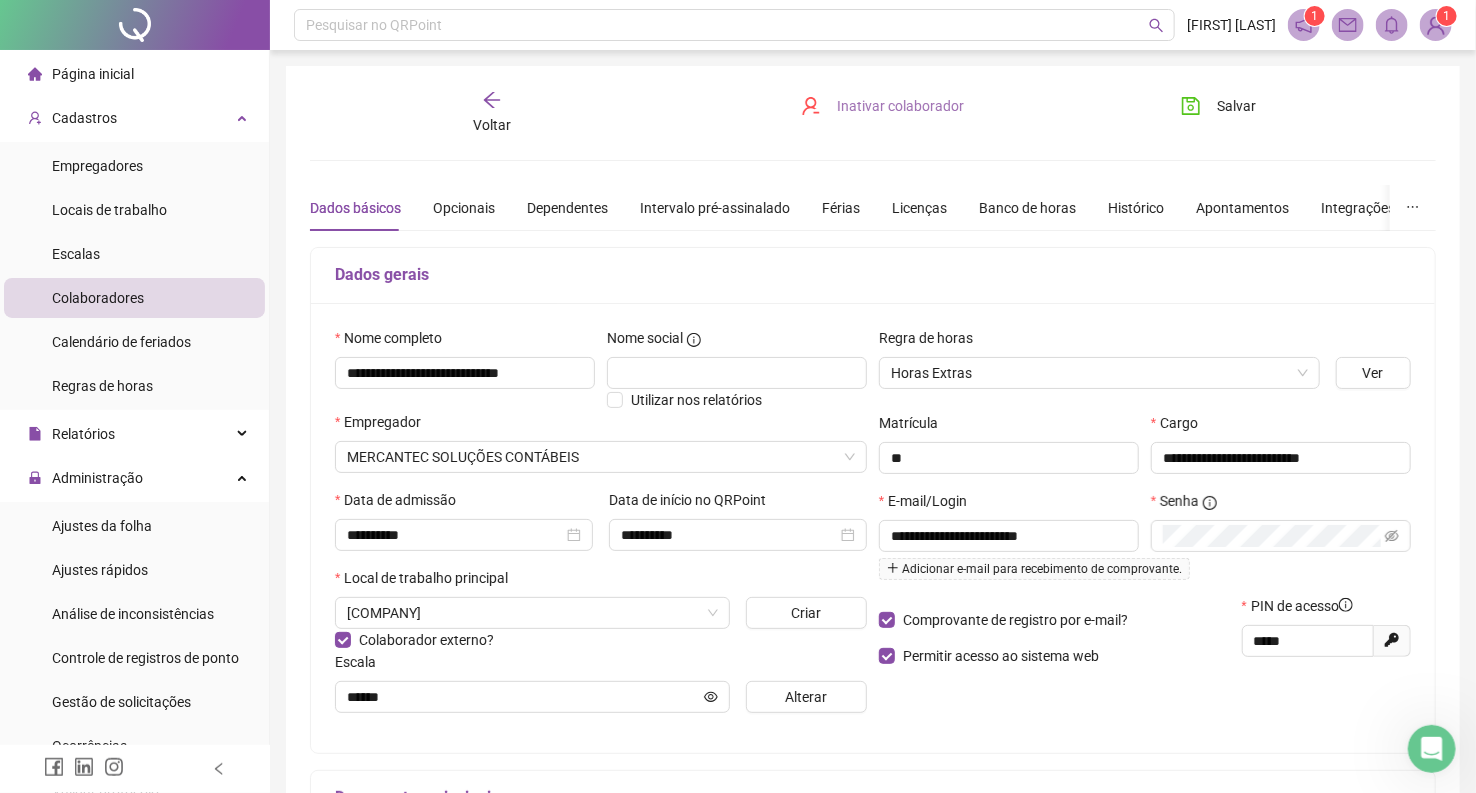 click on "Inativar colaborador" at bounding box center [900, 106] 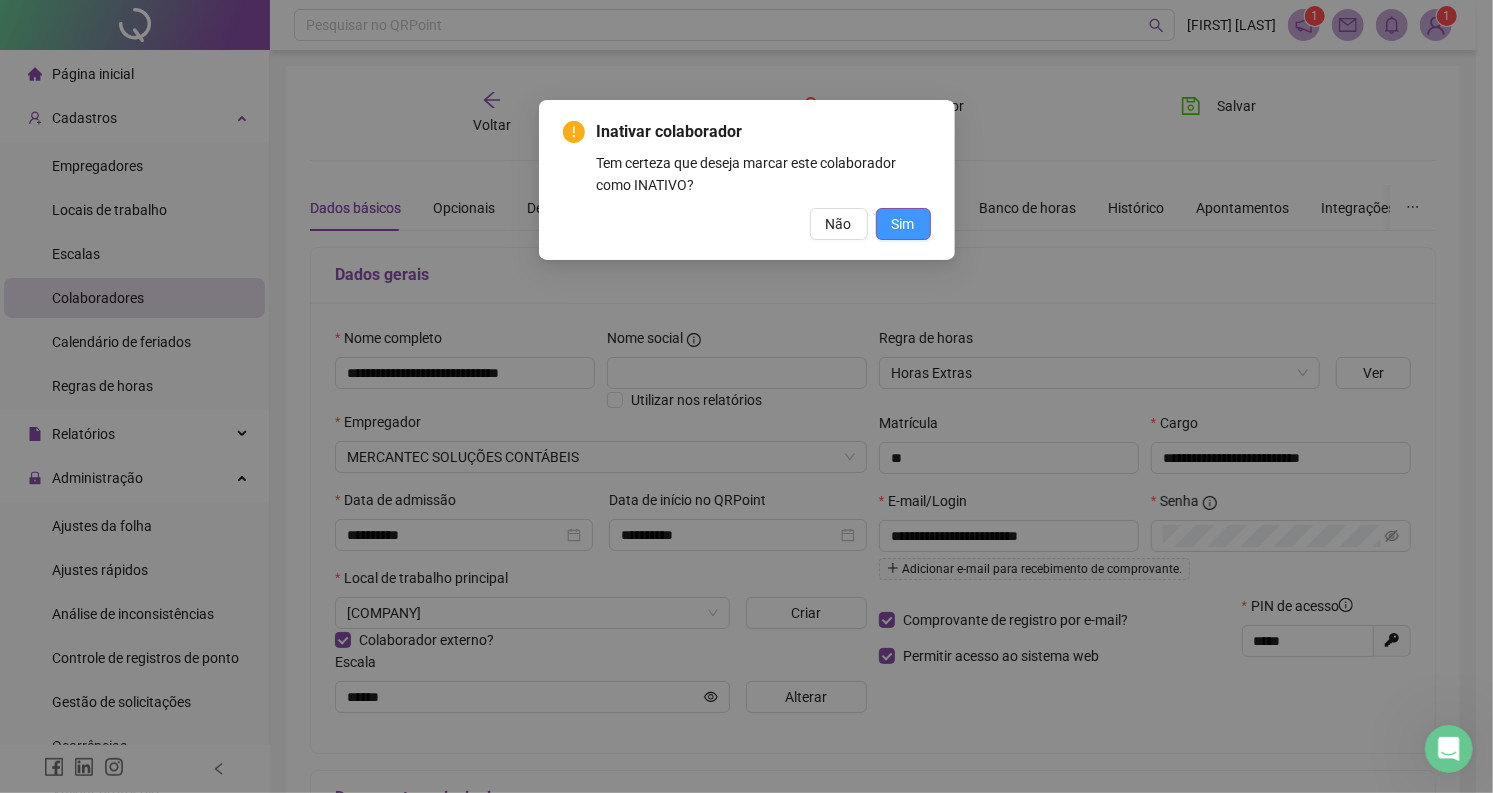 click on "Sim" at bounding box center [903, 224] 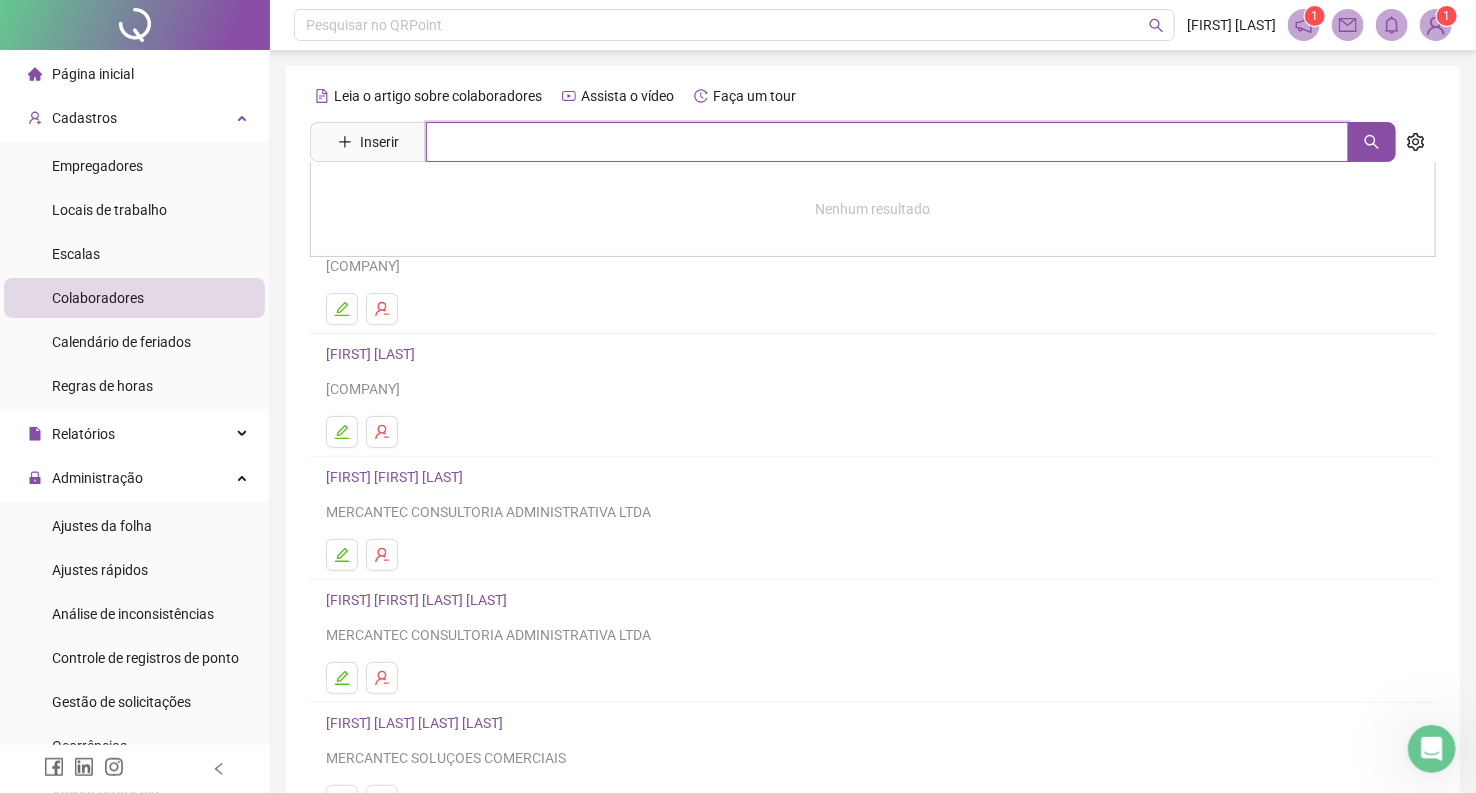 click at bounding box center [887, 142] 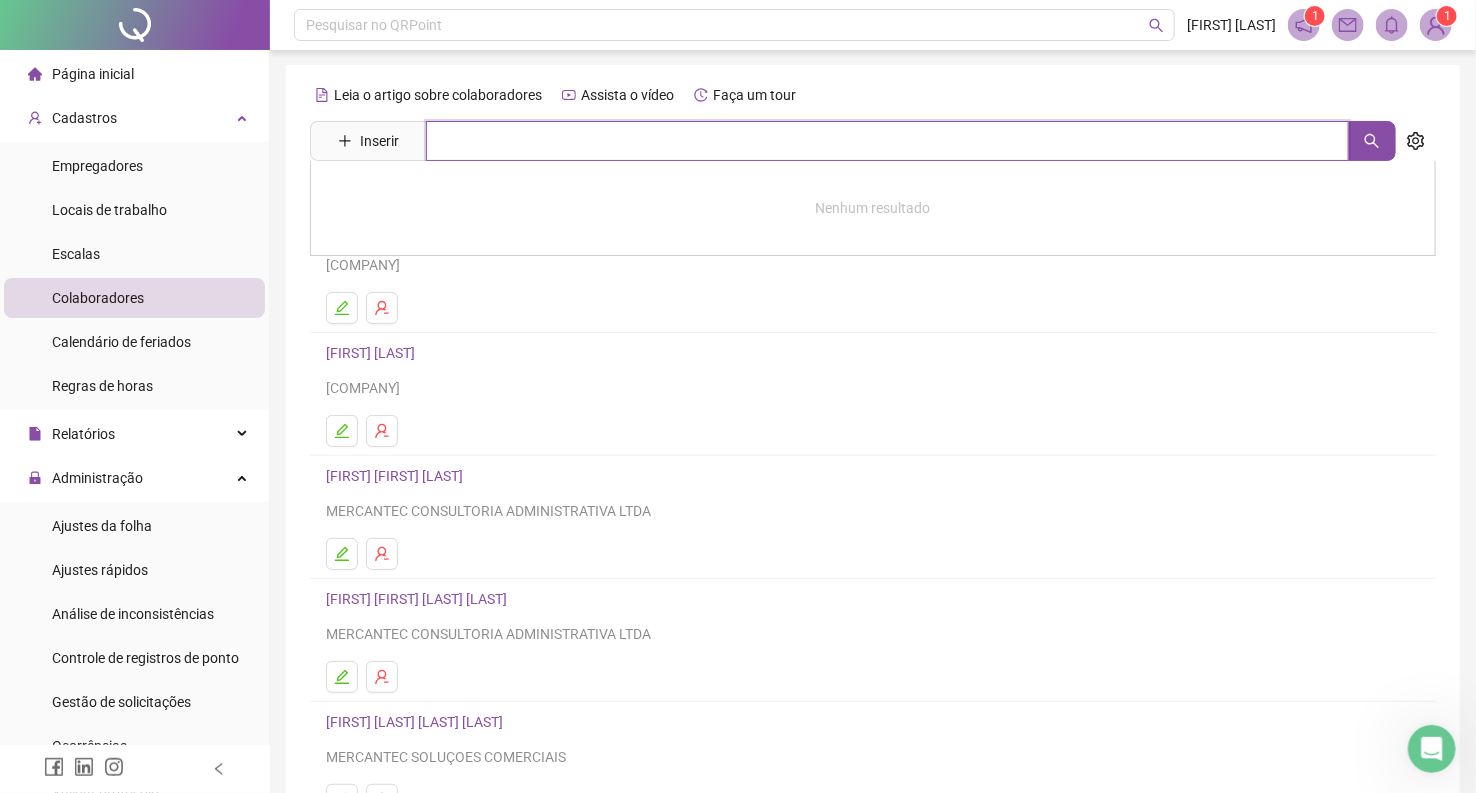 scroll, scrollTop: 0, scrollLeft: 0, axis: both 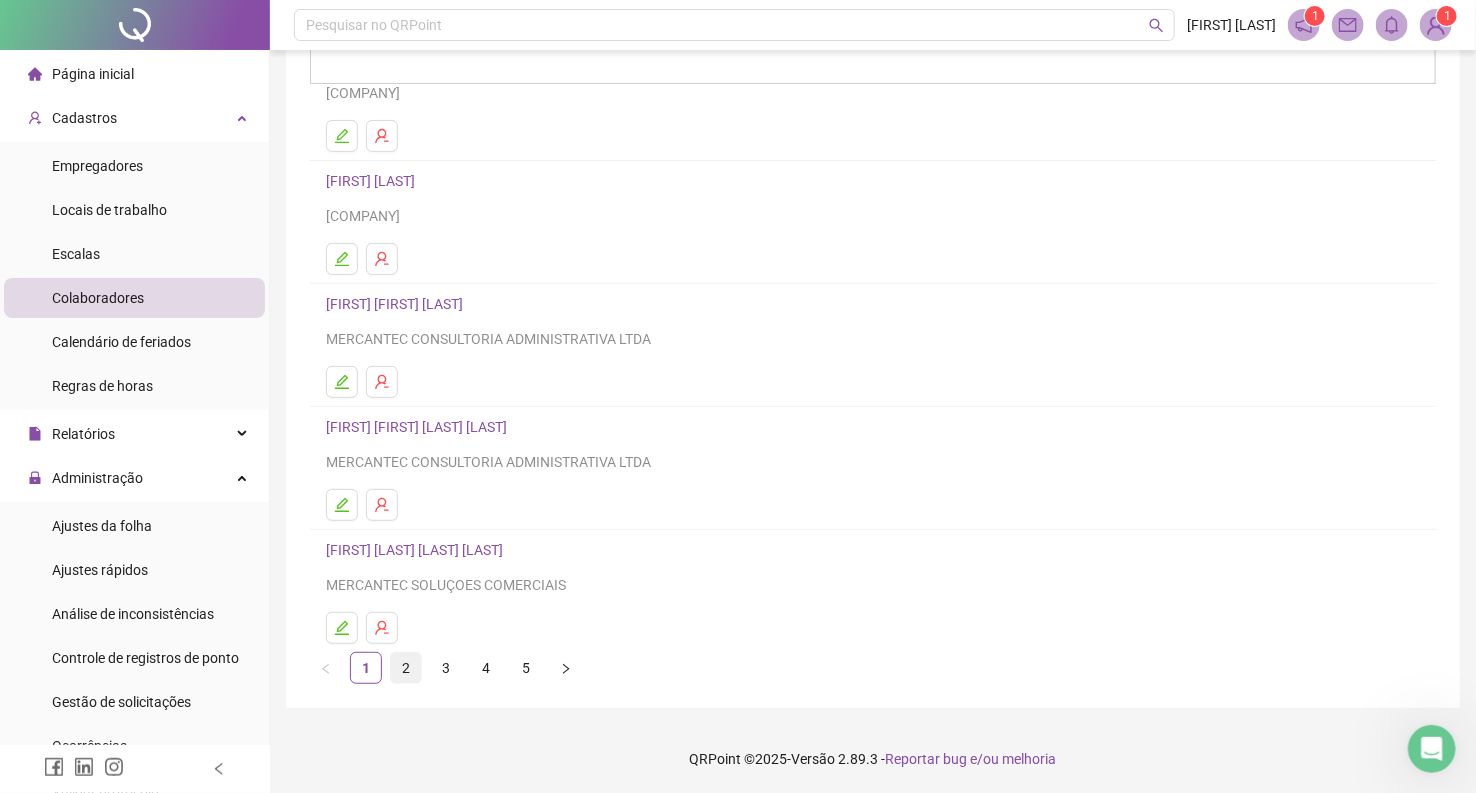 click on "2" at bounding box center [406, 668] 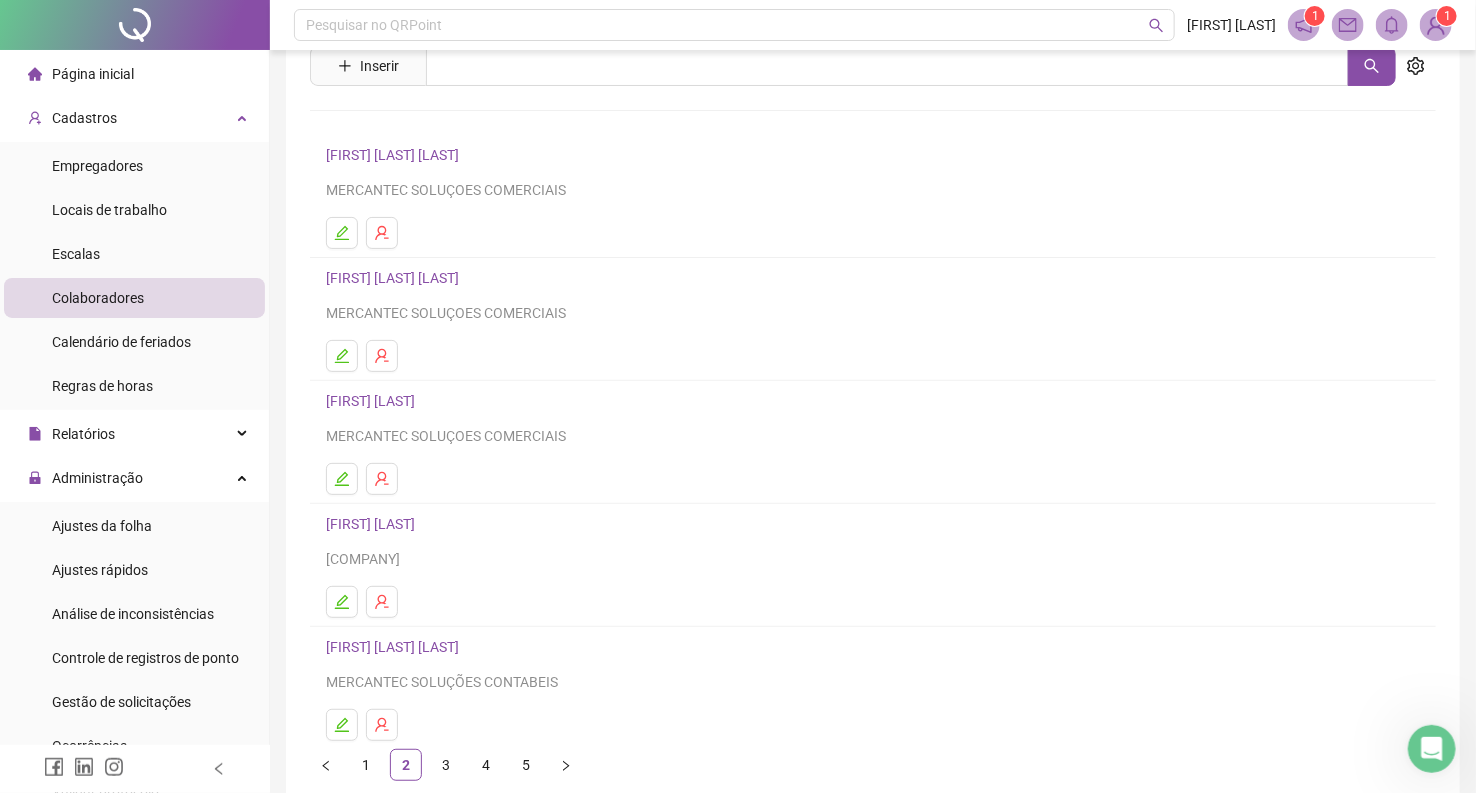 scroll, scrollTop: 173, scrollLeft: 0, axis: vertical 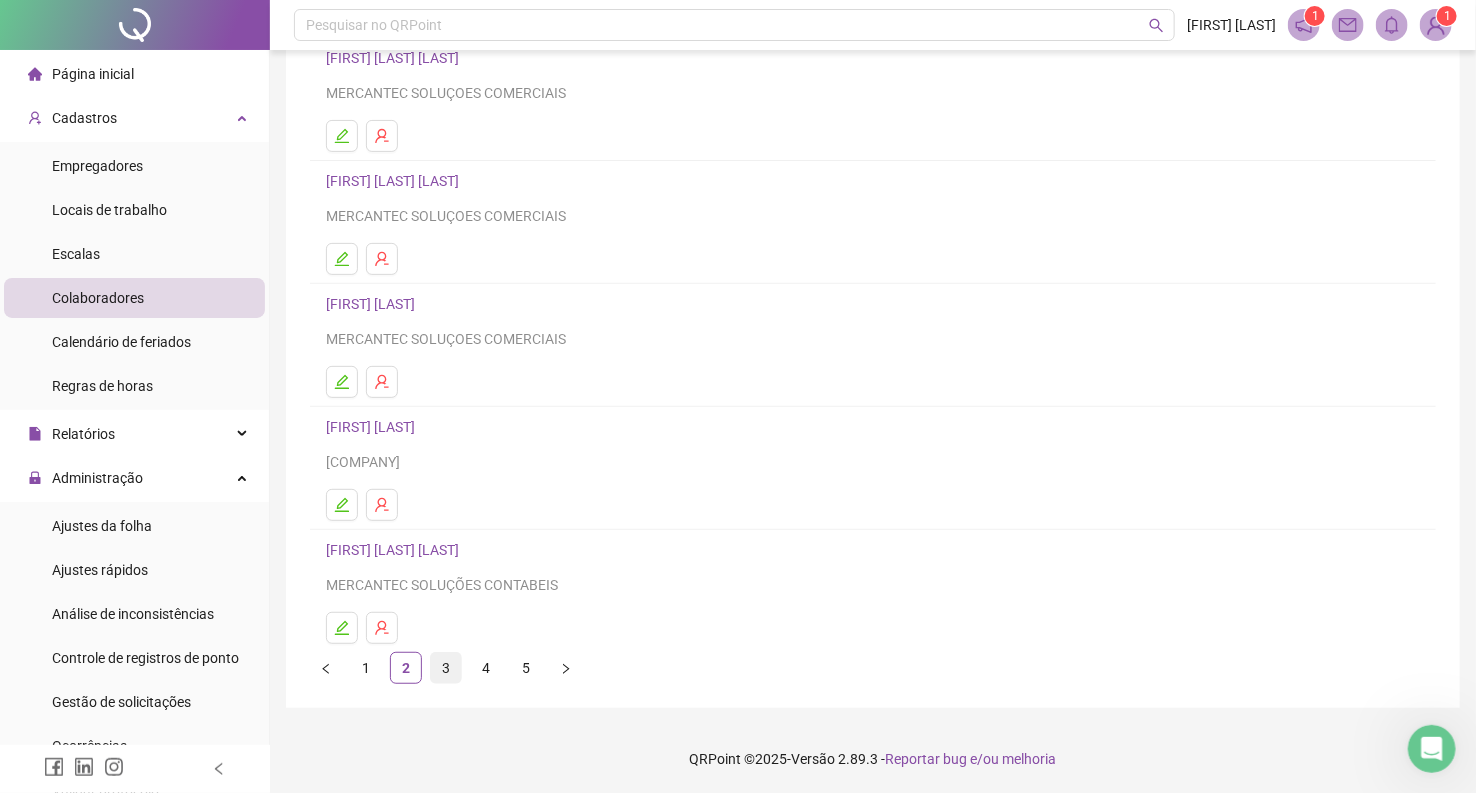 click on "3" at bounding box center [446, 668] 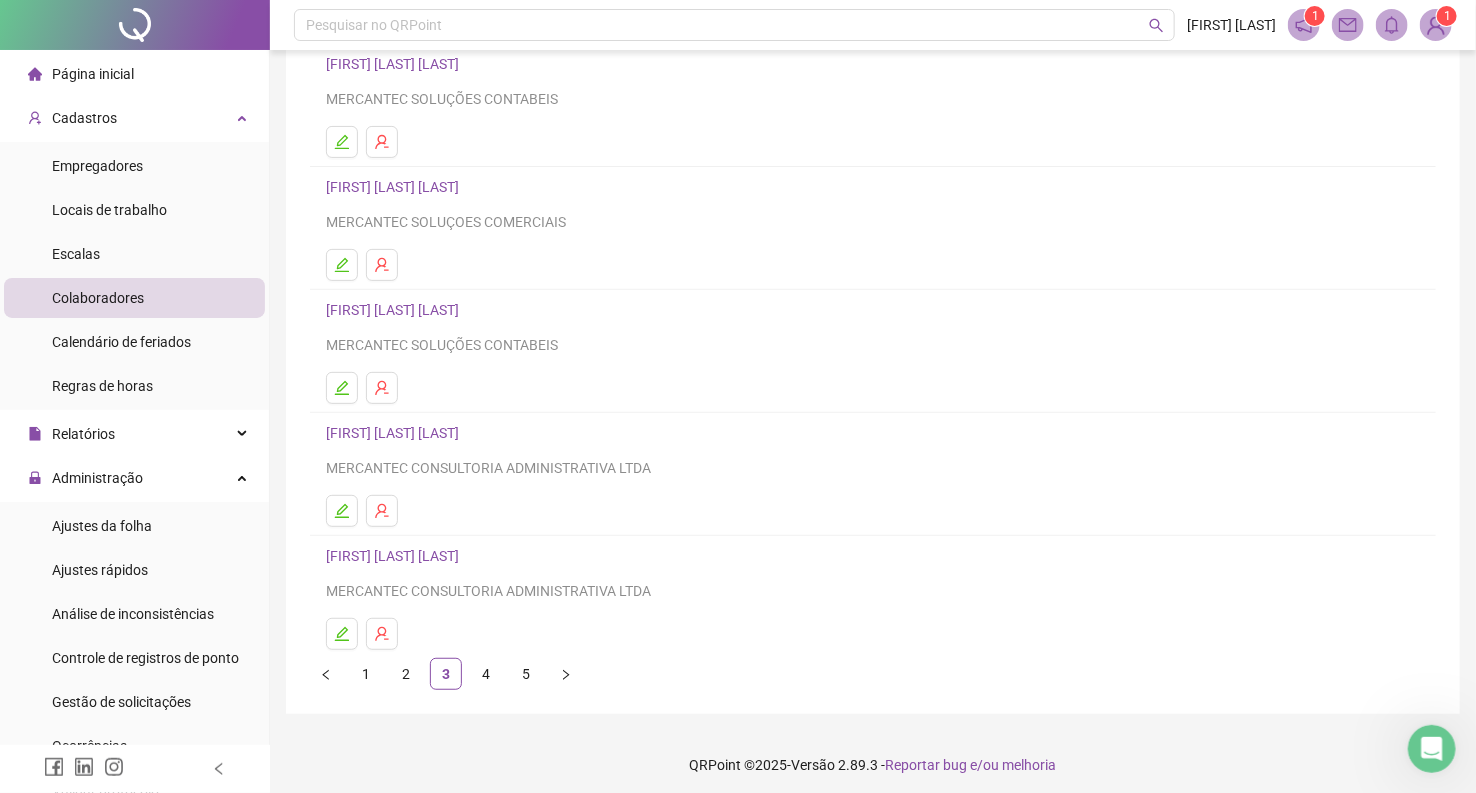 scroll, scrollTop: 173, scrollLeft: 0, axis: vertical 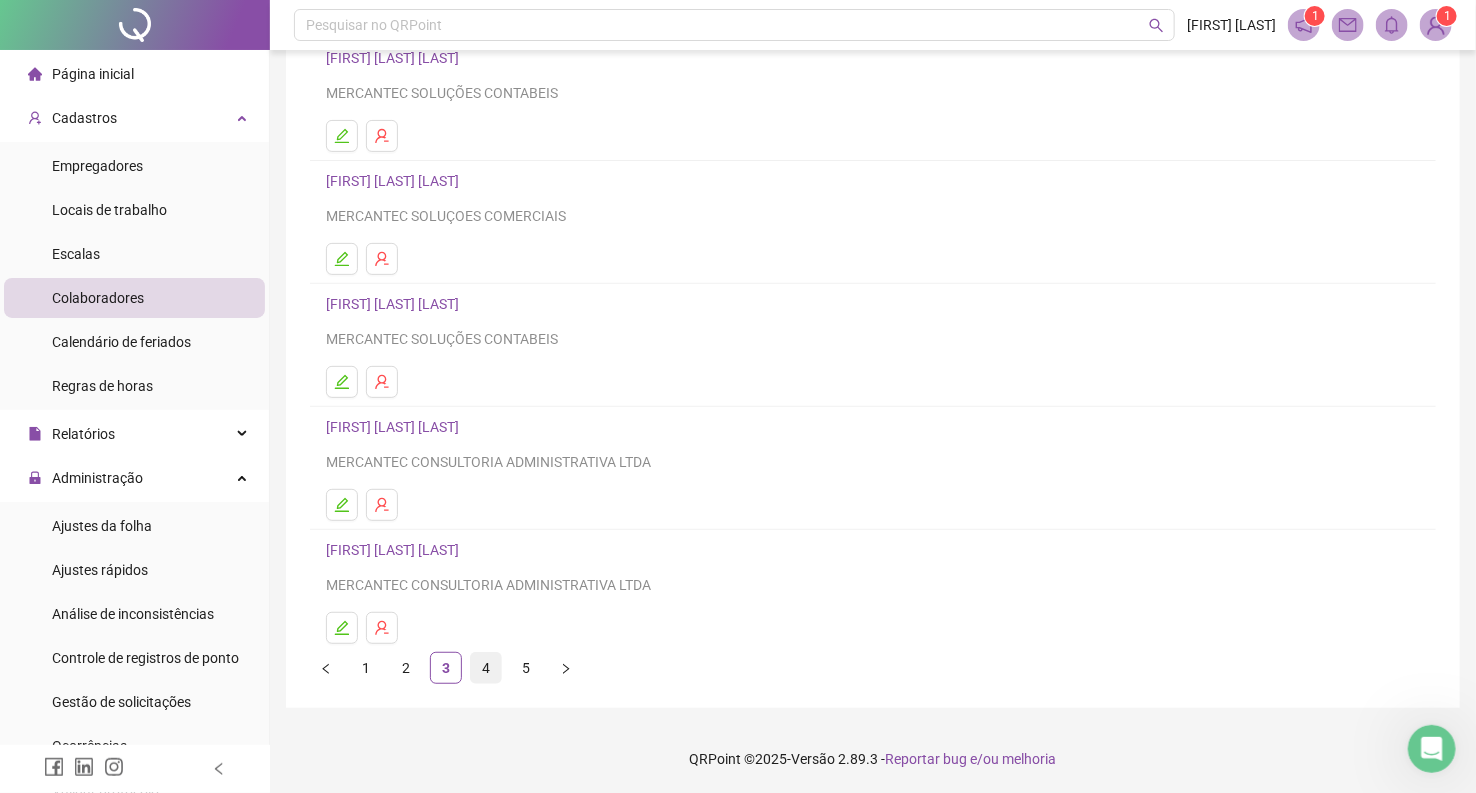 click on "4" at bounding box center [486, 668] 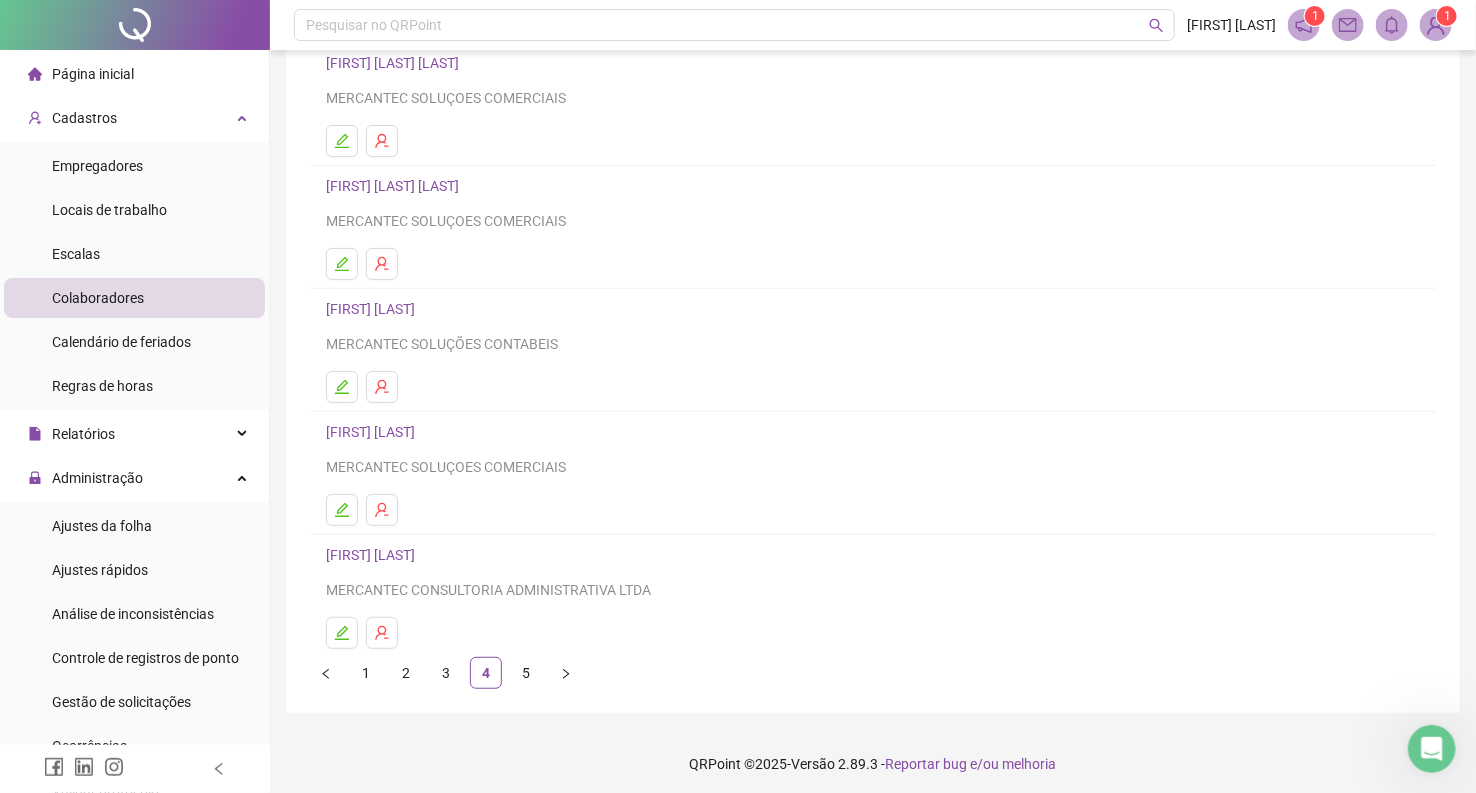 scroll, scrollTop: 173, scrollLeft: 0, axis: vertical 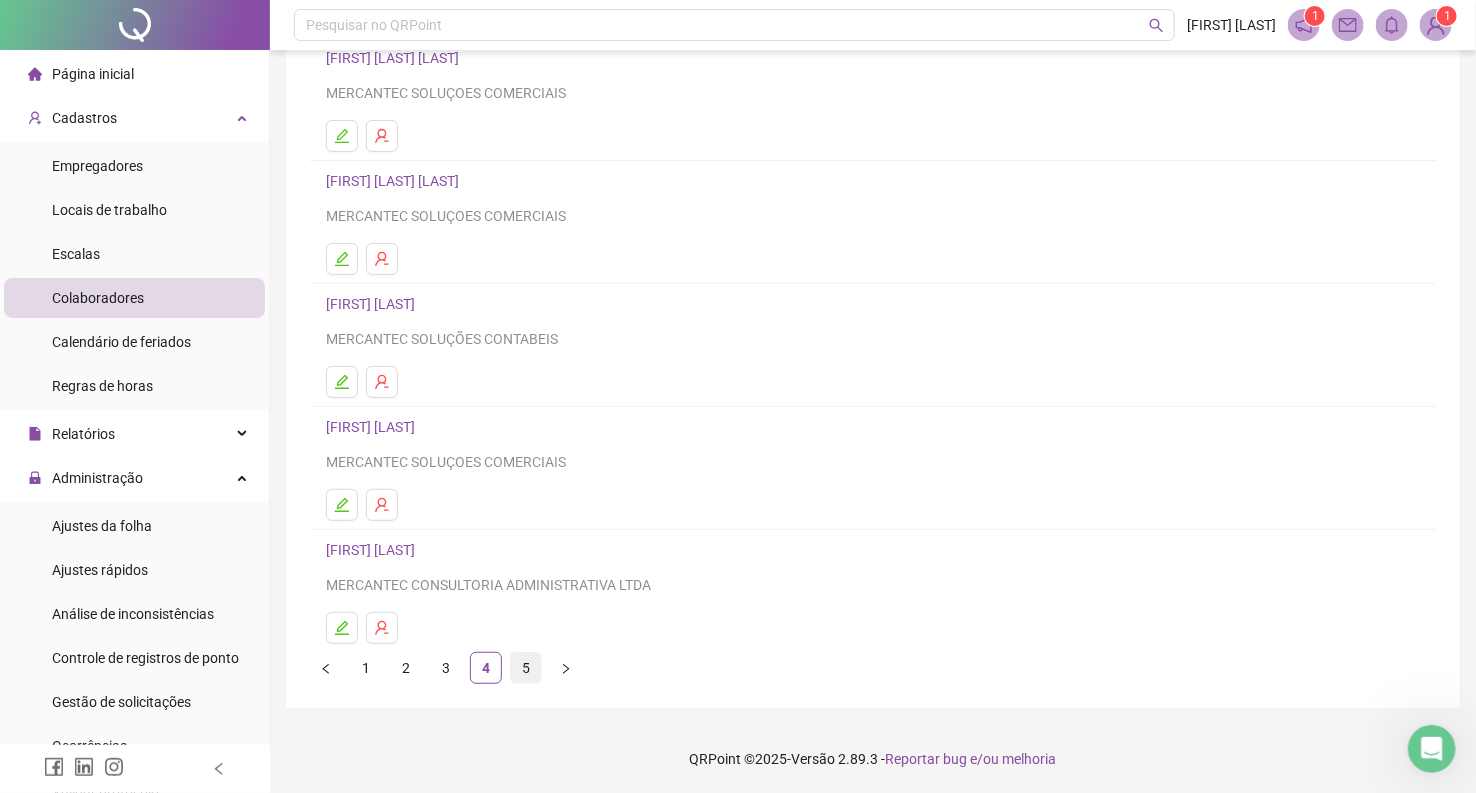 click on "5" at bounding box center [526, 668] 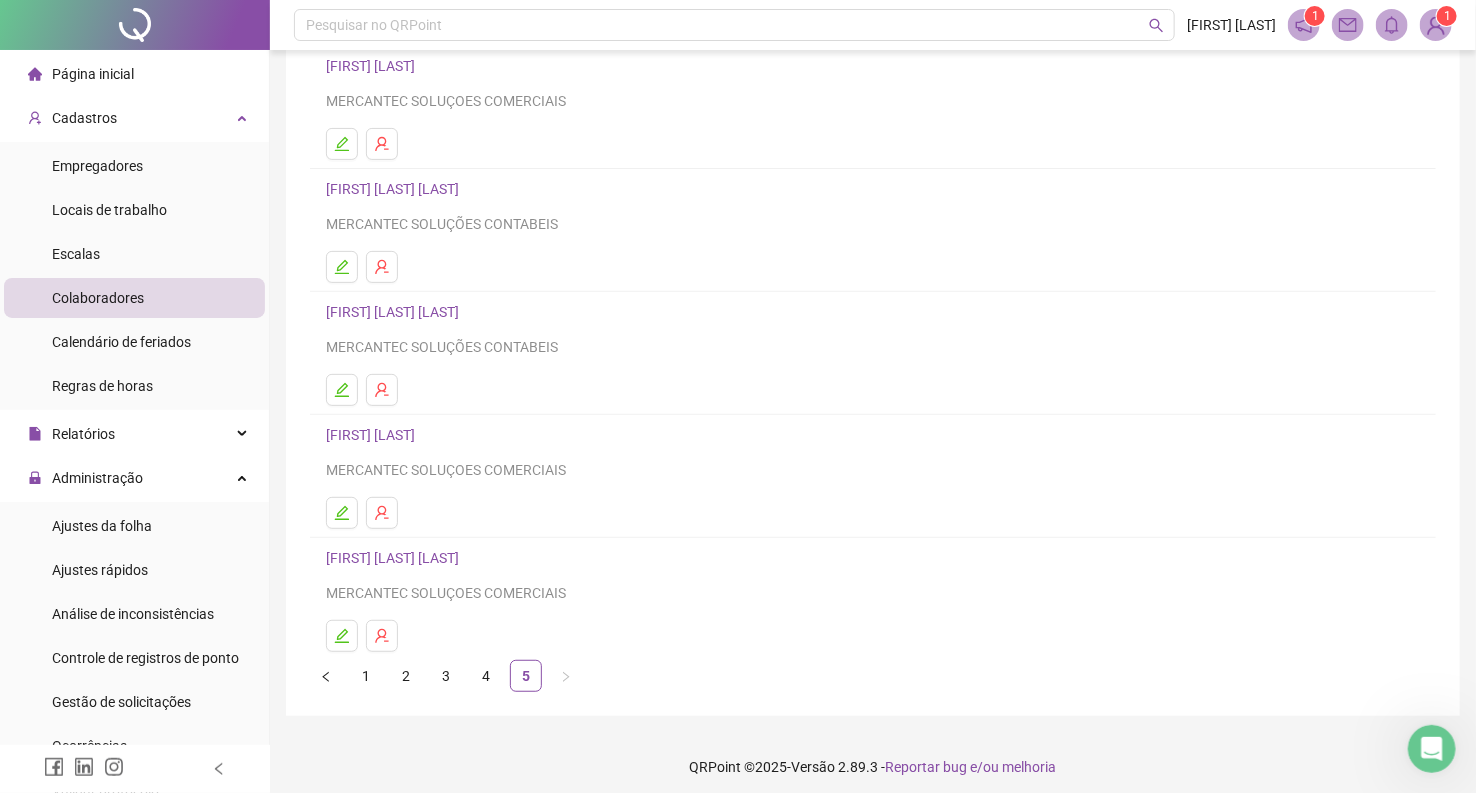 scroll, scrollTop: 173, scrollLeft: 0, axis: vertical 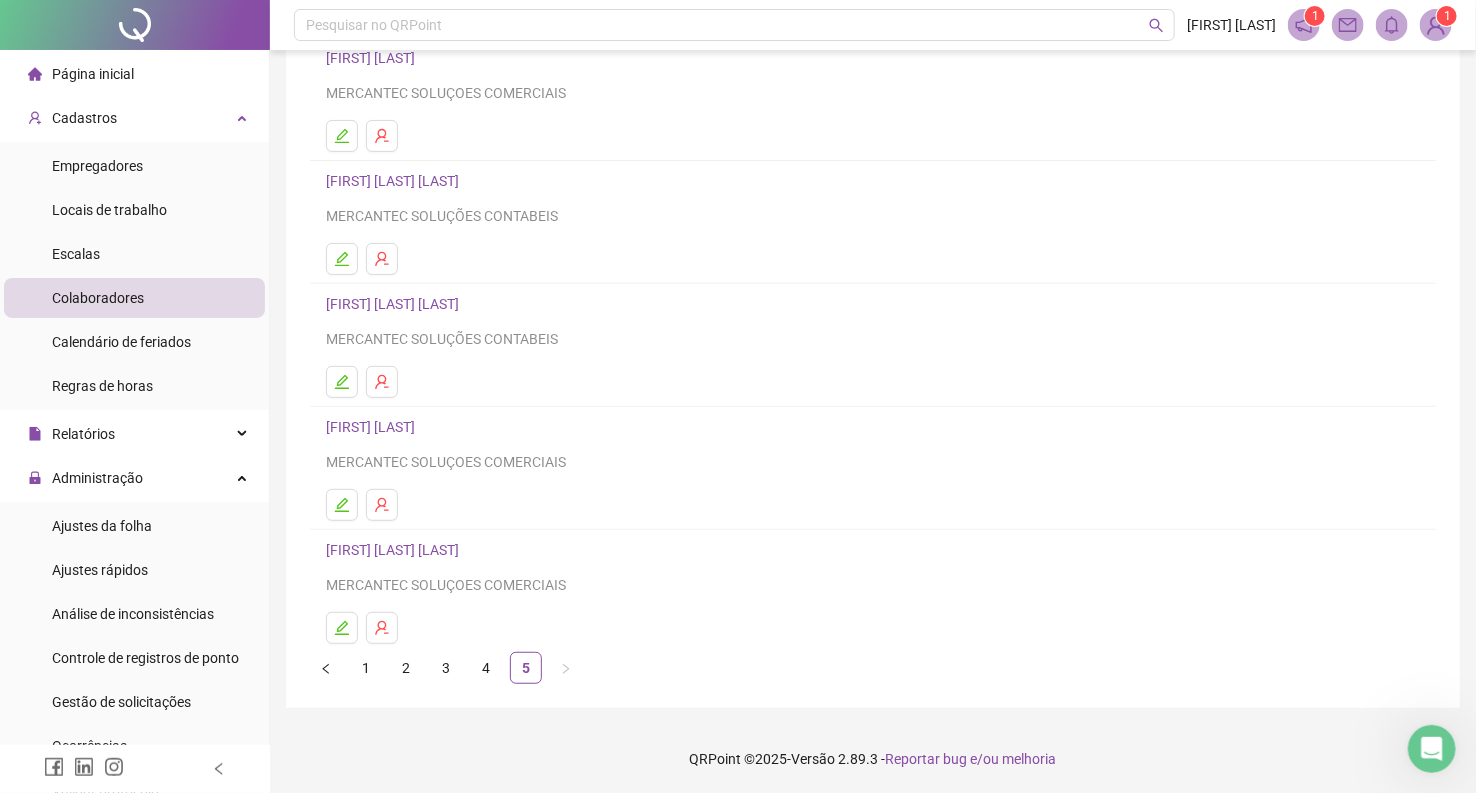 click on "[FIRST] [LAST] [LAST]" at bounding box center [395, 550] 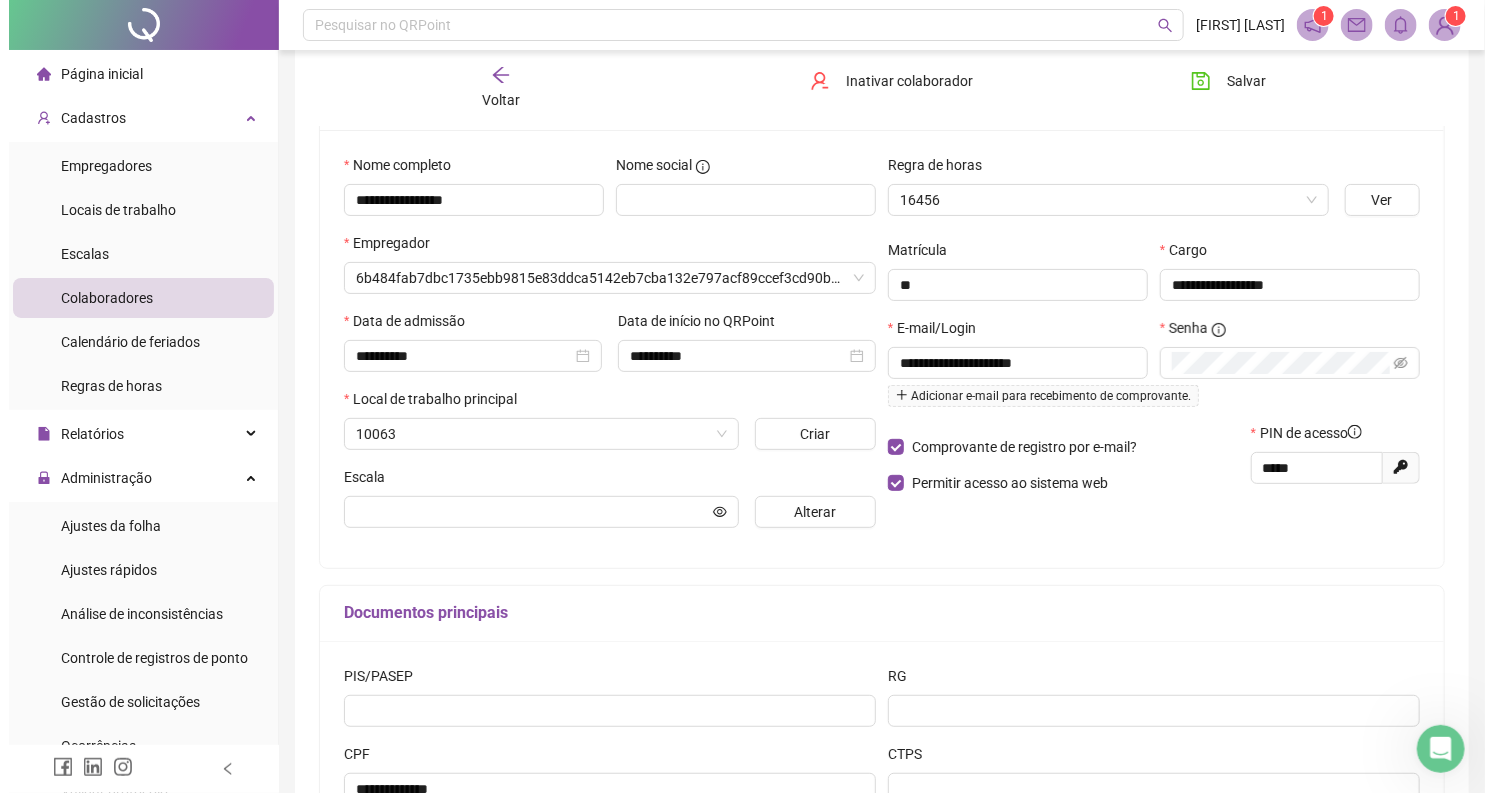scroll, scrollTop: 183, scrollLeft: 0, axis: vertical 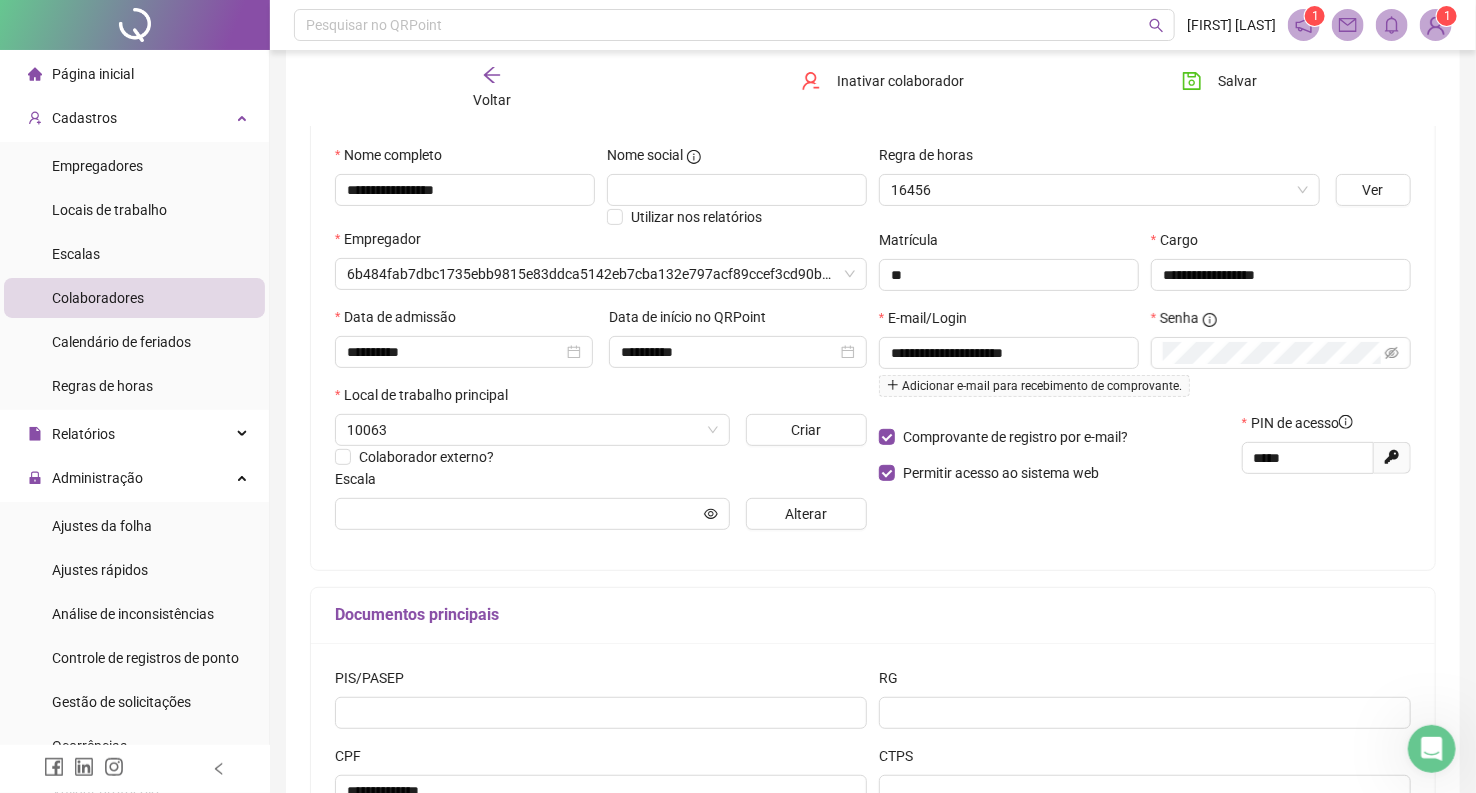 type on "******" 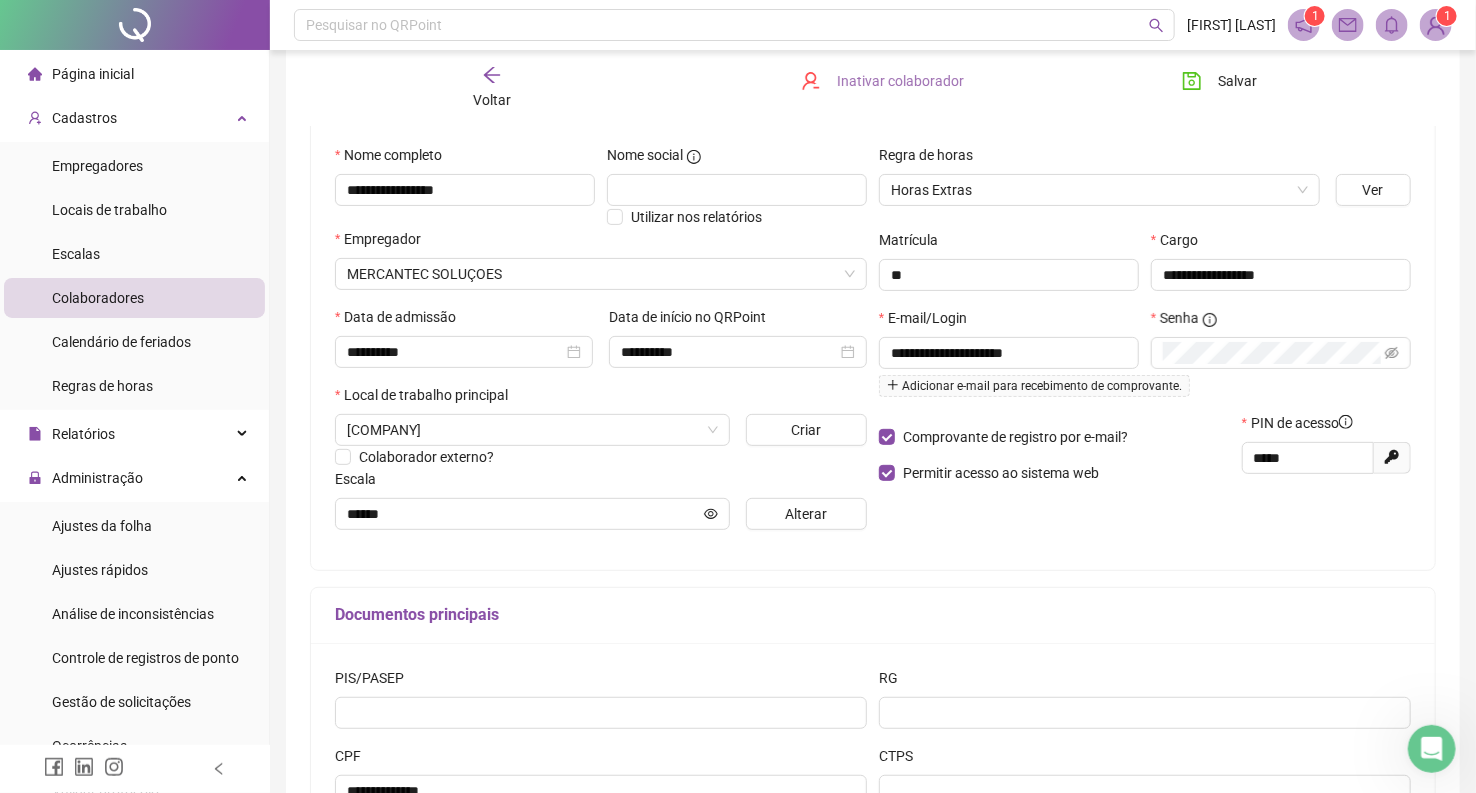 click on "Inativar colaborador" at bounding box center (900, 81) 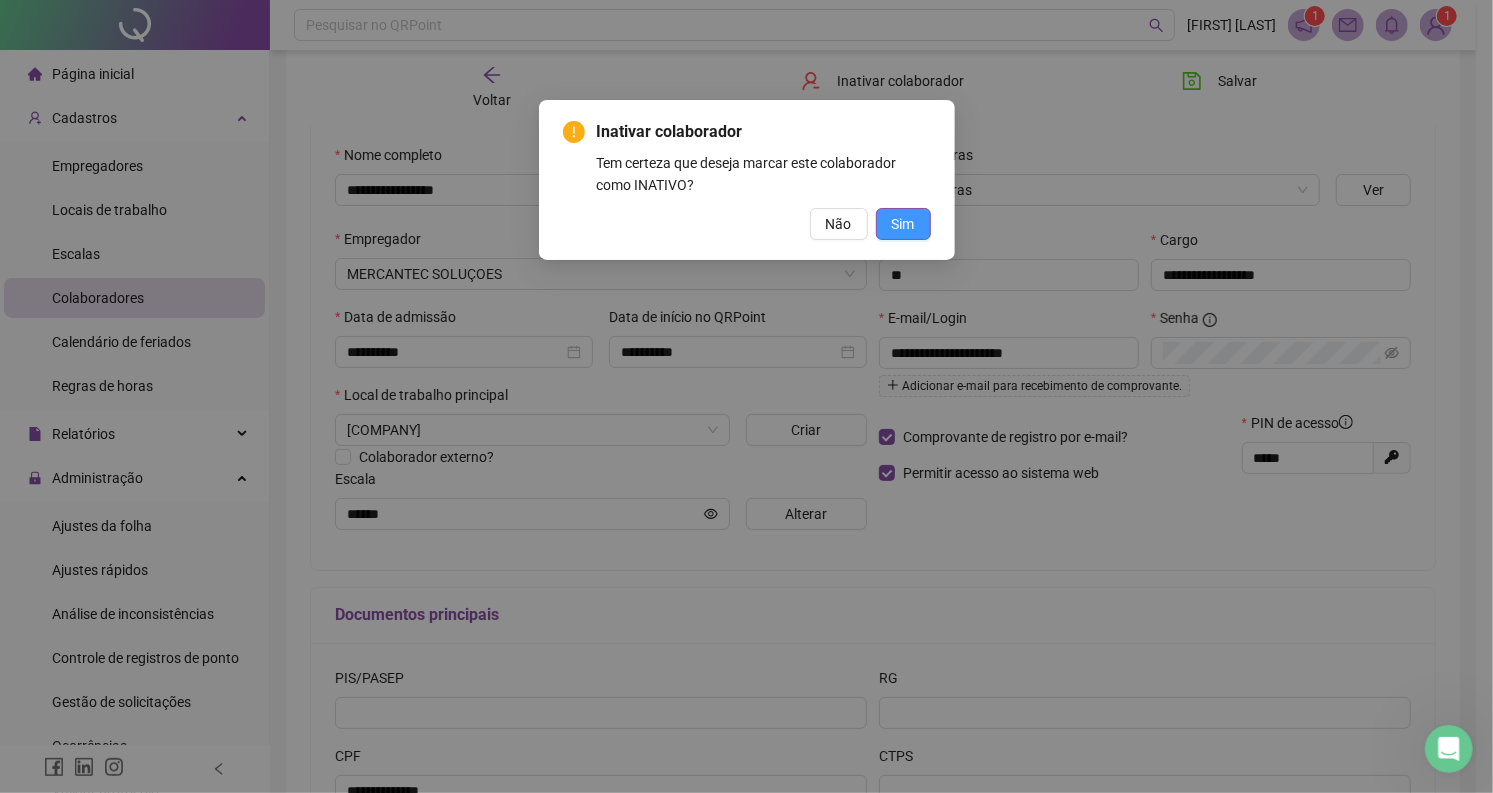 click on "Sim" at bounding box center [903, 224] 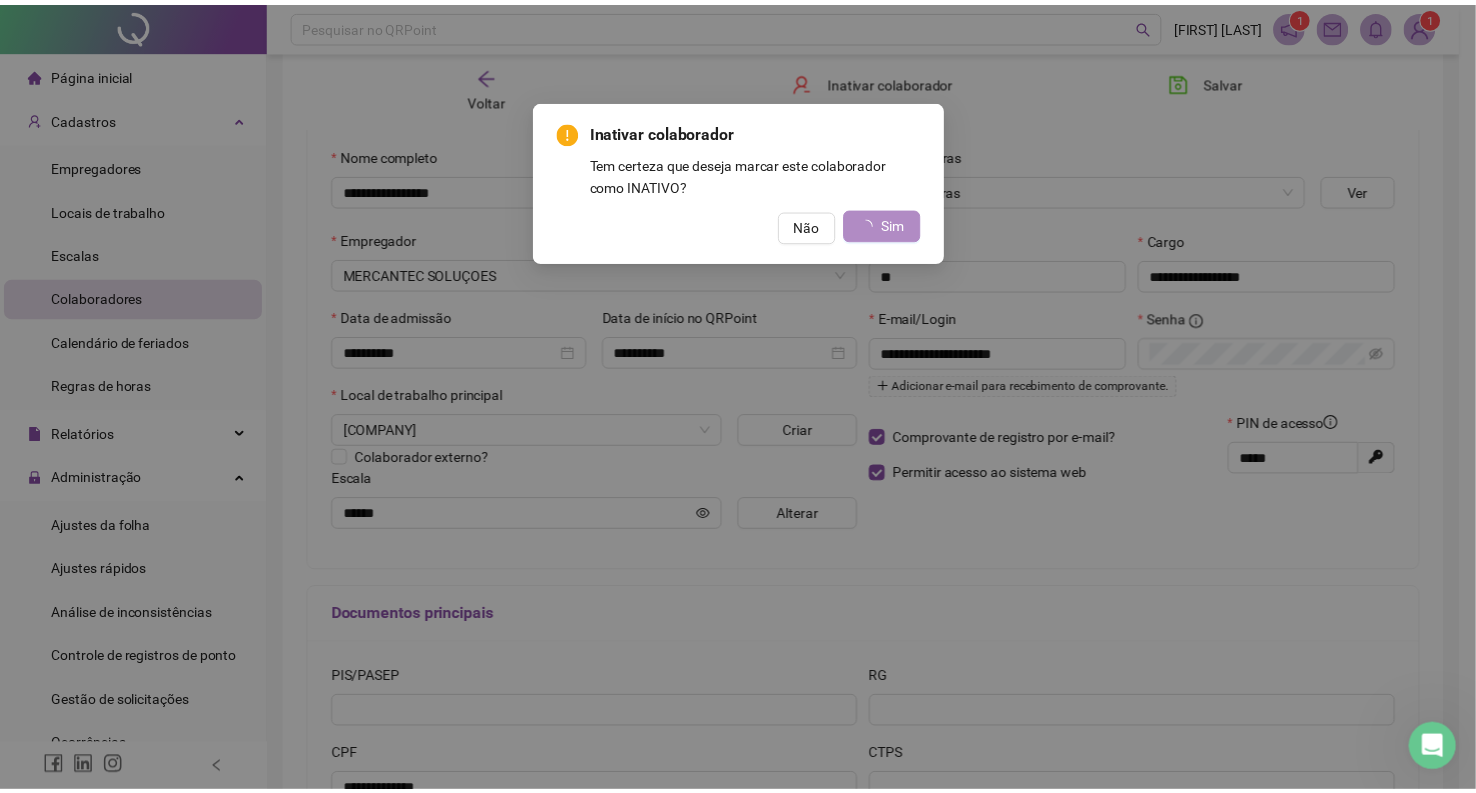 scroll, scrollTop: 0, scrollLeft: 0, axis: both 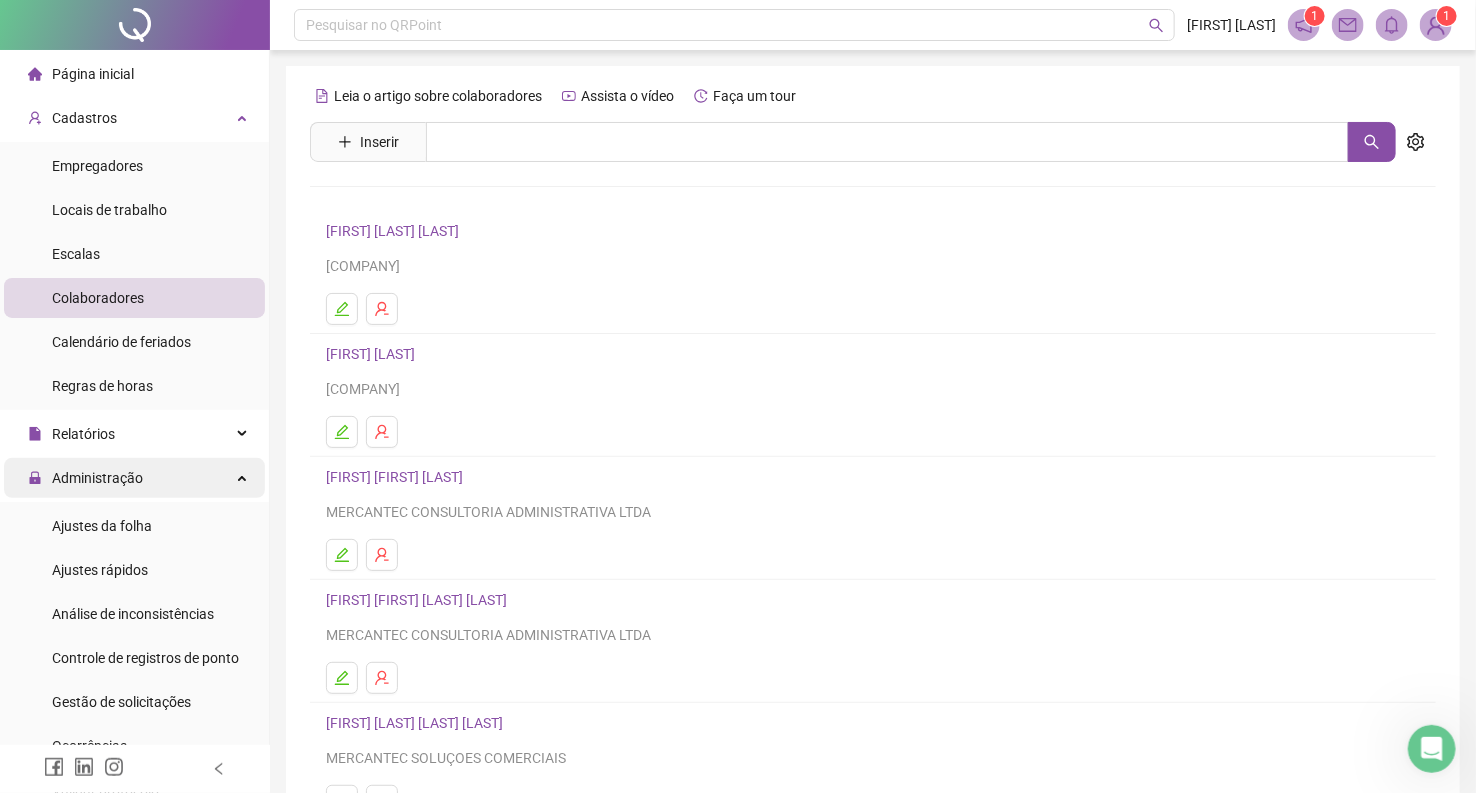 click on "Administração" at bounding box center (97, 478) 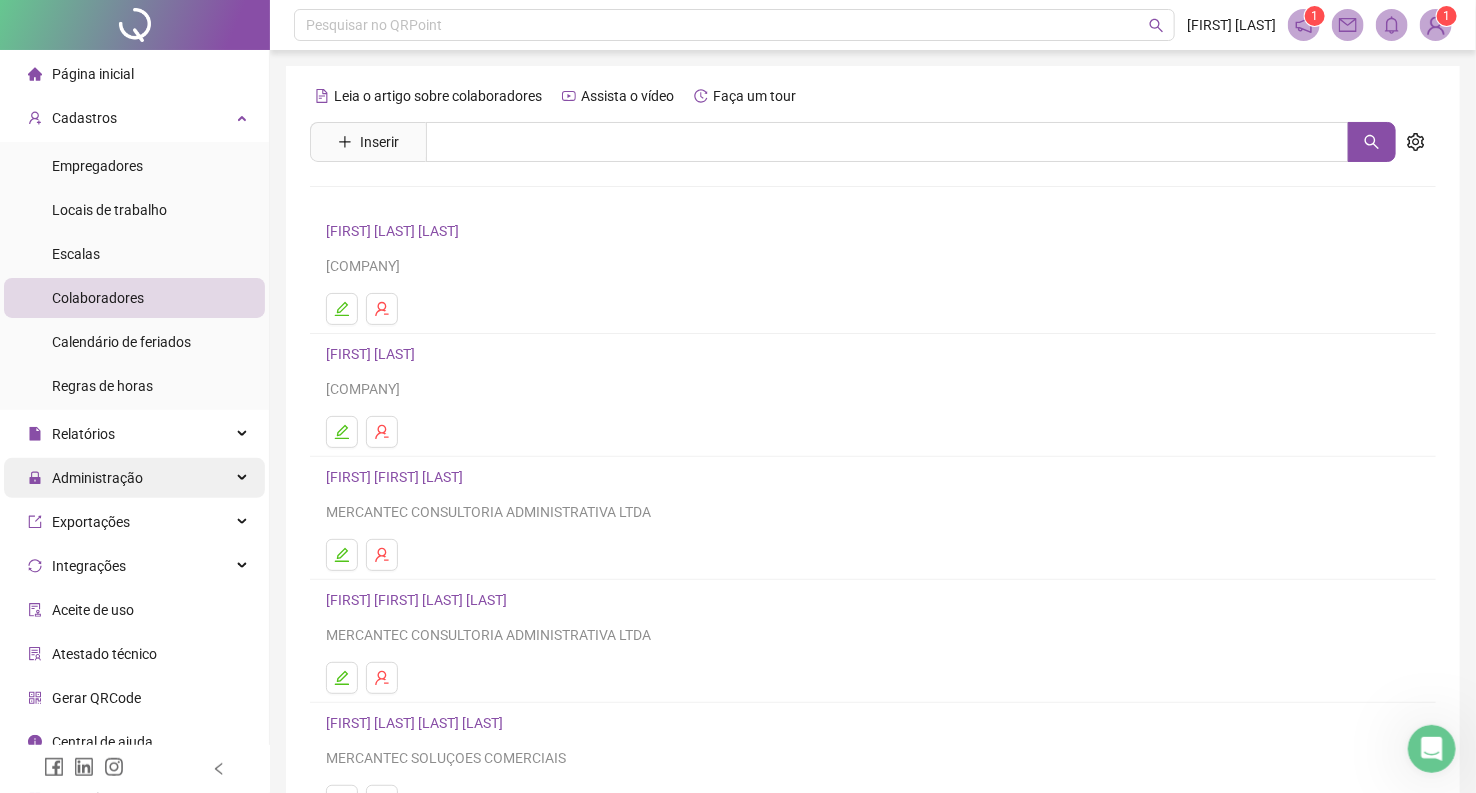 click on "Administração" at bounding box center [97, 478] 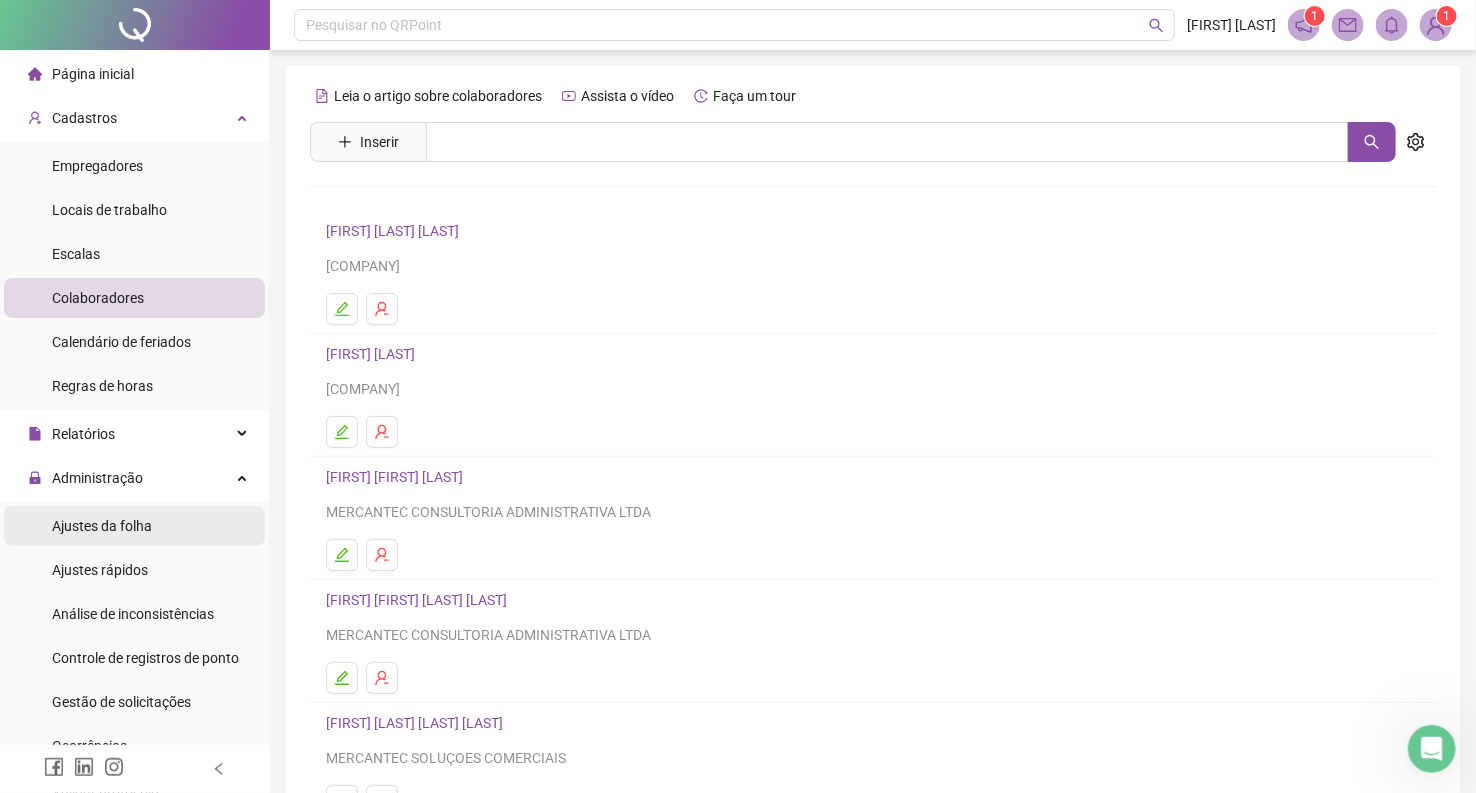 drag, startPoint x: 127, startPoint y: 512, endPoint x: 176, endPoint y: 489, distance: 54.129475 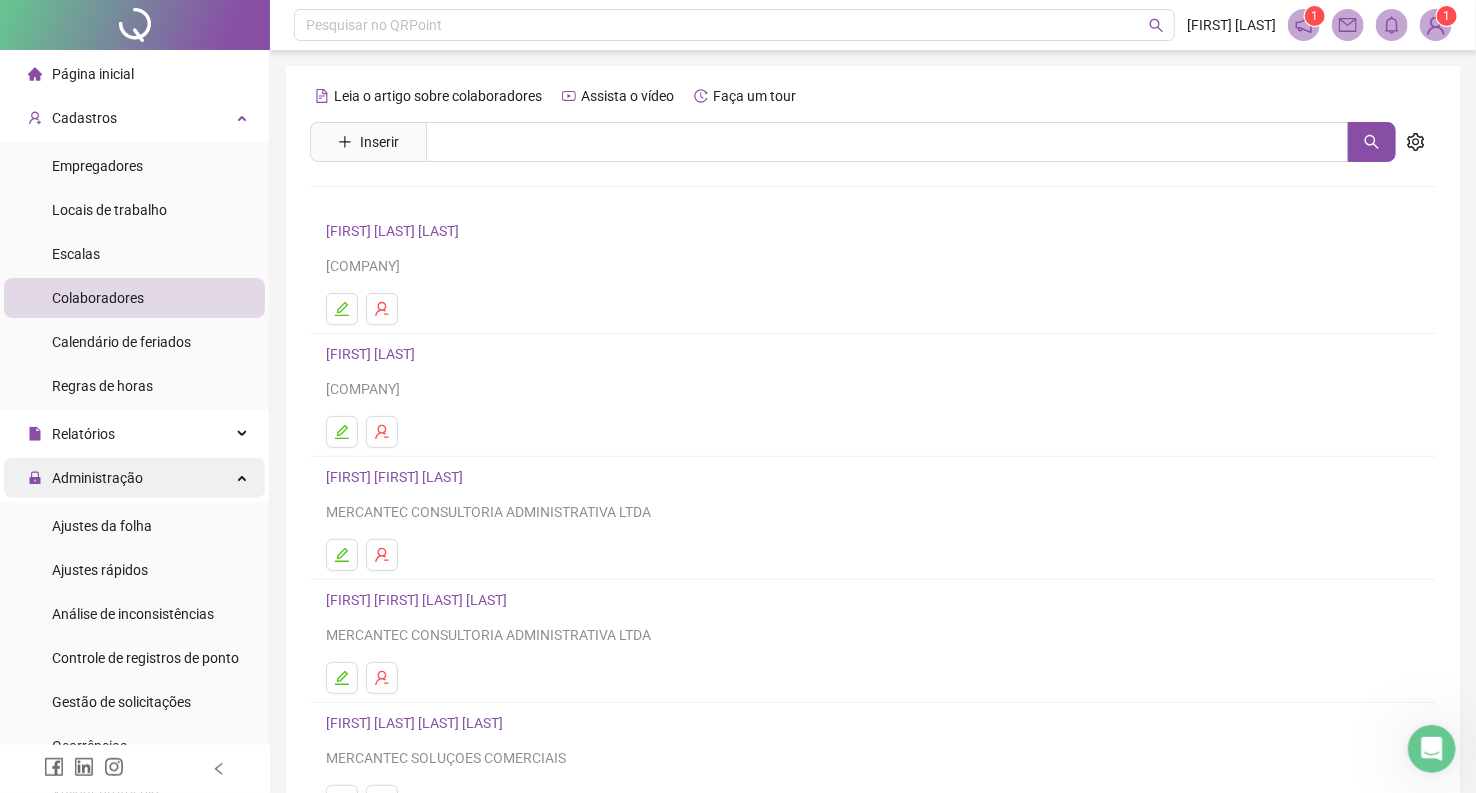 click on "Ajustes da folha" at bounding box center (102, 526) 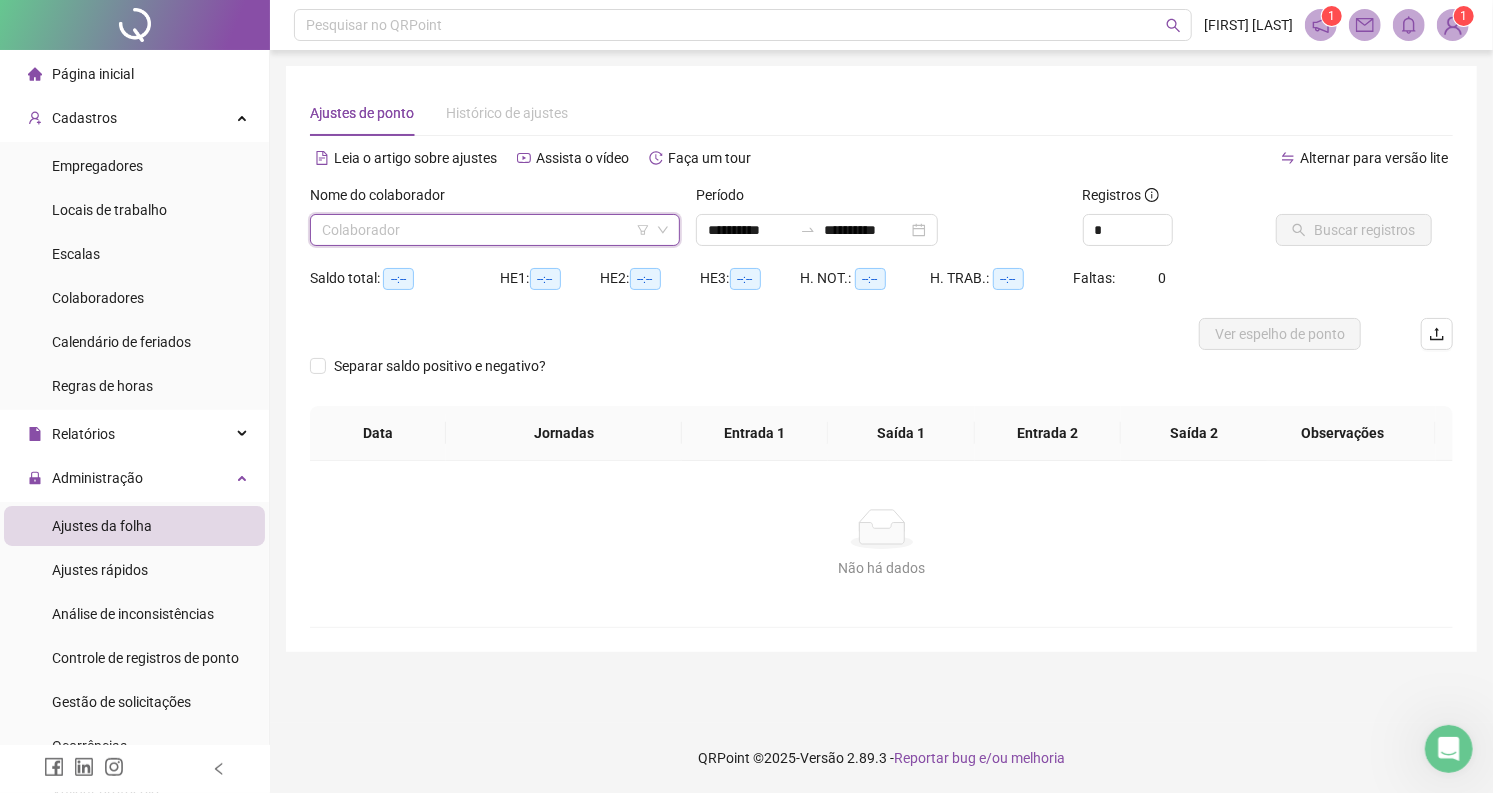 click at bounding box center [486, 230] 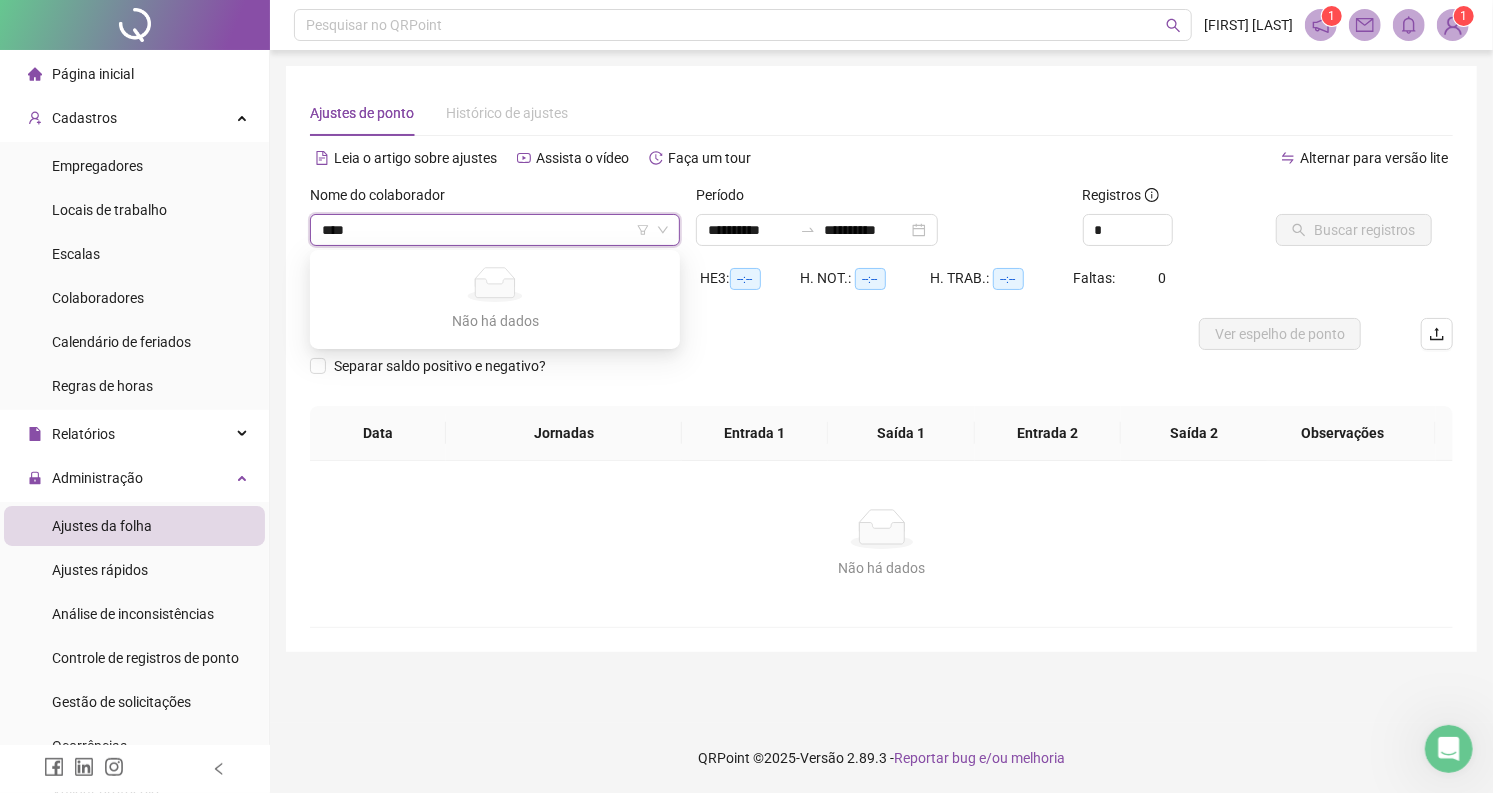type on "***" 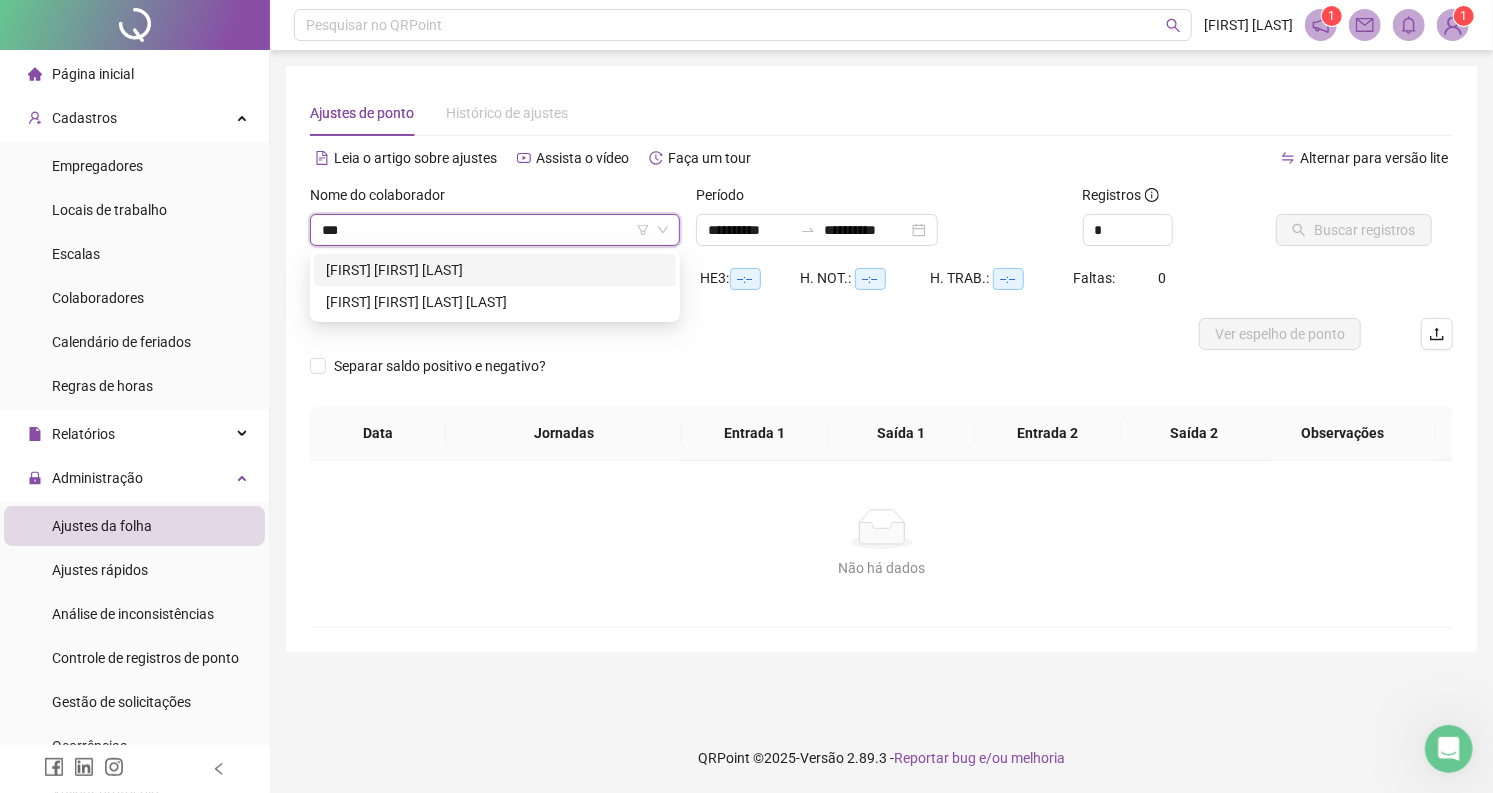 click on "[FIRST] [FIRST] [LAST]" at bounding box center [495, 270] 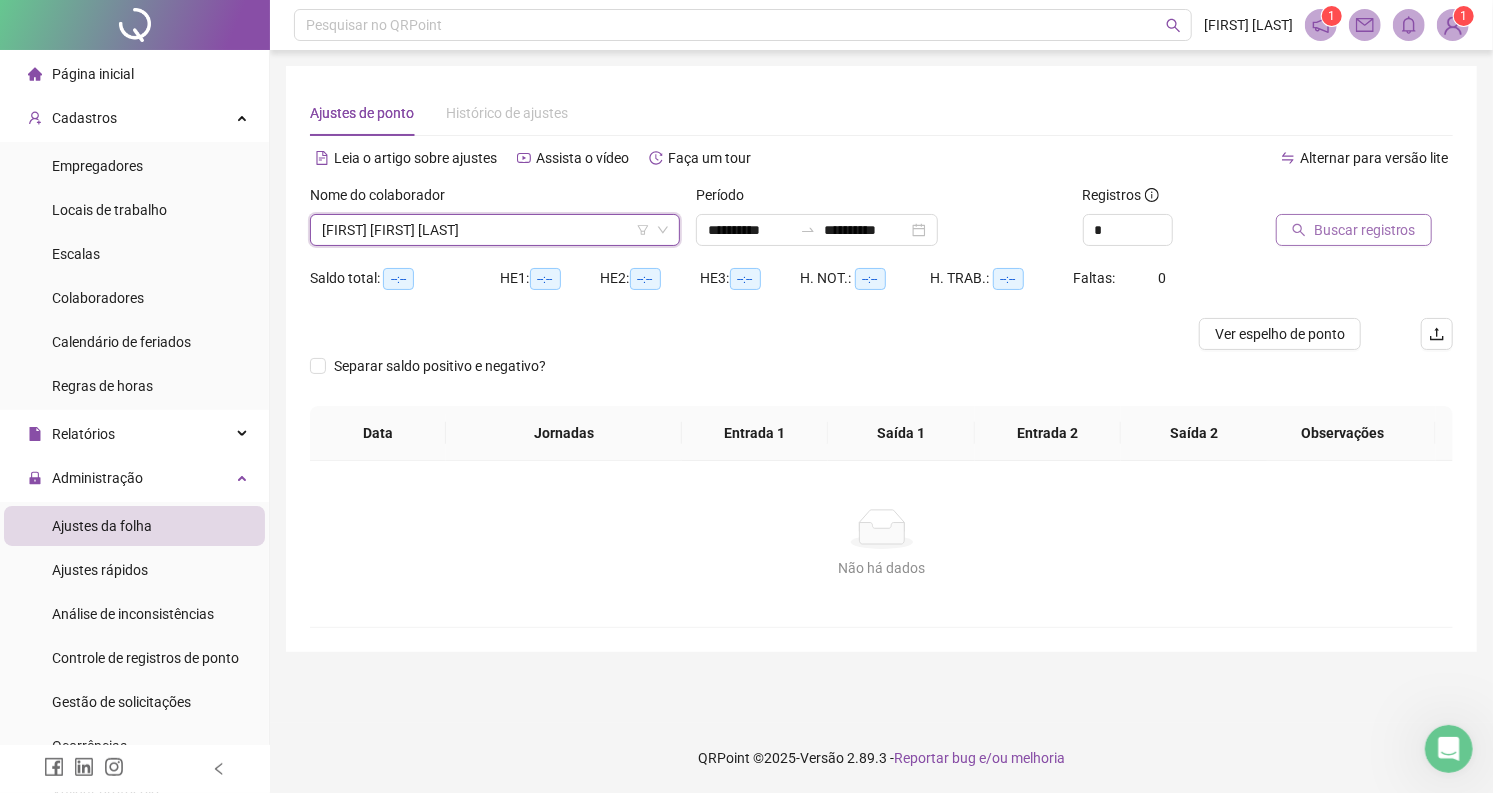 click on "Buscar registros" at bounding box center [1365, 230] 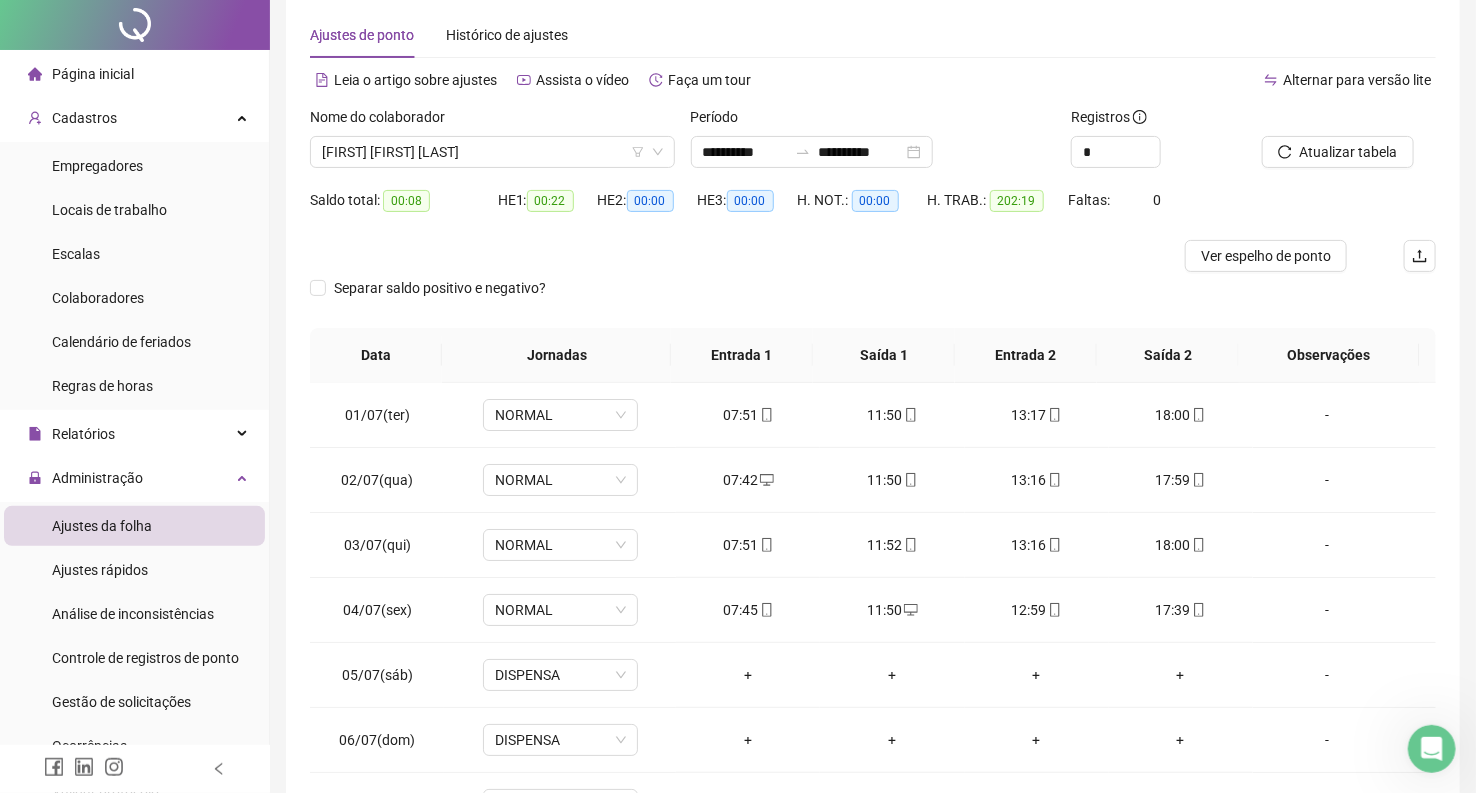 scroll, scrollTop: 0, scrollLeft: 0, axis: both 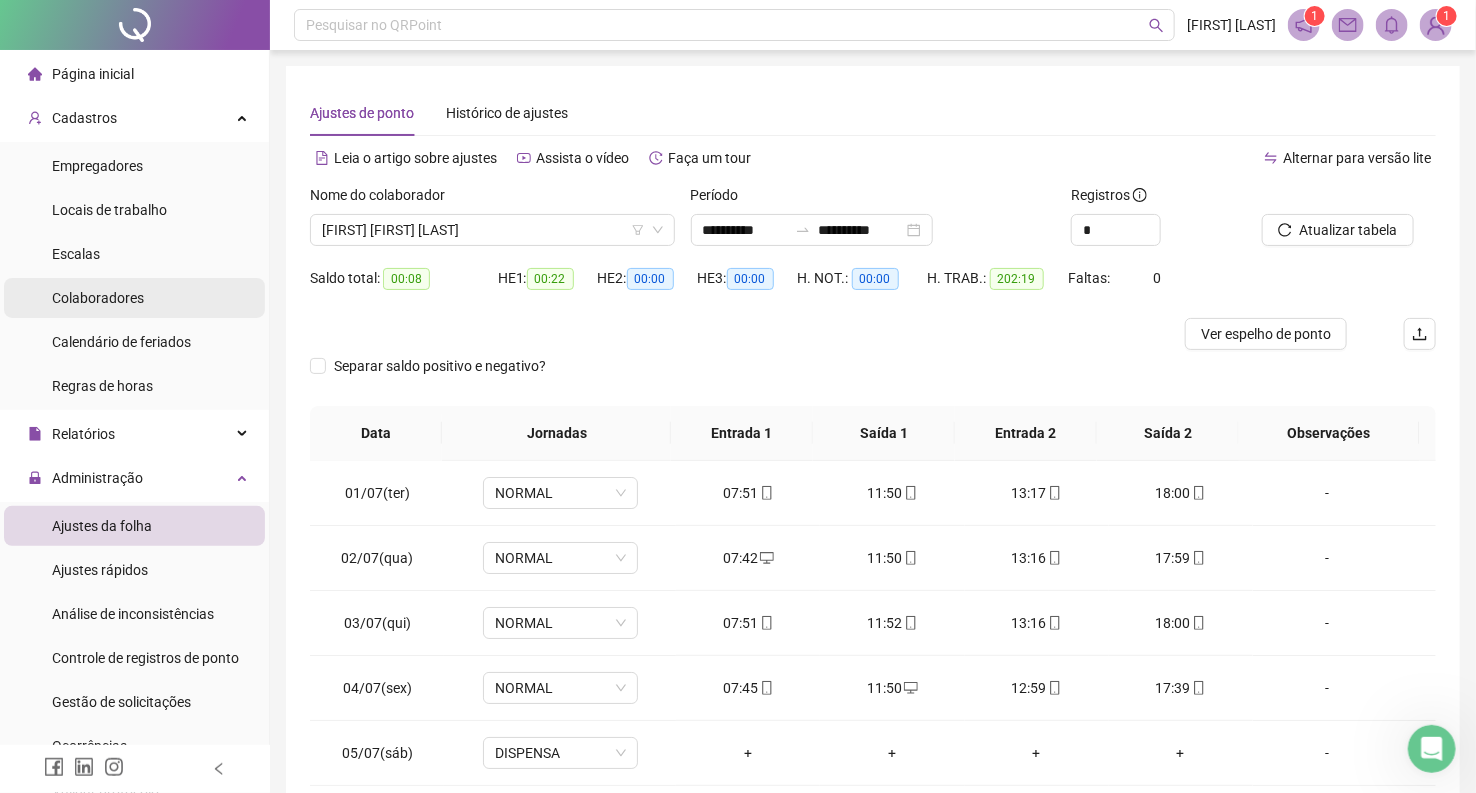 click on "Colaboradores" at bounding box center (98, 298) 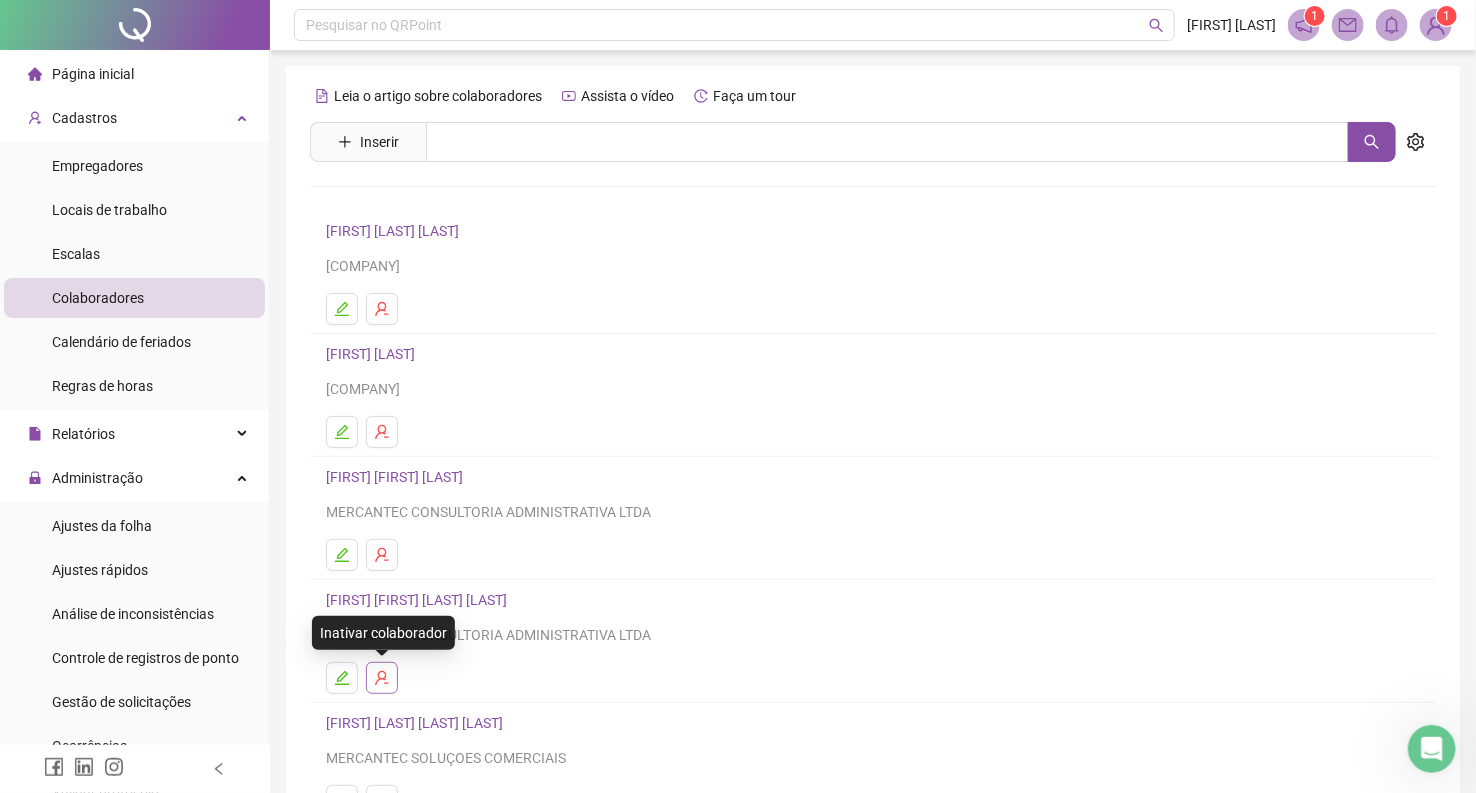 click 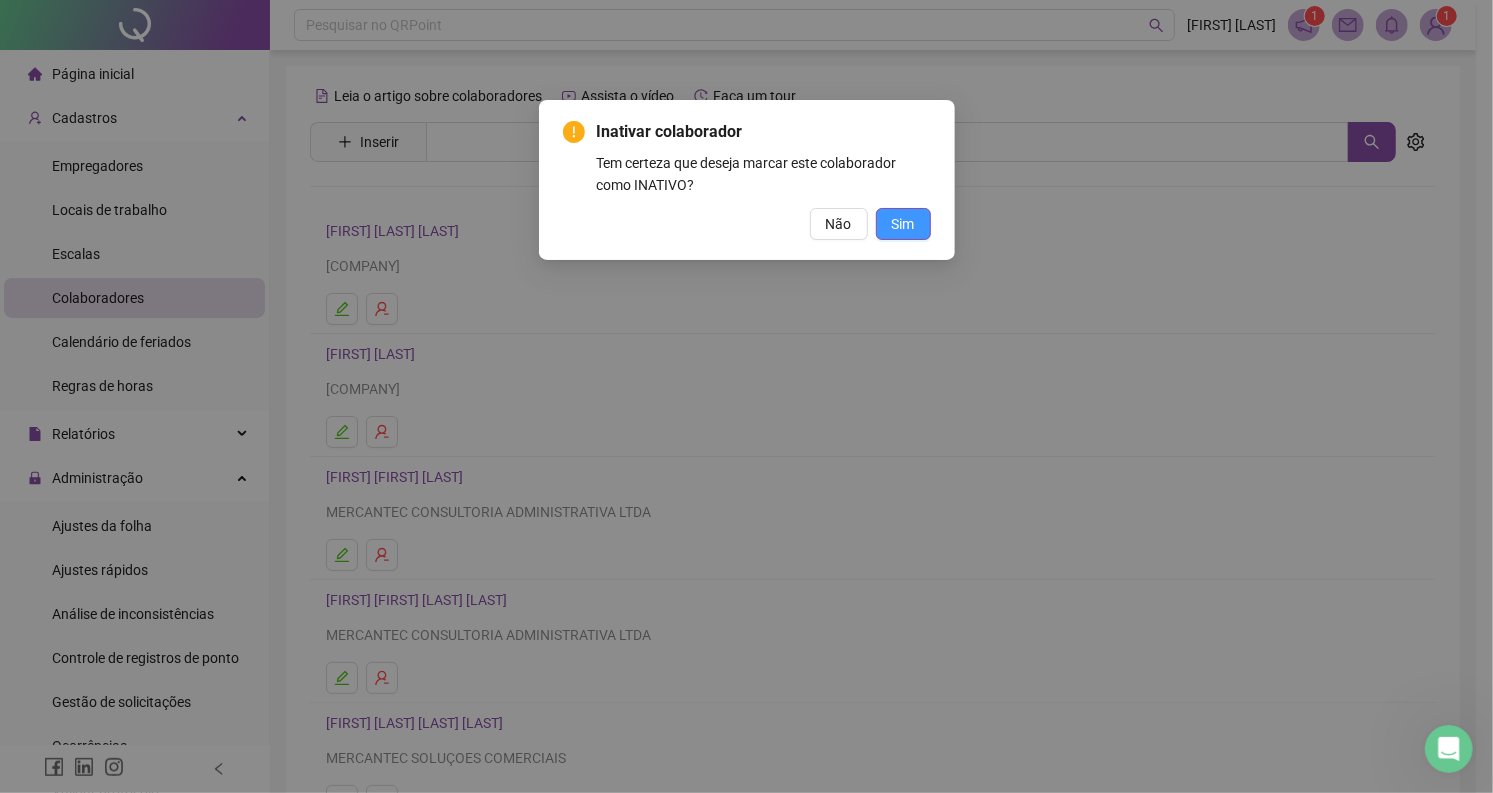 click on "Sim" at bounding box center (903, 224) 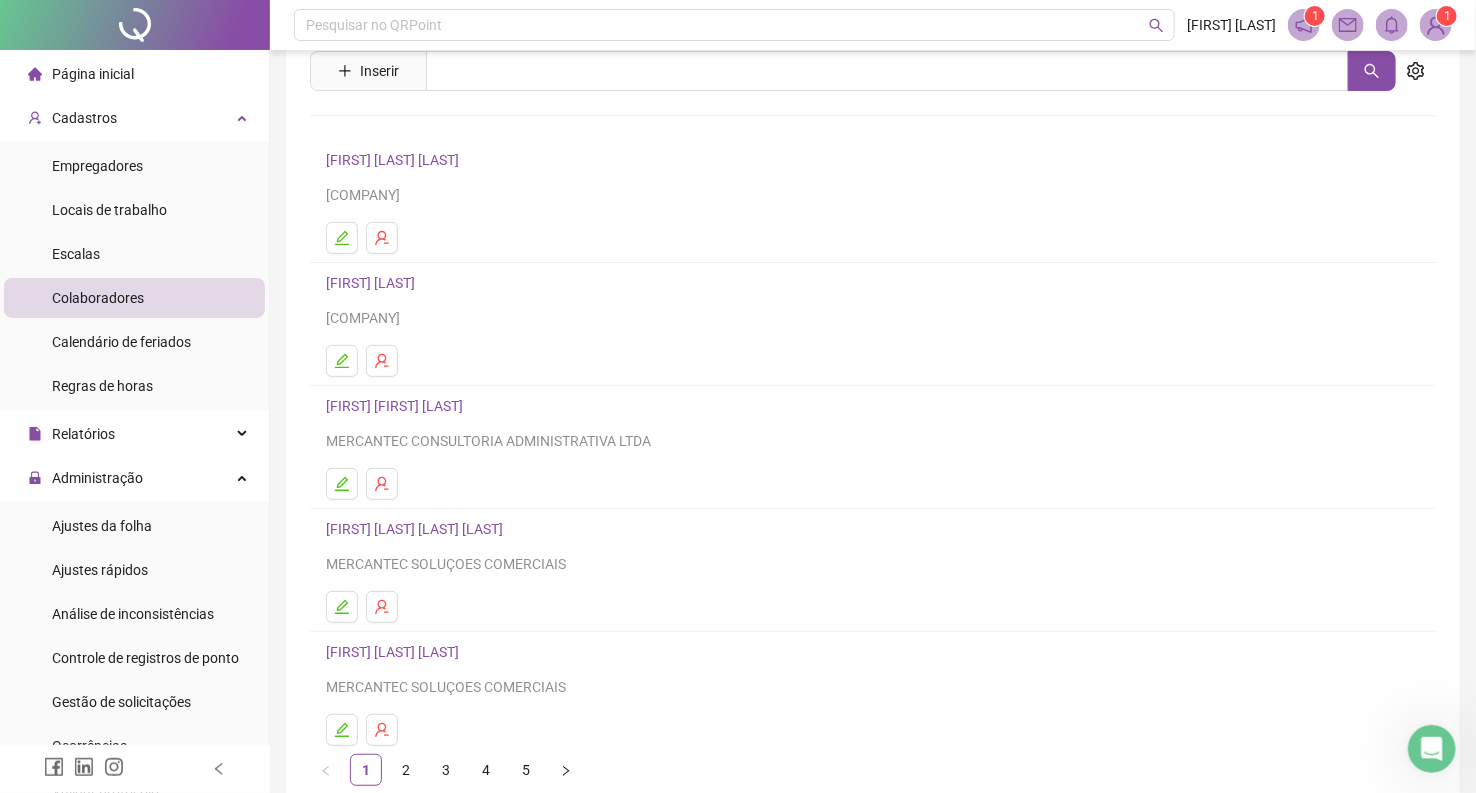 scroll, scrollTop: 0, scrollLeft: 0, axis: both 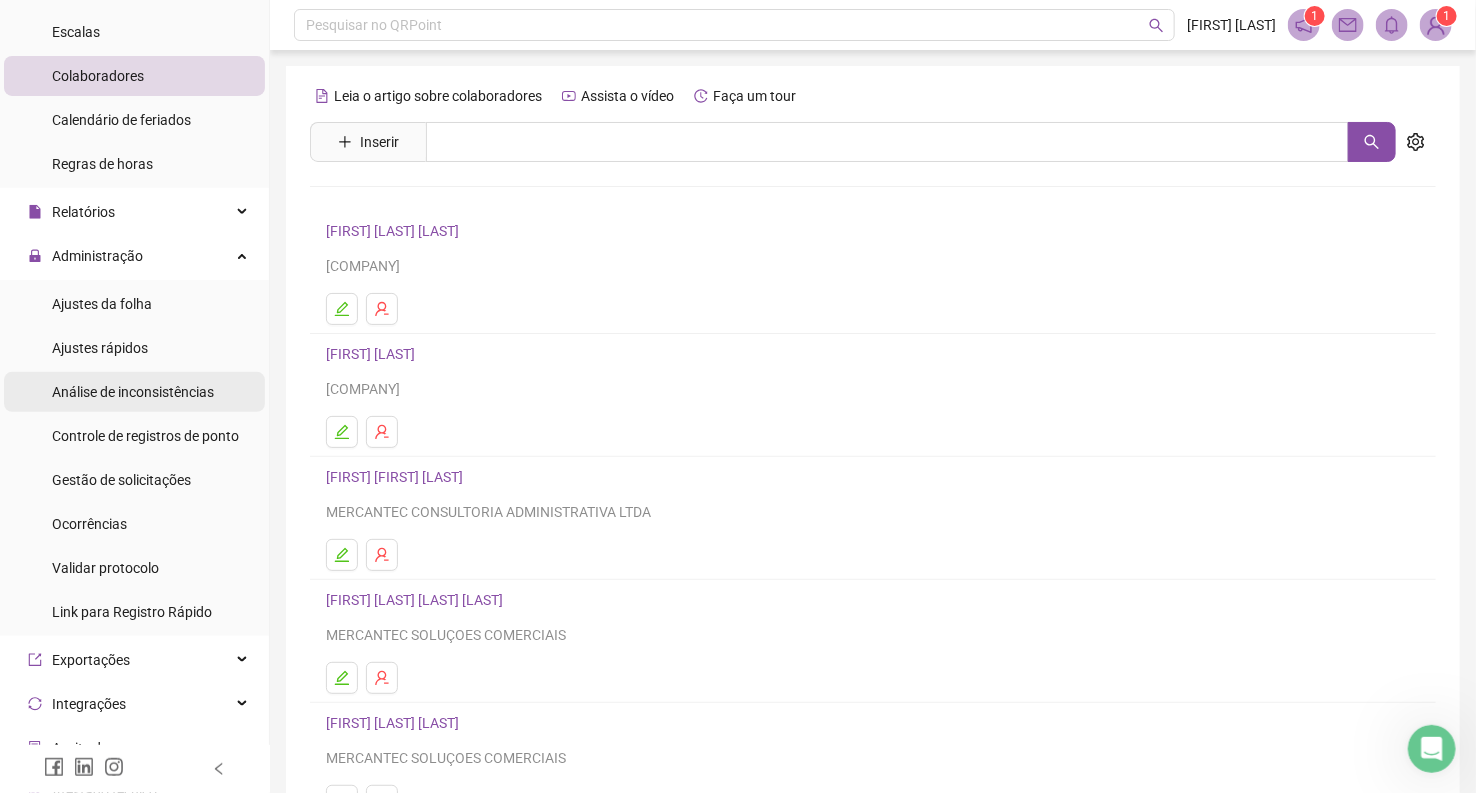click on "Análise de inconsistências" at bounding box center [133, 392] 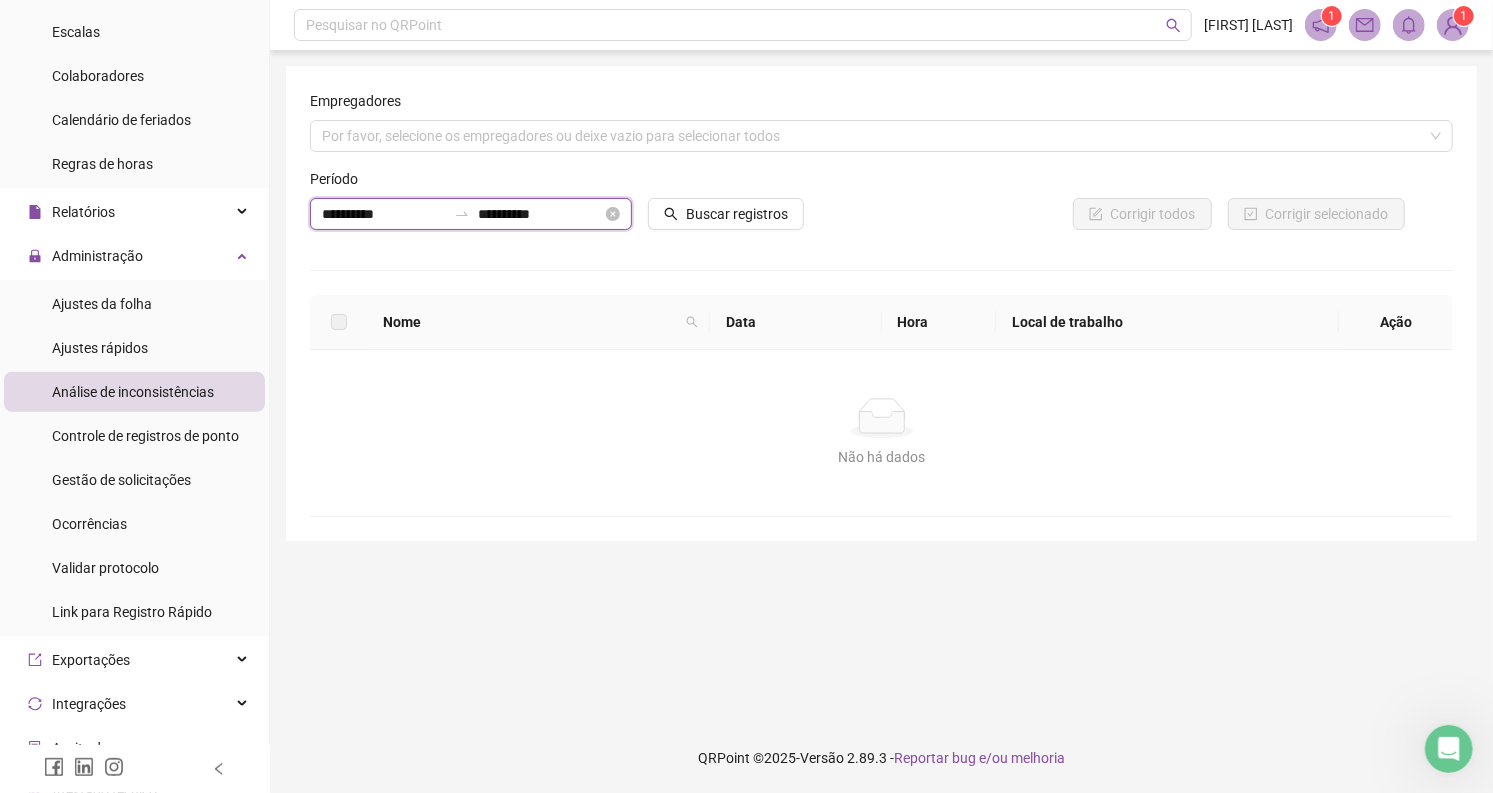 click on "**********" at bounding box center (384, 214) 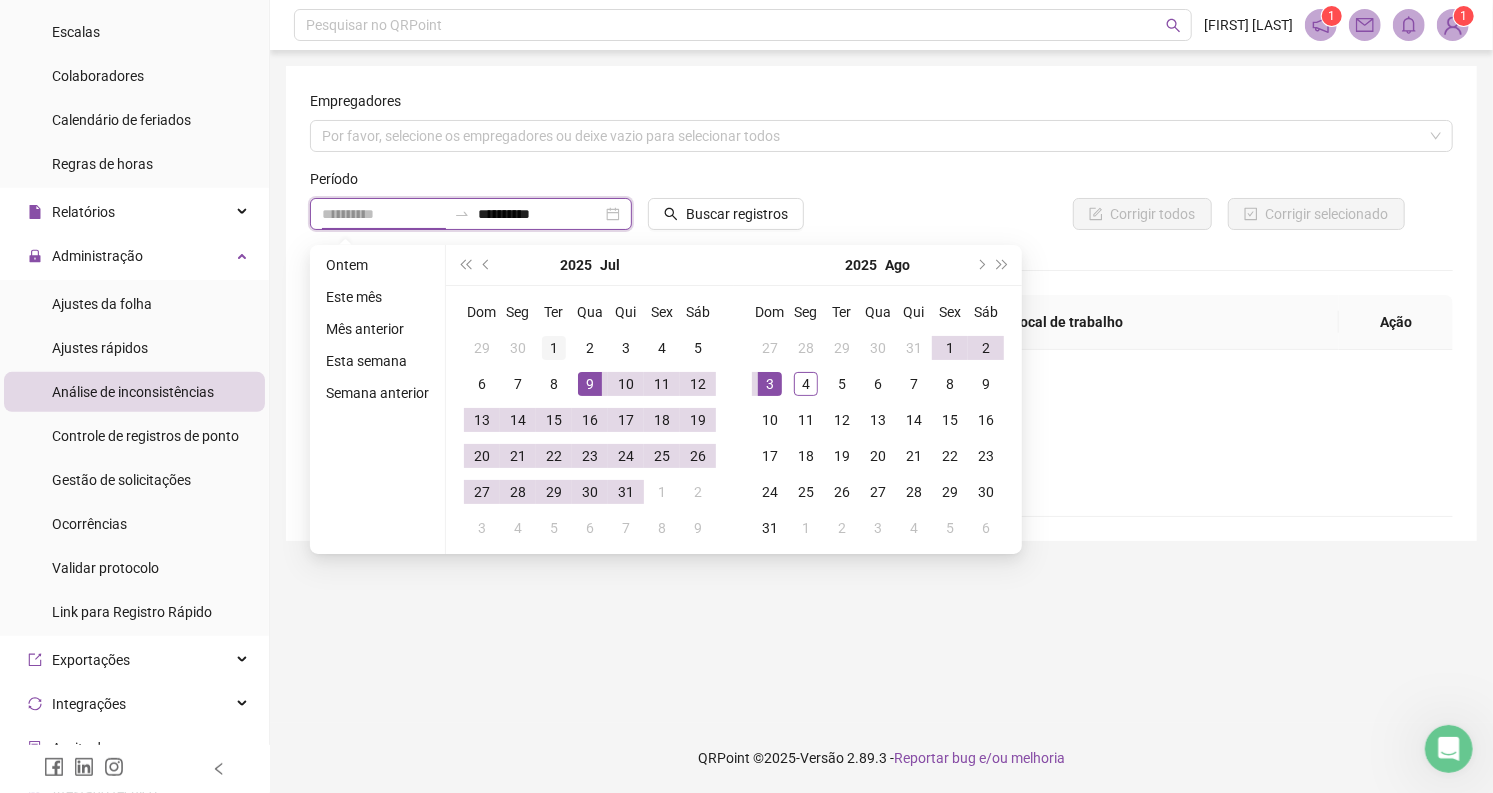 type on "**********" 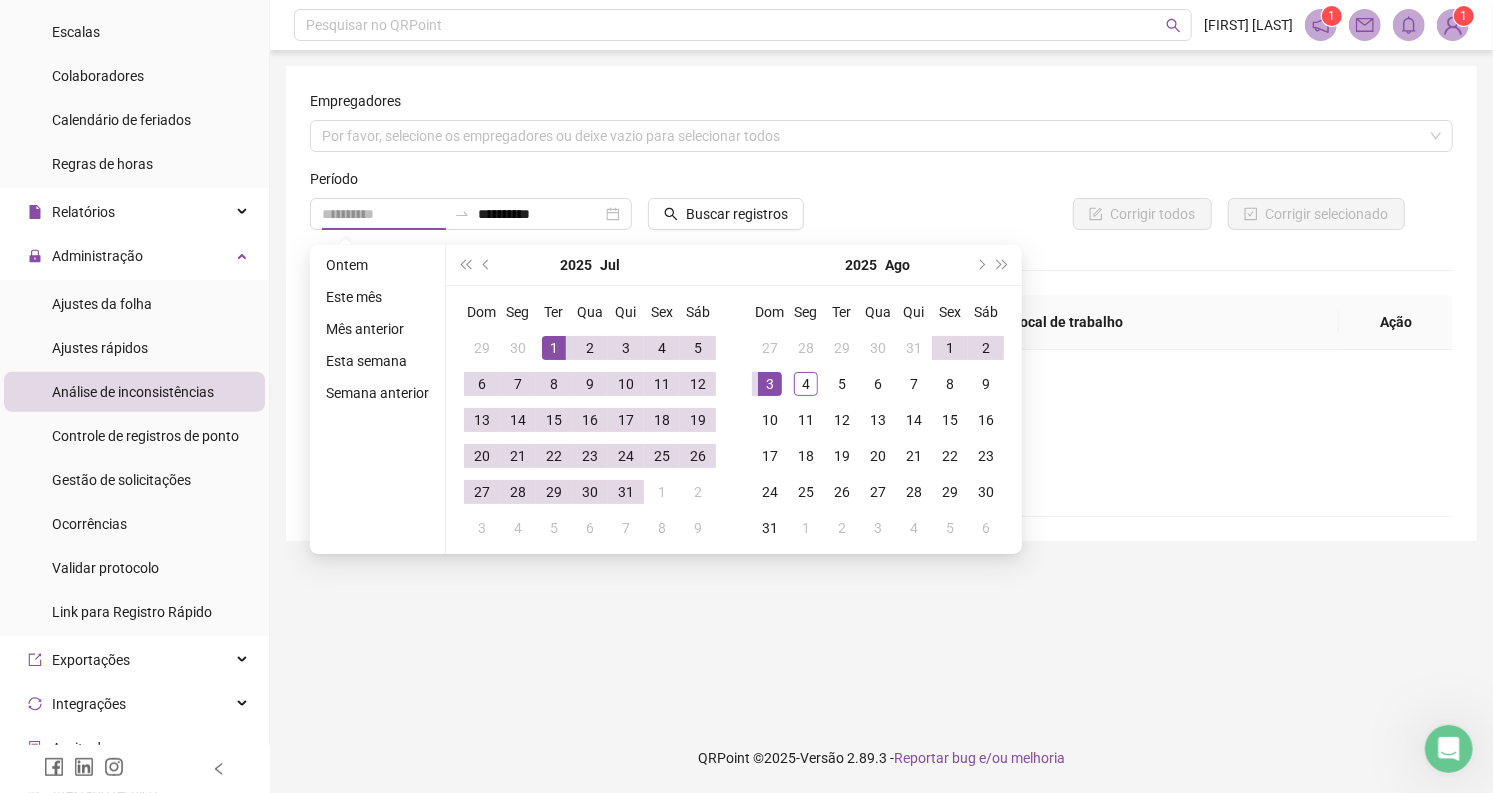 click on "1" at bounding box center (554, 348) 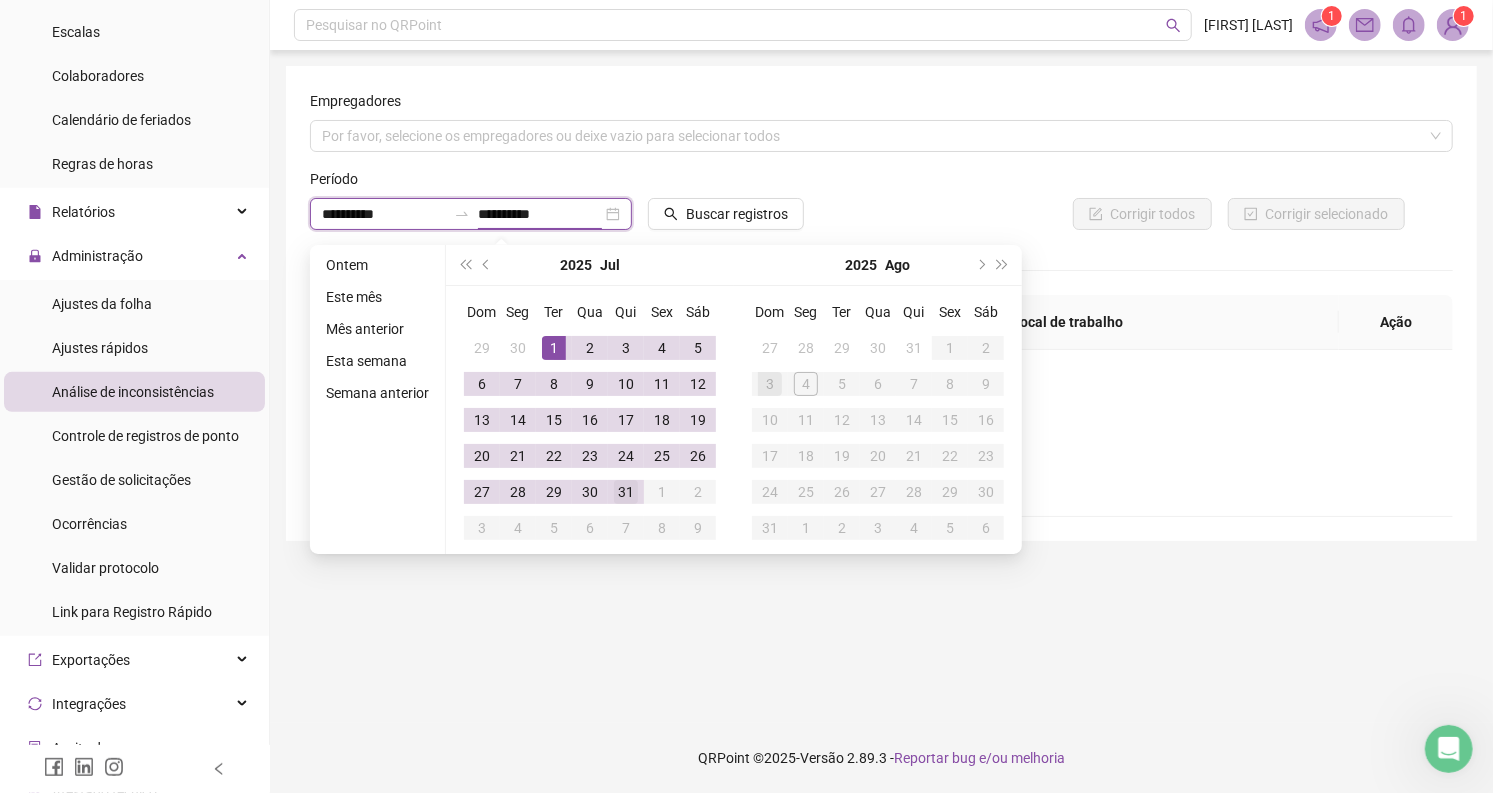 type on "**********" 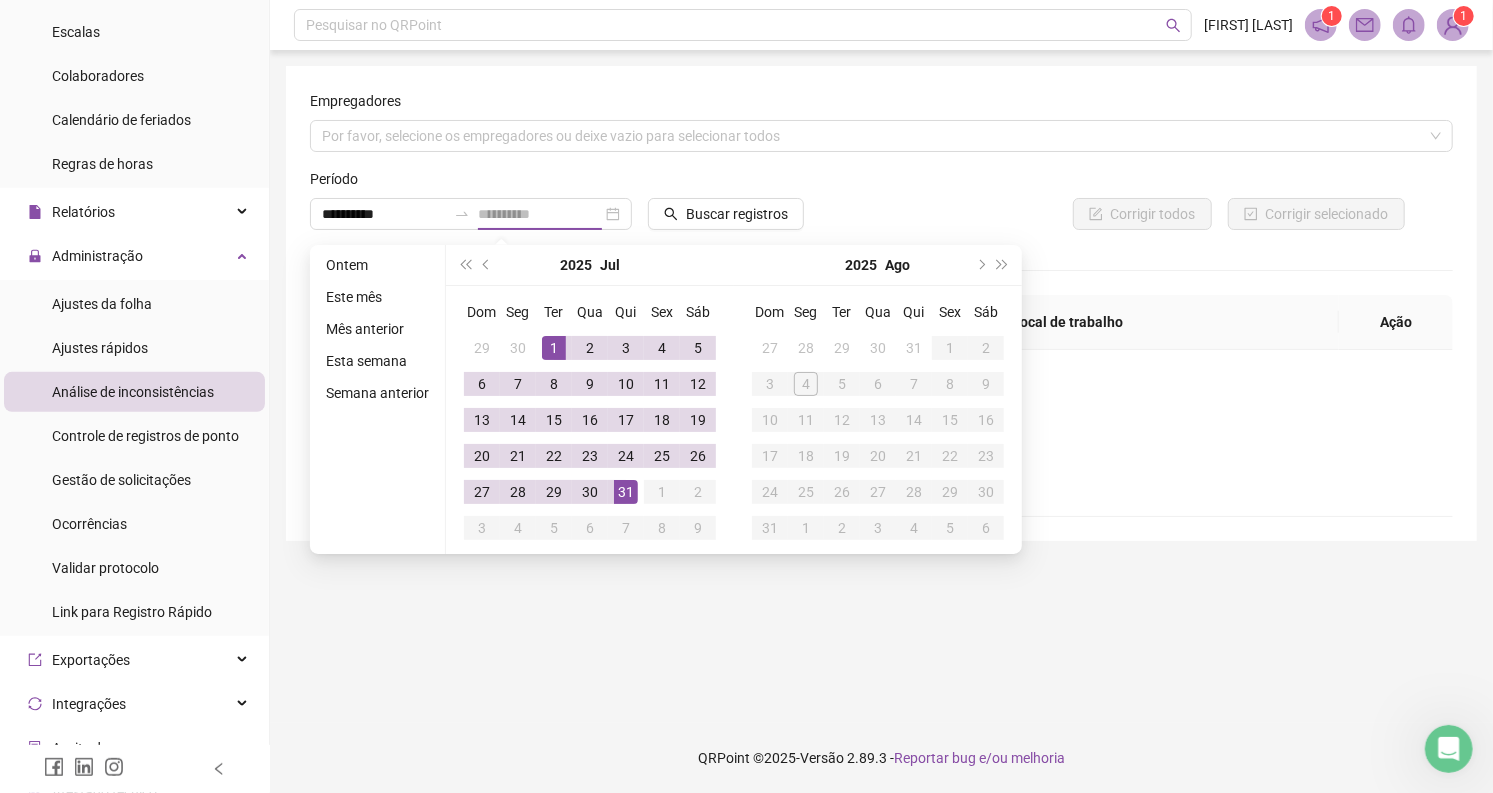 click on "31" at bounding box center [626, 492] 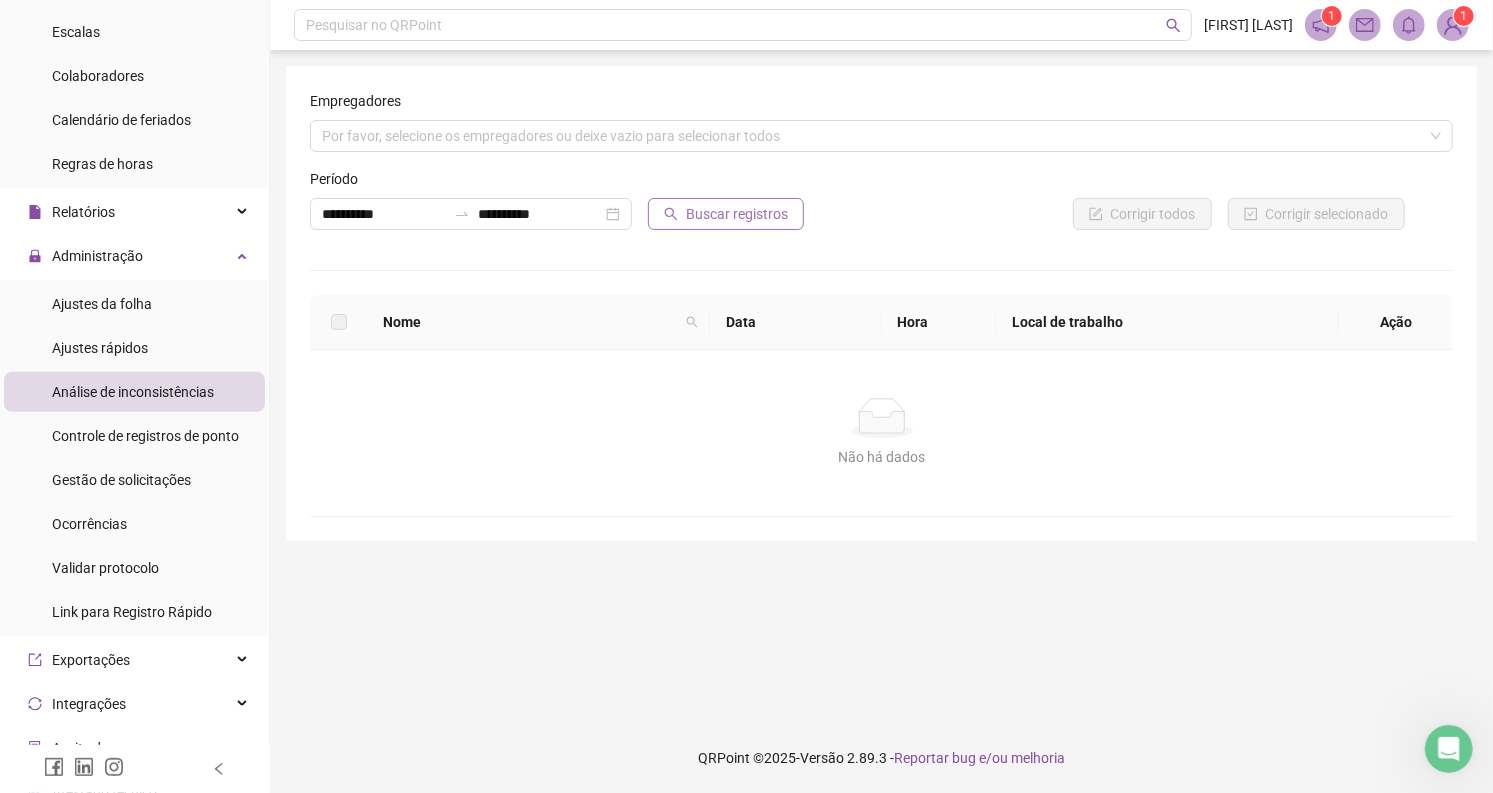 click on "Buscar registros" at bounding box center [737, 214] 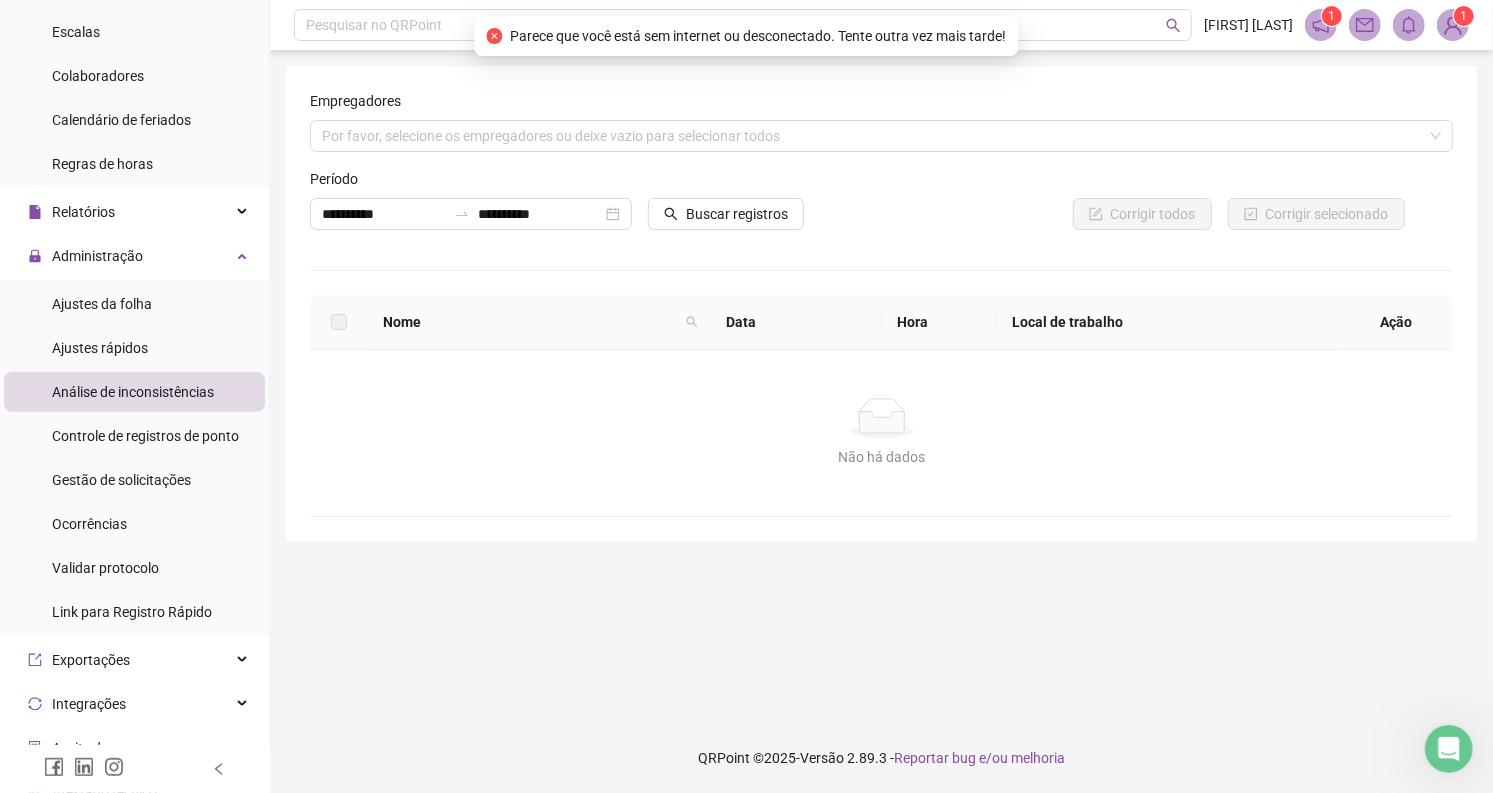 type 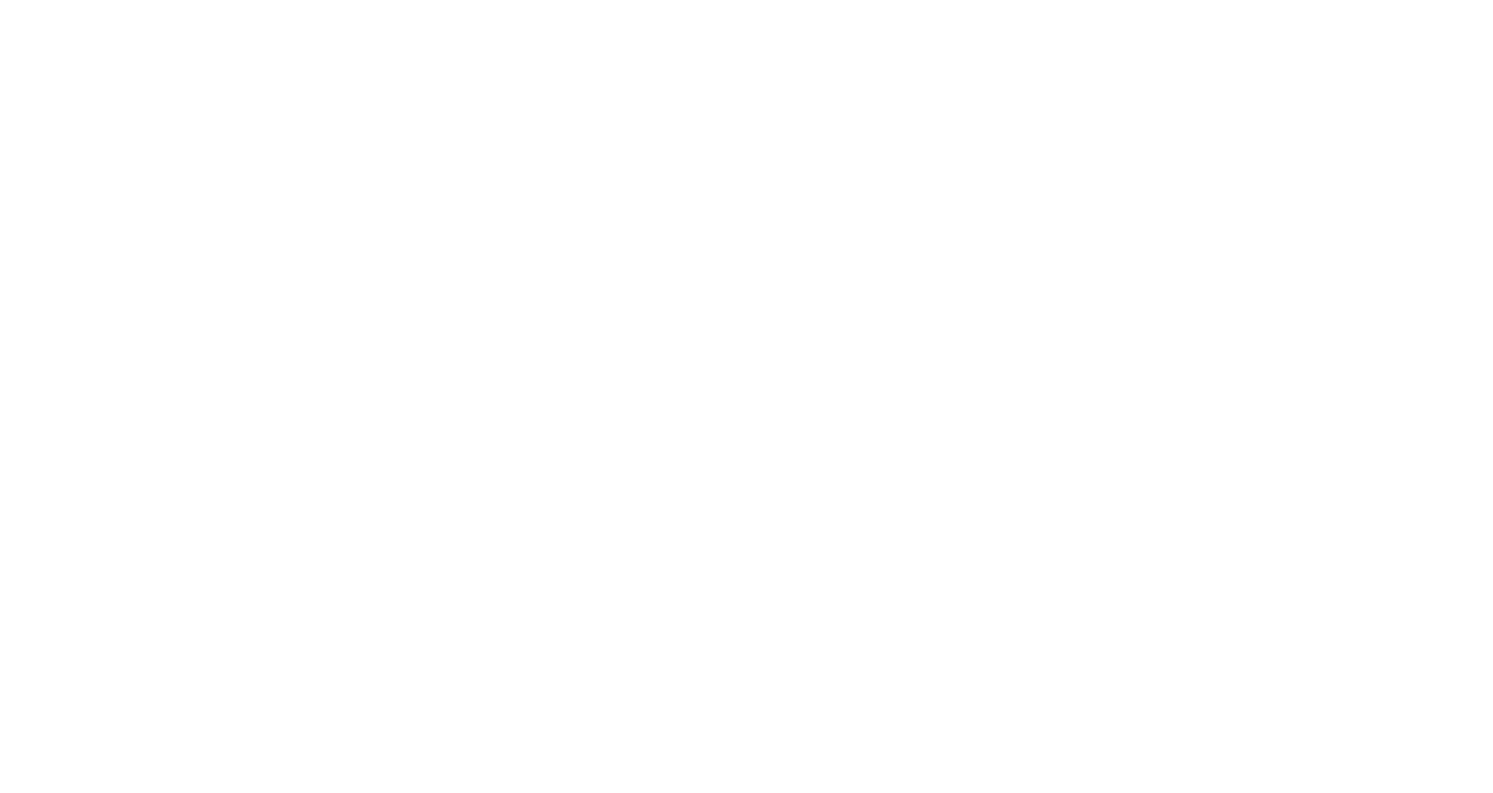scroll, scrollTop: 0, scrollLeft: 0, axis: both 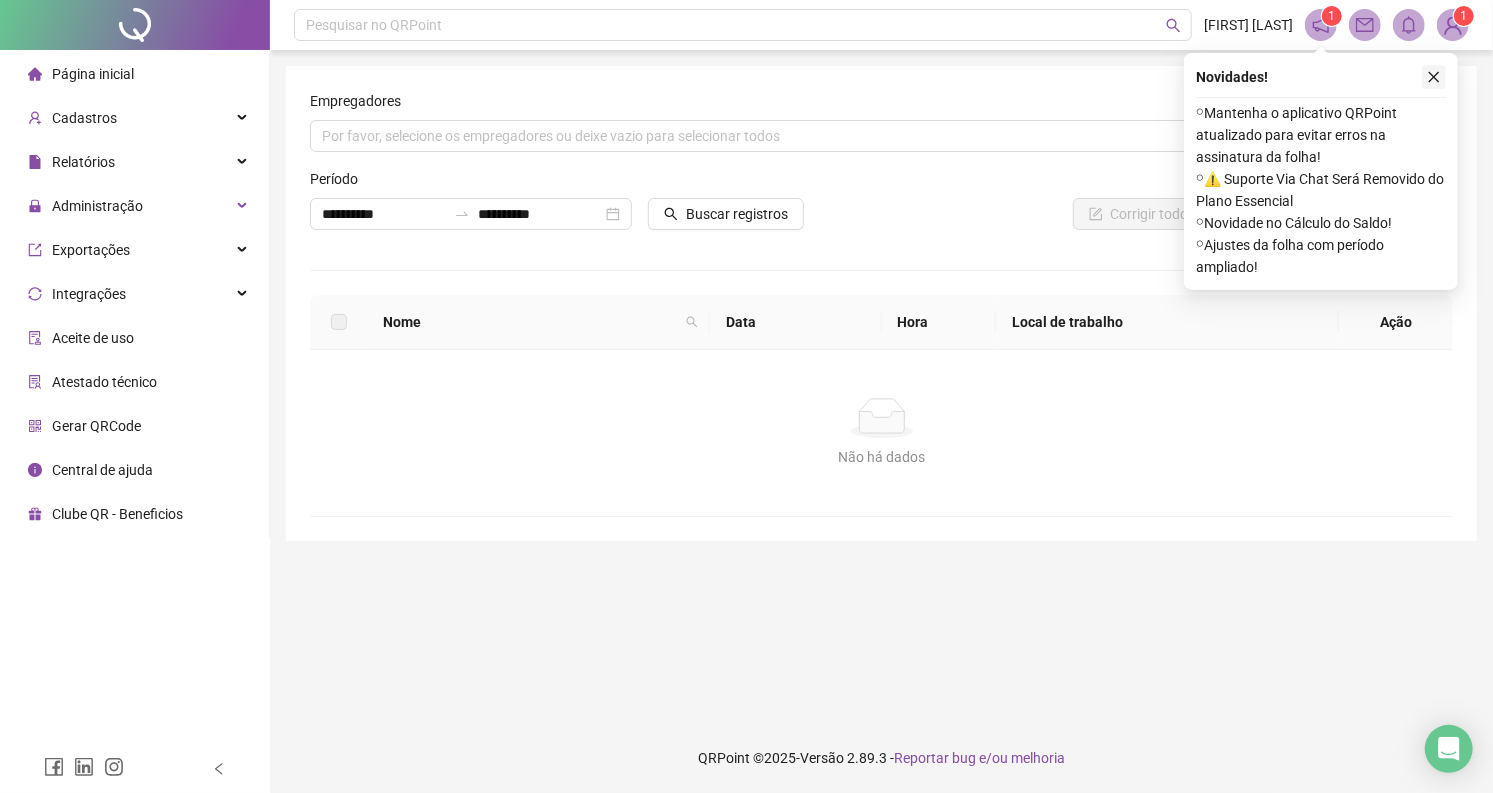 click 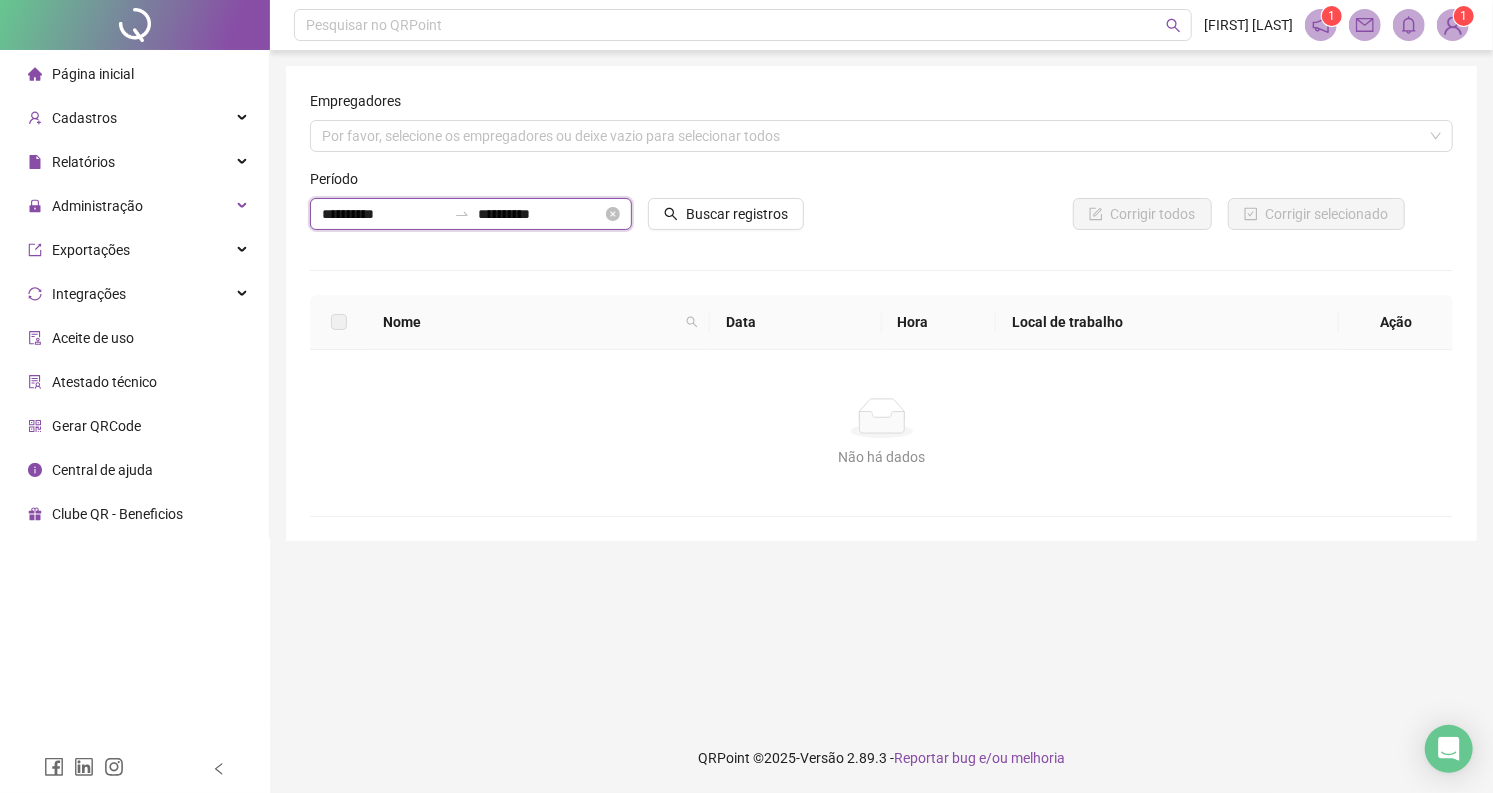 click on "**********" at bounding box center (384, 214) 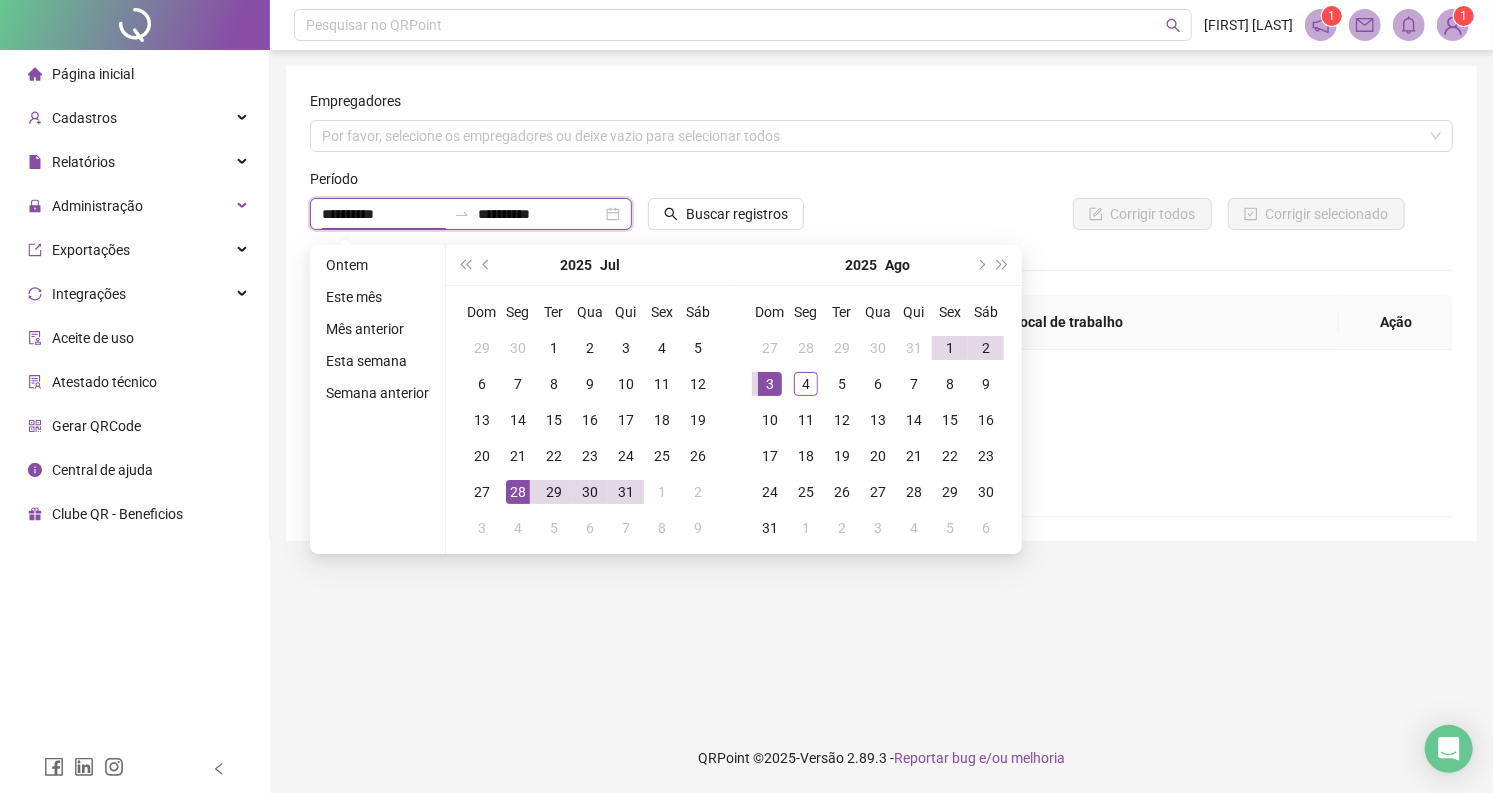 type on "**********" 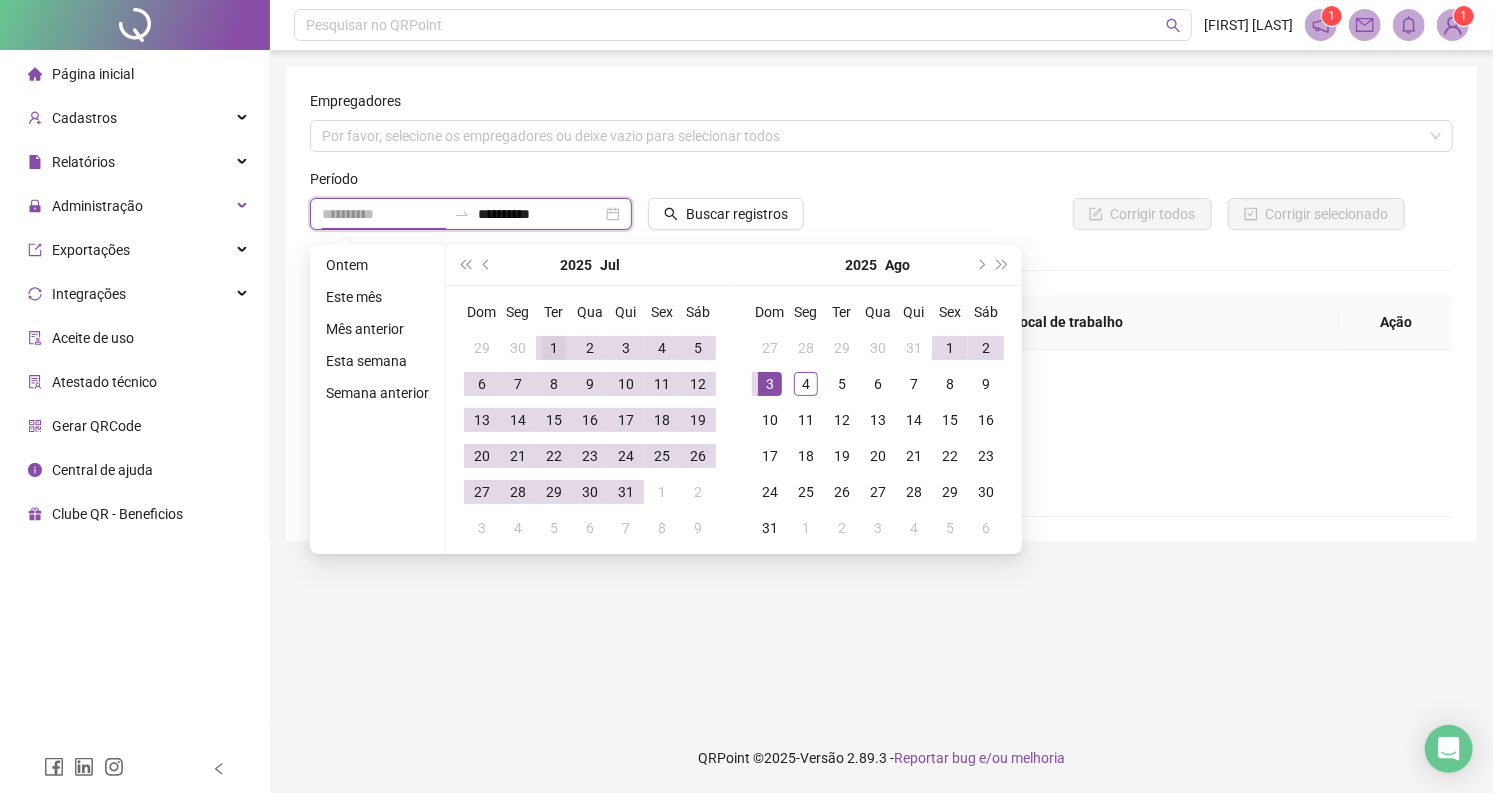 type on "**********" 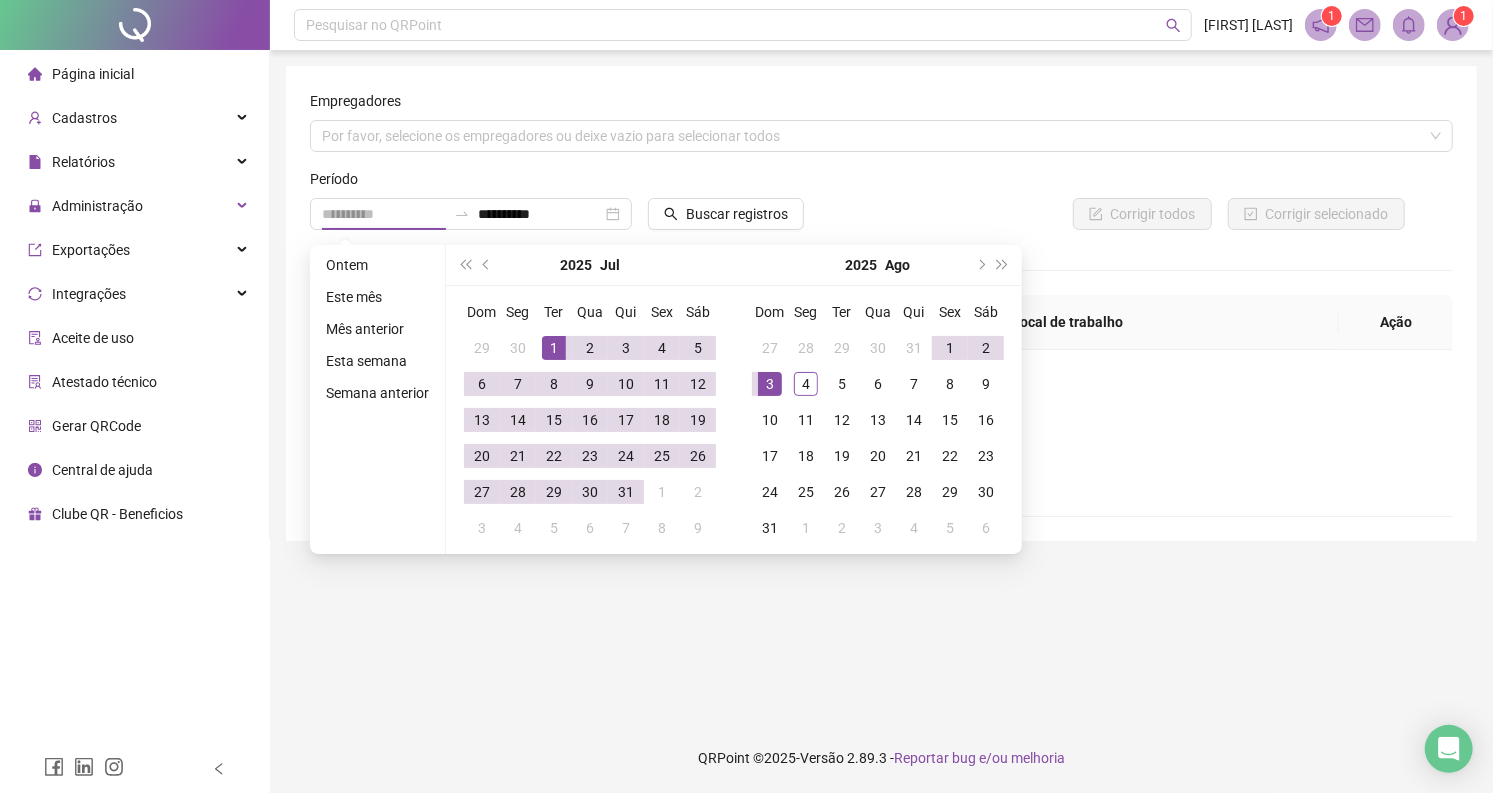 drag, startPoint x: 556, startPoint y: 344, endPoint x: 545, endPoint y: 308, distance: 37.64306 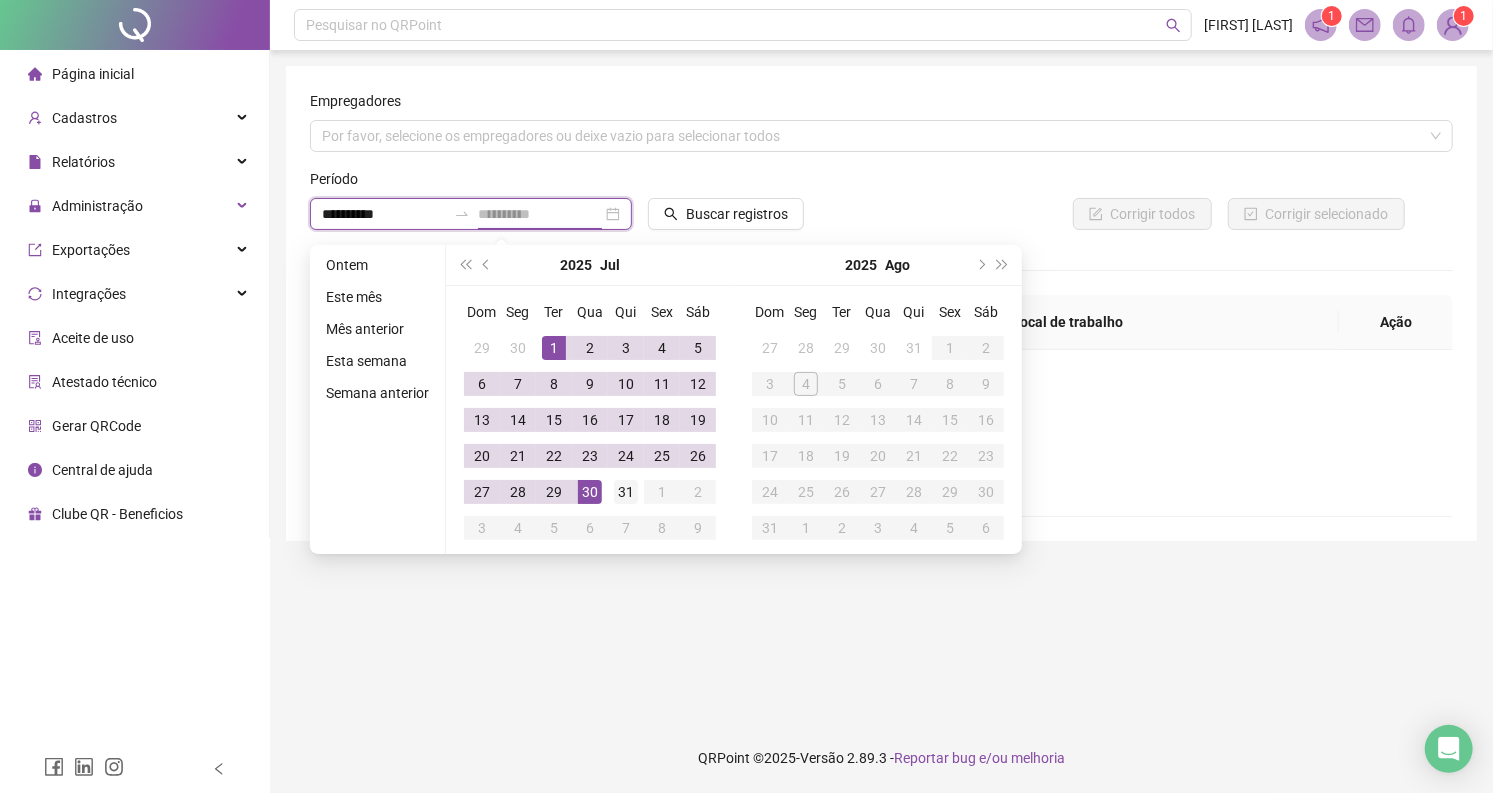 type on "**********" 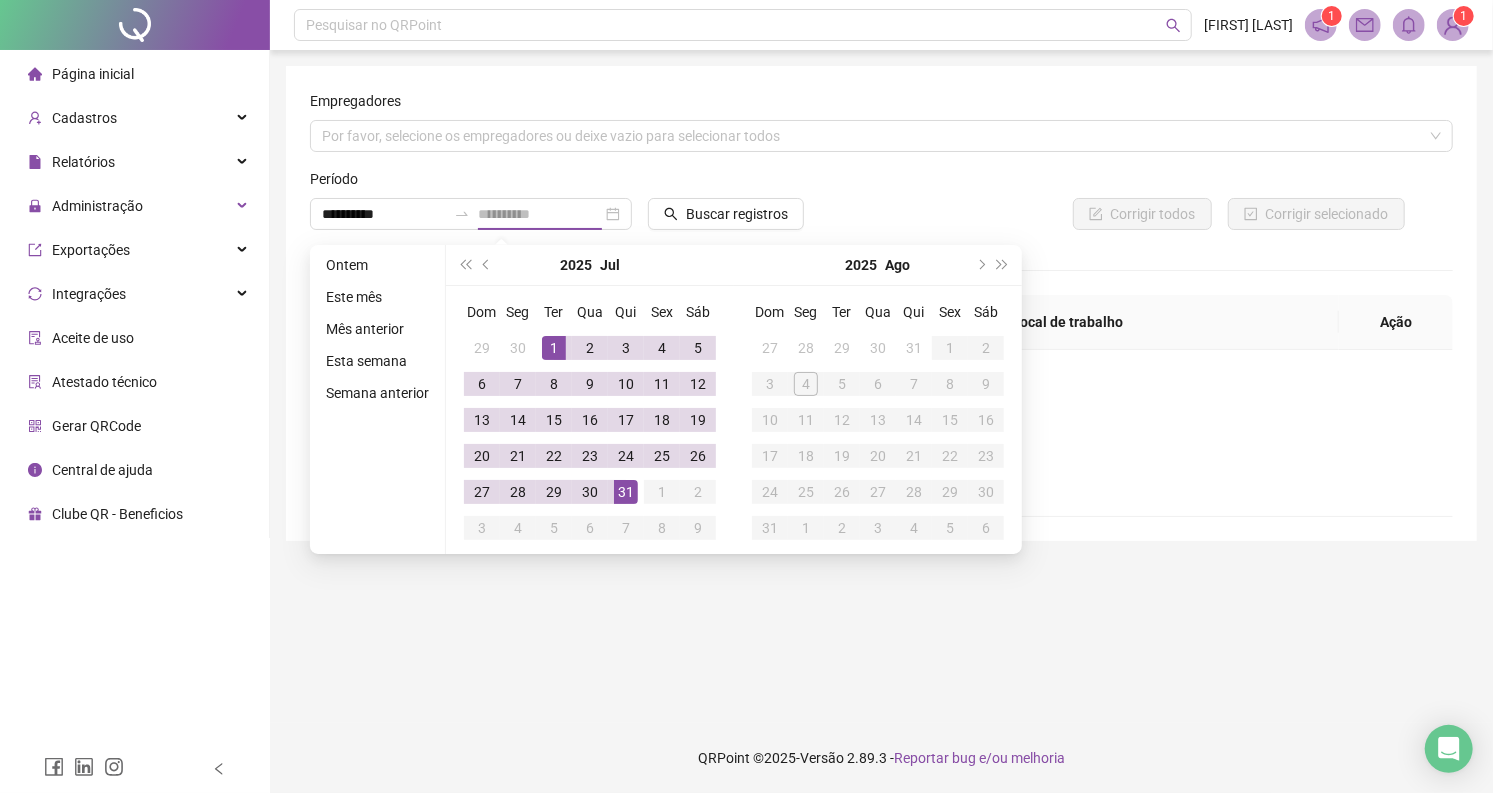 click on "31" at bounding box center (626, 492) 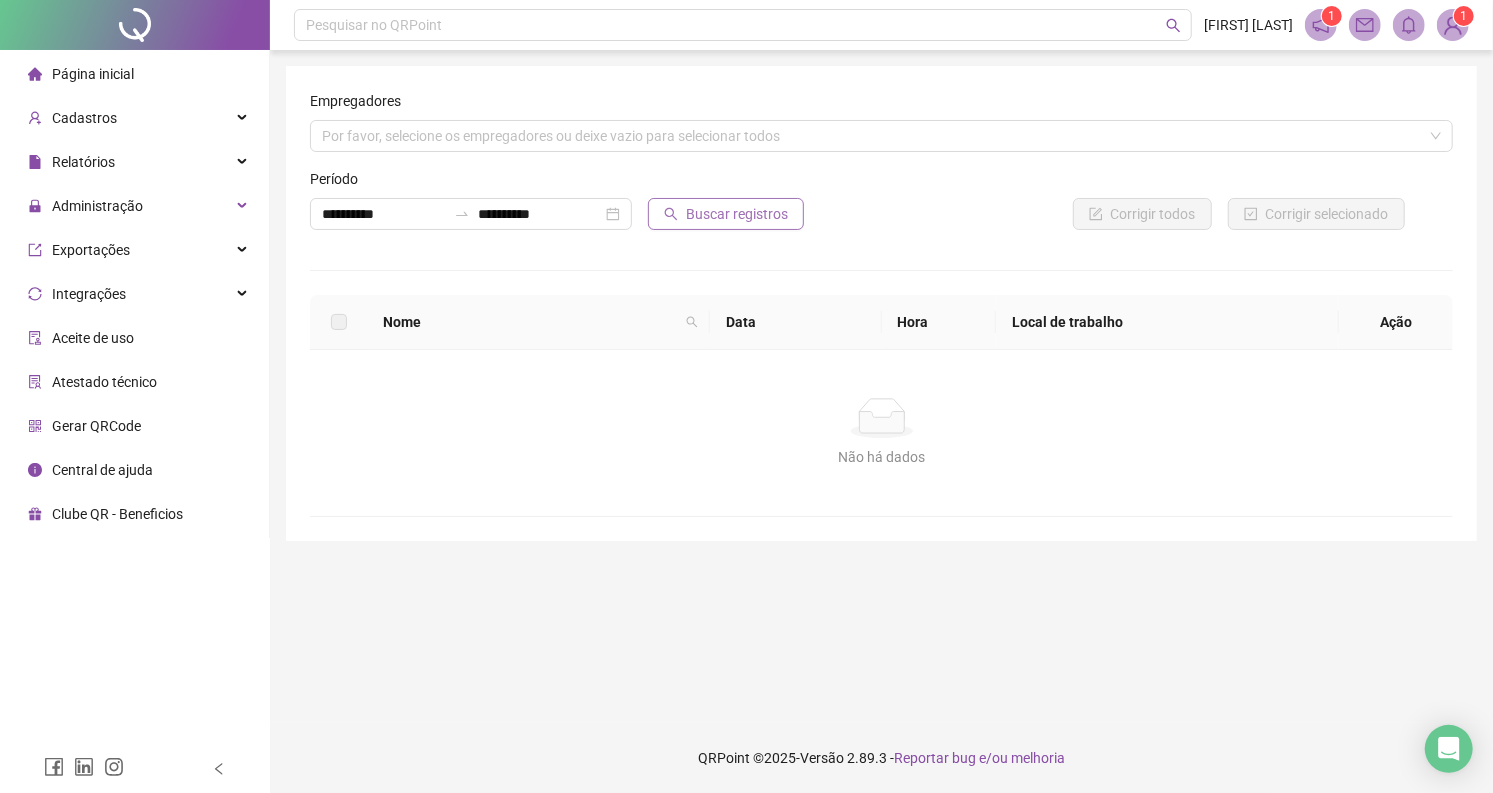 click on "Buscar registros" at bounding box center (737, 214) 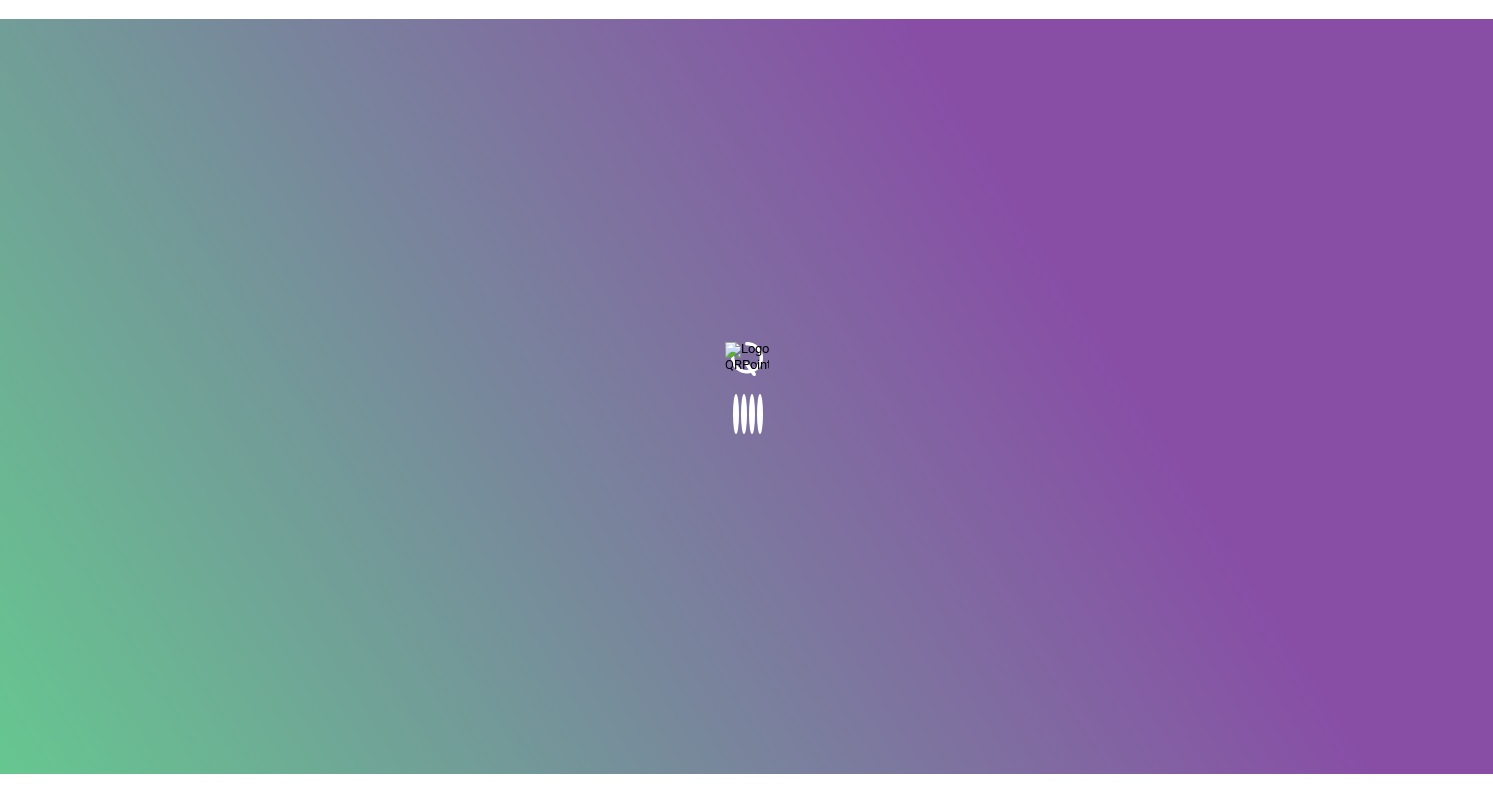 scroll, scrollTop: 0, scrollLeft: 0, axis: both 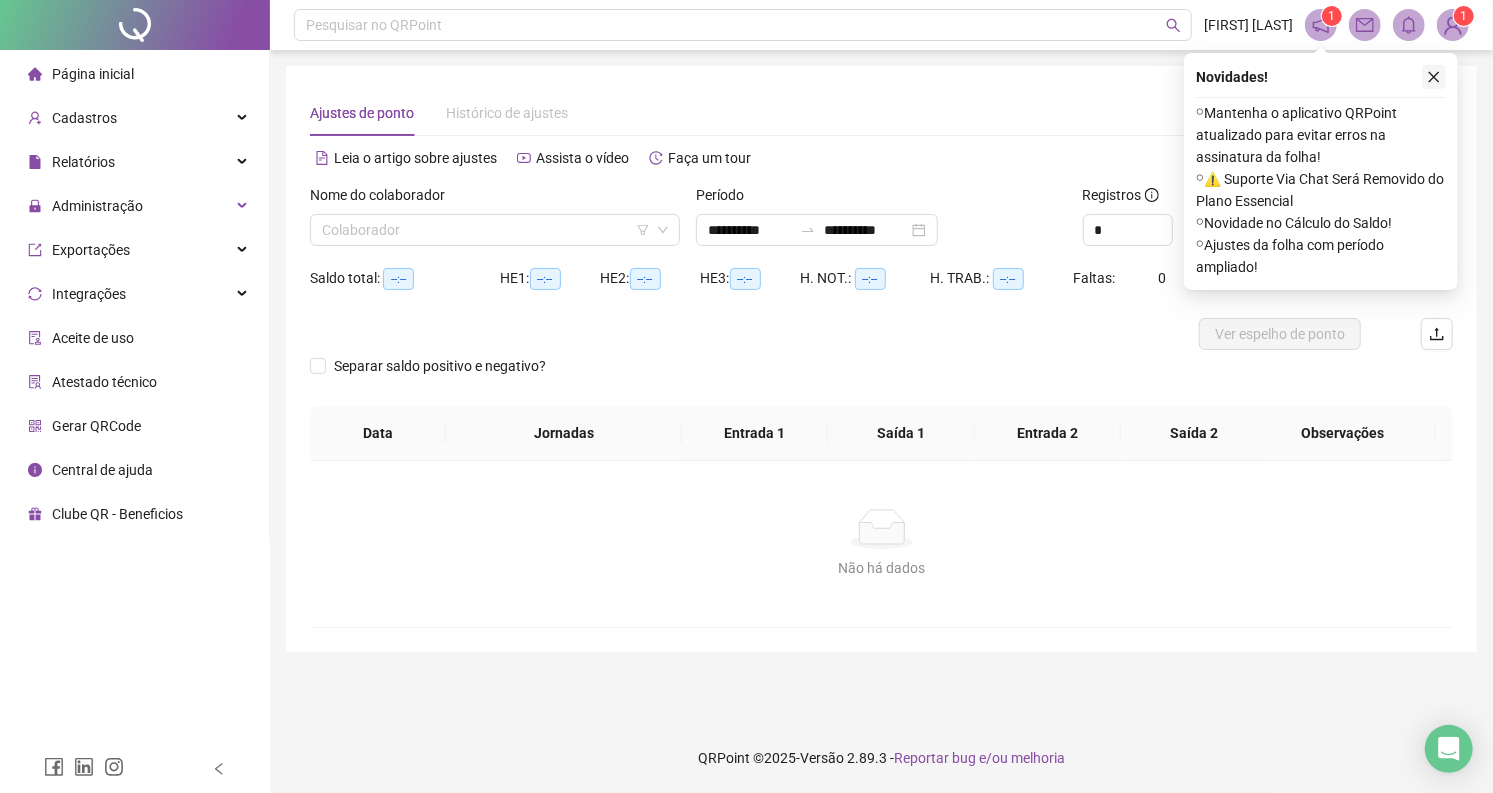 click 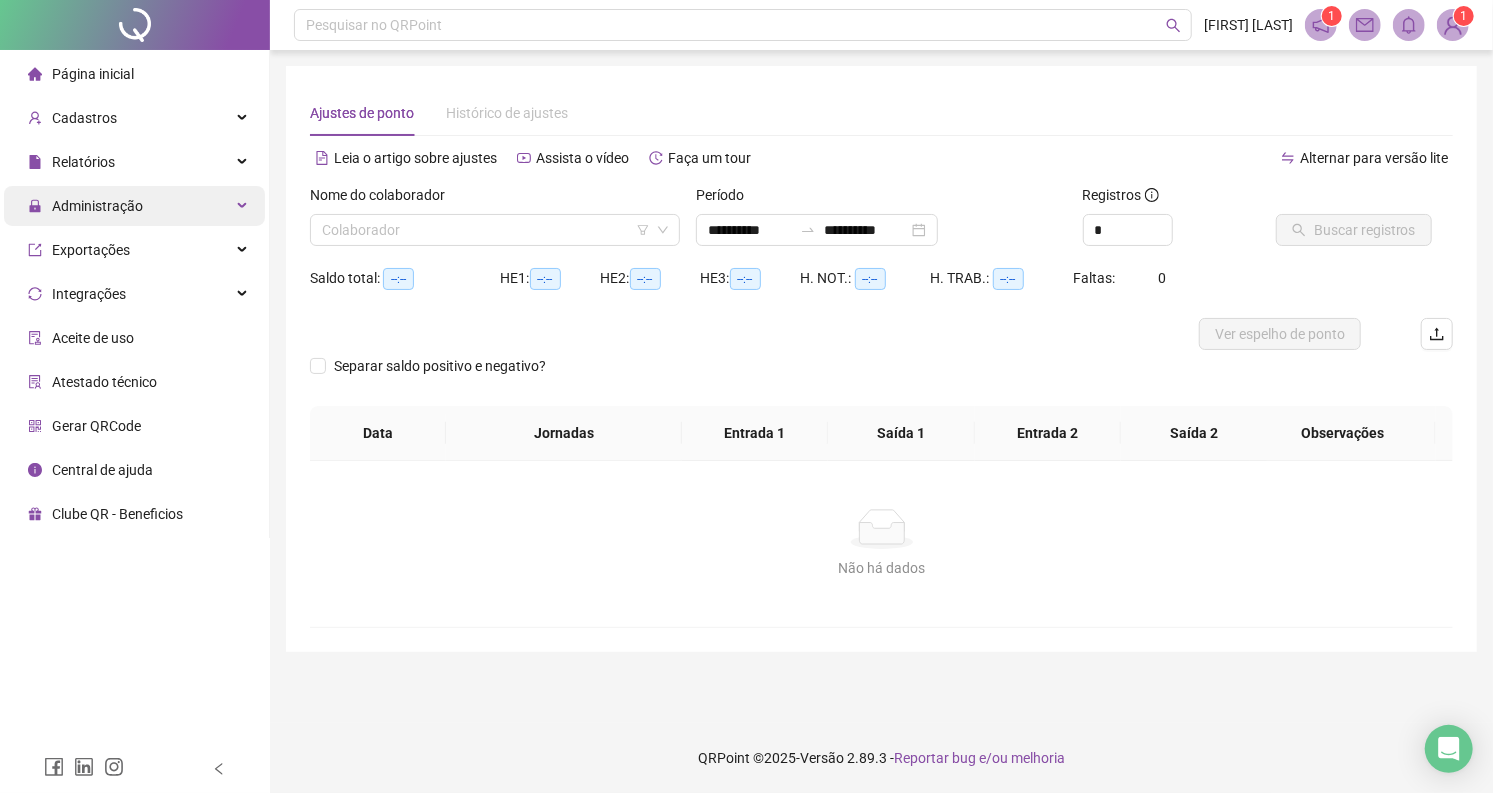 click on "Administração" at bounding box center (97, 206) 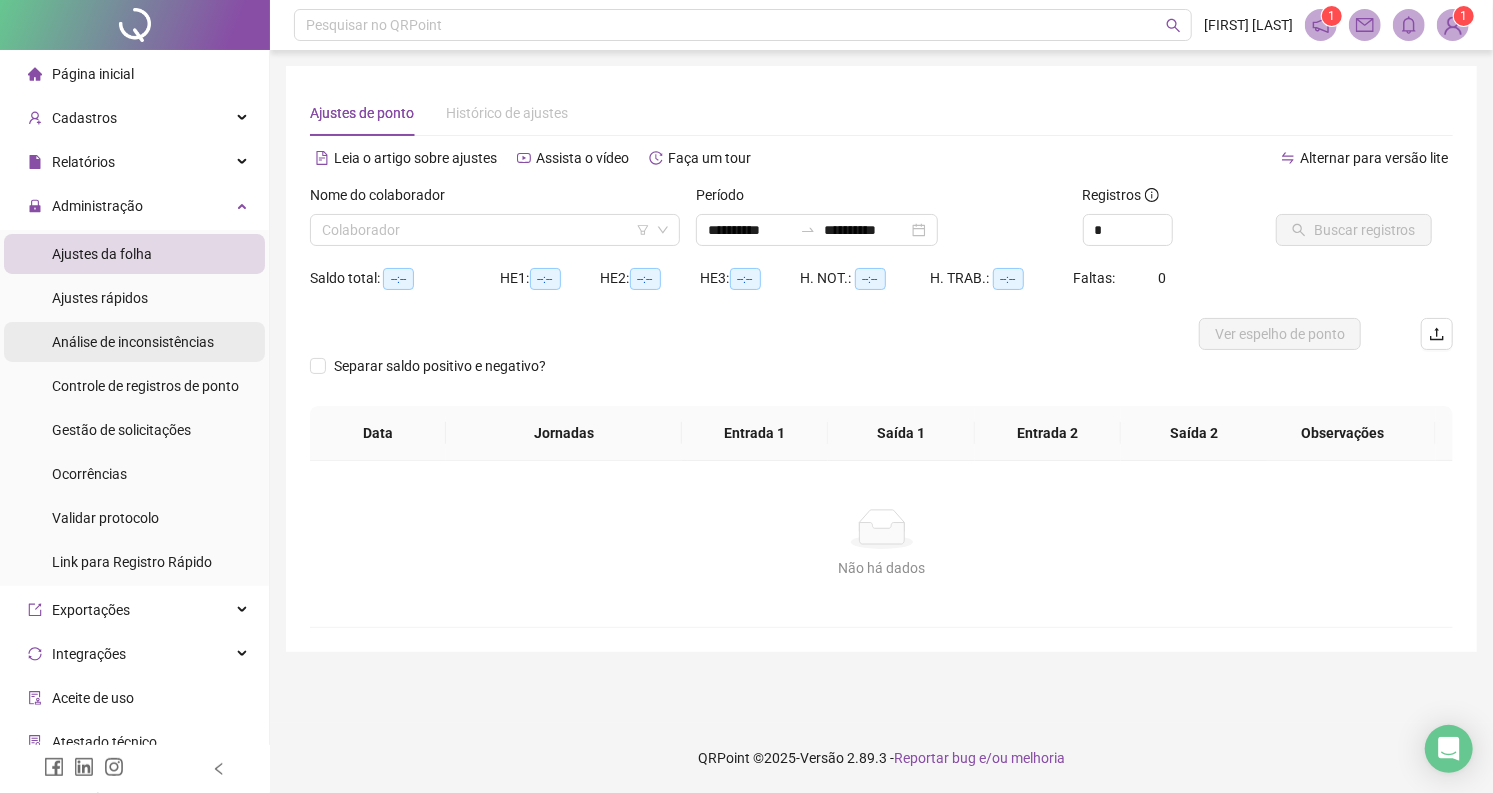 click on "Análise de inconsistências" at bounding box center [133, 342] 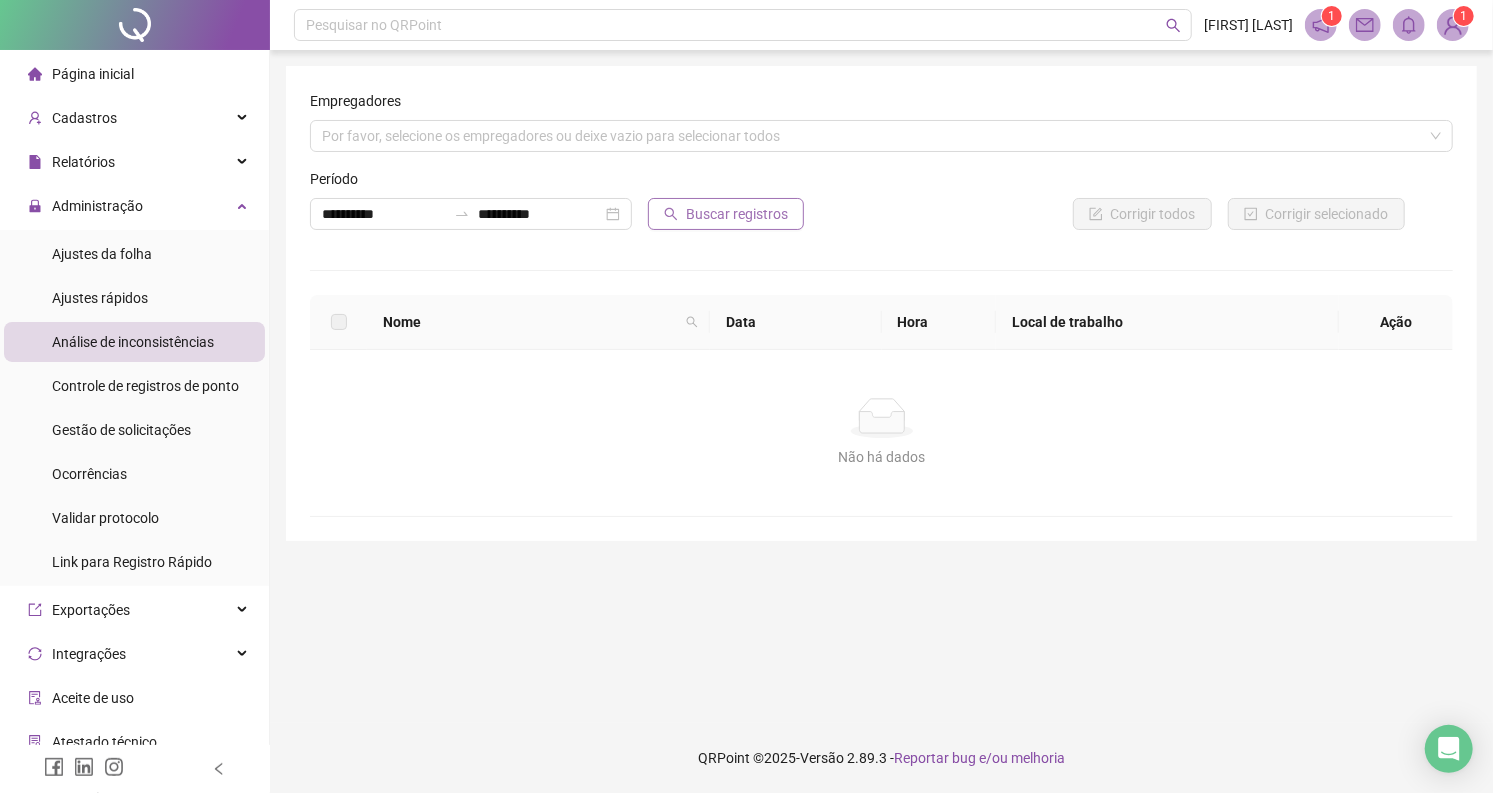 click on "Buscar registros" at bounding box center (737, 214) 